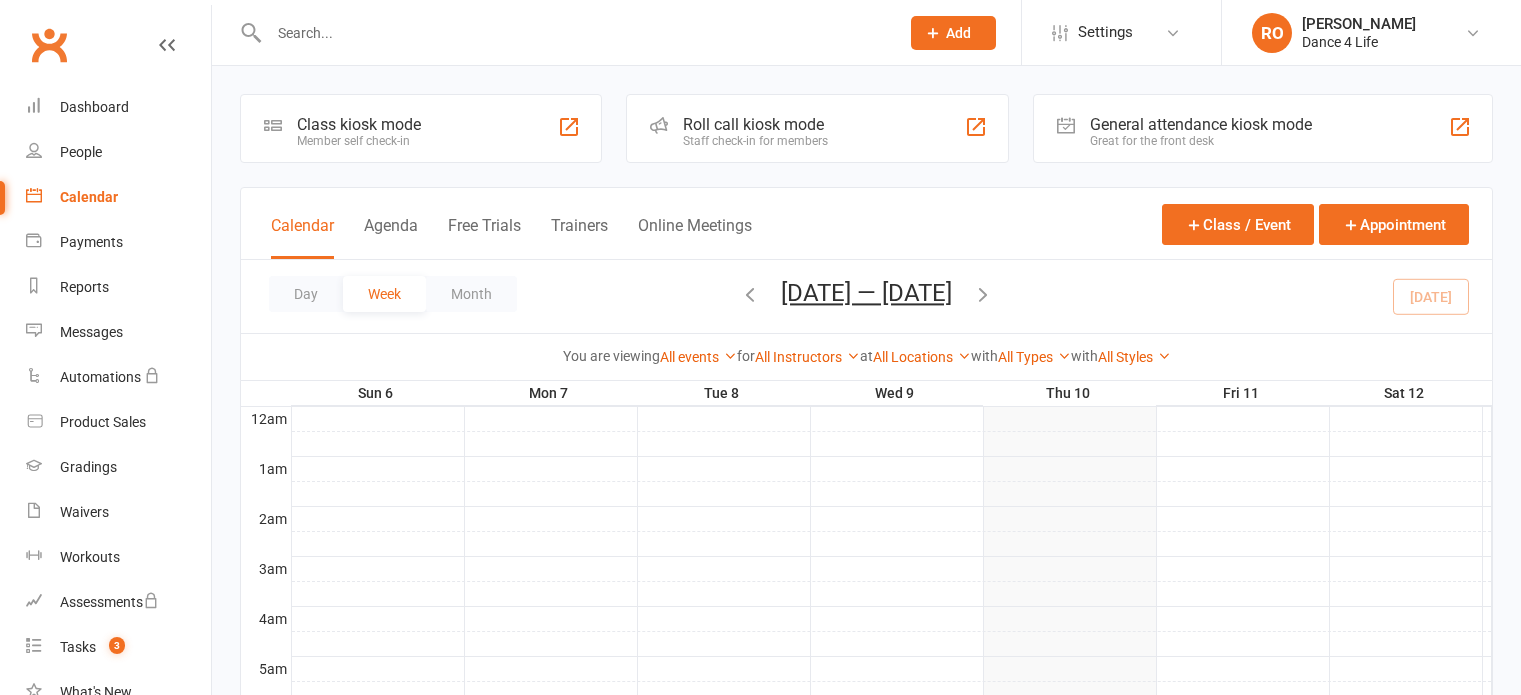 scroll, scrollTop: 0, scrollLeft: 0, axis: both 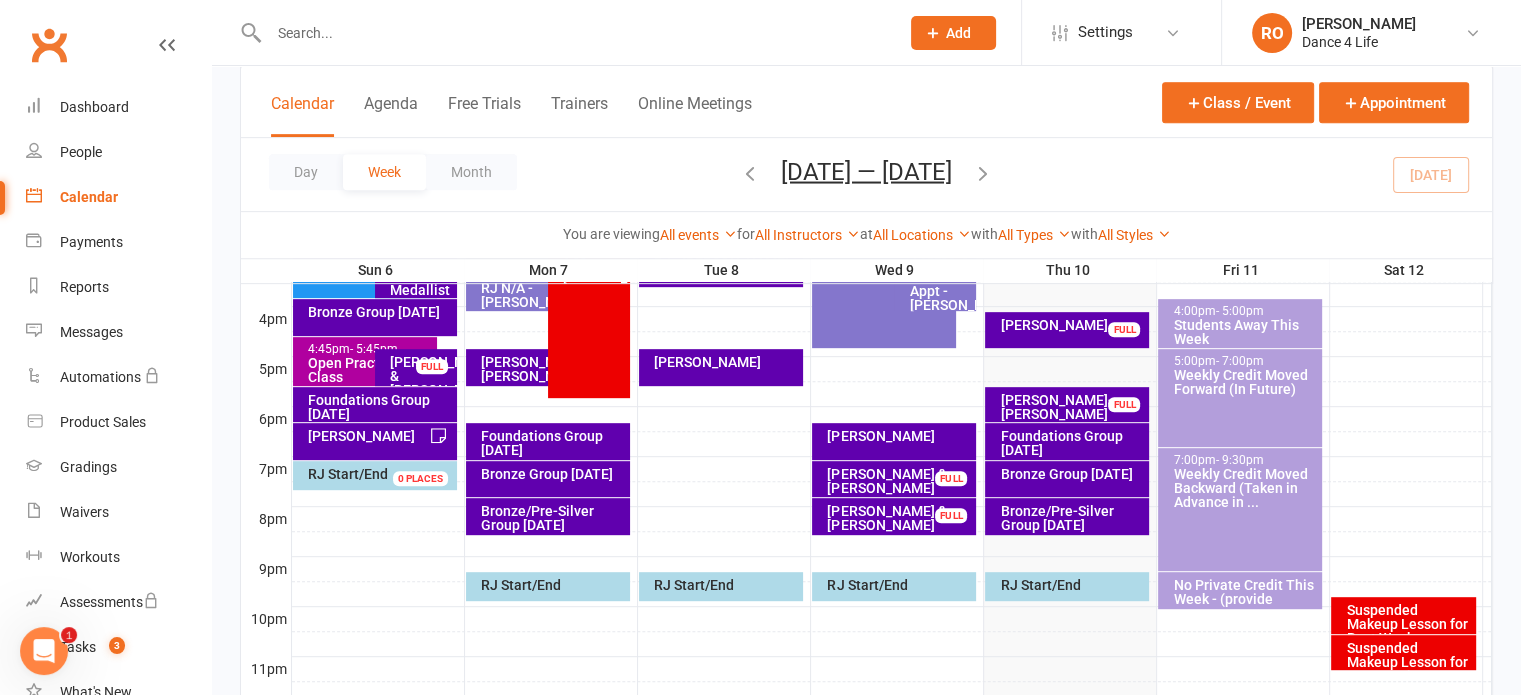 click on "[PERSON_NAME]" at bounding box center (894, 441) 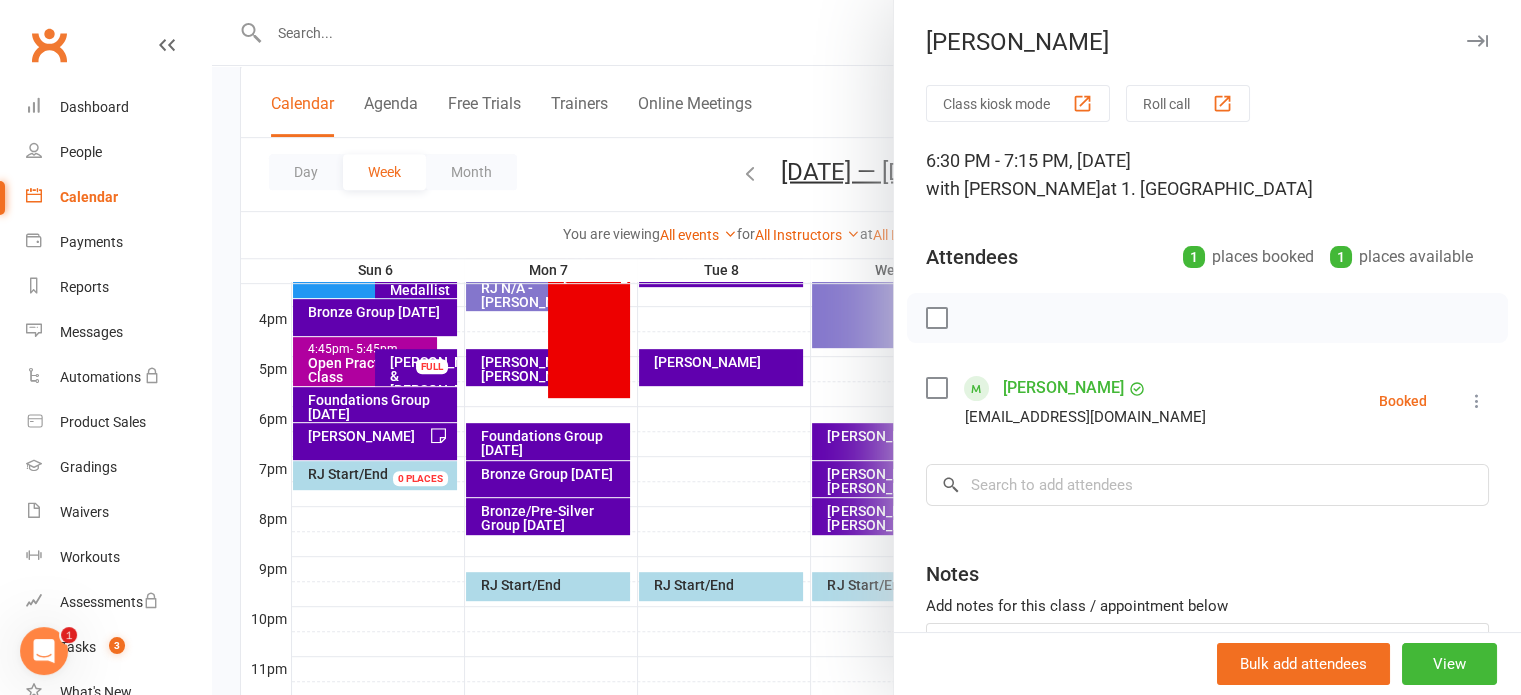 click at bounding box center [1477, 401] 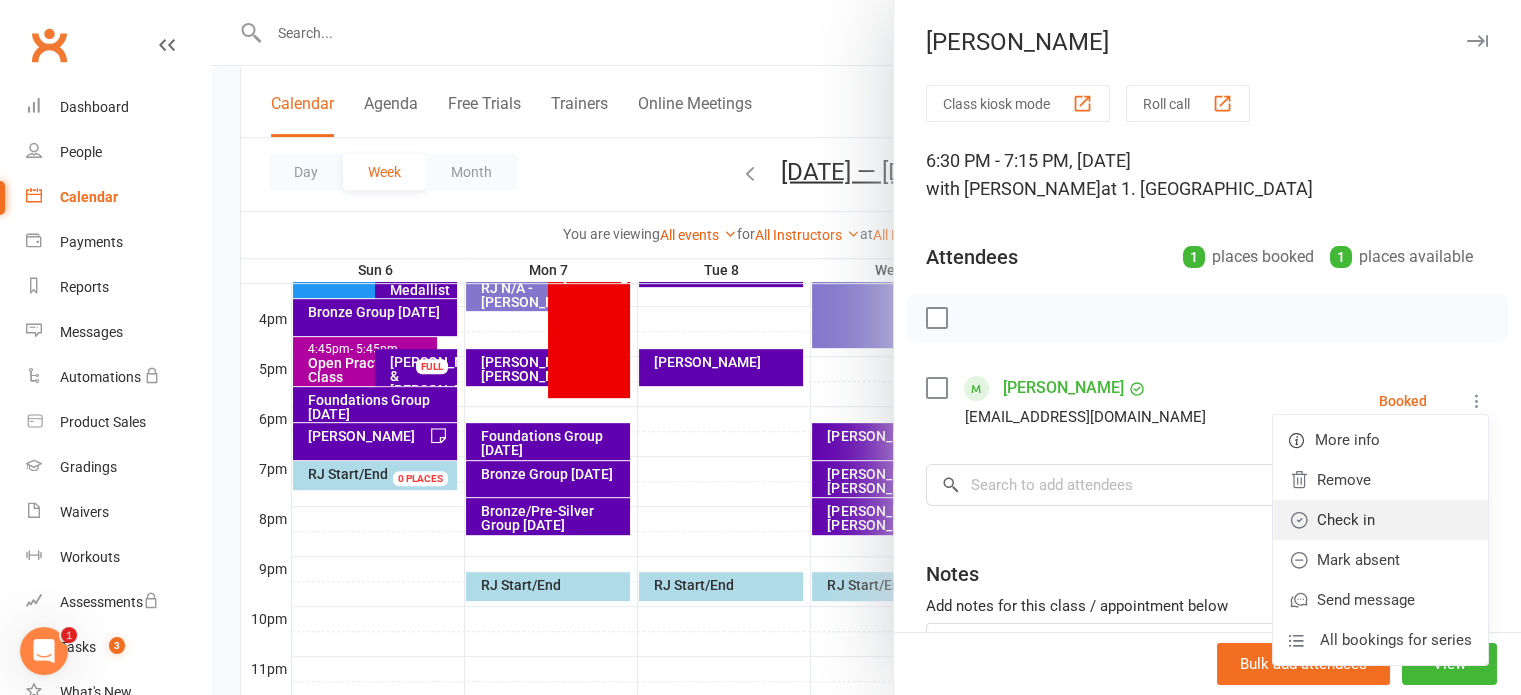 click on "Check in" at bounding box center (1380, 520) 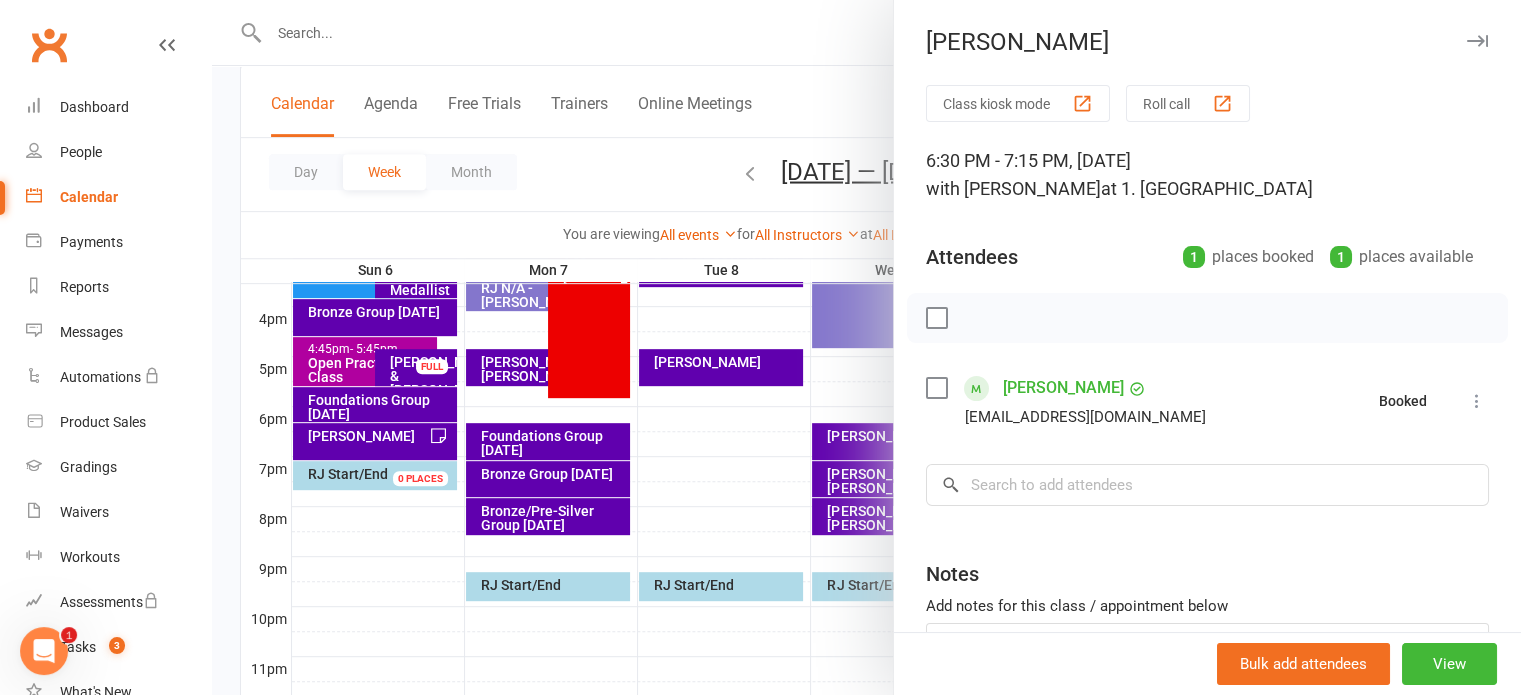 click at bounding box center [866, 347] 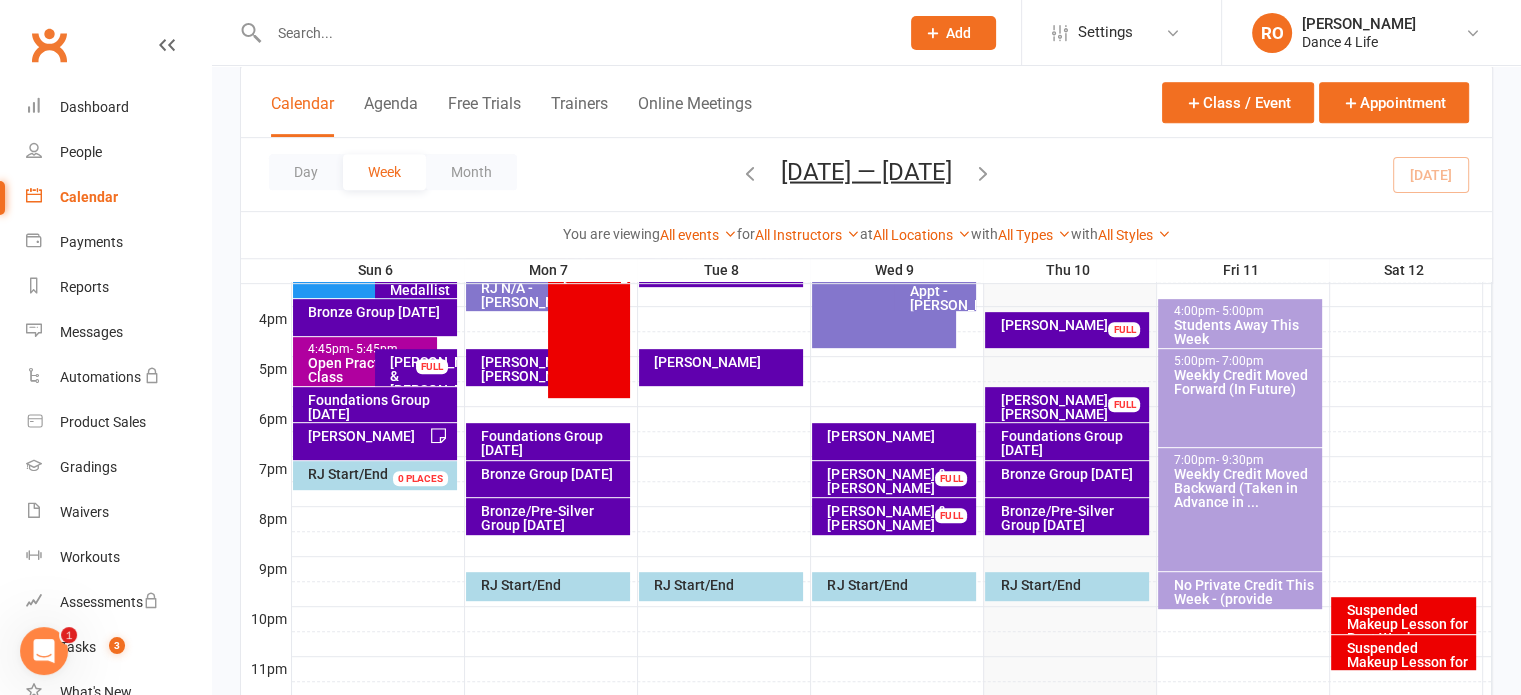 click on "RJ - Sam & Irene FULL" at bounding box center (894, 479) 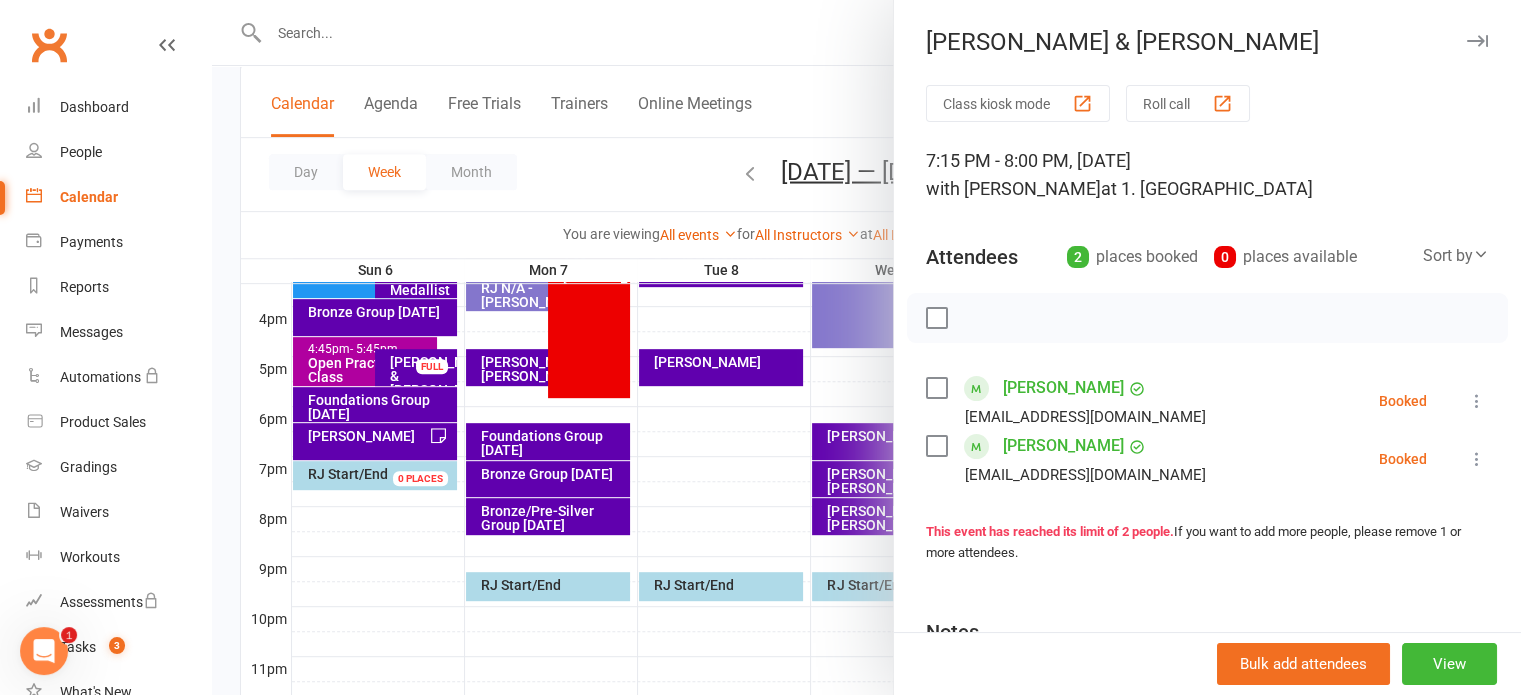 click at bounding box center [936, 318] 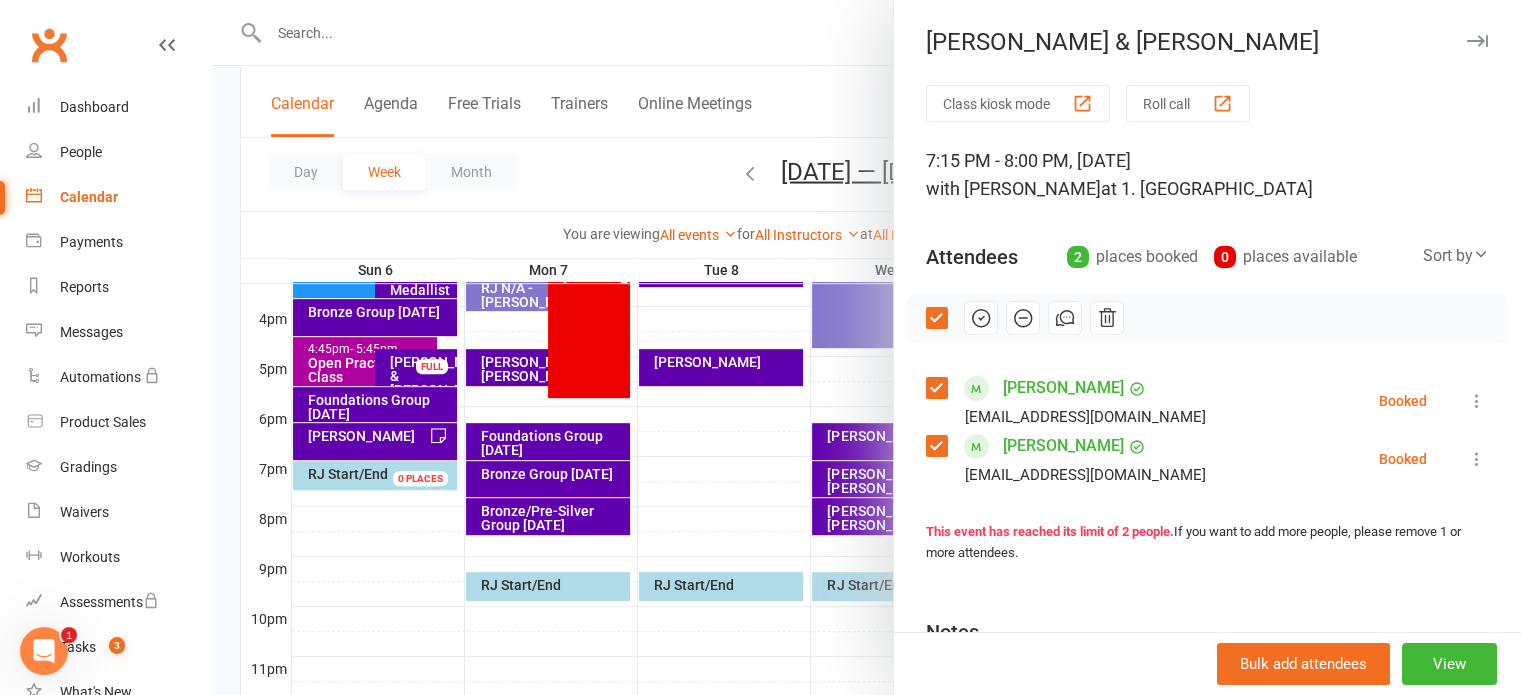 click 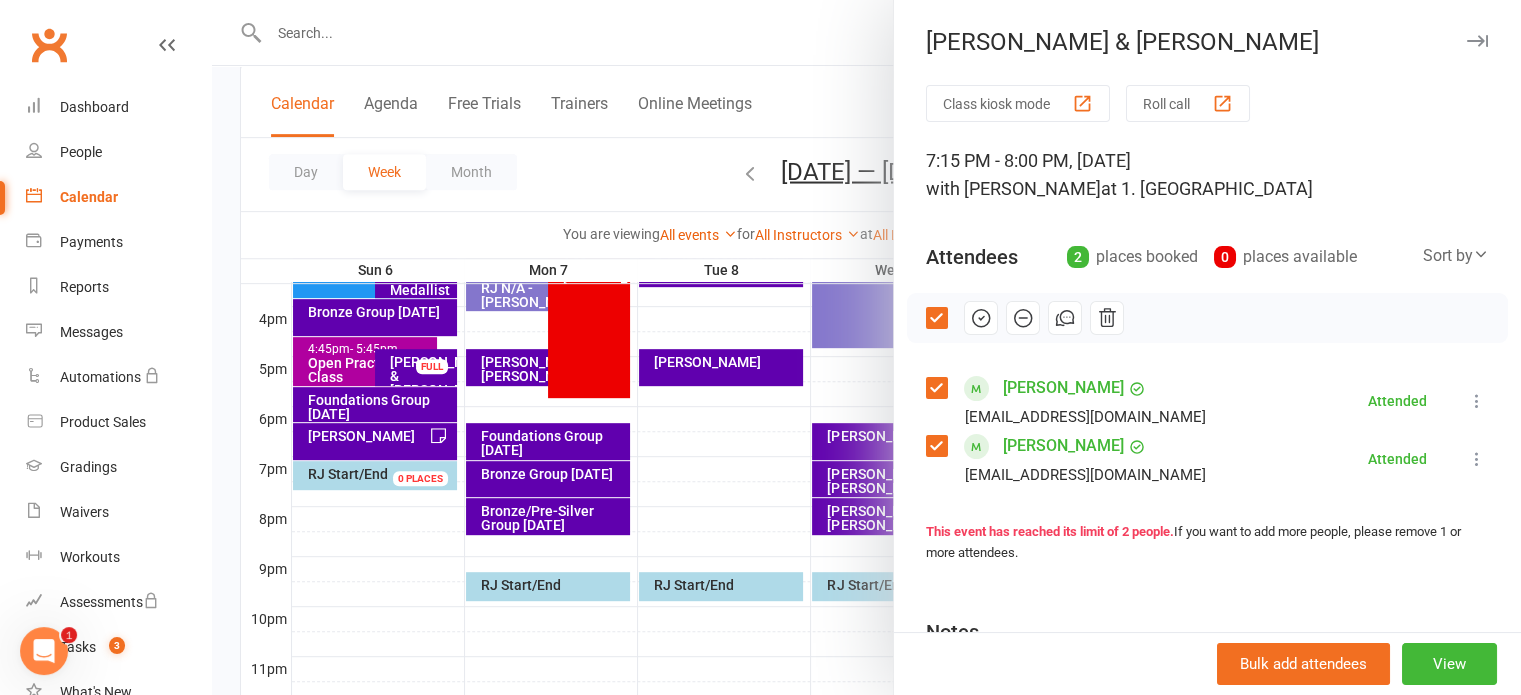 click at bounding box center (866, 347) 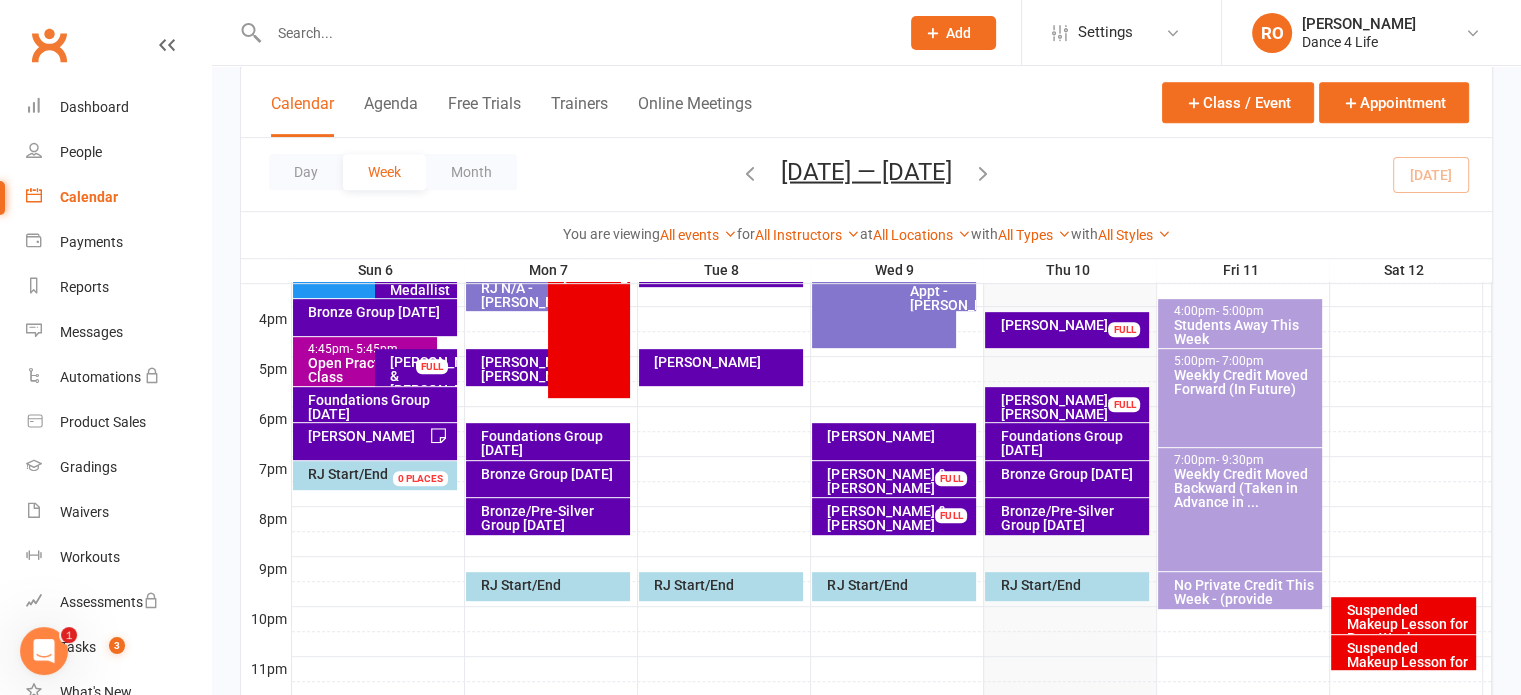 click on "RJ - Laura & Jamieson FULL" at bounding box center (894, 516) 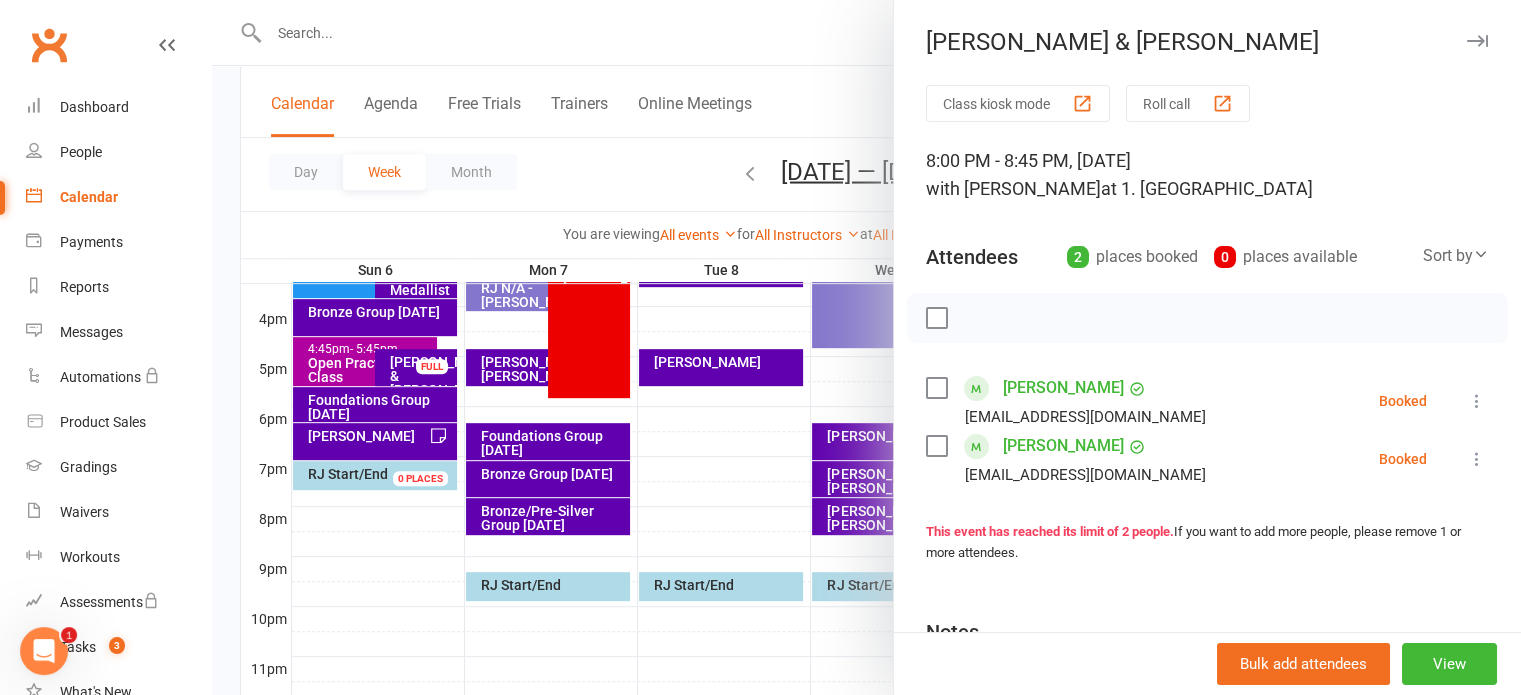 click at bounding box center [936, 318] 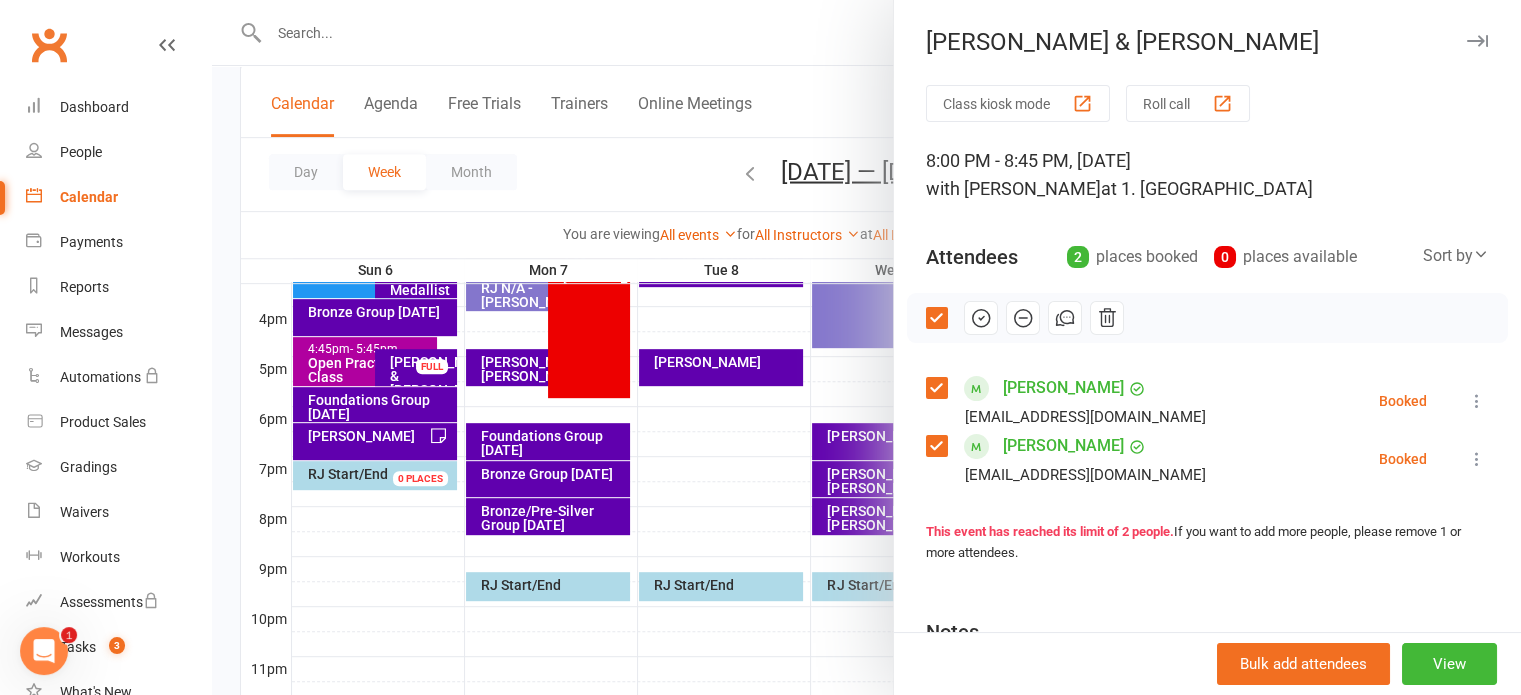 click 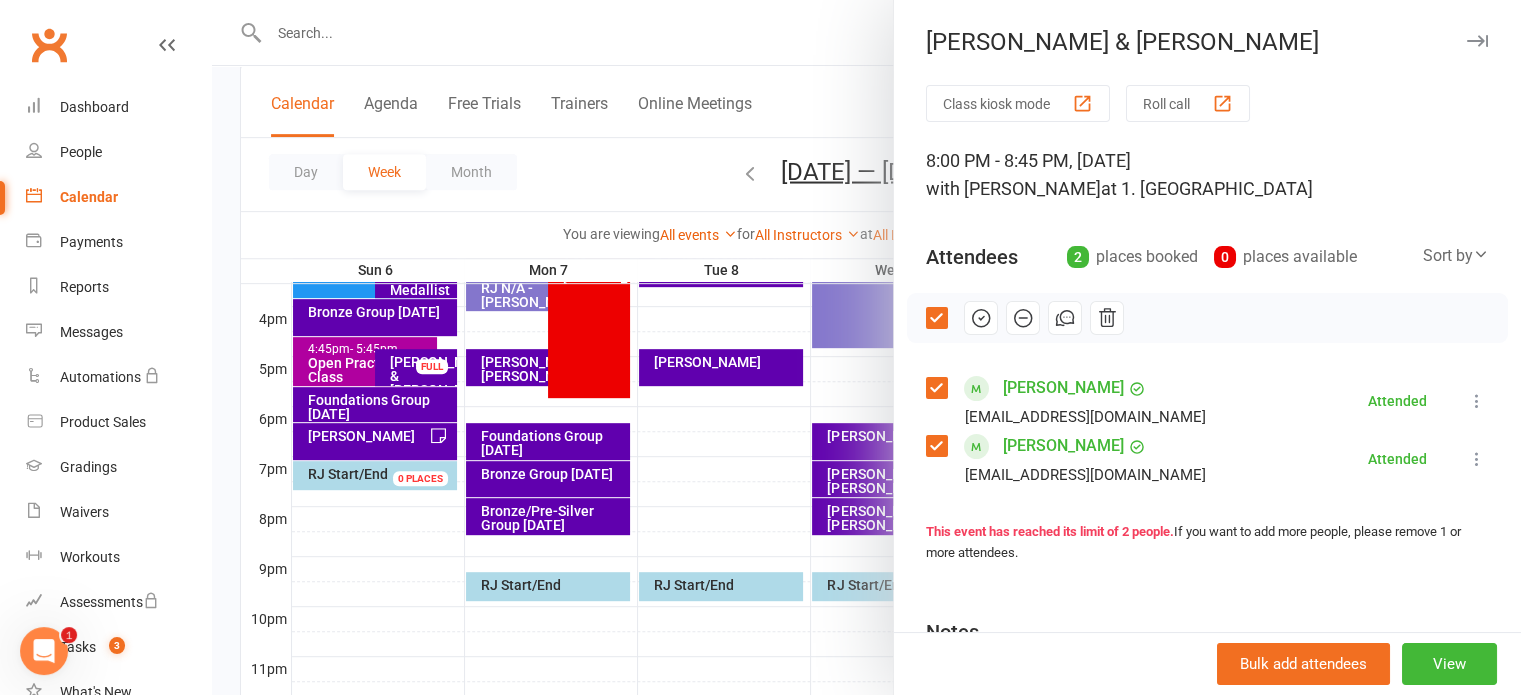 click at bounding box center [866, 347] 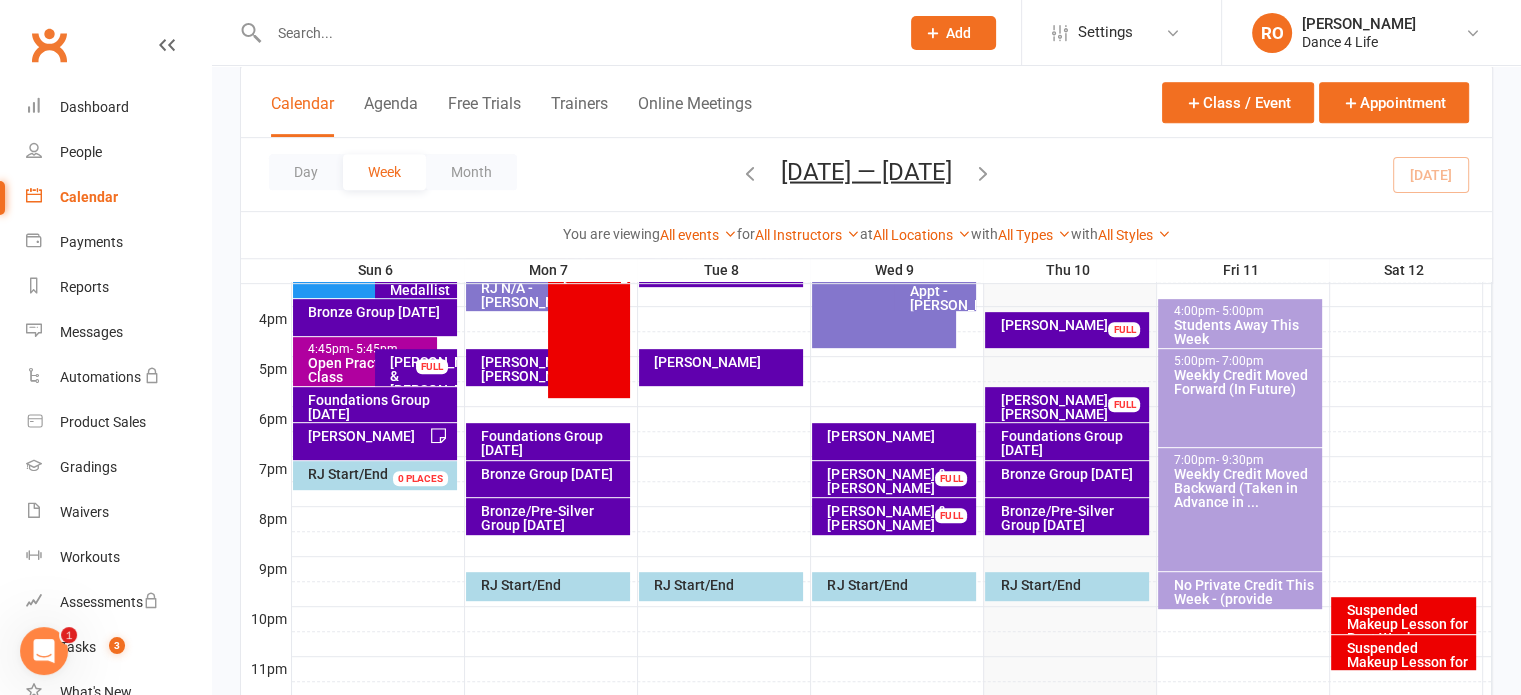 click on "[PERSON_NAME]" at bounding box center (726, 362) 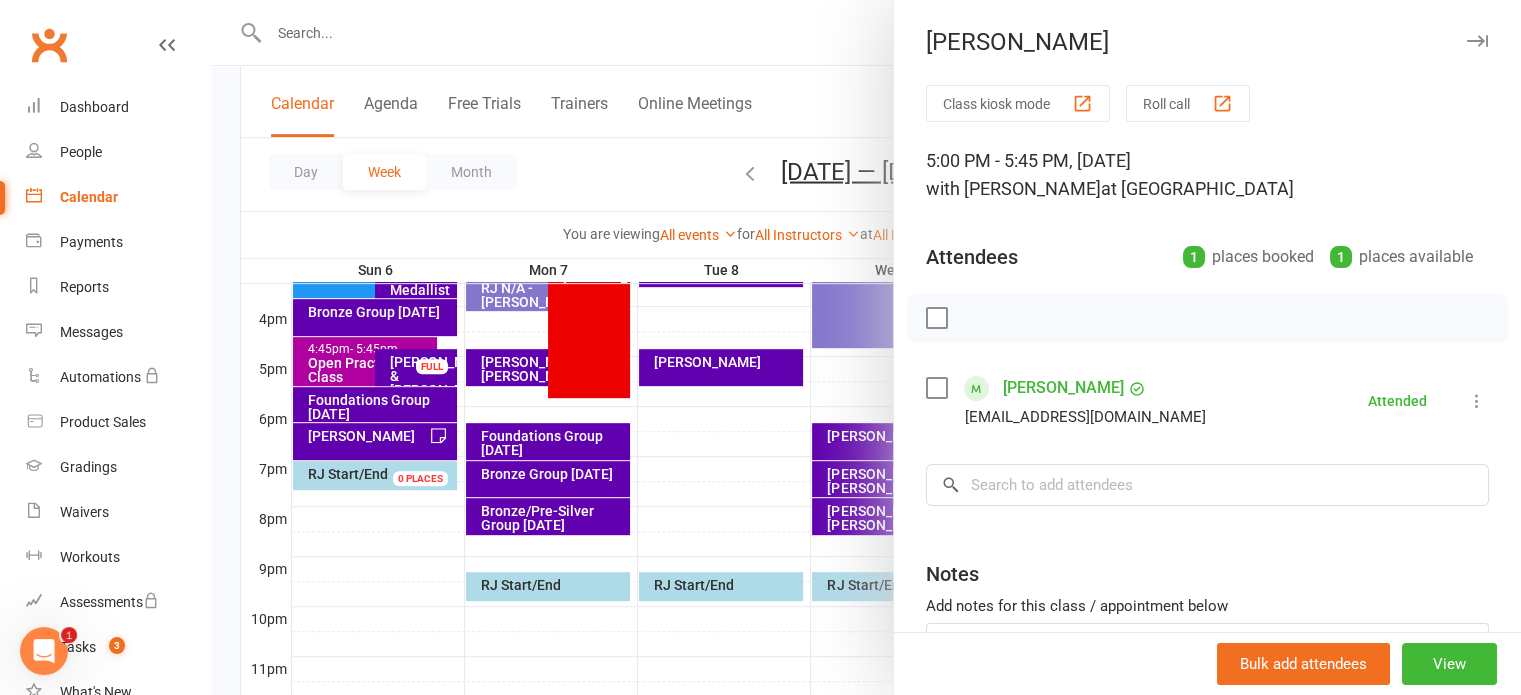 click at bounding box center (936, 388) 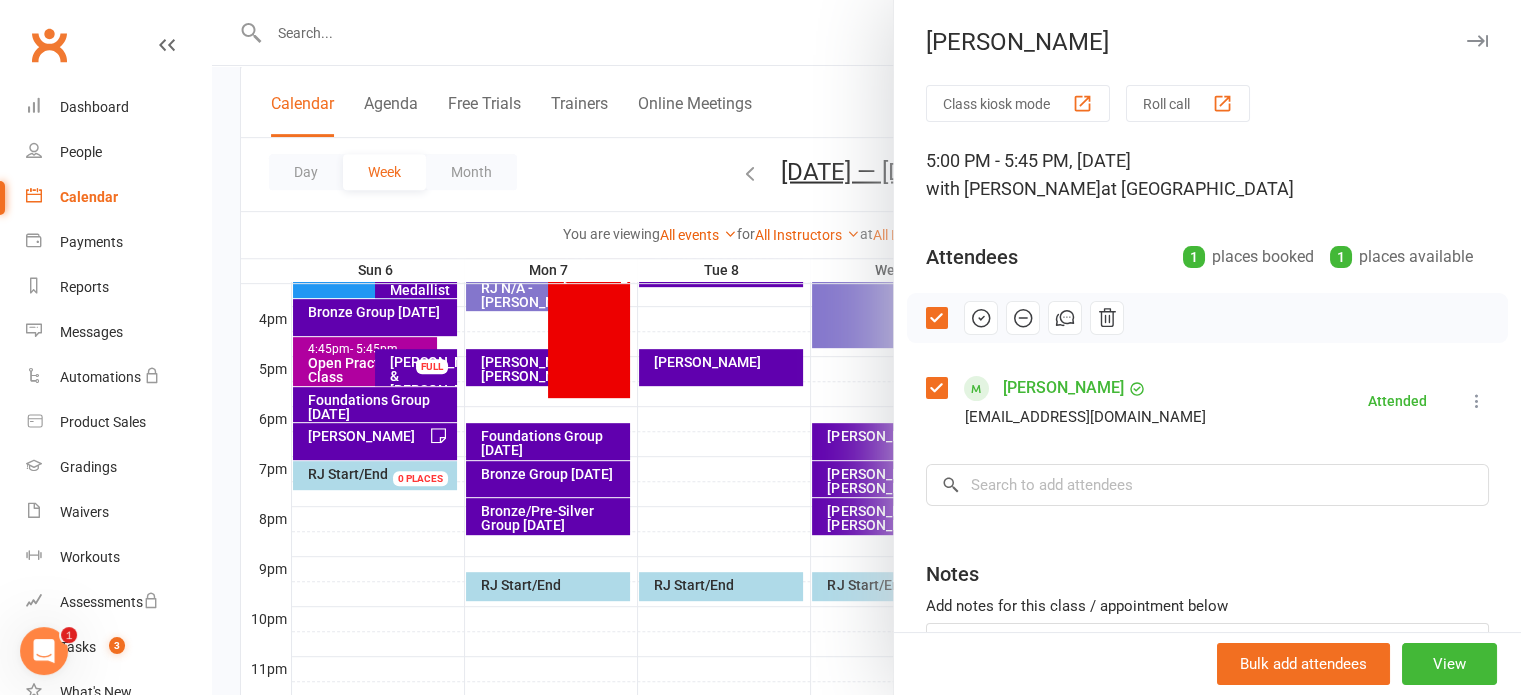 click 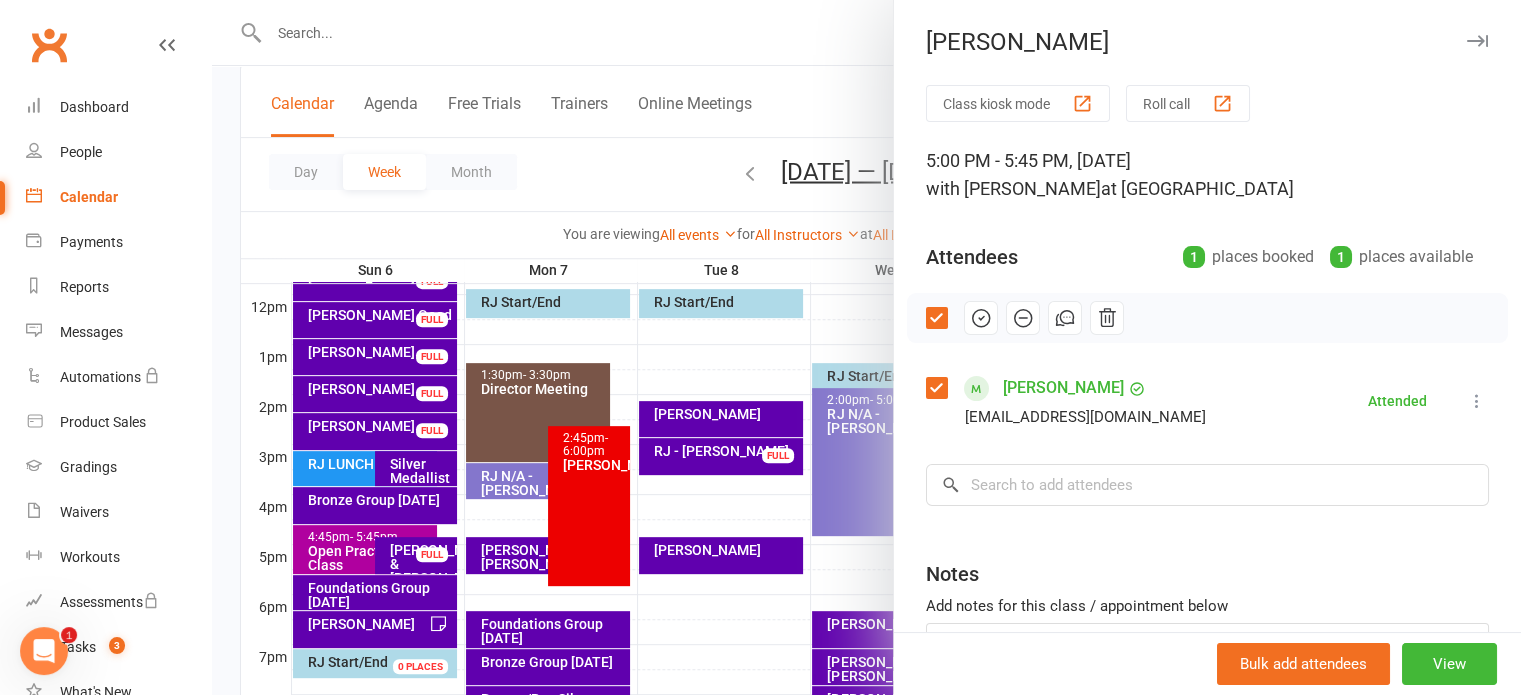 scroll, scrollTop: 700, scrollLeft: 0, axis: vertical 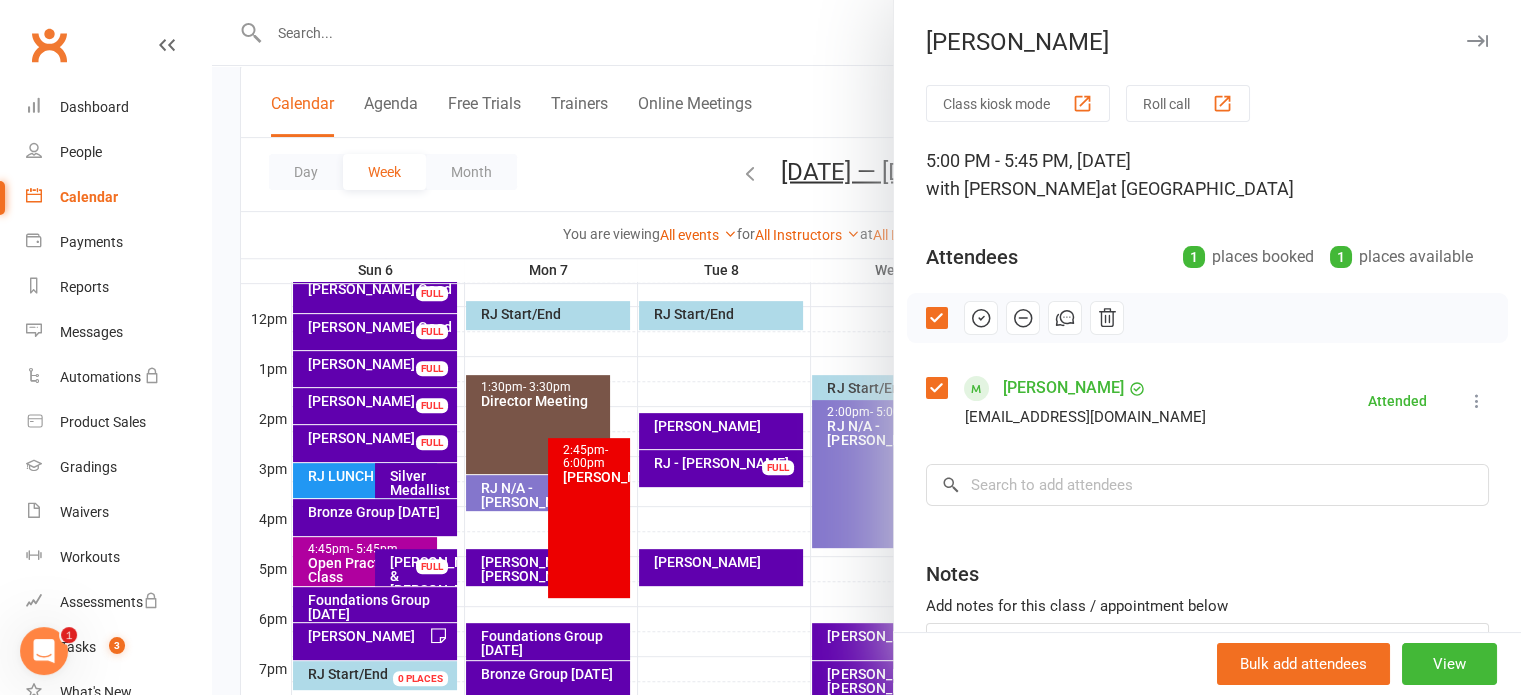 click at bounding box center [866, 347] 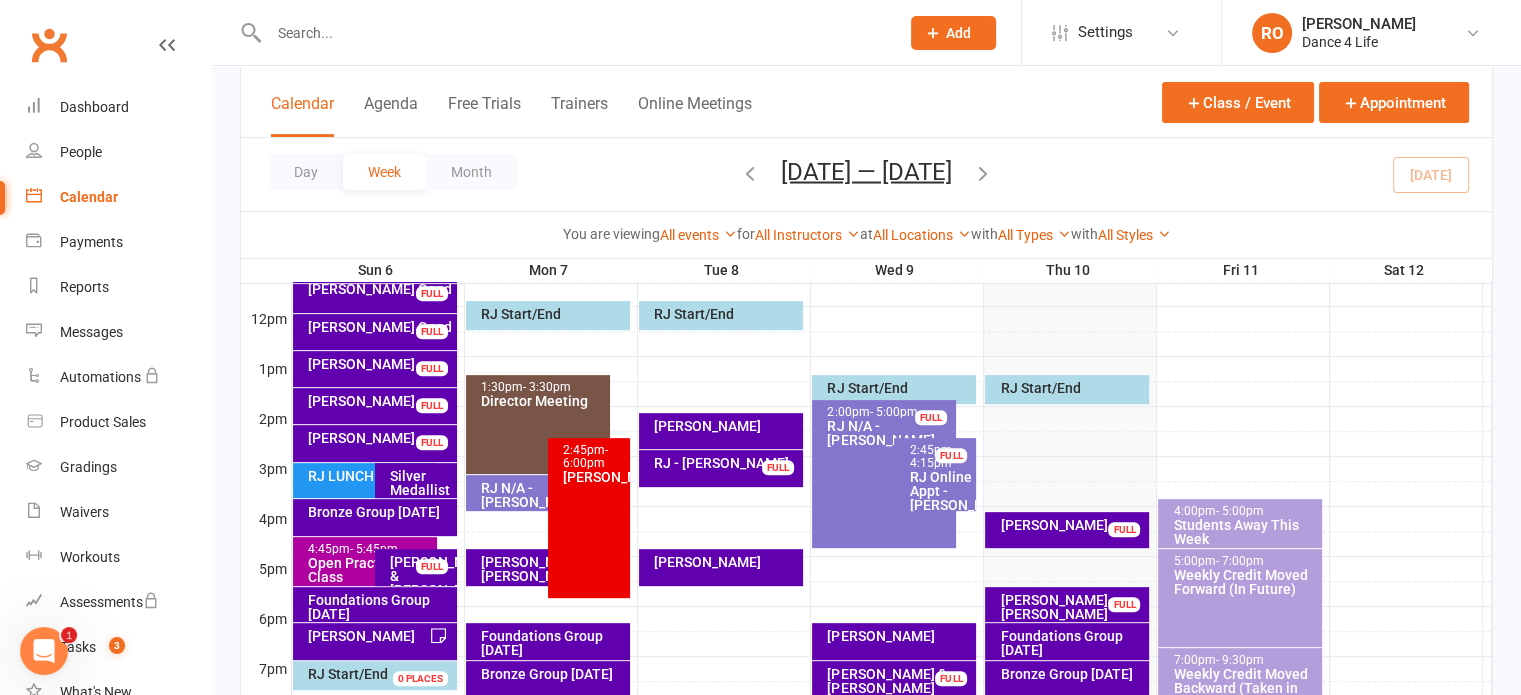 click on "[PERSON_NAME]" at bounding box center (726, 426) 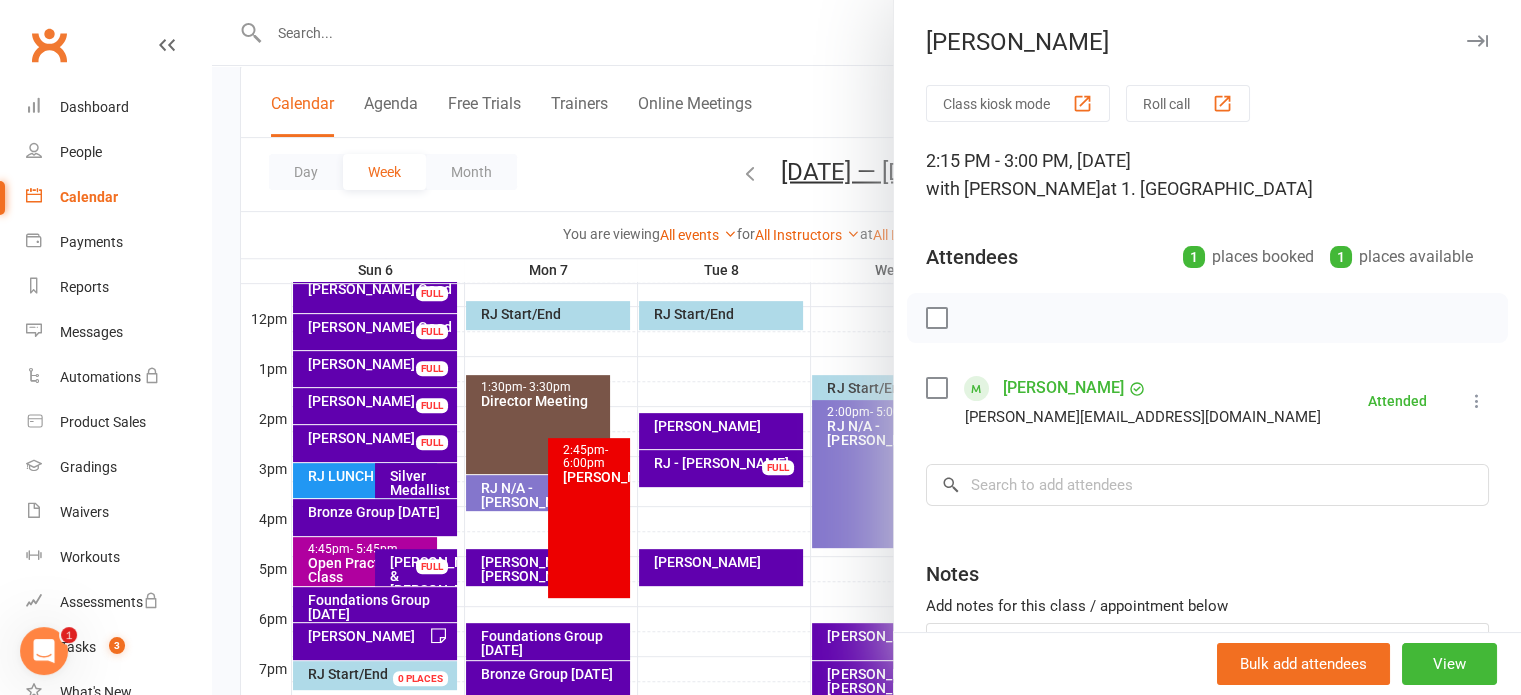 click at bounding box center [1207, 318] 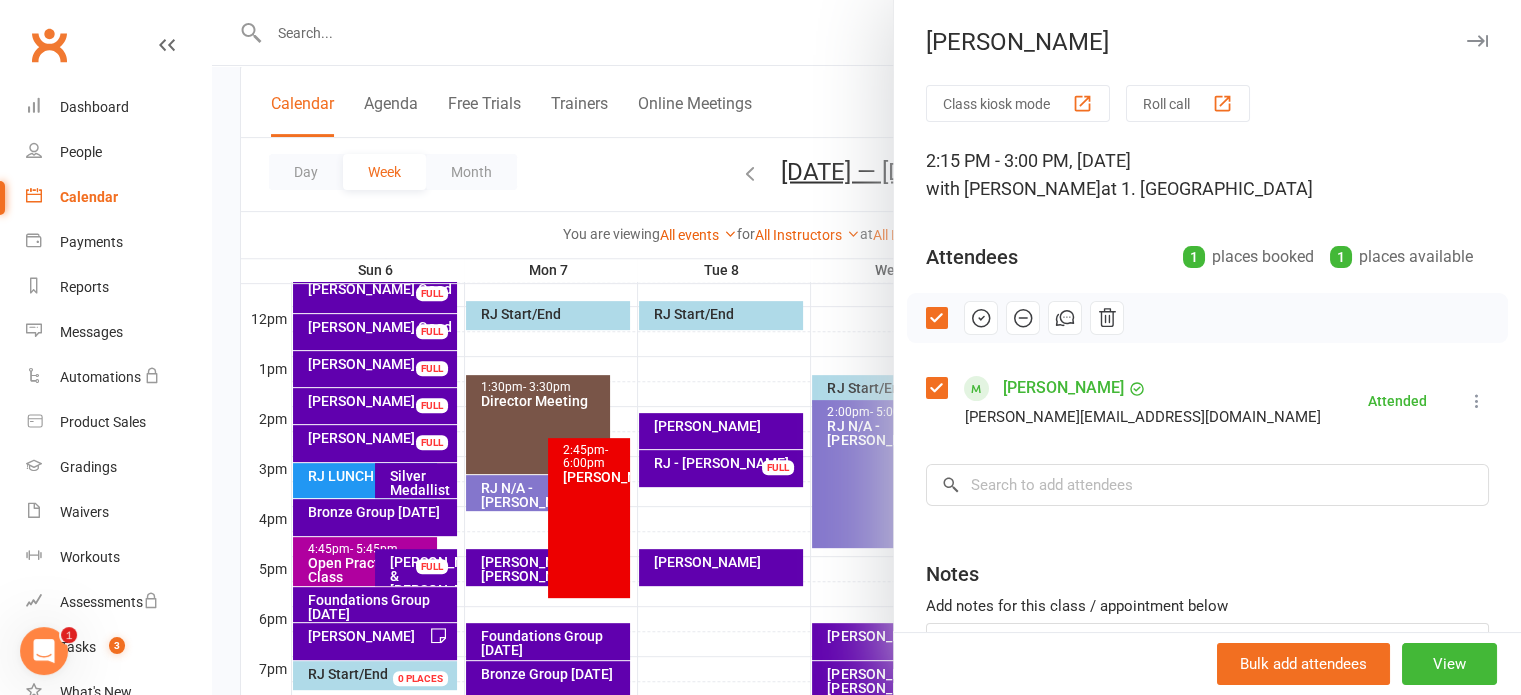 click 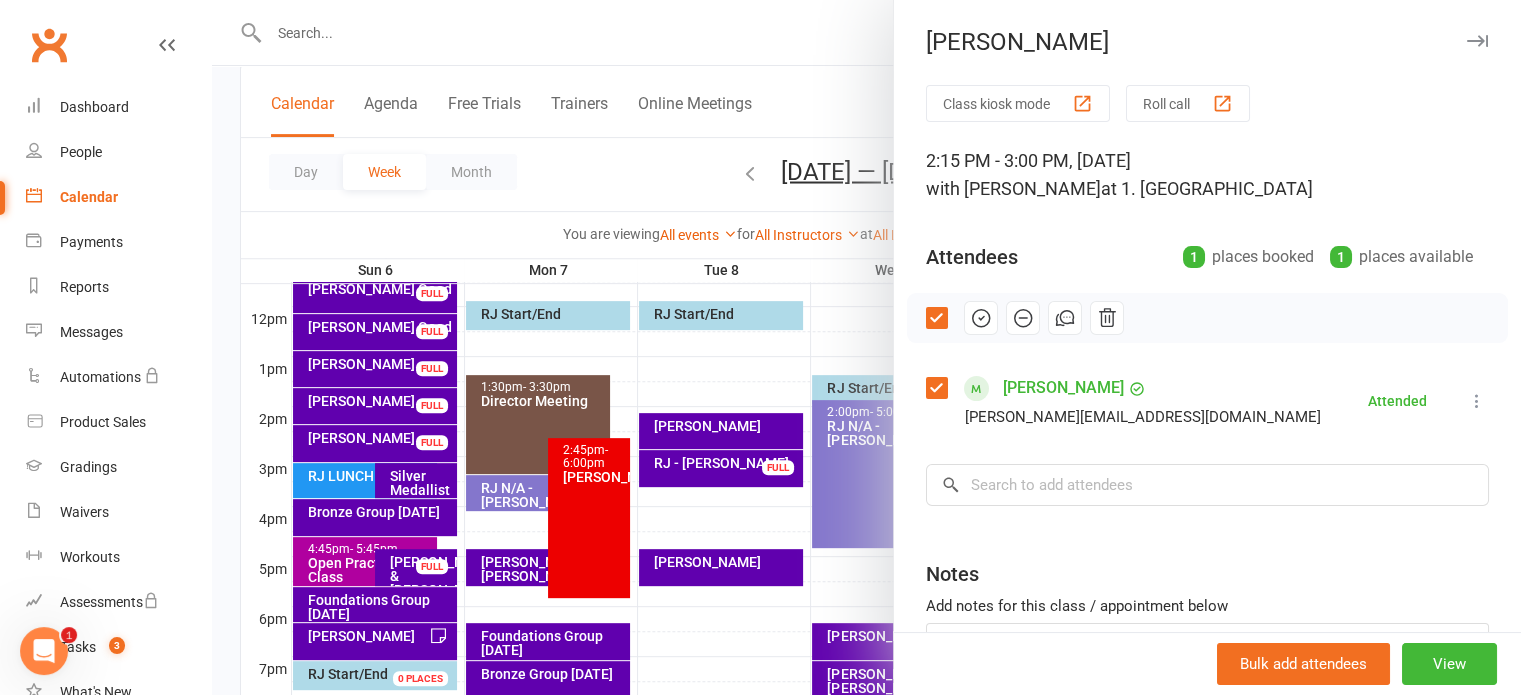 click at bounding box center (866, 347) 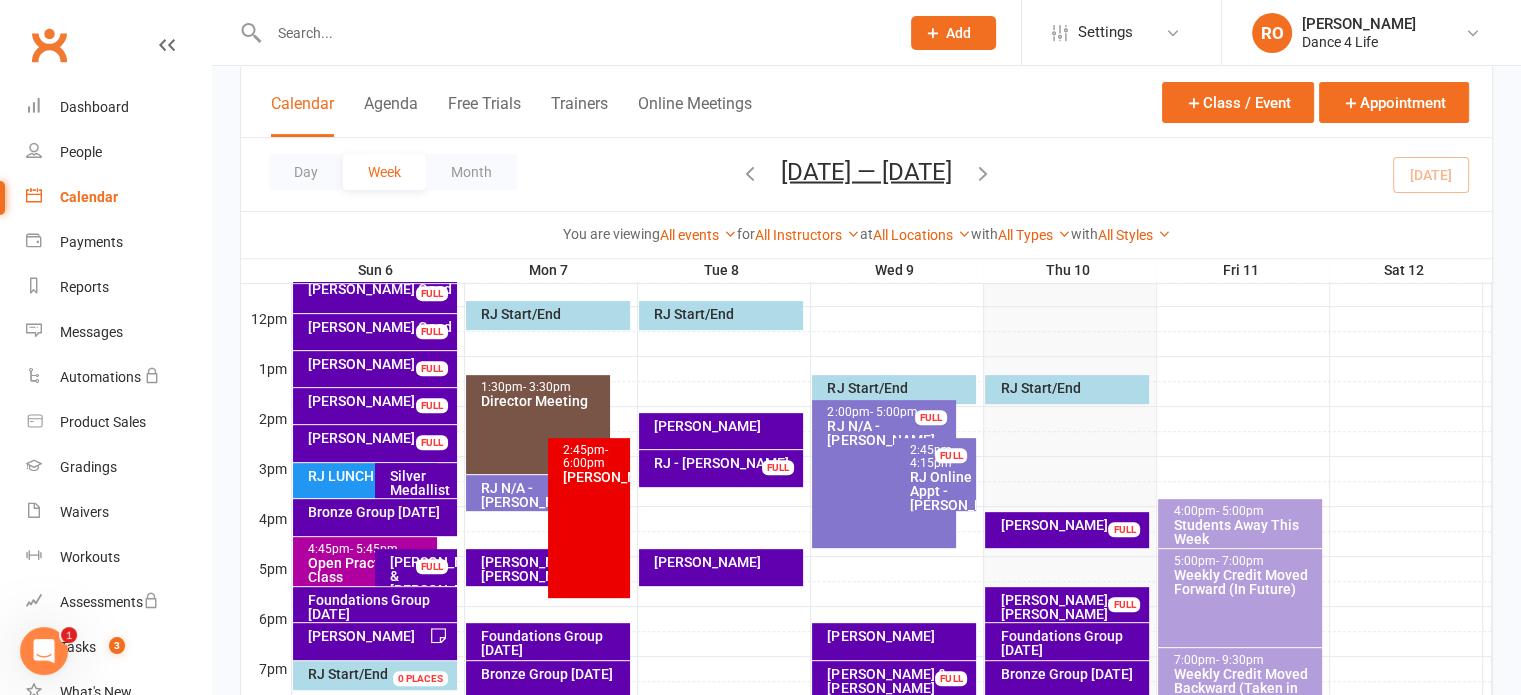 click on "RJ - [PERSON_NAME]" at bounding box center (726, 463) 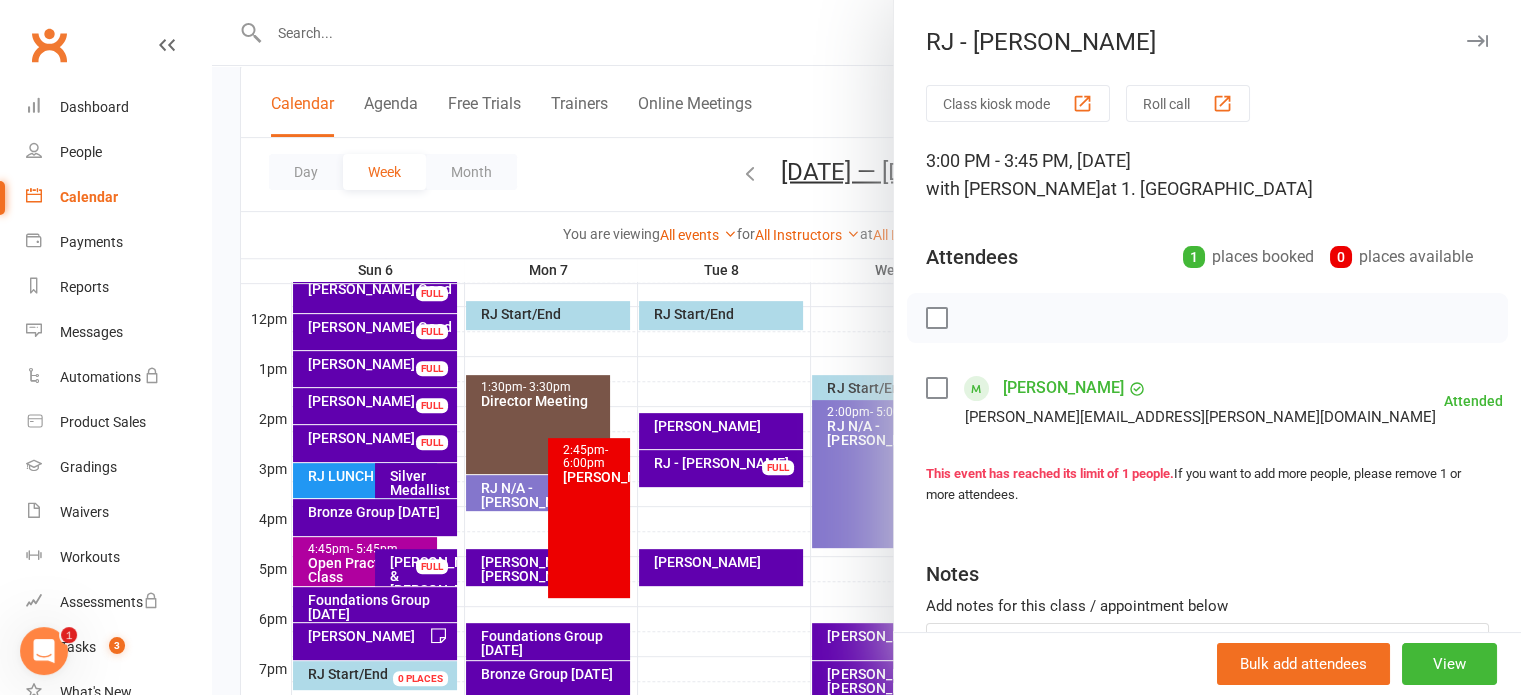 click on "Pam Carter  pam.carter@mail.com" at bounding box center (1185, 401) 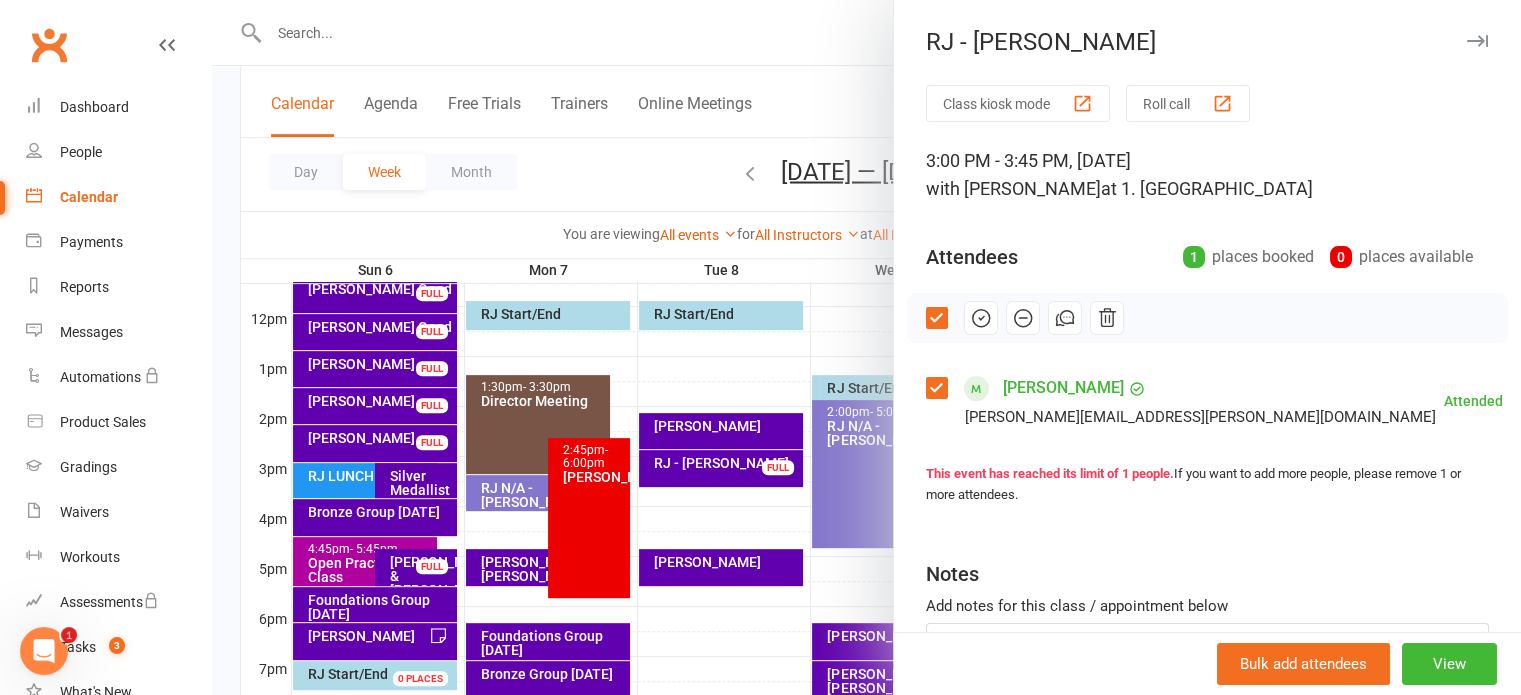 click 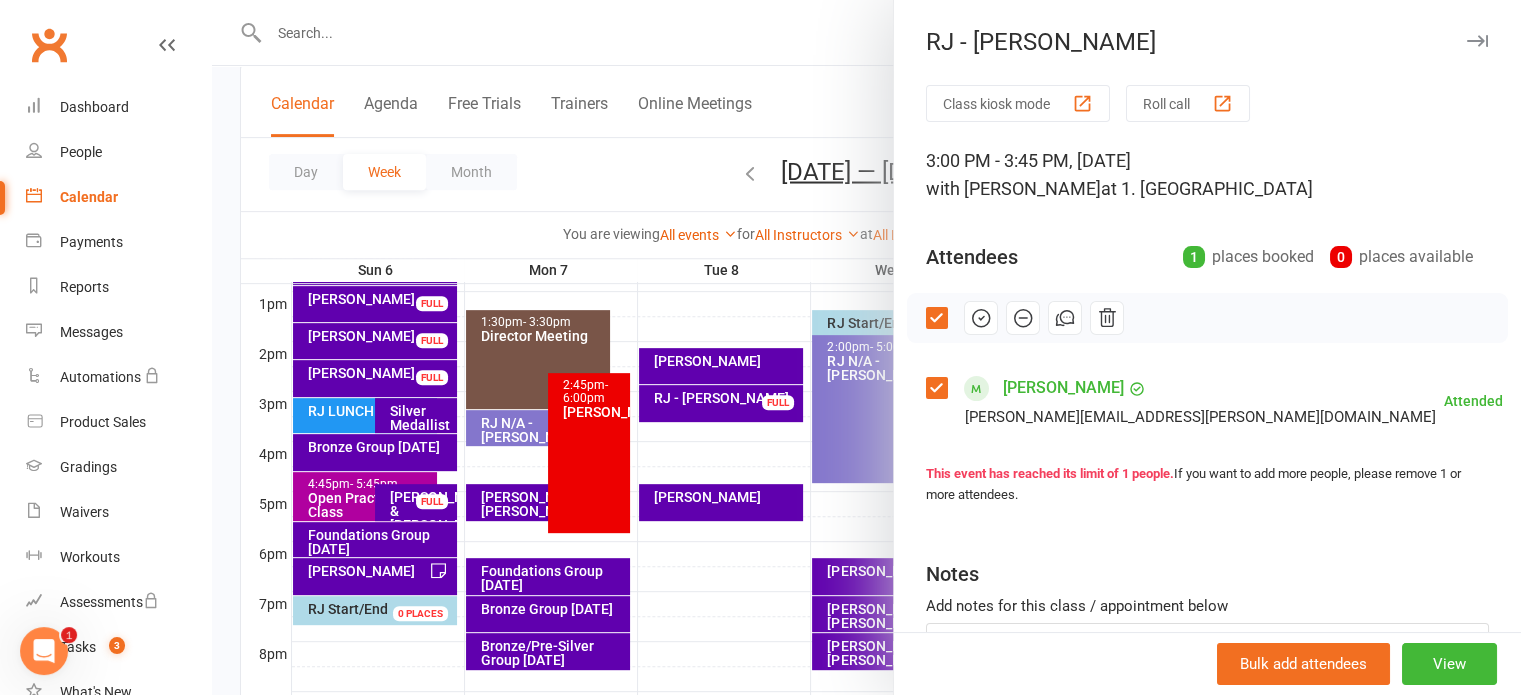 scroll, scrollTop: 800, scrollLeft: 0, axis: vertical 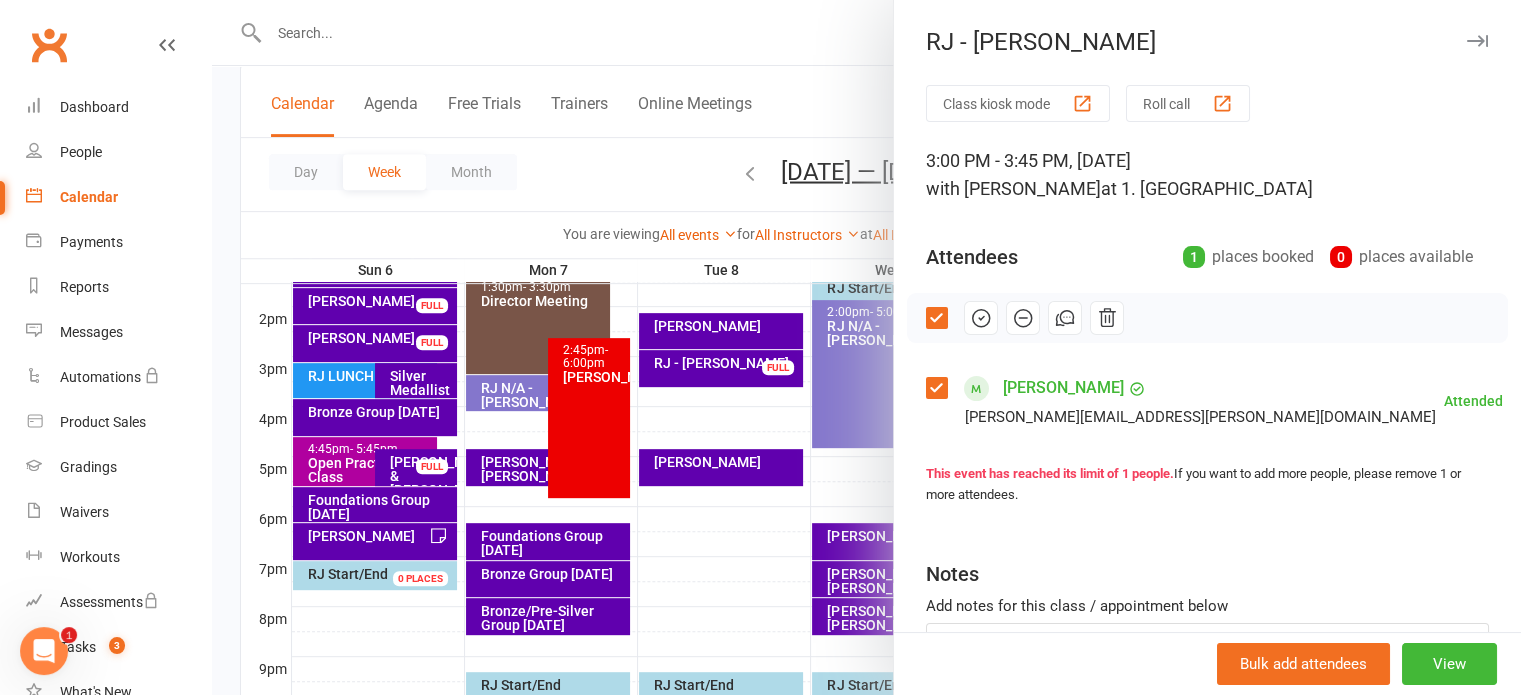 click at bounding box center (866, 347) 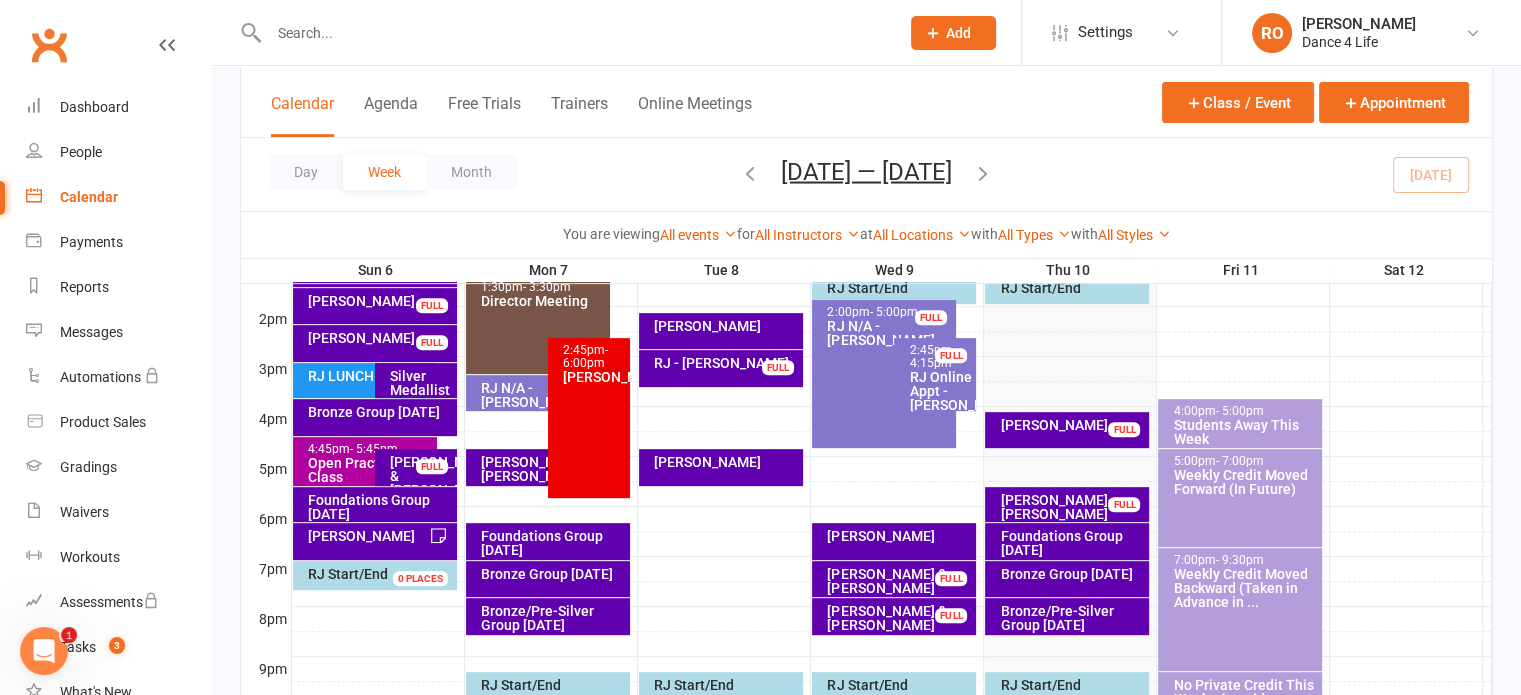 click on "Bronze/Pre-Silver Group [DATE]" at bounding box center (553, 618) 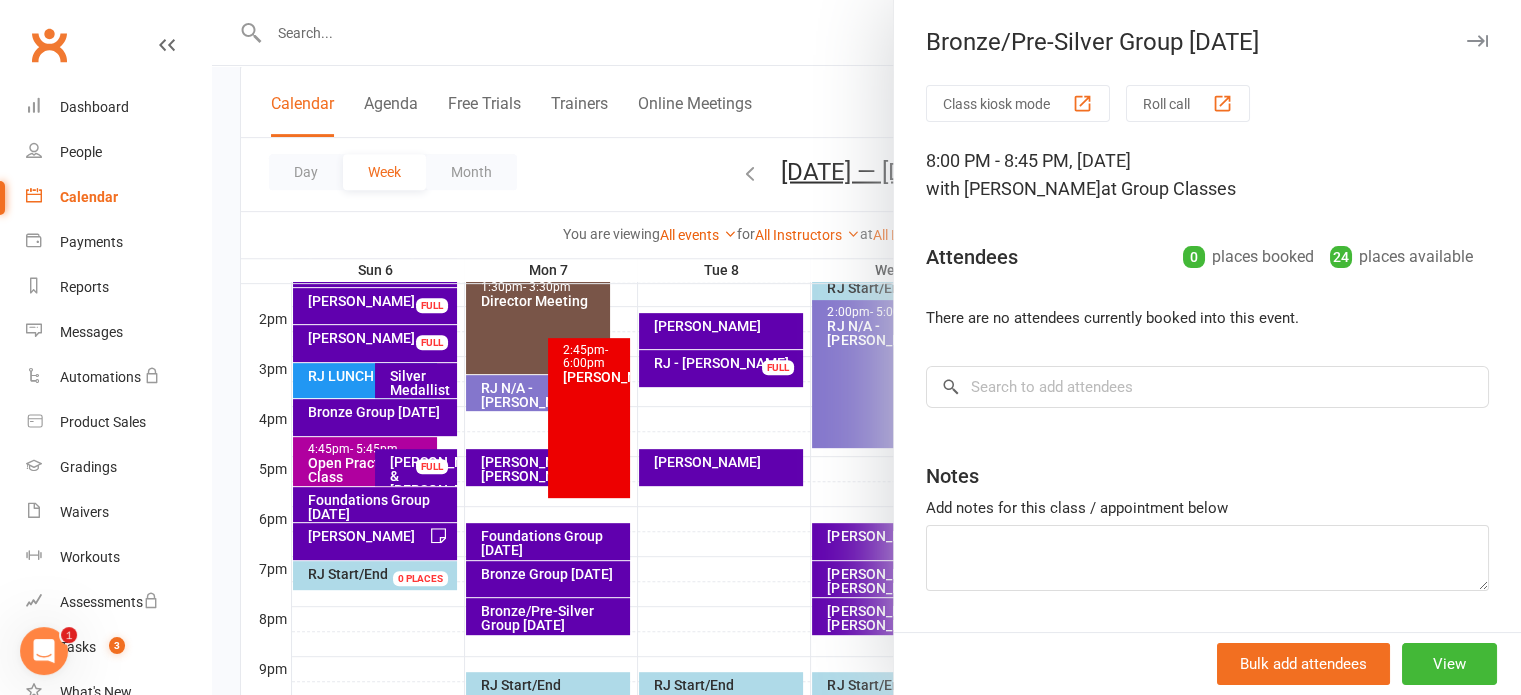 click at bounding box center [866, 347] 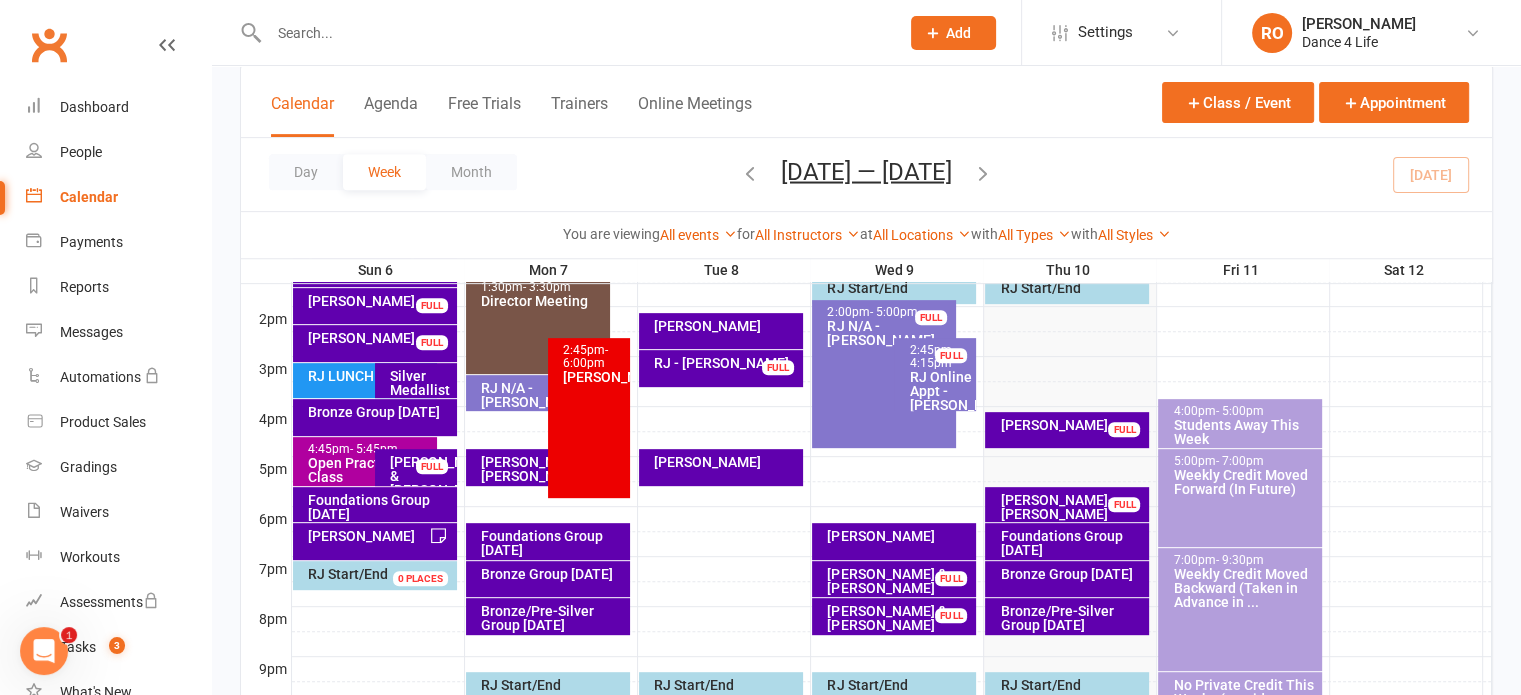 click on "Bronze Group [DATE]" at bounding box center [553, 574] 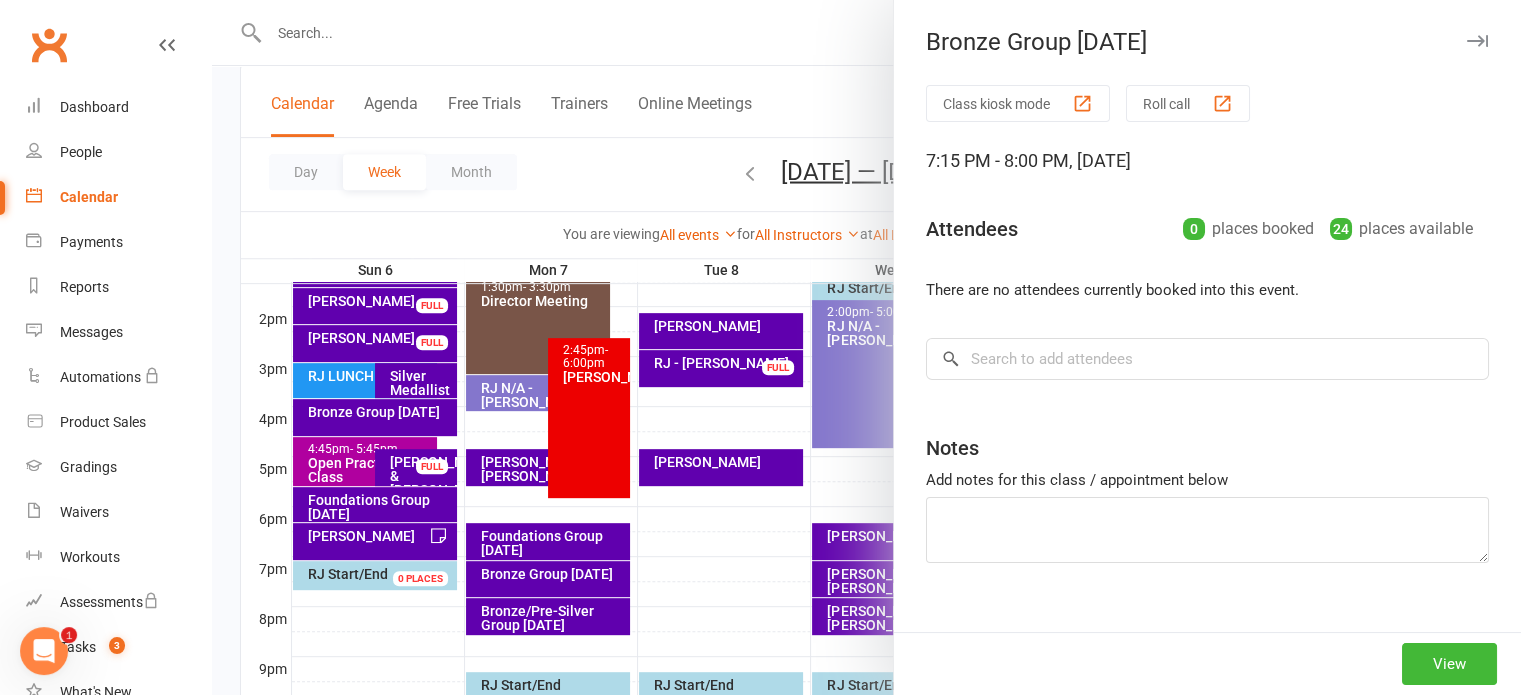 click at bounding box center (866, 347) 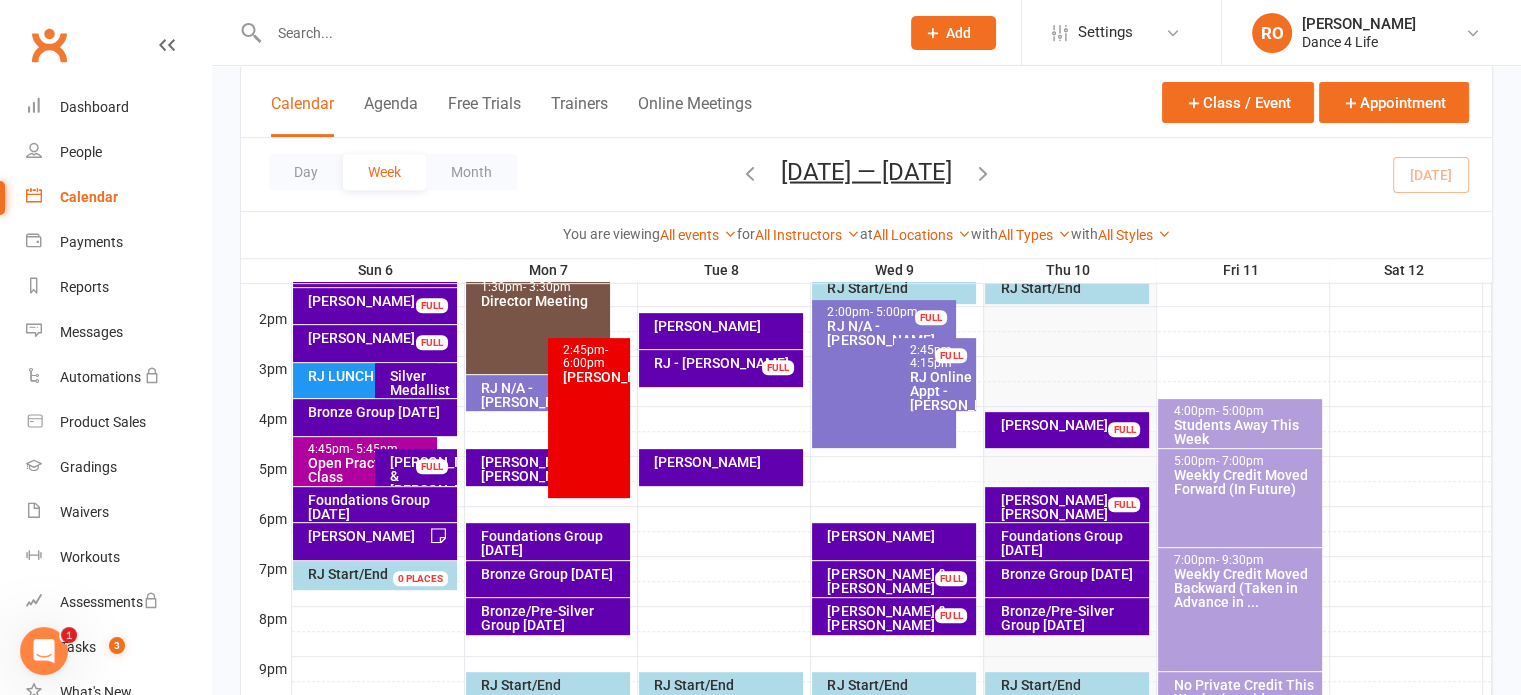 click on "Bronze/Pre-Silver Group [DATE]" at bounding box center [553, 618] 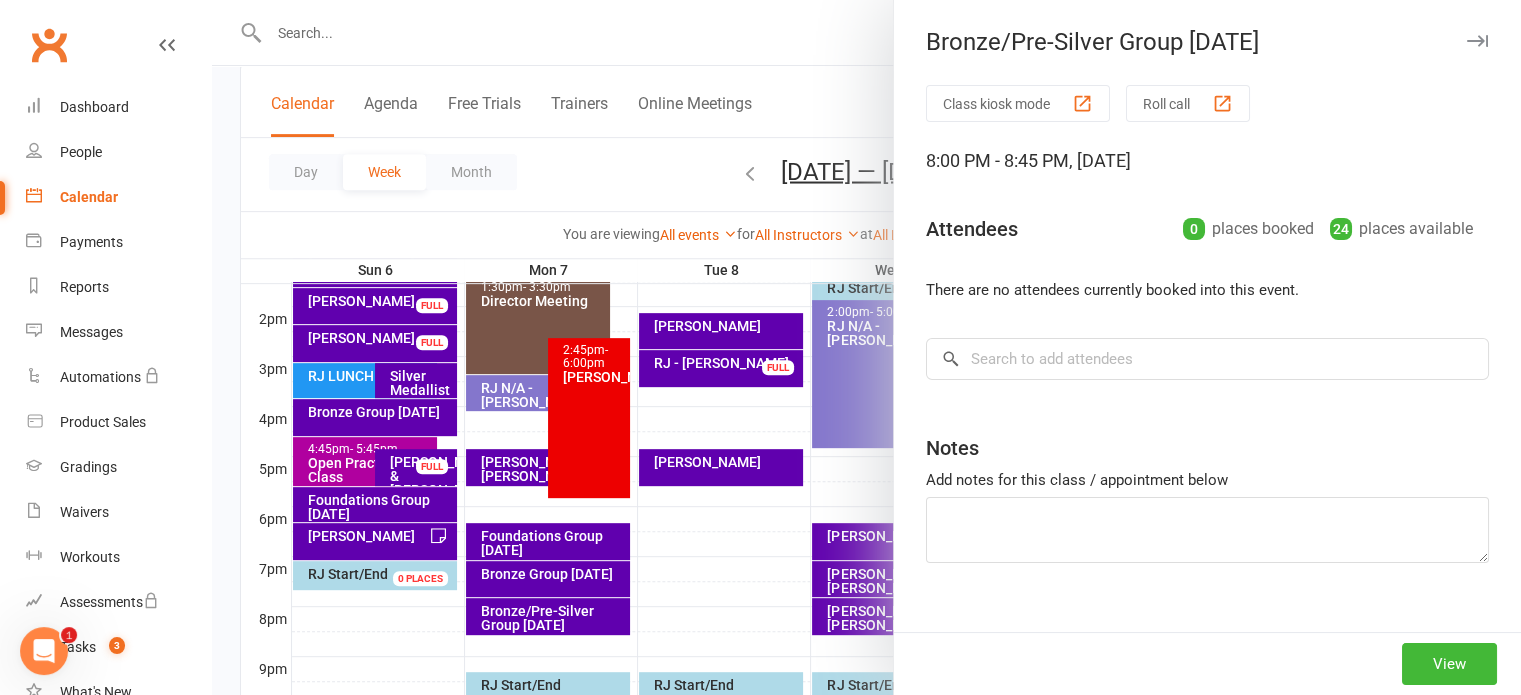 click at bounding box center [866, 347] 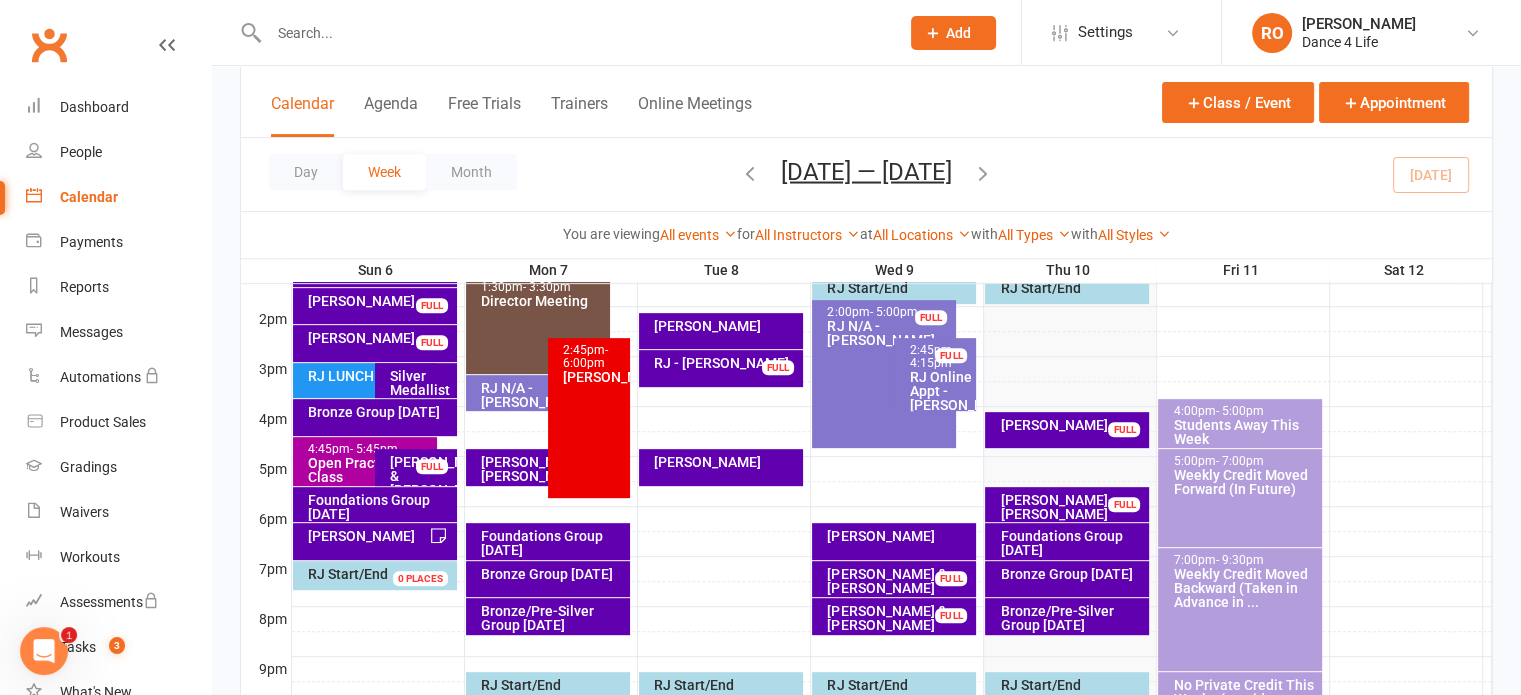 click on "Foundations Group [DATE]" at bounding box center [553, 543] 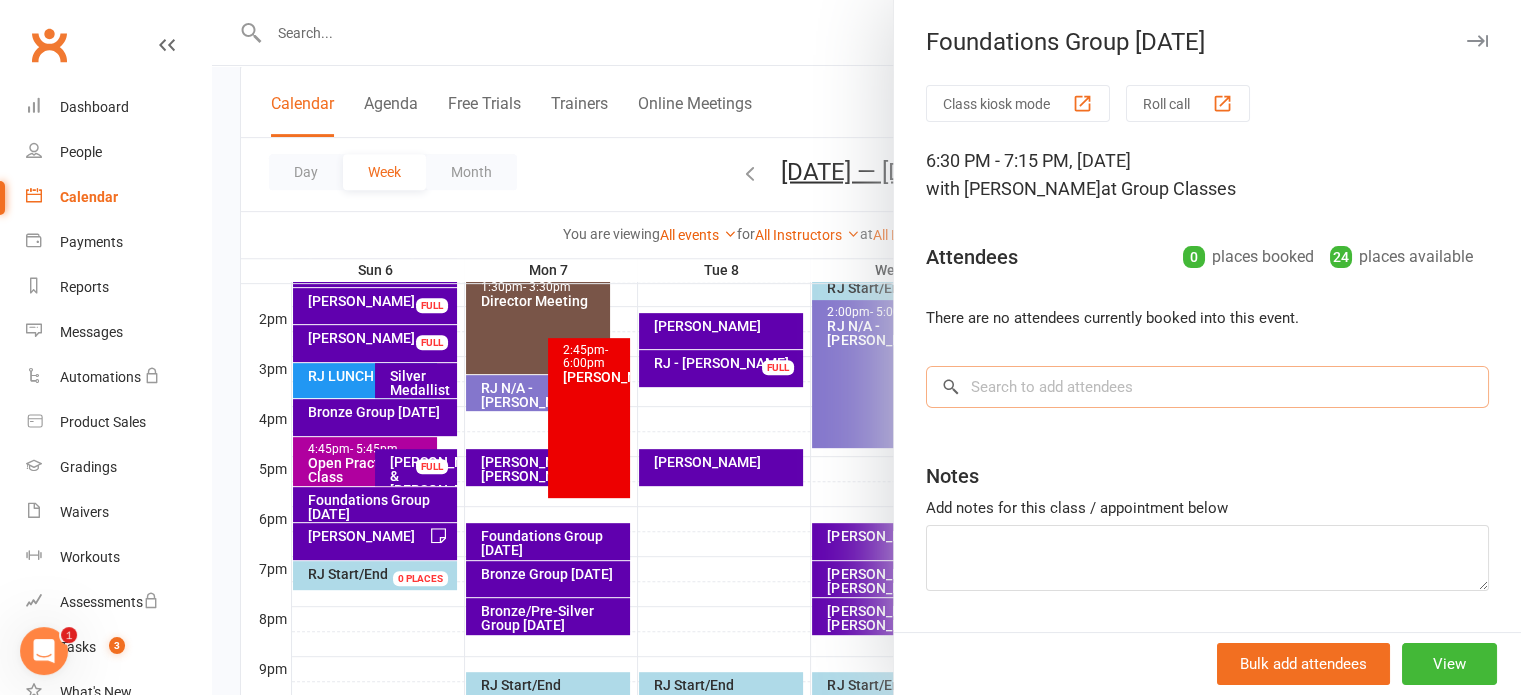 click at bounding box center (1207, 387) 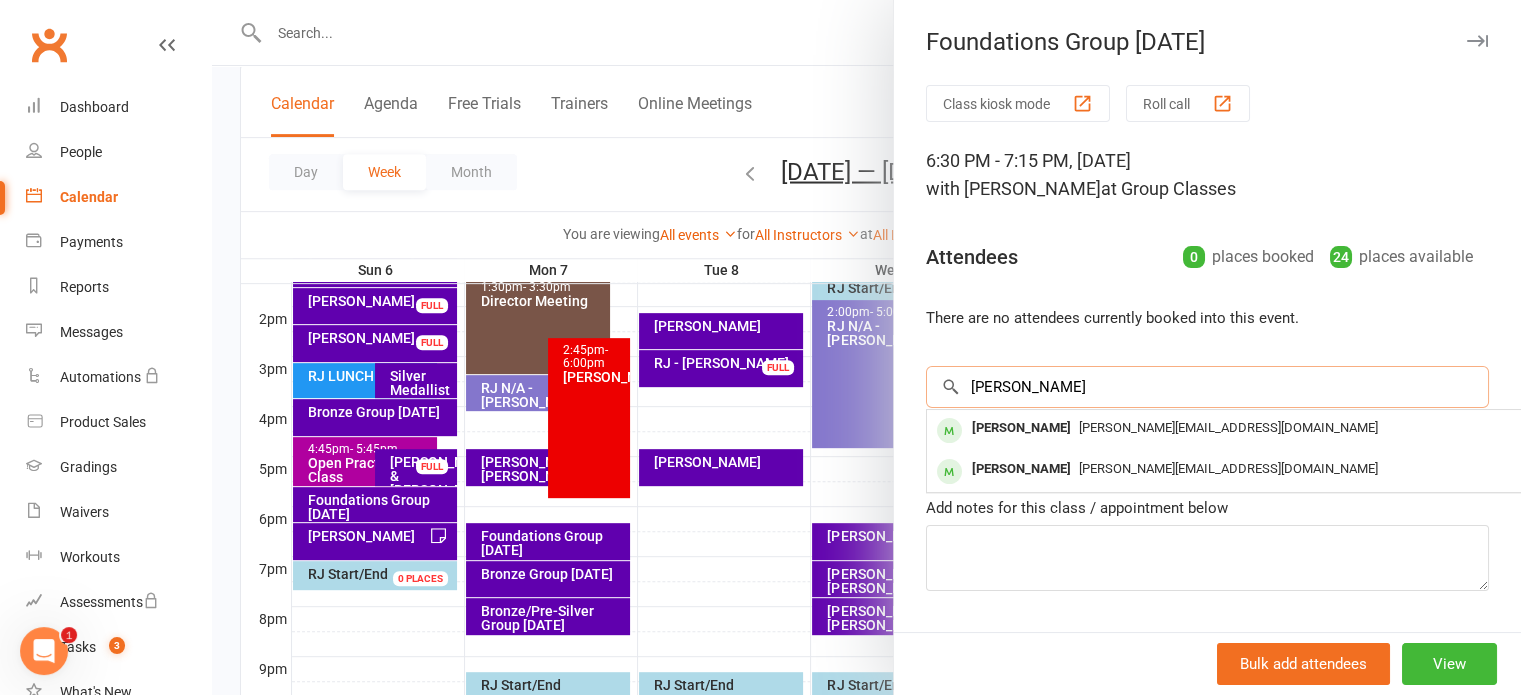 type on "lewer" 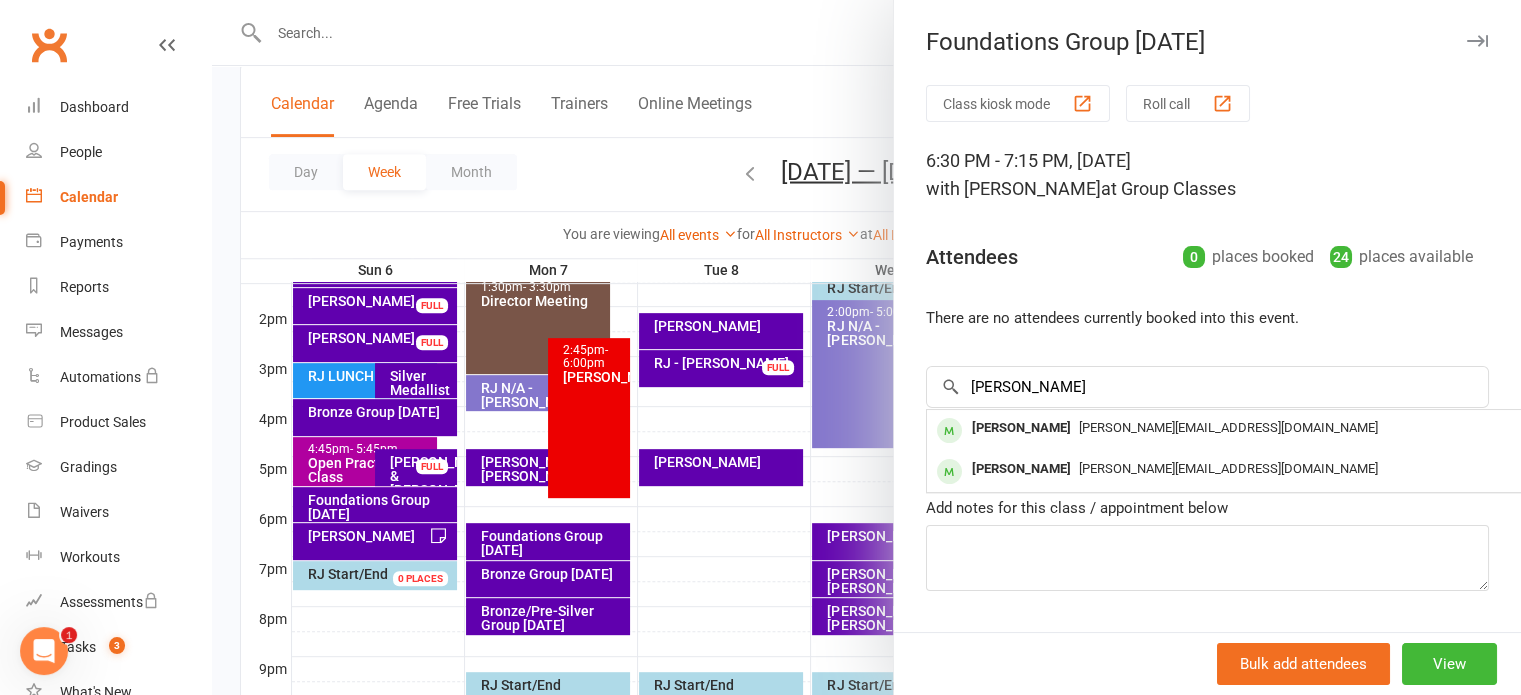 click on "[PERSON_NAME][EMAIL_ADDRESS][DOMAIN_NAME]" at bounding box center [1228, 427] 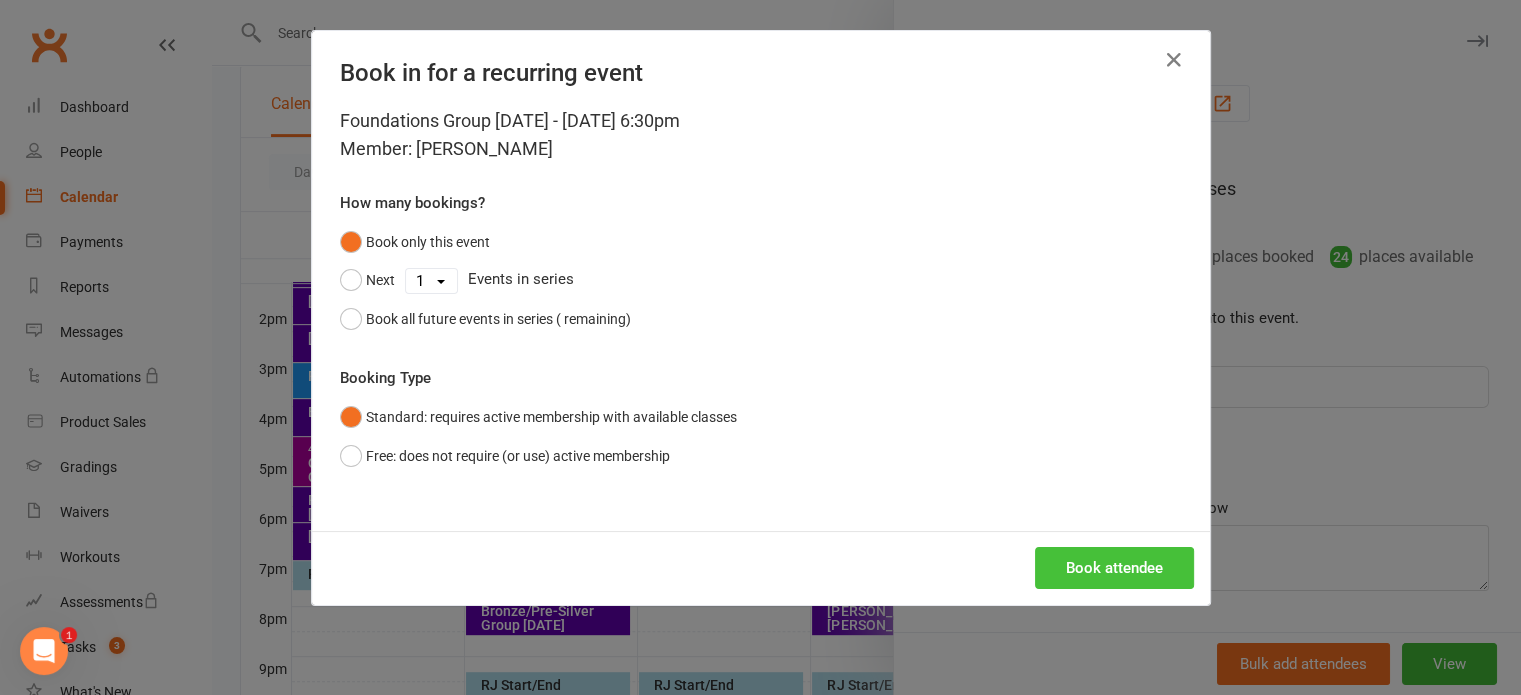 click on "Book attendee" at bounding box center (1114, 568) 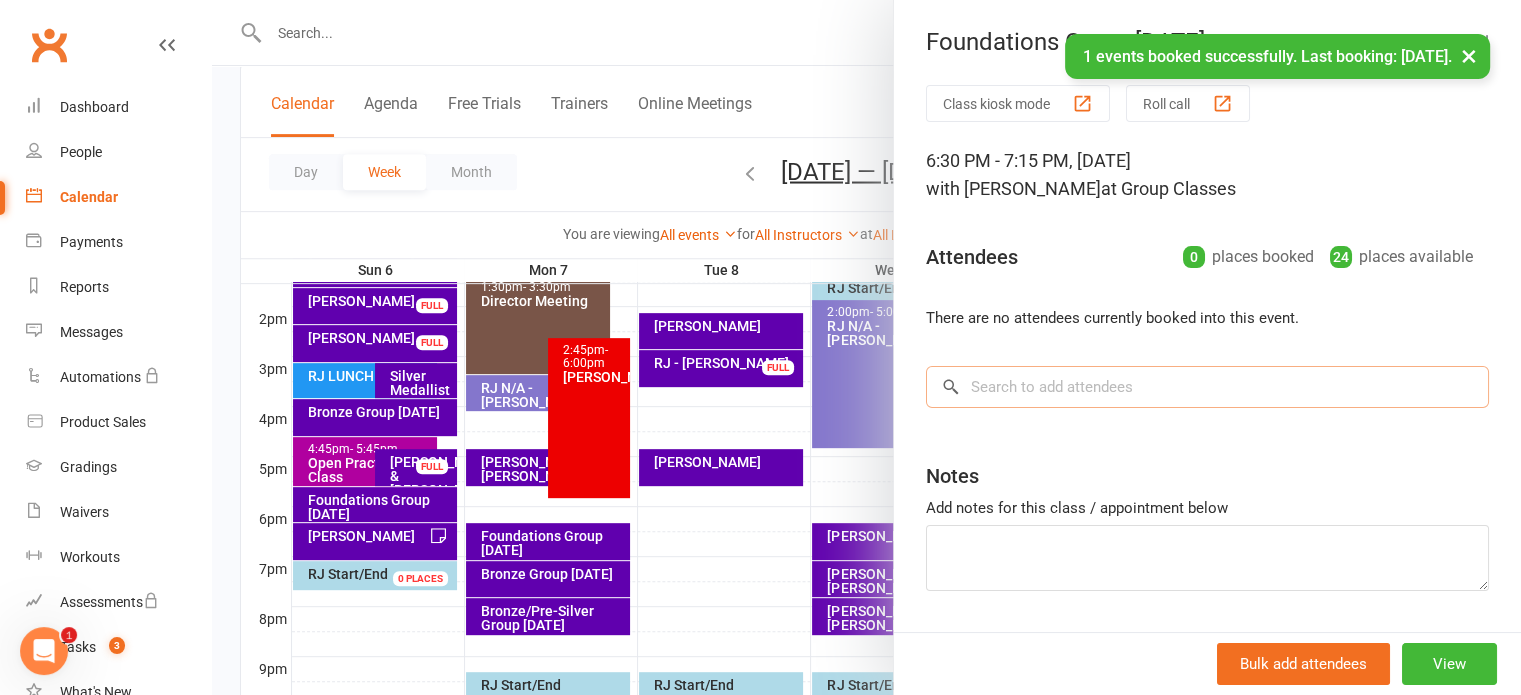 click at bounding box center (1207, 387) 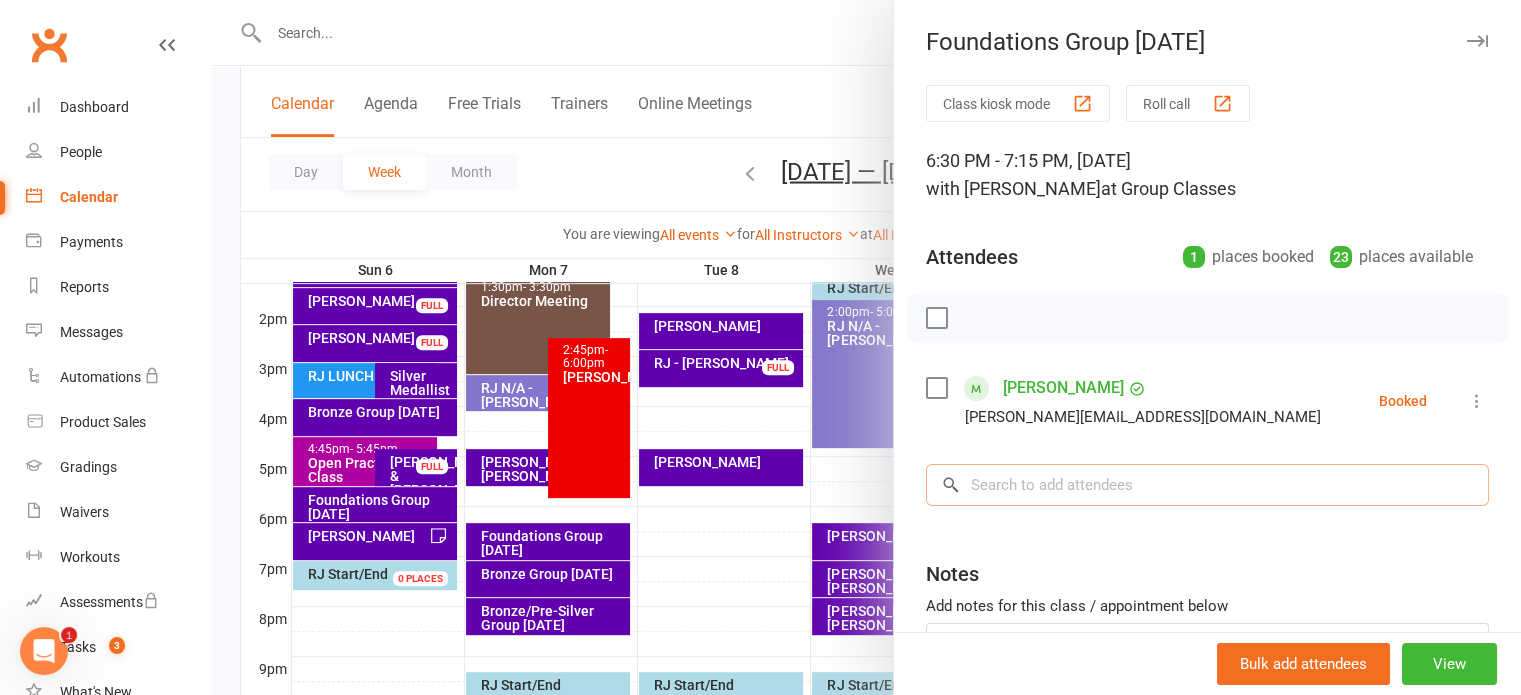 click at bounding box center (1207, 485) 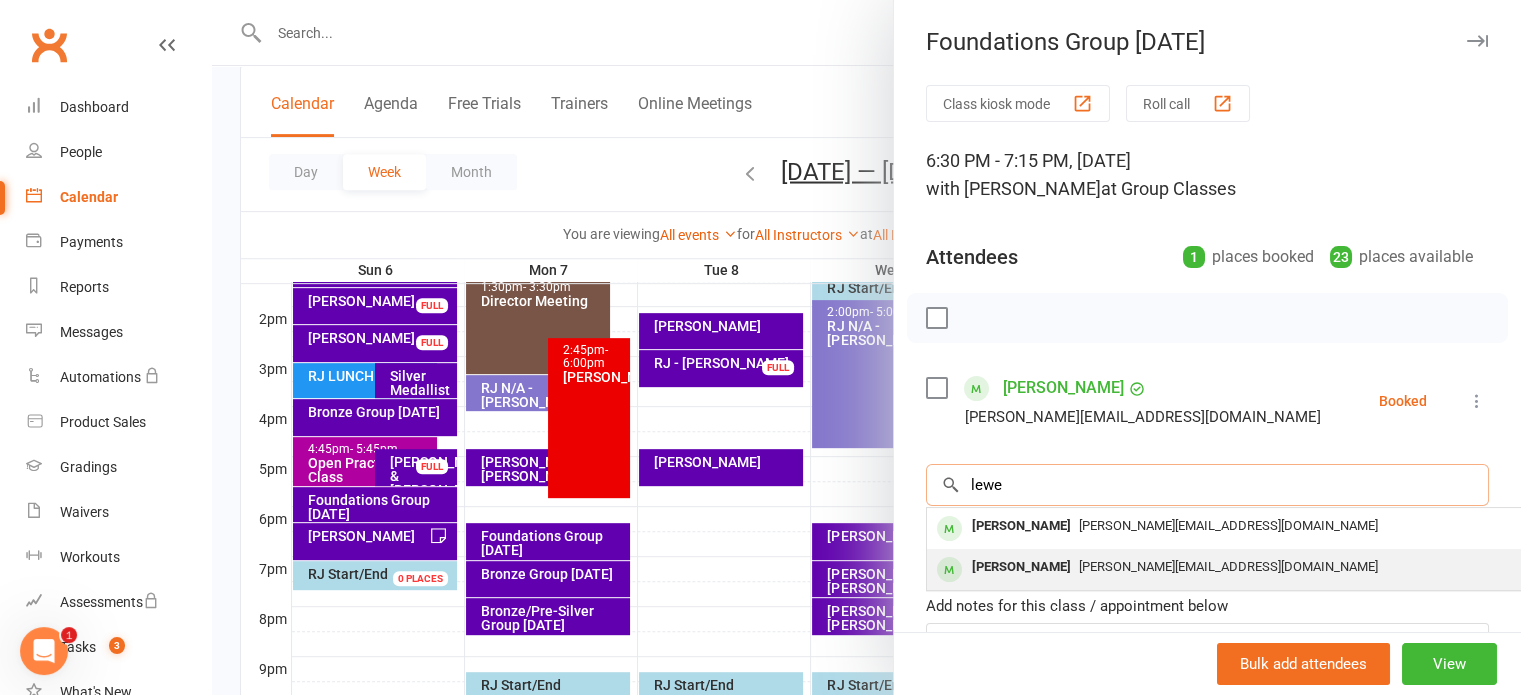 type on "lewe" 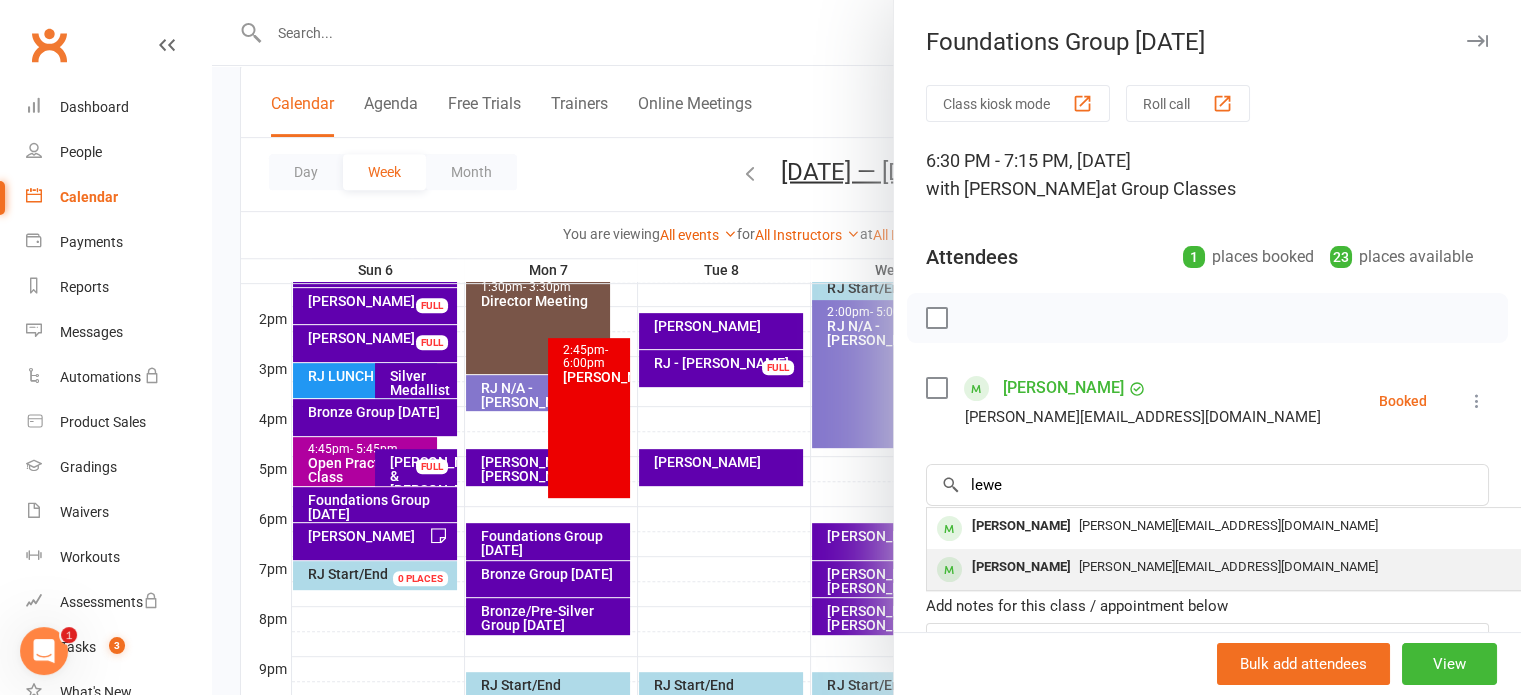 click on "[PERSON_NAME][EMAIL_ADDRESS][DOMAIN_NAME]" at bounding box center [1226, 567] 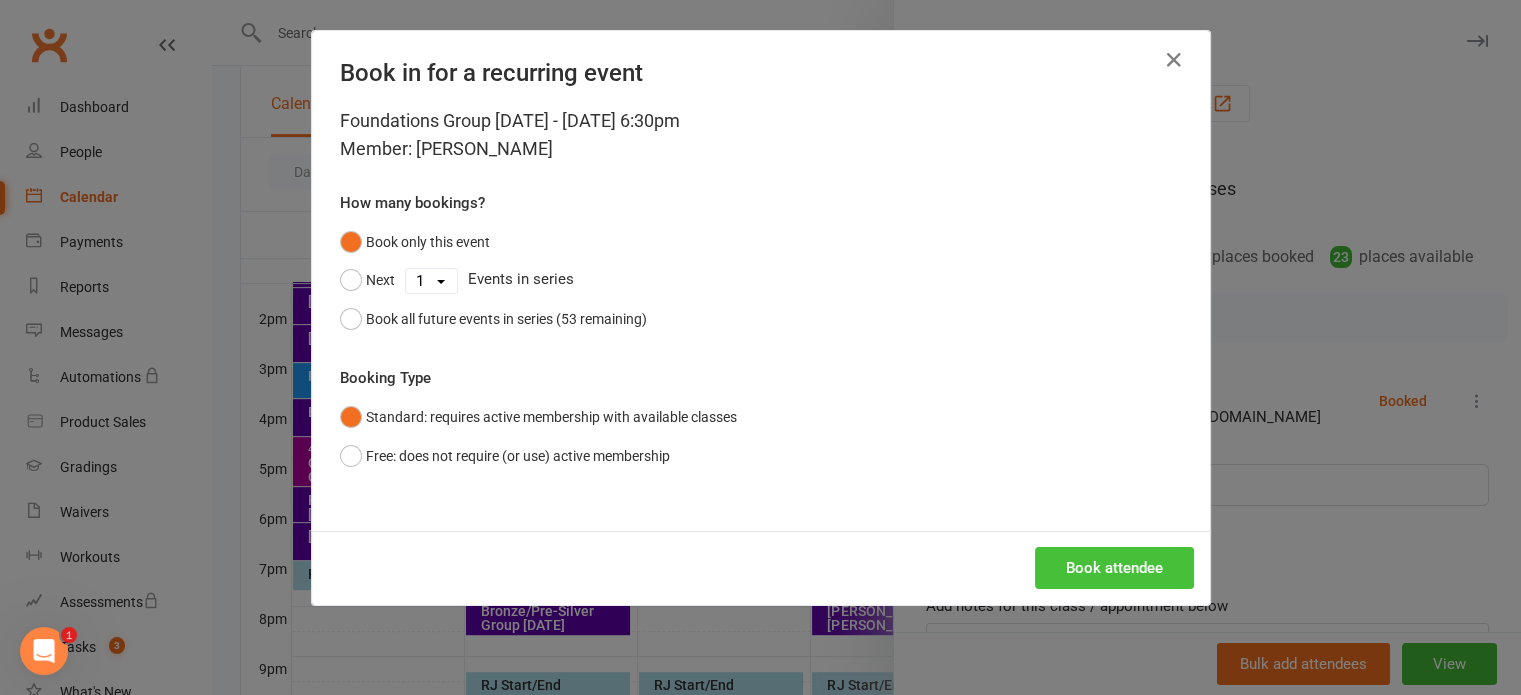 click on "Book attendee" at bounding box center (1114, 568) 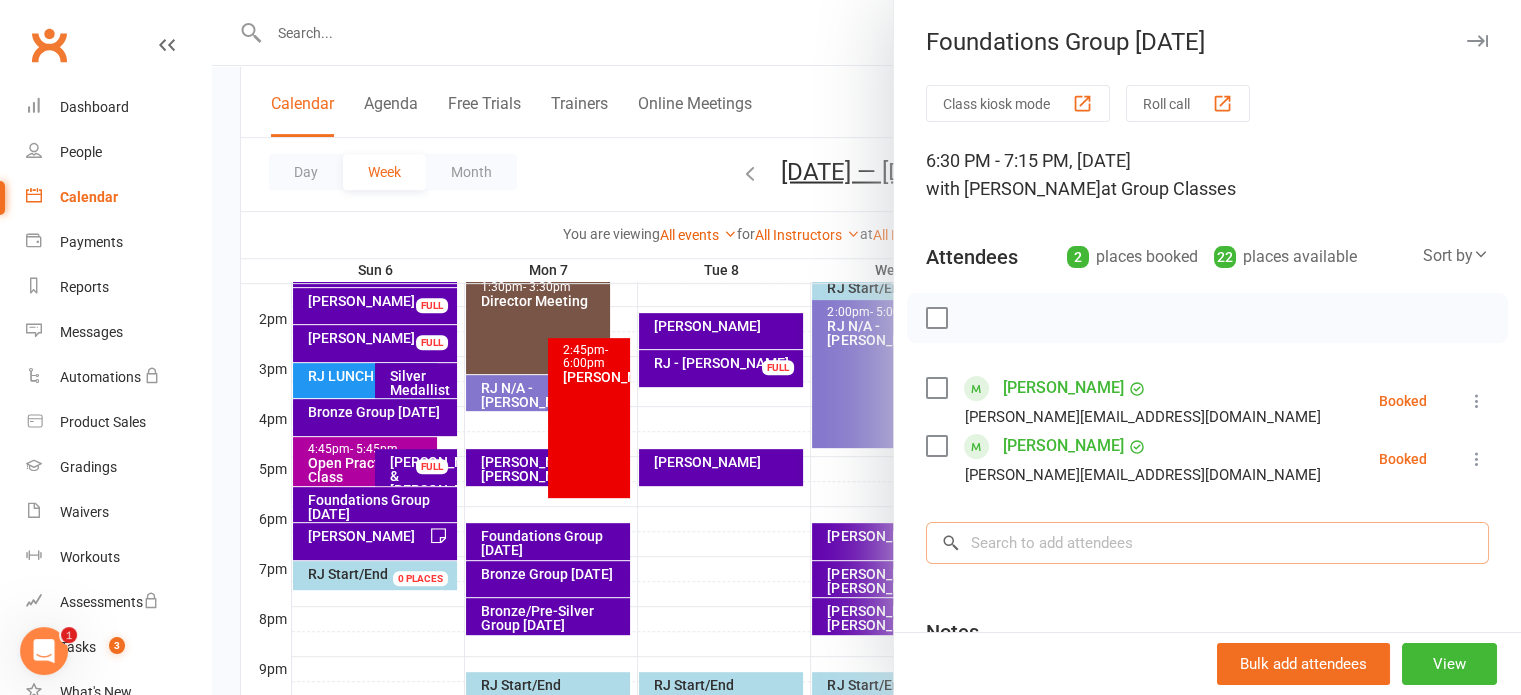 click at bounding box center [1207, 543] 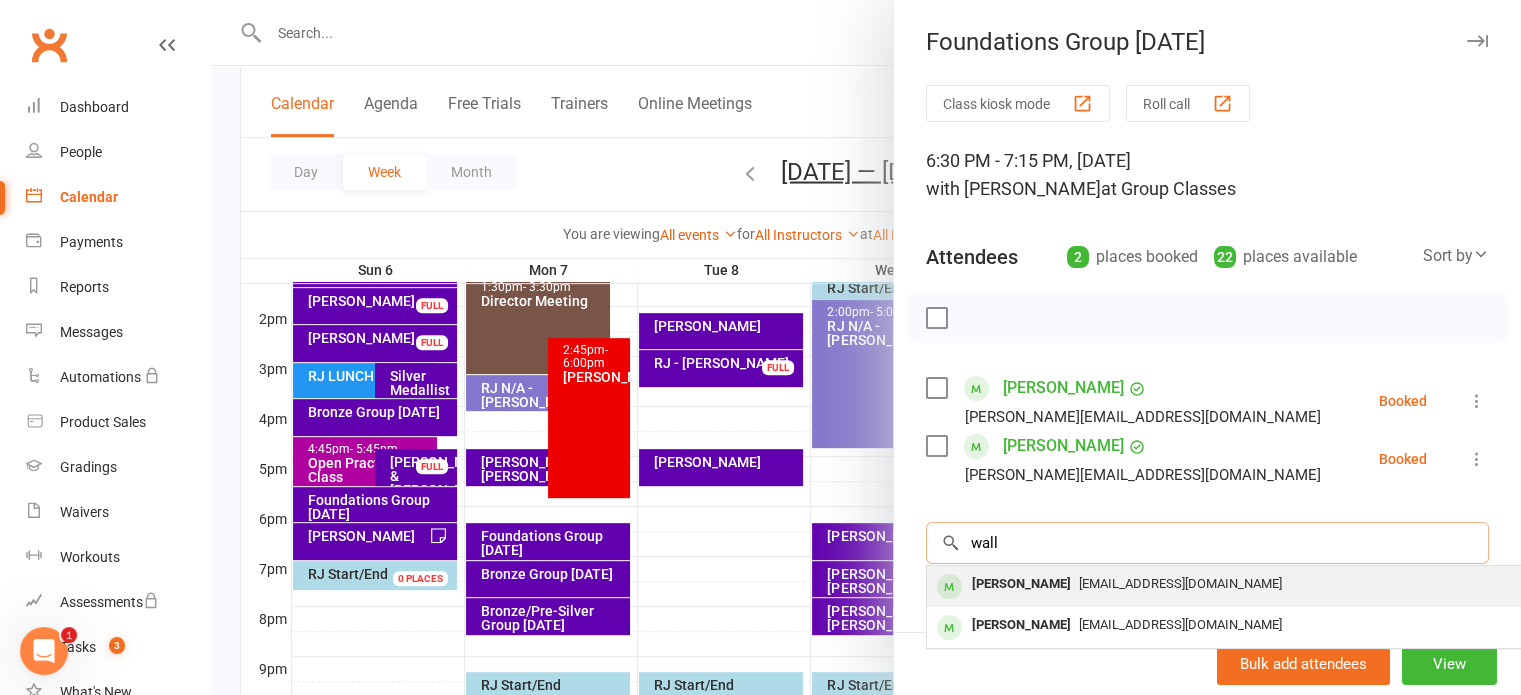 type on "wall" 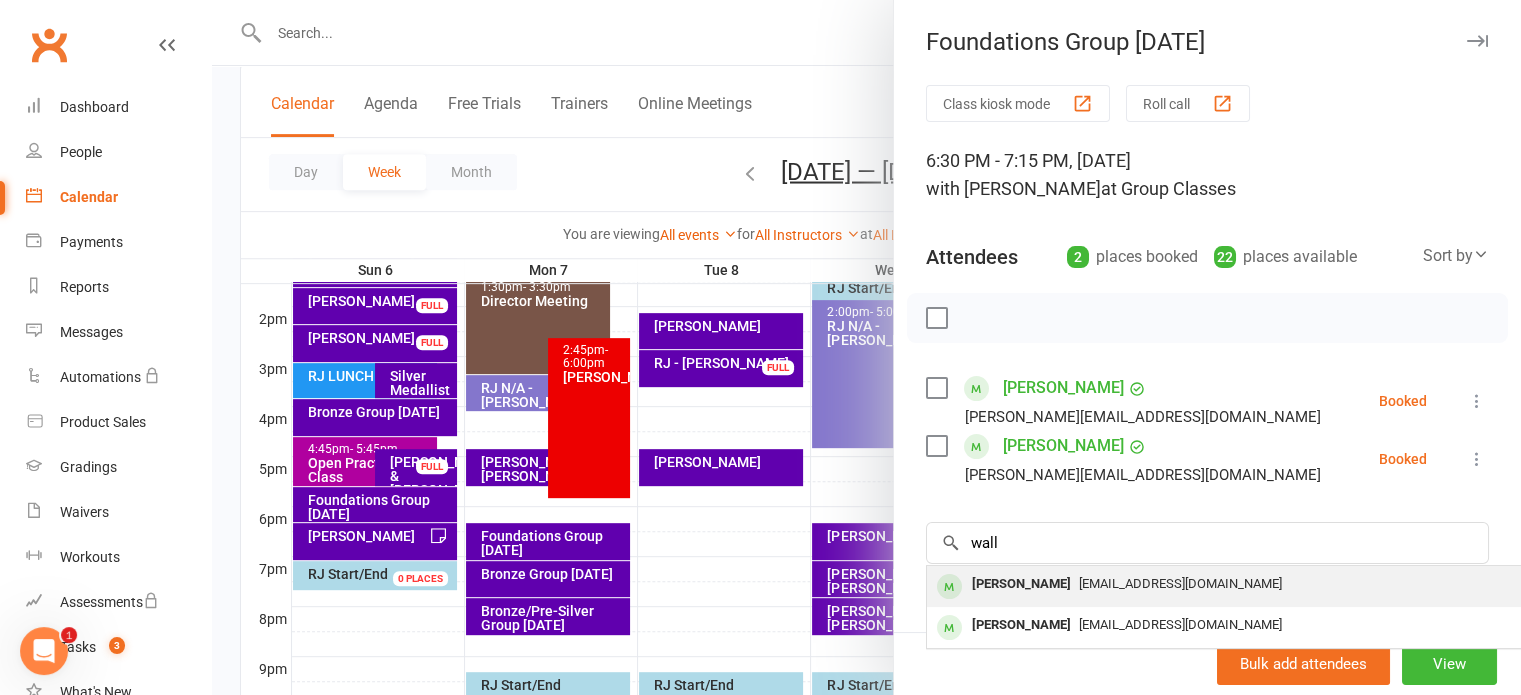 click on "[EMAIL_ADDRESS][DOMAIN_NAME]" at bounding box center (1226, 584) 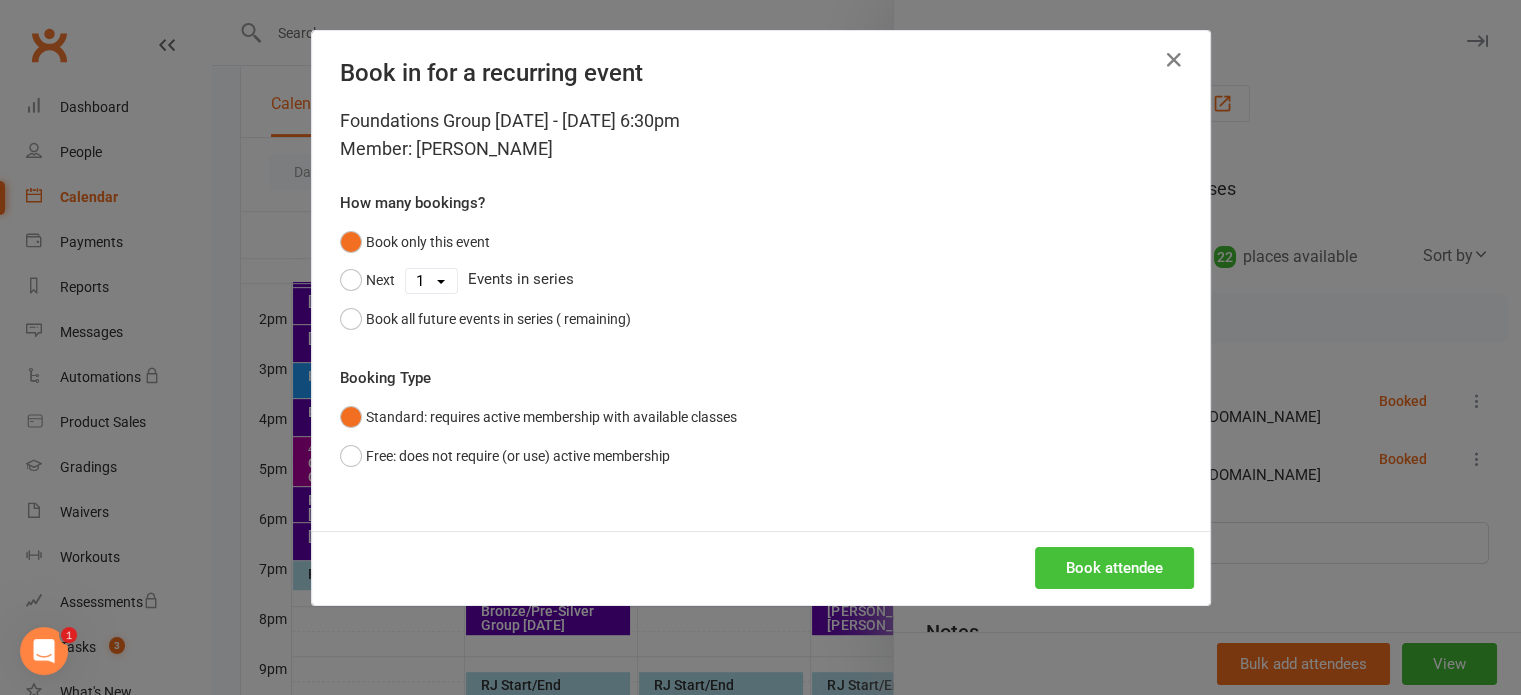 click on "Book attendee" at bounding box center (1114, 568) 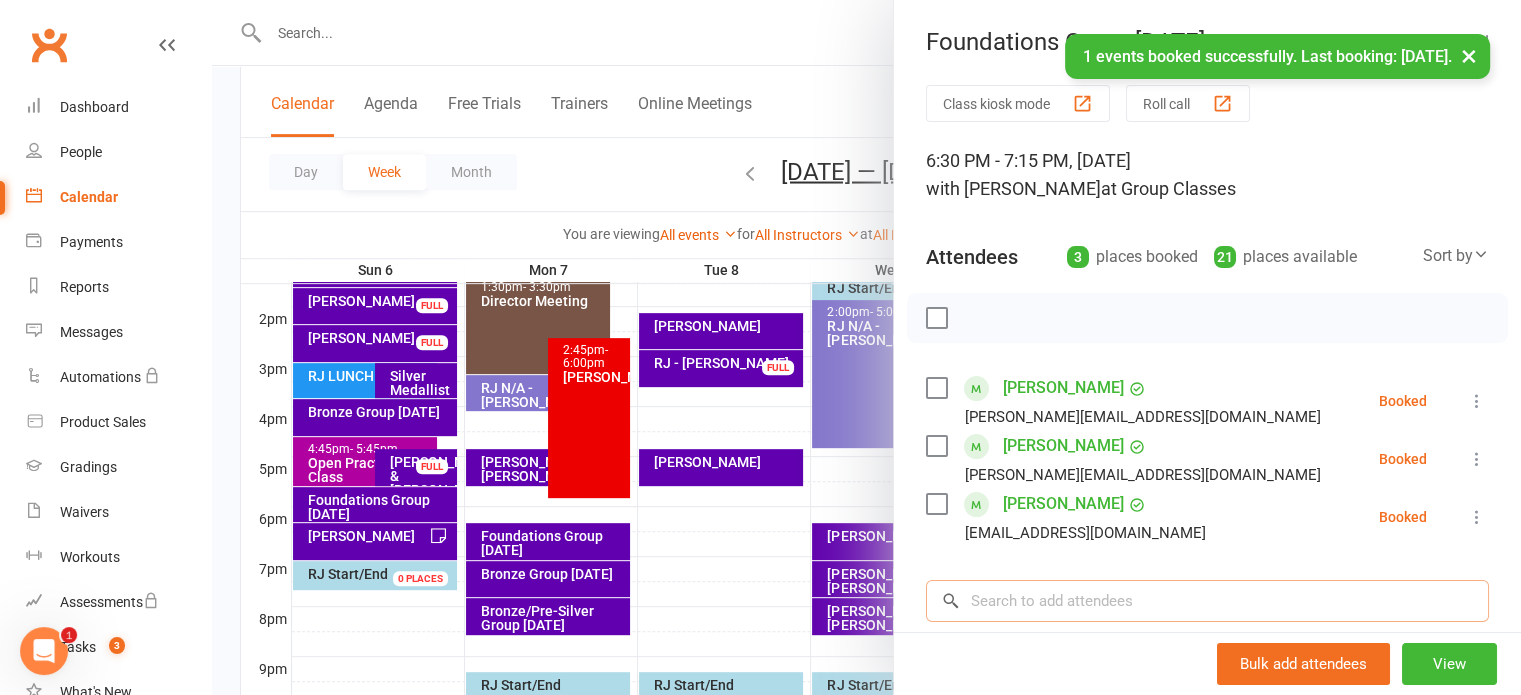 click at bounding box center [1207, 601] 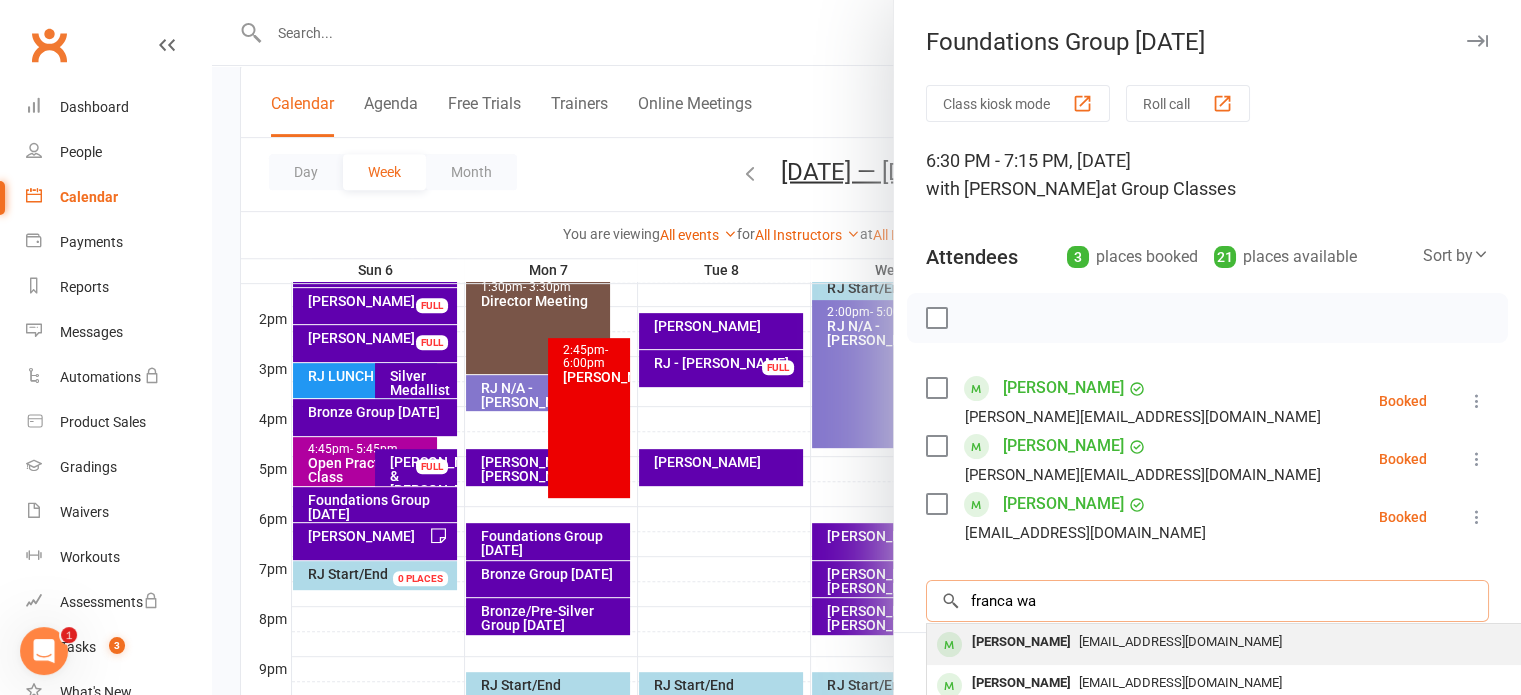 type on "franca wa" 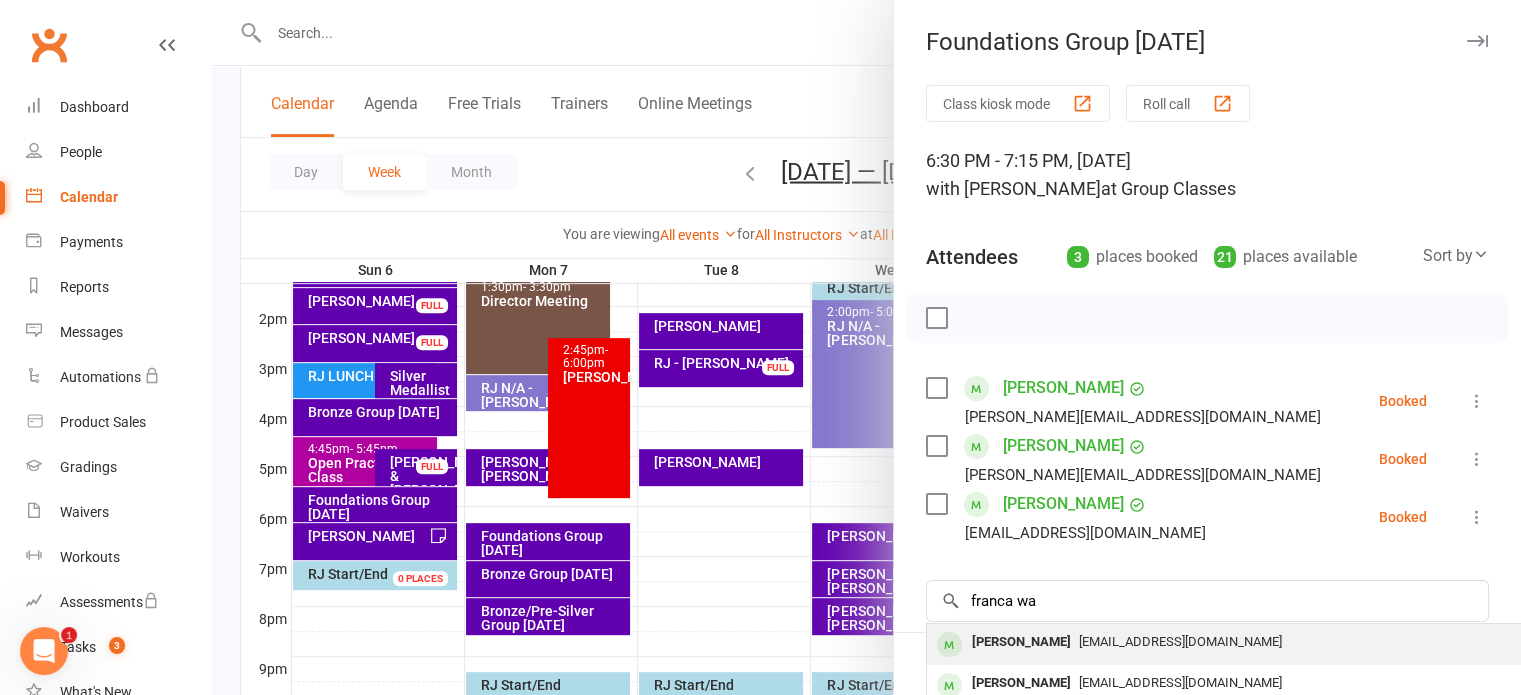 click on "[EMAIL_ADDRESS][DOMAIN_NAME]" at bounding box center (1180, 641) 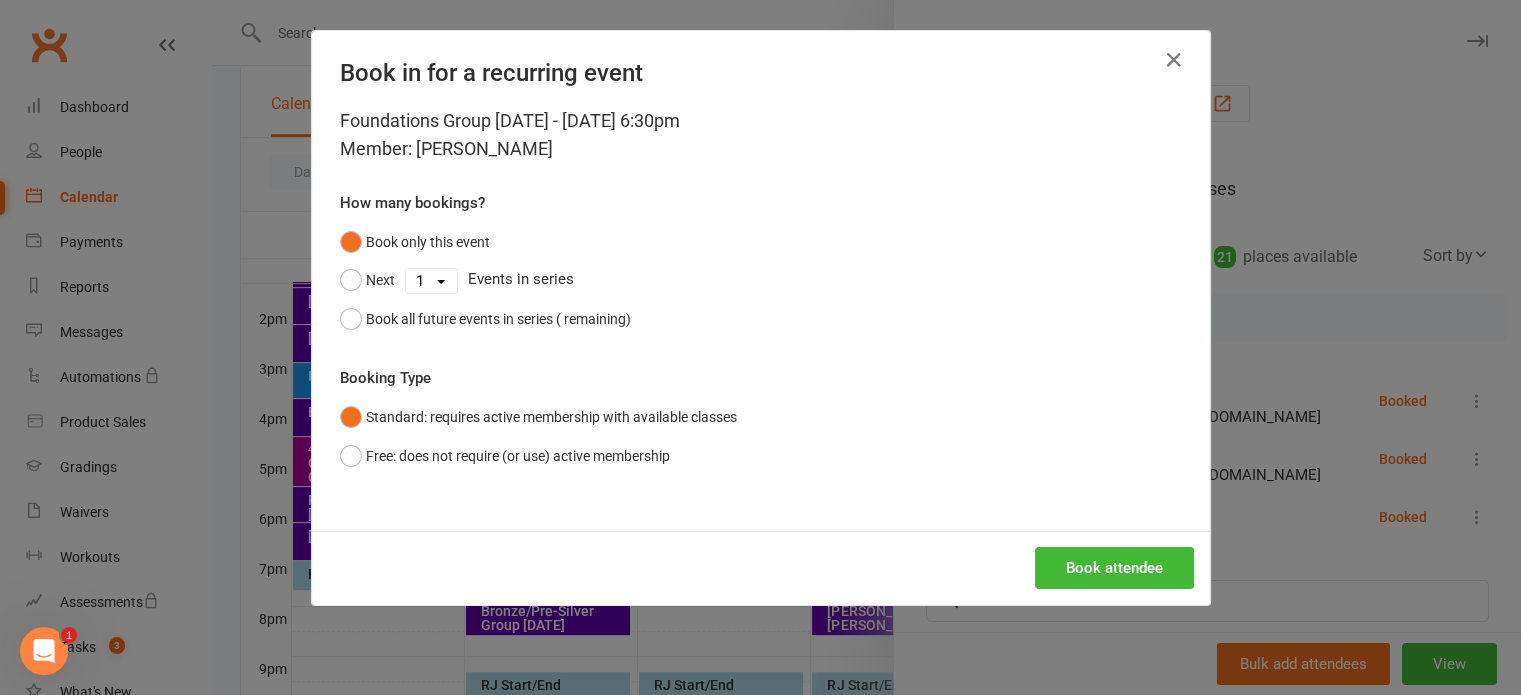 click on "Book attendee" at bounding box center [761, 568] 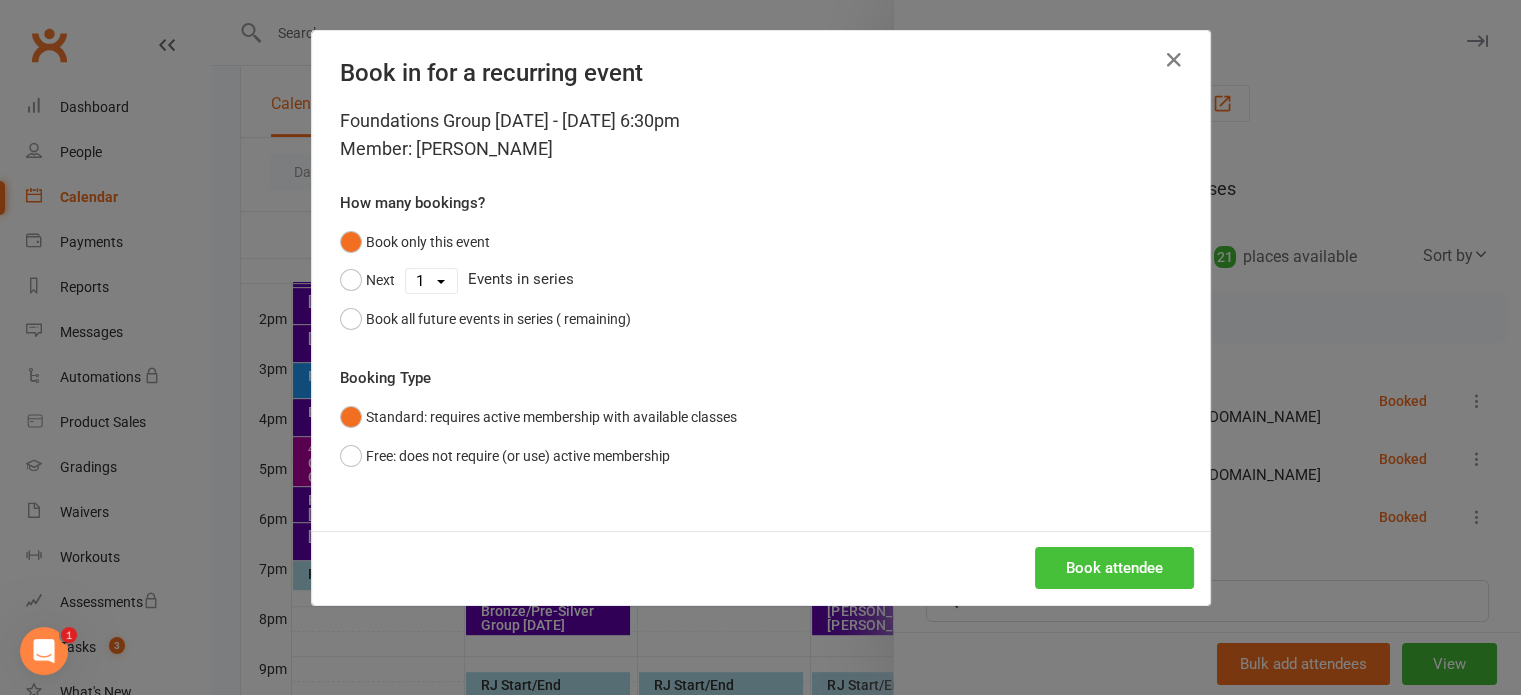 click on "Book attendee" at bounding box center [1114, 568] 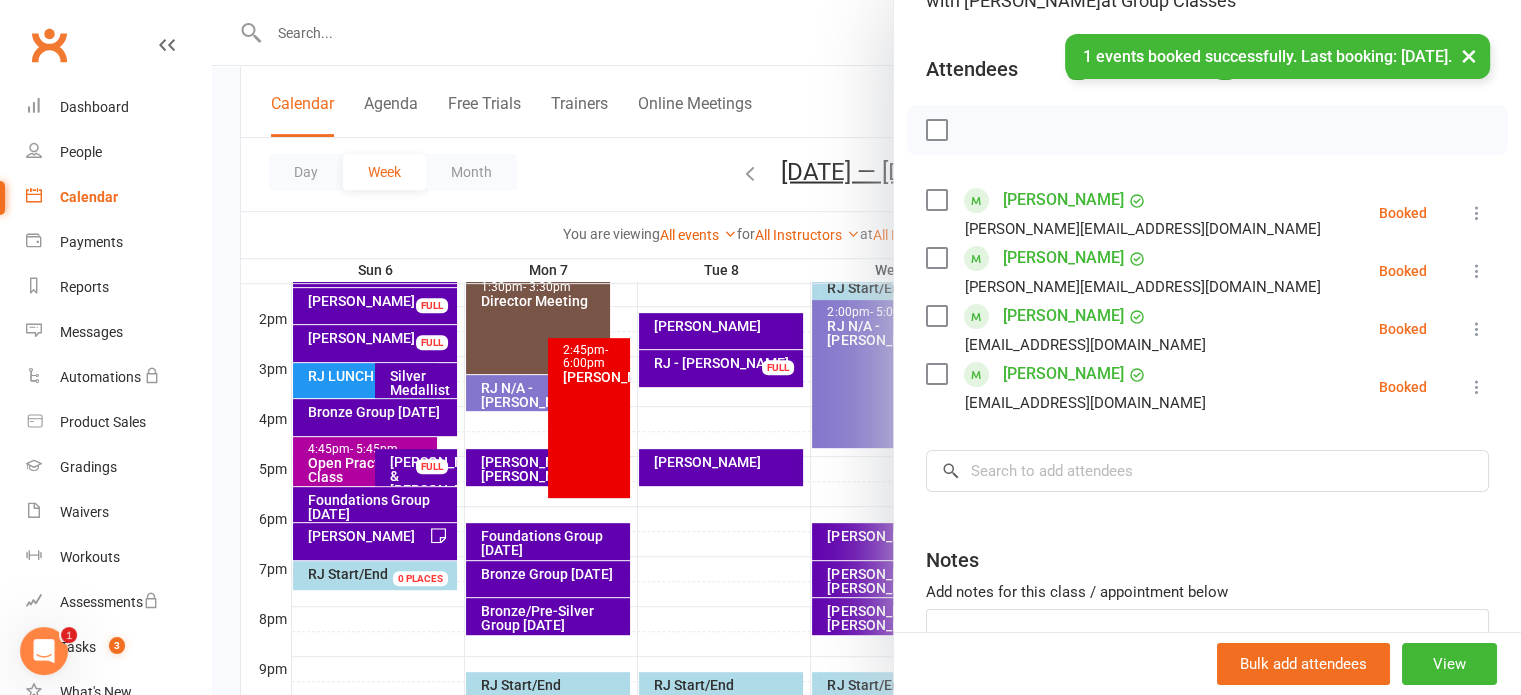 scroll, scrollTop: 200, scrollLeft: 0, axis: vertical 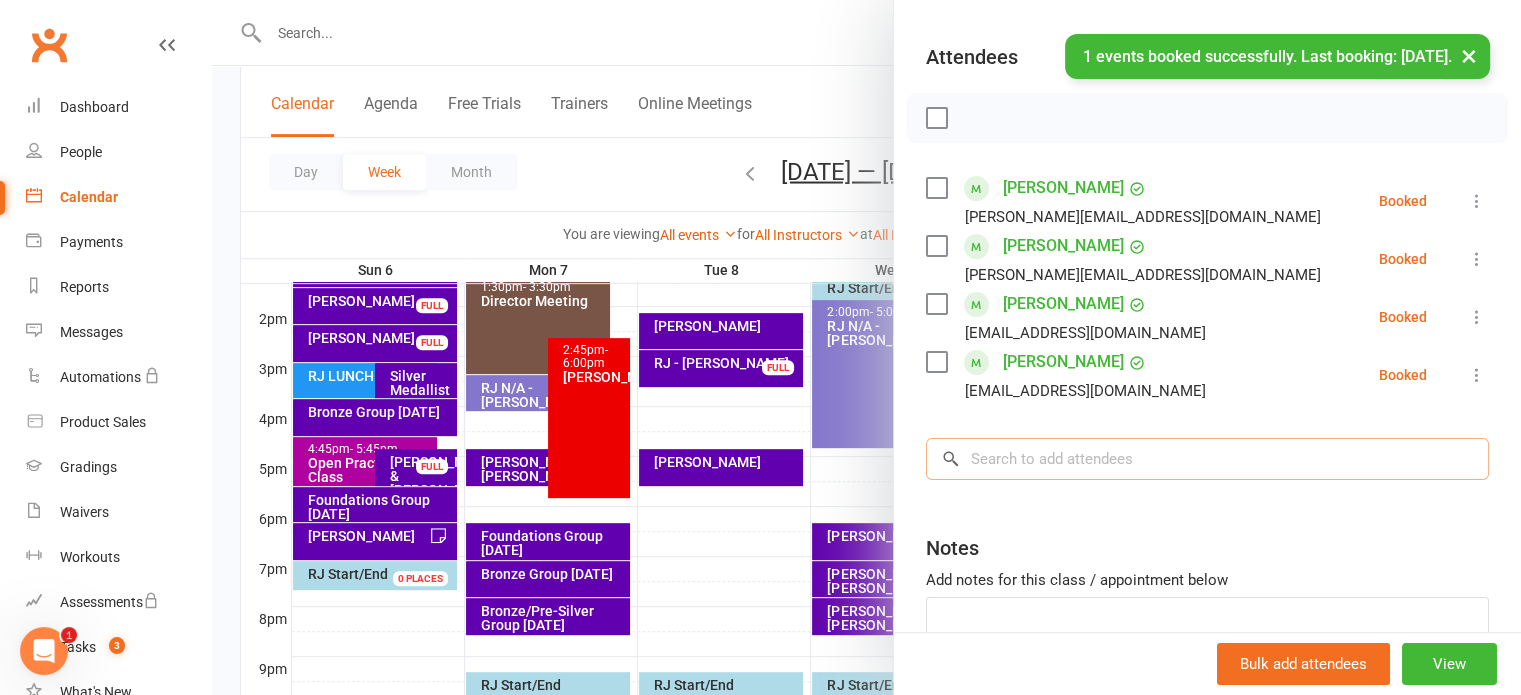 click at bounding box center (1207, 459) 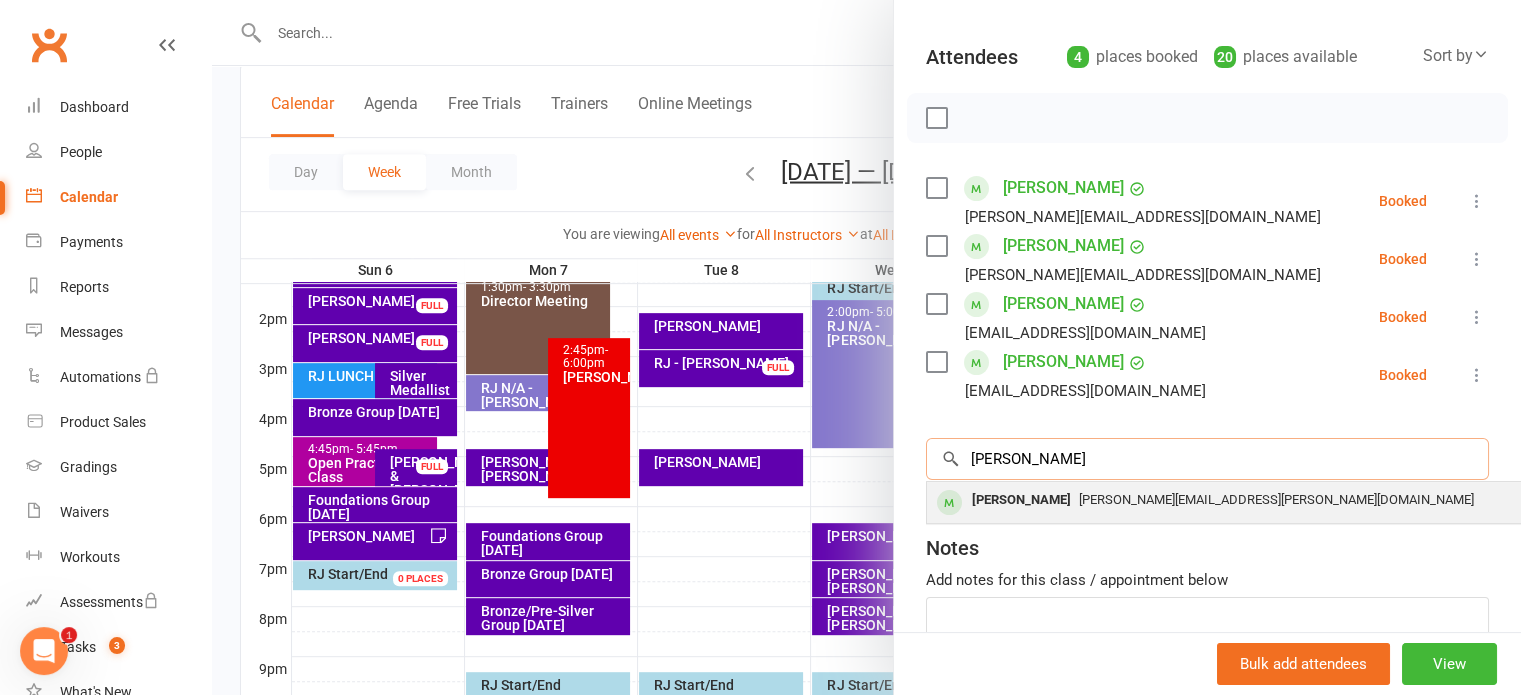 type on "glenn" 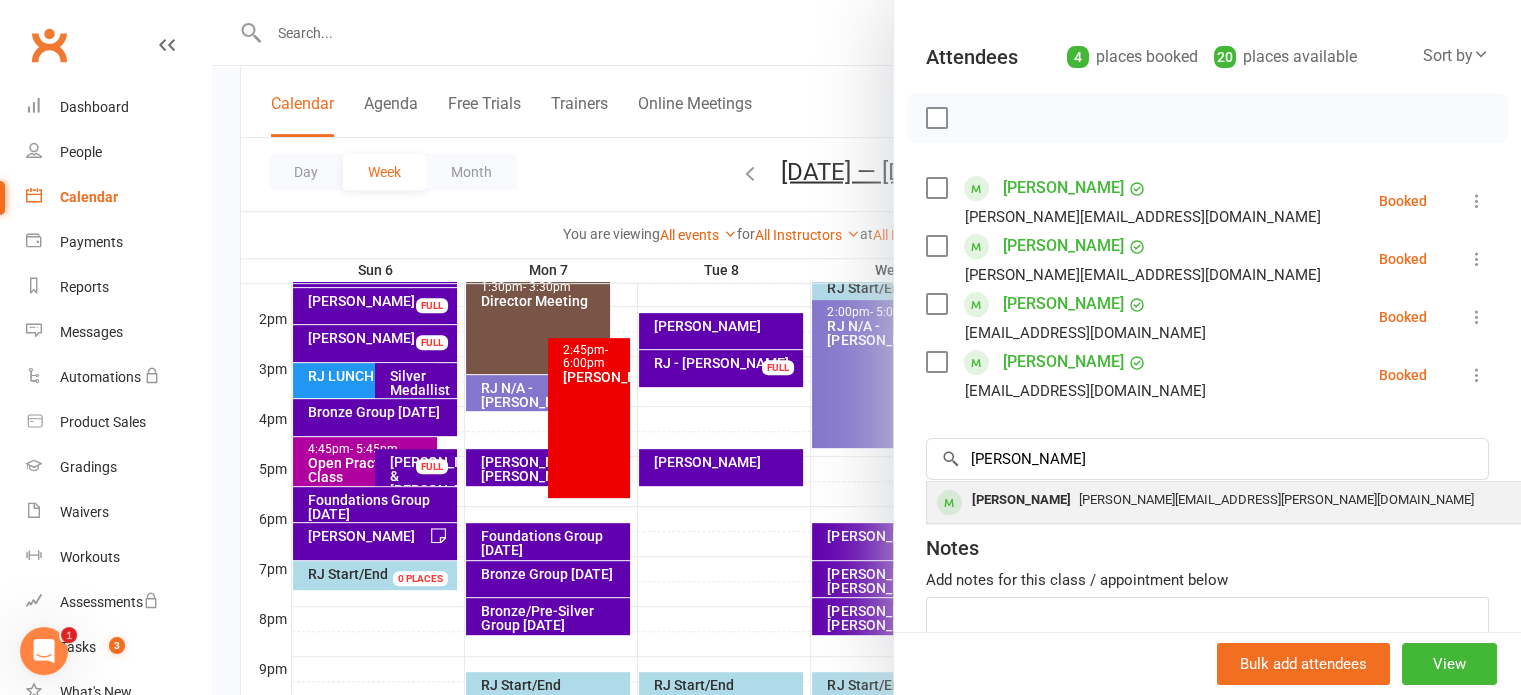 click on "Glenn Badenhop" at bounding box center (1021, 500) 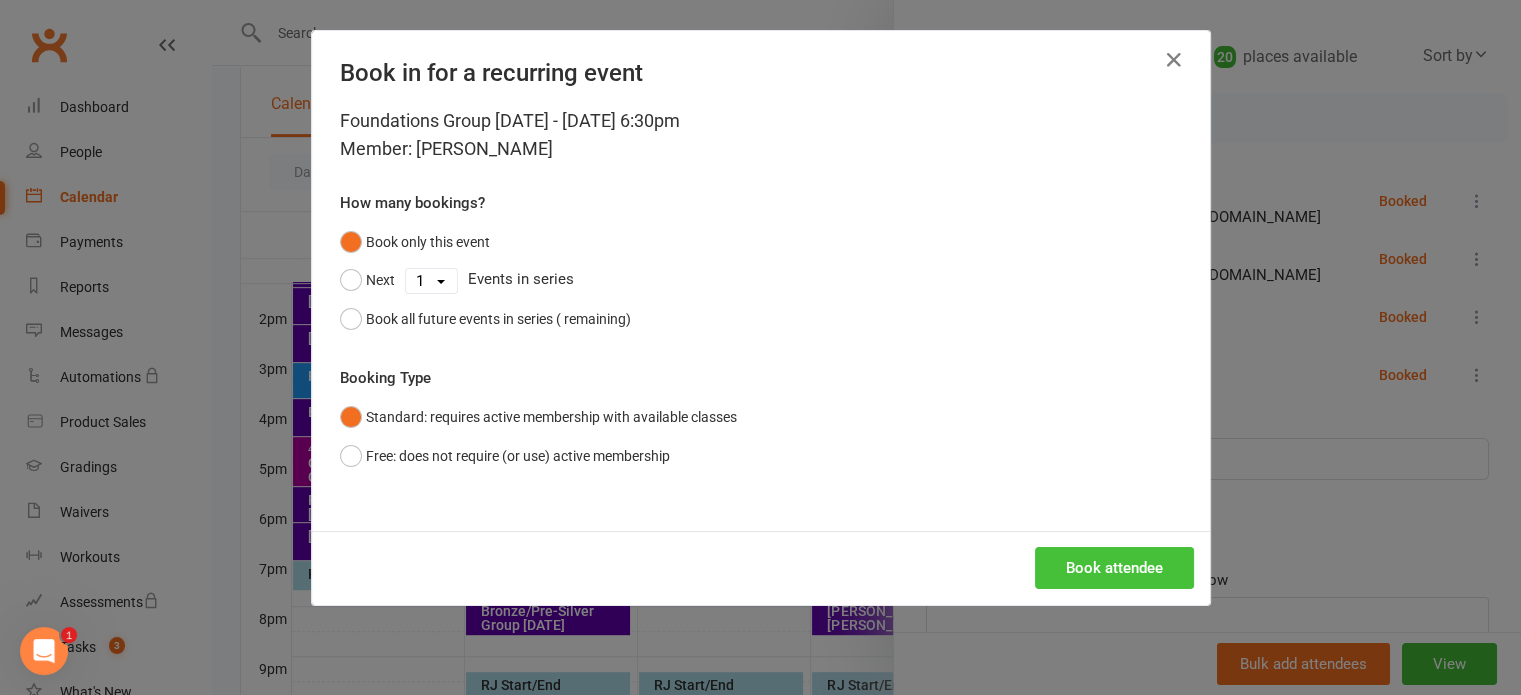 click on "Book attendee" at bounding box center [1114, 568] 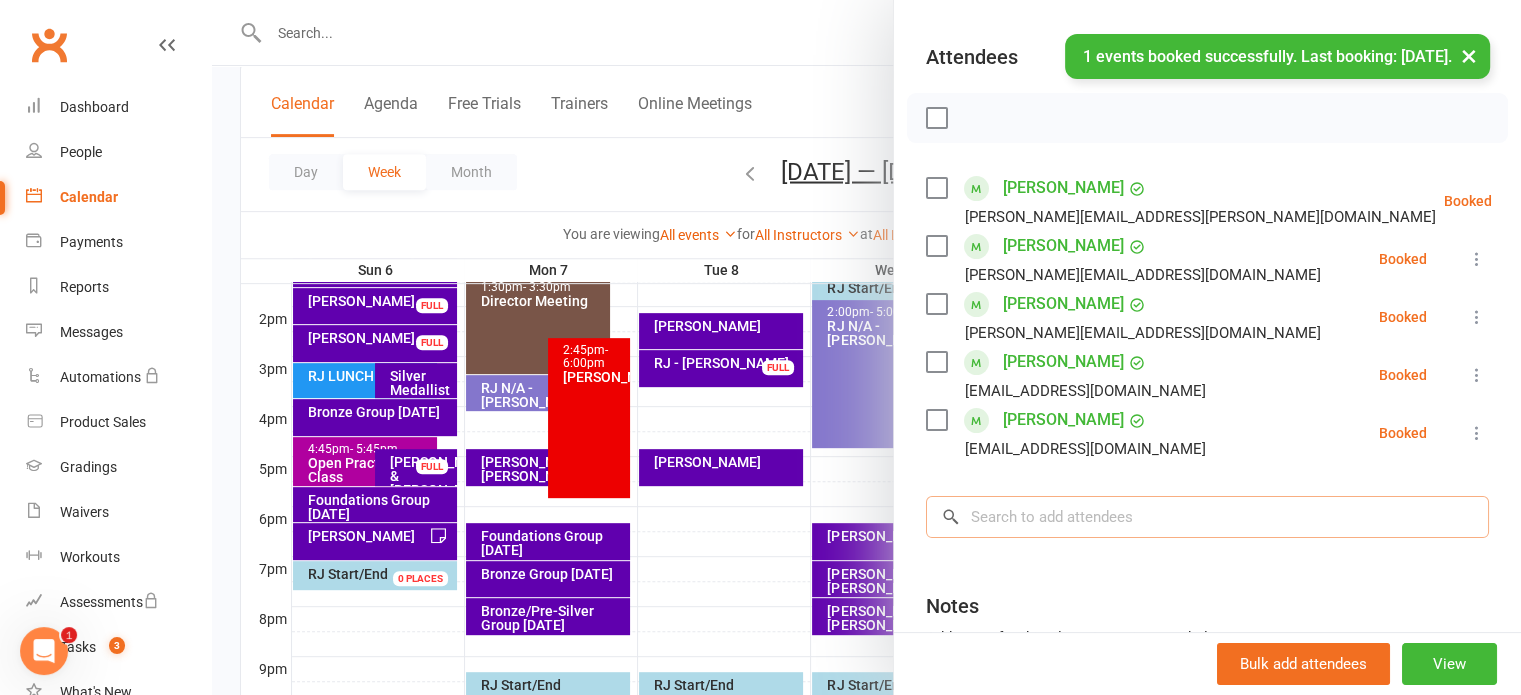 click at bounding box center [1207, 517] 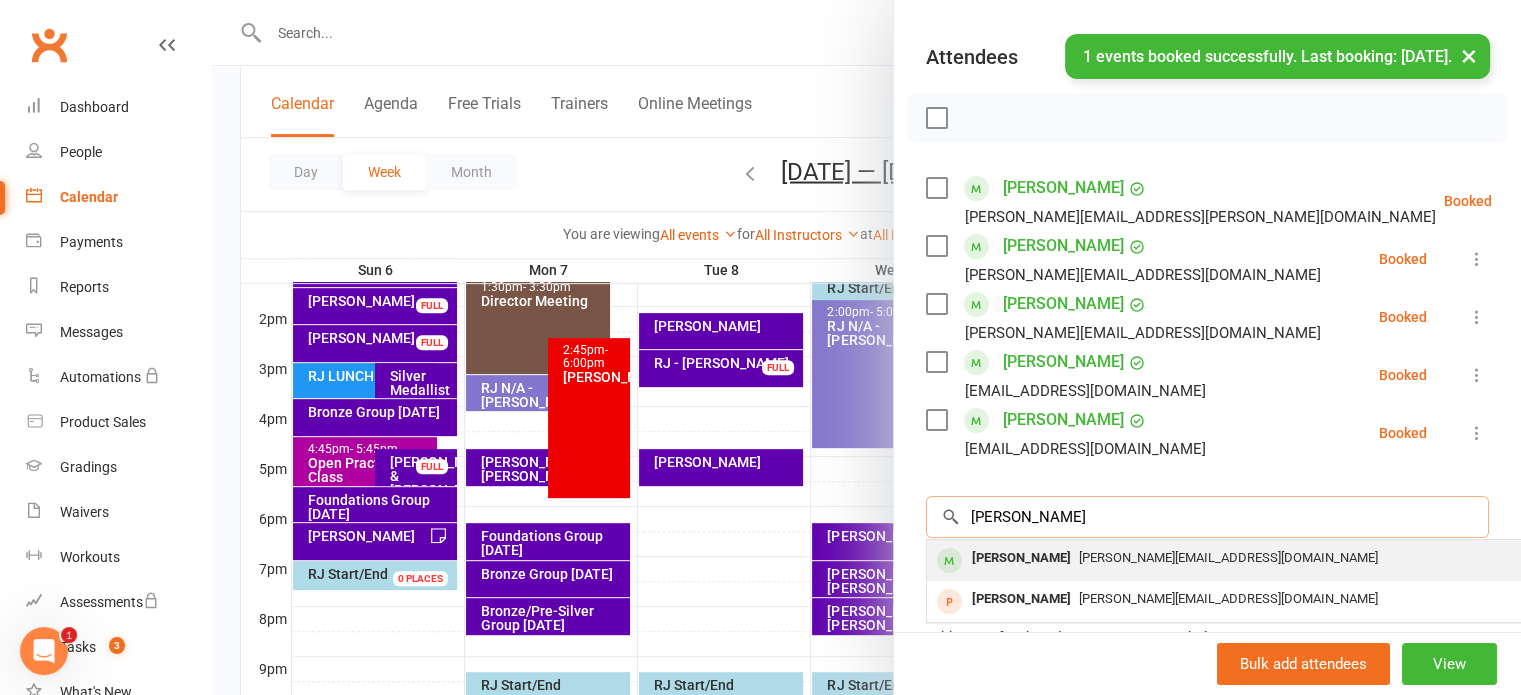 type on "sally" 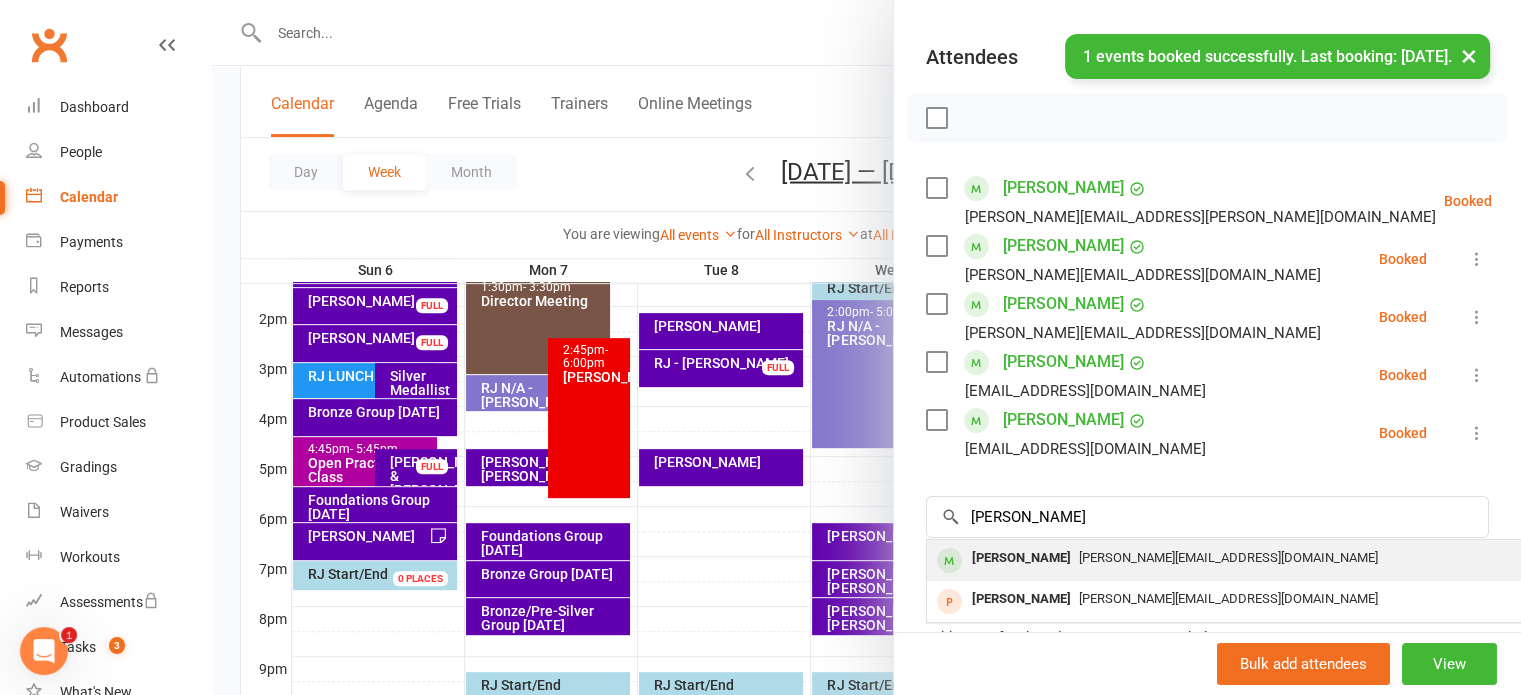 click on "sallybaldan@live.com" at bounding box center [1228, 557] 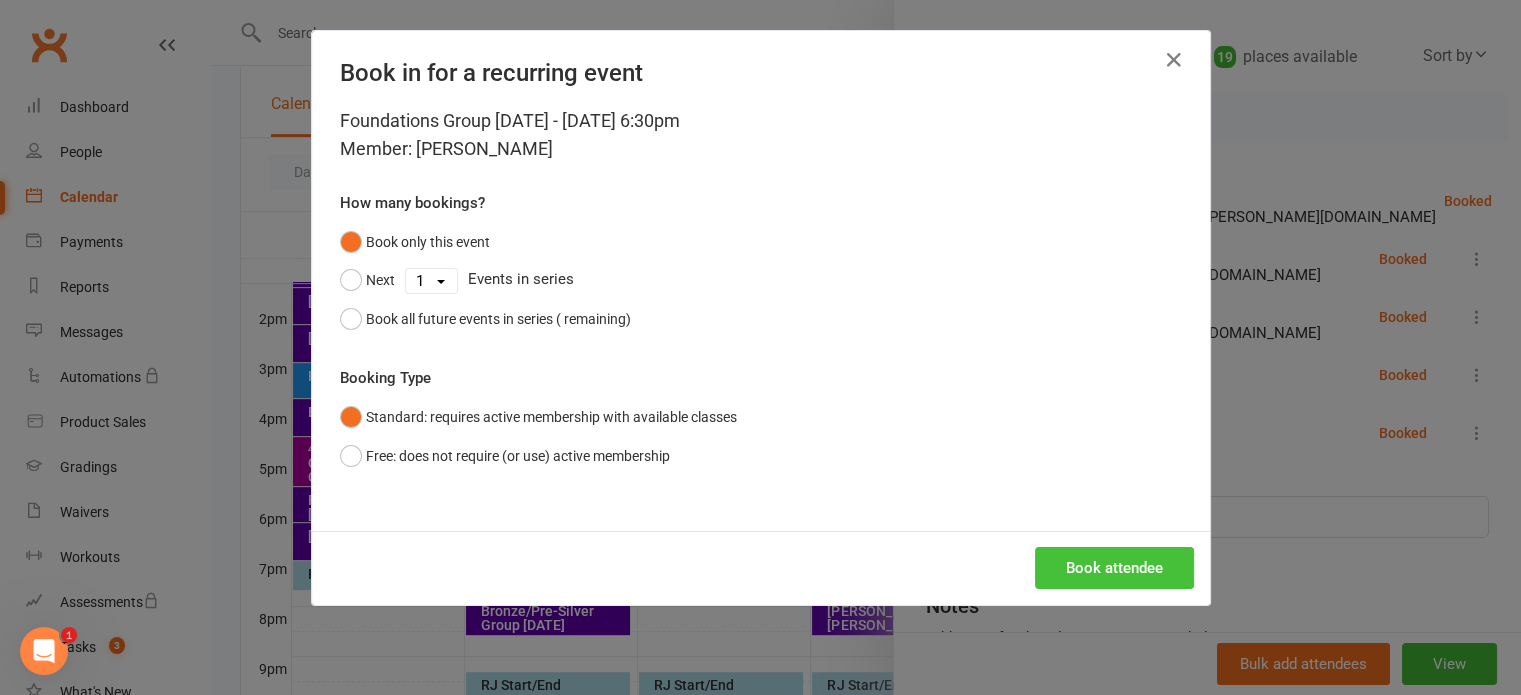 click on "Book attendee" at bounding box center (1114, 568) 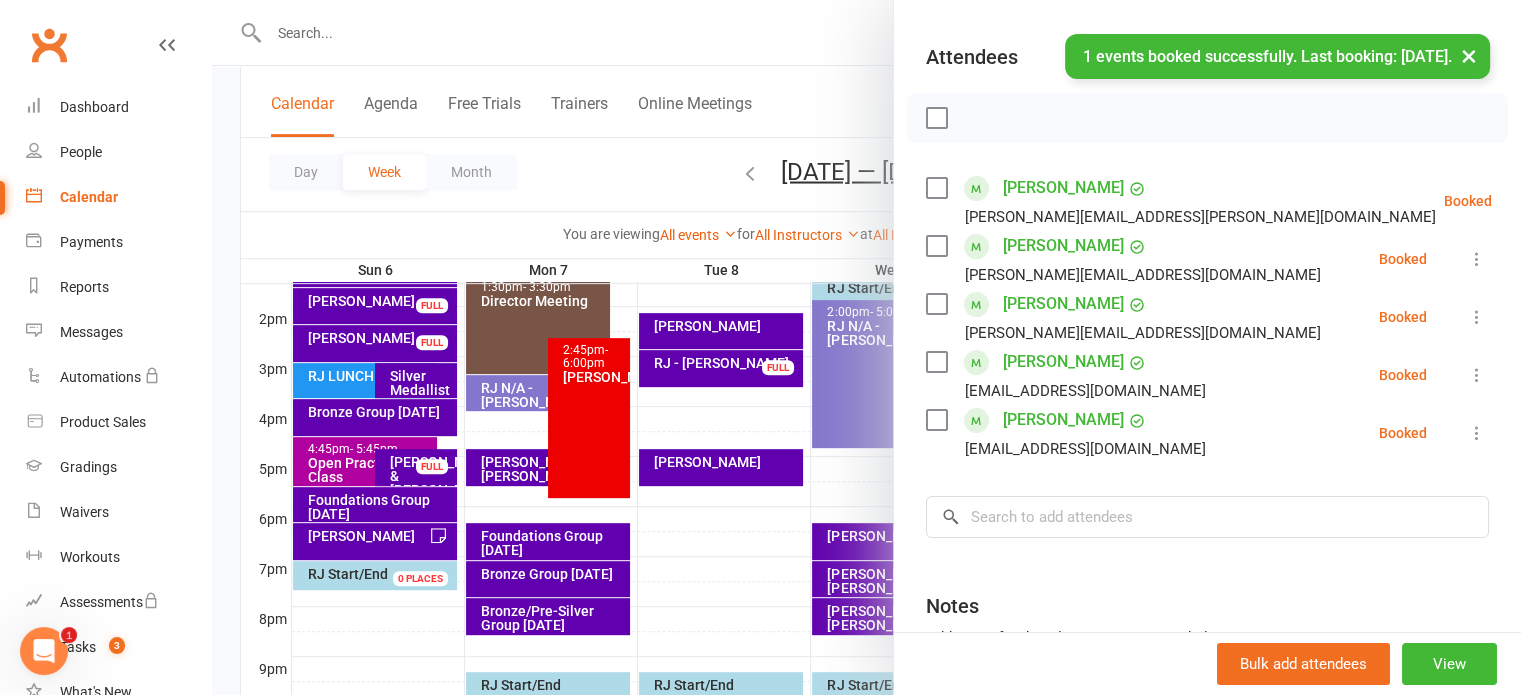 click on "Class kiosk mode  Roll call  6:30 PM - 7:15 PM, Monday, July, 7, 2025 with RJ Odon  at  Group Classes  Attendees  5  places booked 19  places available Sort by  Last name  First name  Booking created    Glenn Badenhop  glenn.badenhop@bigpond.com Booked More info  Remove  Check in  Mark absent  Send message  All bookings for series    Anna Lewer  lewer@bigpond.net.au Booked More info  Remove  Check in  Mark absent  Send message  All bookings for series    Mark Lewer  lewer@bigpond.net.au Booked More info  Remove  Check in  Mark absent  Send message  All bookings for series    Franca Wall  jfamwall@iinet.net.au Booked More info  Remove  Check in  Mark absent  Send message  All bookings for series    John Wall  jfamwall@iinet.net.au Booked More info  Remove  Check in  Mark absent  Send message  All bookings for series  × No results Sally Baldan sallybaldan@live.com matt solly matt_solly@bigpond.com
Notes  Add notes for this class / appointment below" at bounding box center [1207, 353] 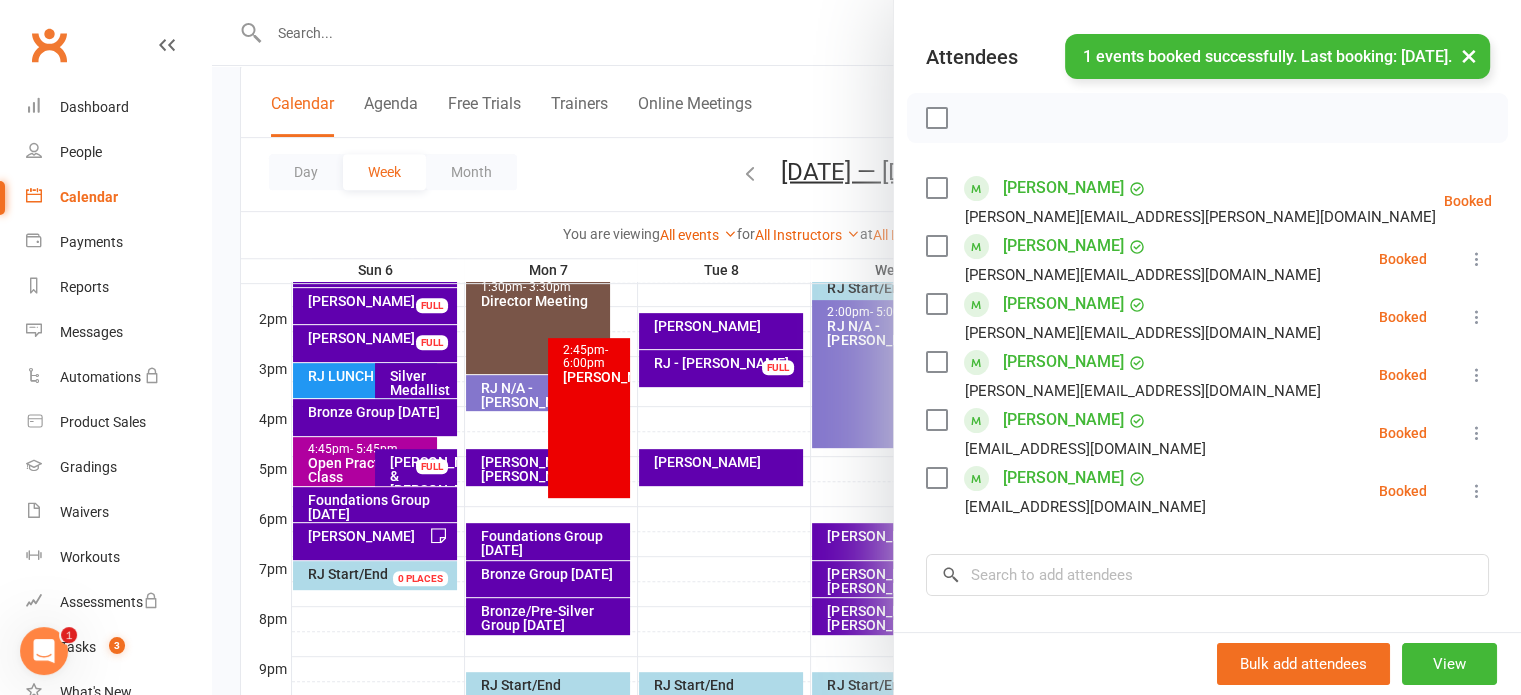 click on "Class kiosk mode  Roll call  6:30 PM - 7:15 PM, Monday, July, 7, 2025 with RJ Odon  at  Group Classes  Attendees  6  places booked 18  places available Sort by  Last name  First name  Booking created    Glenn Badenhop  glenn.badenhop@bigpond.com Booked More info  Remove  Check in  Mark absent  Send message  All bookings for series    Sally Baldan  sallybaldan@live.com Booked More info  Remove  Check in  Mark absent  Send message  All bookings for series    Anna Lewer  lewer@bigpond.net.au Booked More info  Remove  Check in  Mark absent  Send message  All bookings for series    Mark Lewer  lewer@bigpond.net.au Booked More info  Remove  Check in  Mark absent  Send message  All bookings for series    Franca Wall  jfamwall@iinet.net.au Booked More info  Remove  Check in  Mark absent  Send message  All bookings for series    John Wall  jfamwall@iinet.net.au Booked More info  Remove  Check in  Mark absent  Send message  All bookings for series  × No results Sally Baldan sallybaldan@live.com matt solly
Notes" at bounding box center (1207, 382) 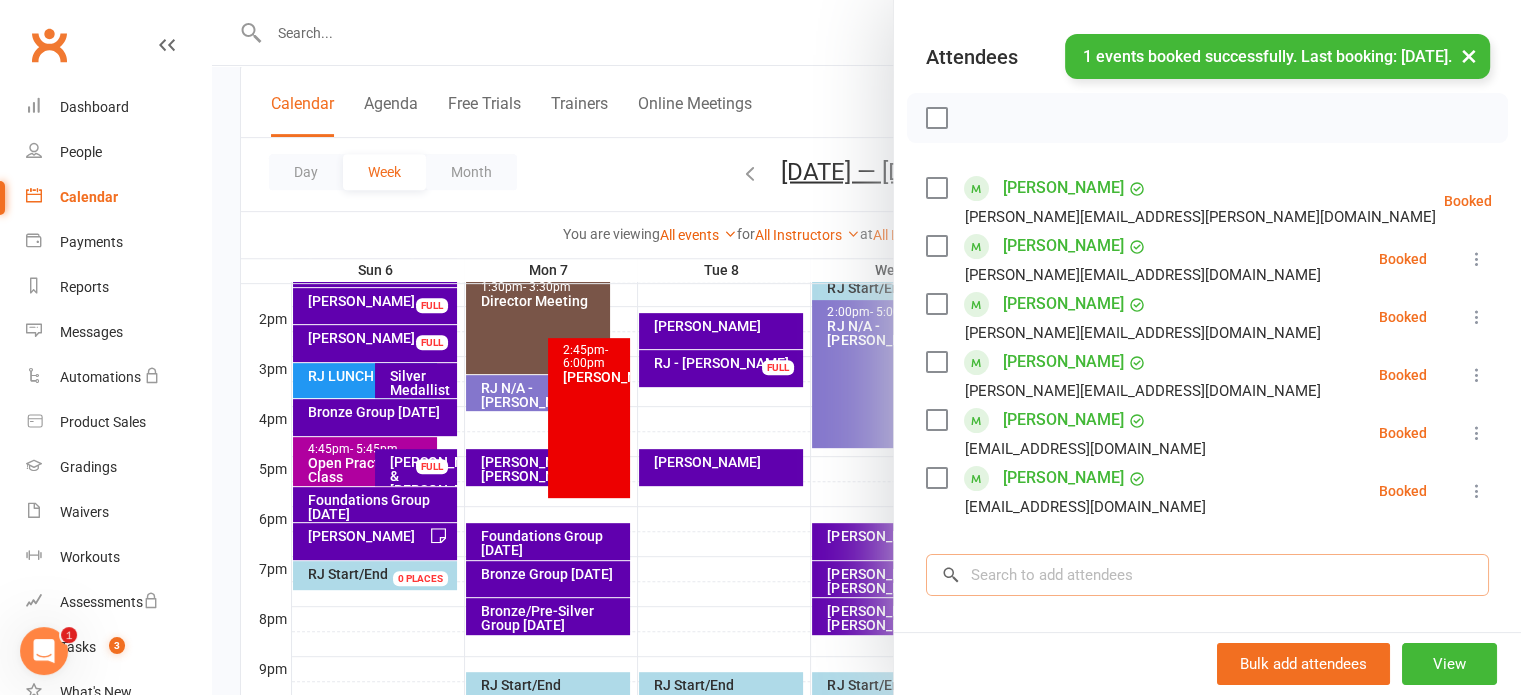 click at bounding box center [1207, 575] 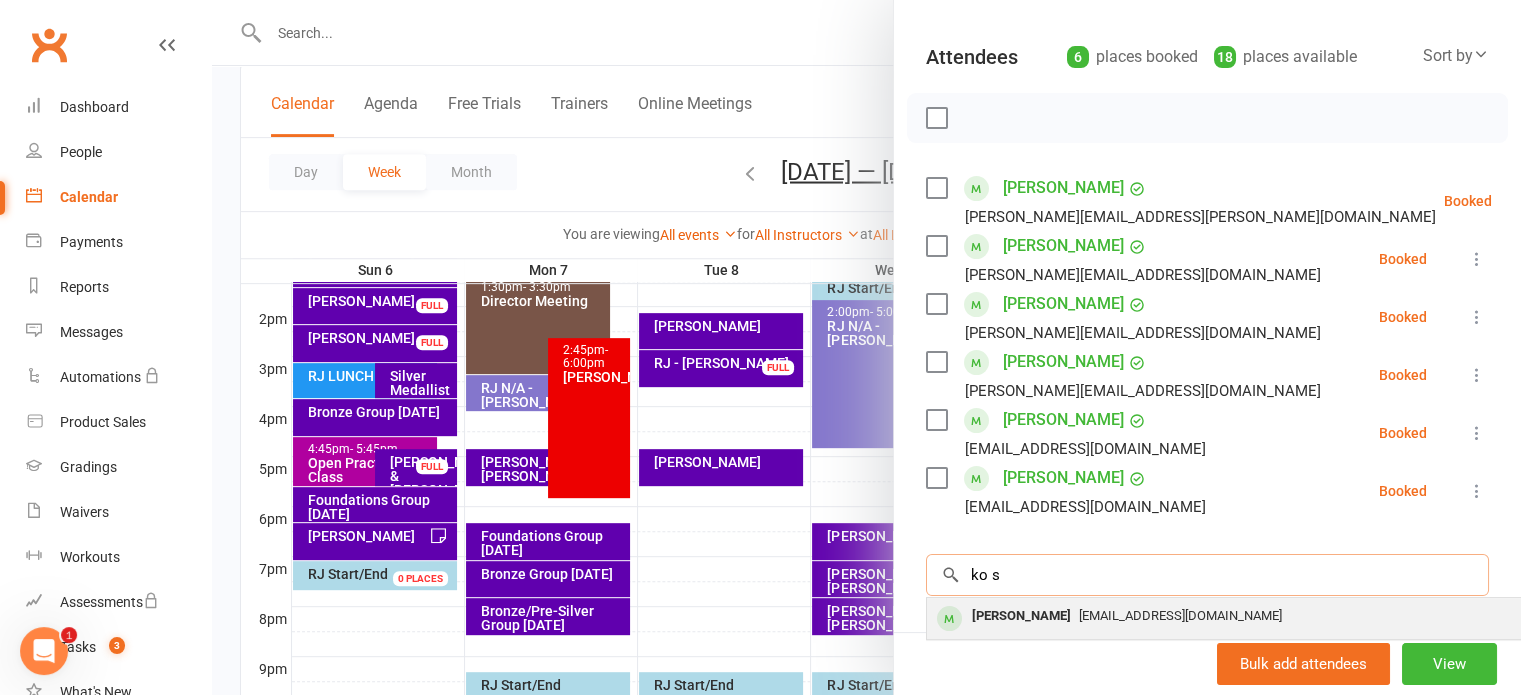 type on "ko s" 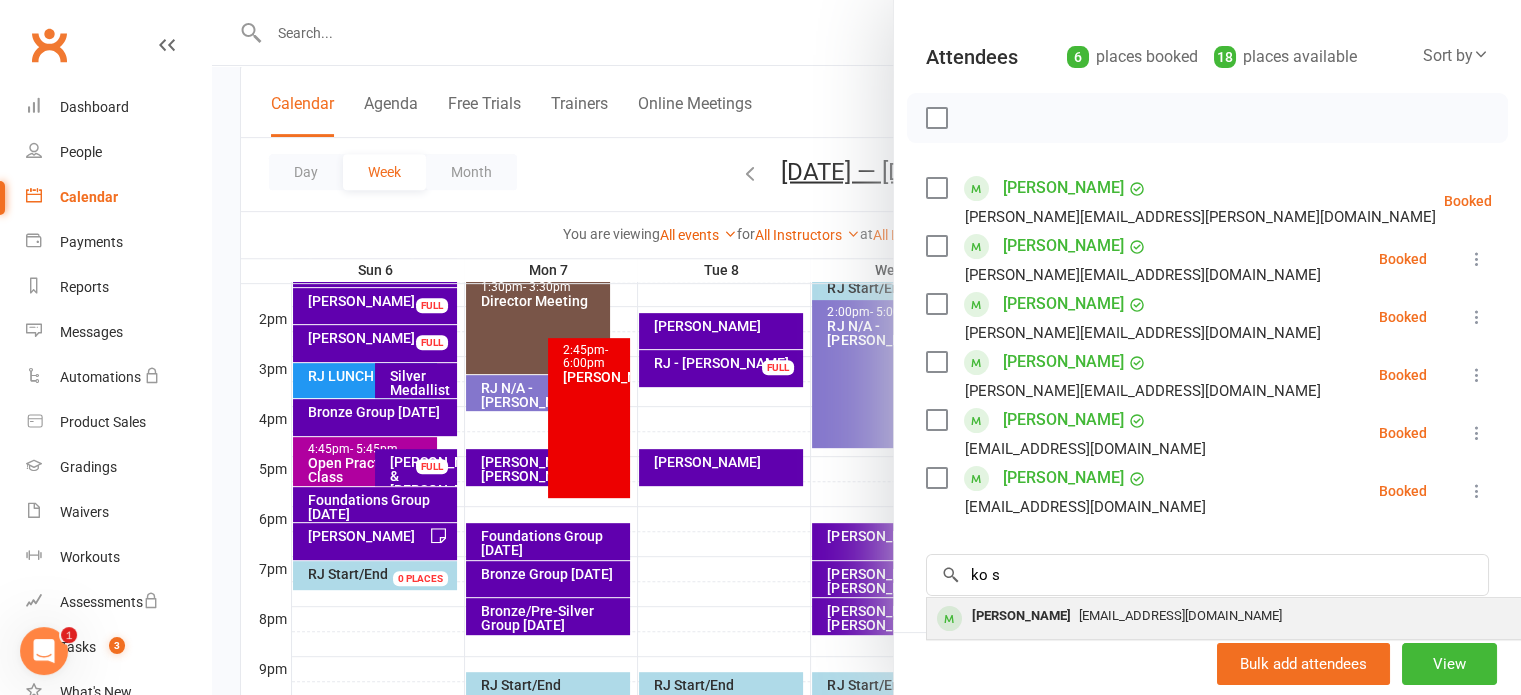 click on "kogrow20@gmail.com" at bounding box center (1226, 616) 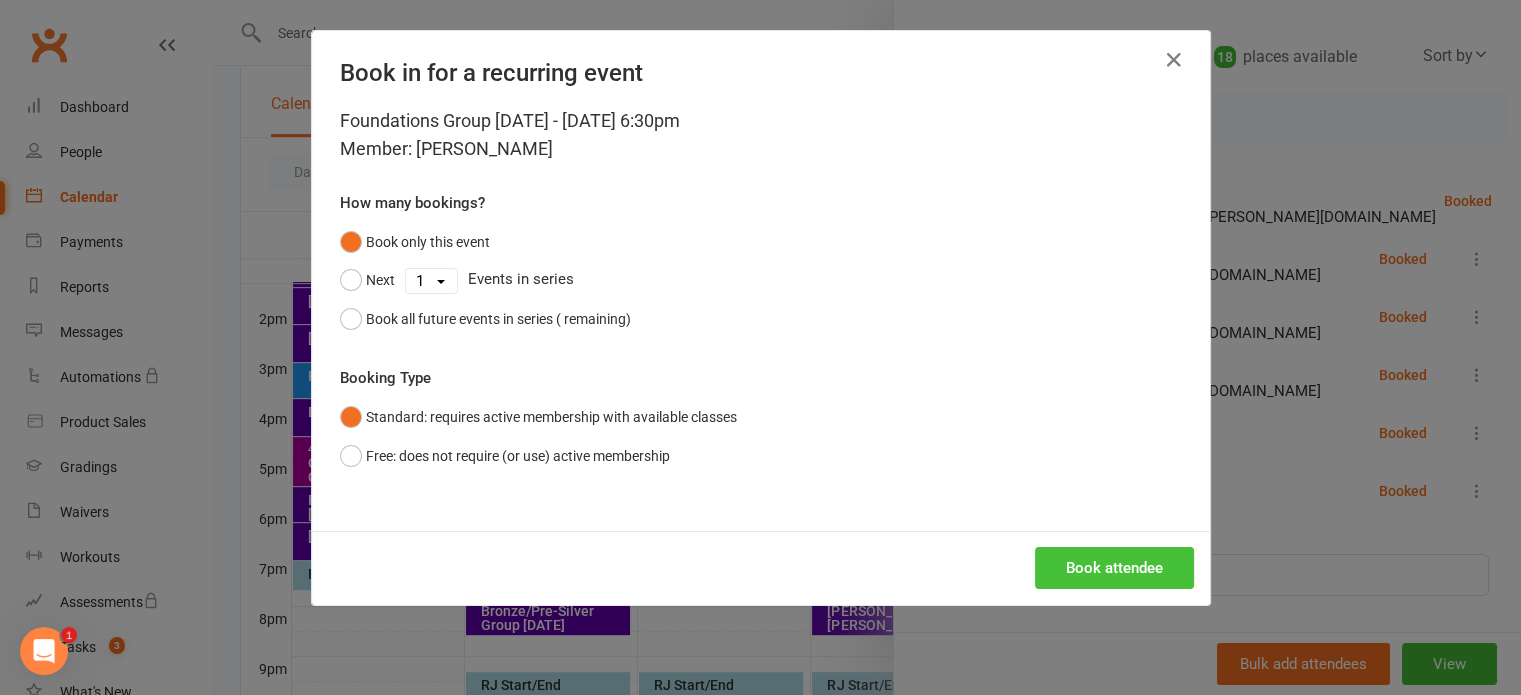 click on "Book attendee" at bounding box center [1114, 568] 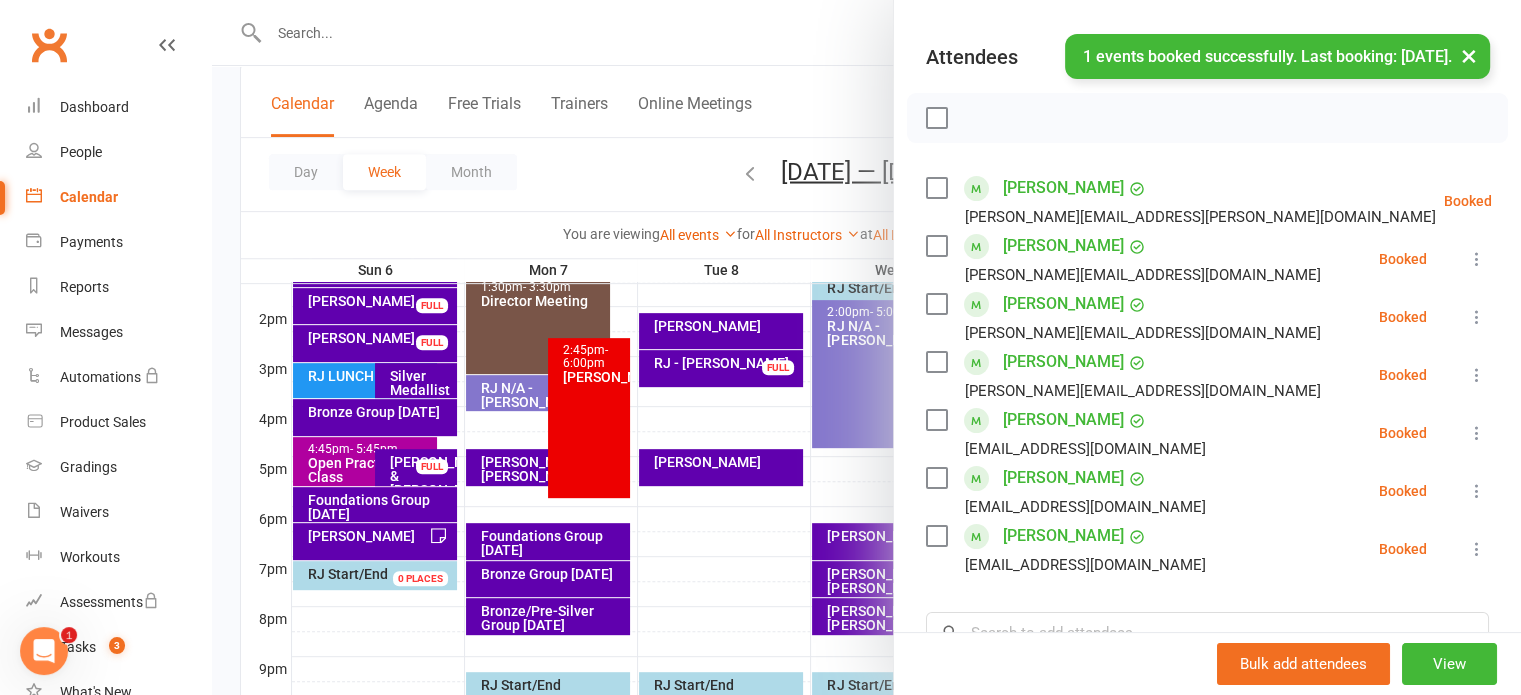 click on "Class kiosk mode  Roll call  6:30 PM - 7:15 PM, Monday, July, 7, 2025 with RJ Odon  at  Group Classes  Attendees  7  places booked 17  places available Sort by  Last name  First name  Booking created    Glenn Badenhop  glenn.badenhop@bigpond.com Booked More info  Remove  Check in  Mark absent  Send message  All bookings for series    Sally Baldan  sallybaldan@live.com Booked More info  Remove  Check in  Mark absent  Send message  All bookings for series    Anna Lewer  lewer@bigpond.net.au Booked More info  Remove  Check in  Mark absent  Send message  All bookings for series    Mark Lewer  lewer@bigpond.net.au Booked More info  Remove  Check in  Mark absent  Send message  All bookings for series    Ko Sonnoy  kogrow20@gmail.com Booked More info  Remove  Check in  Mark absent  Send message  All bookings for series    Franca Wall  jfamwall@iinet.net.au Booked More info  Remove  Check in  Mark absent  Send message  All bookings for series    John Wall  jfamwall@iinet.net.au Booked More info  Remove  Check in  ×" at bounding box center [1207, 411] 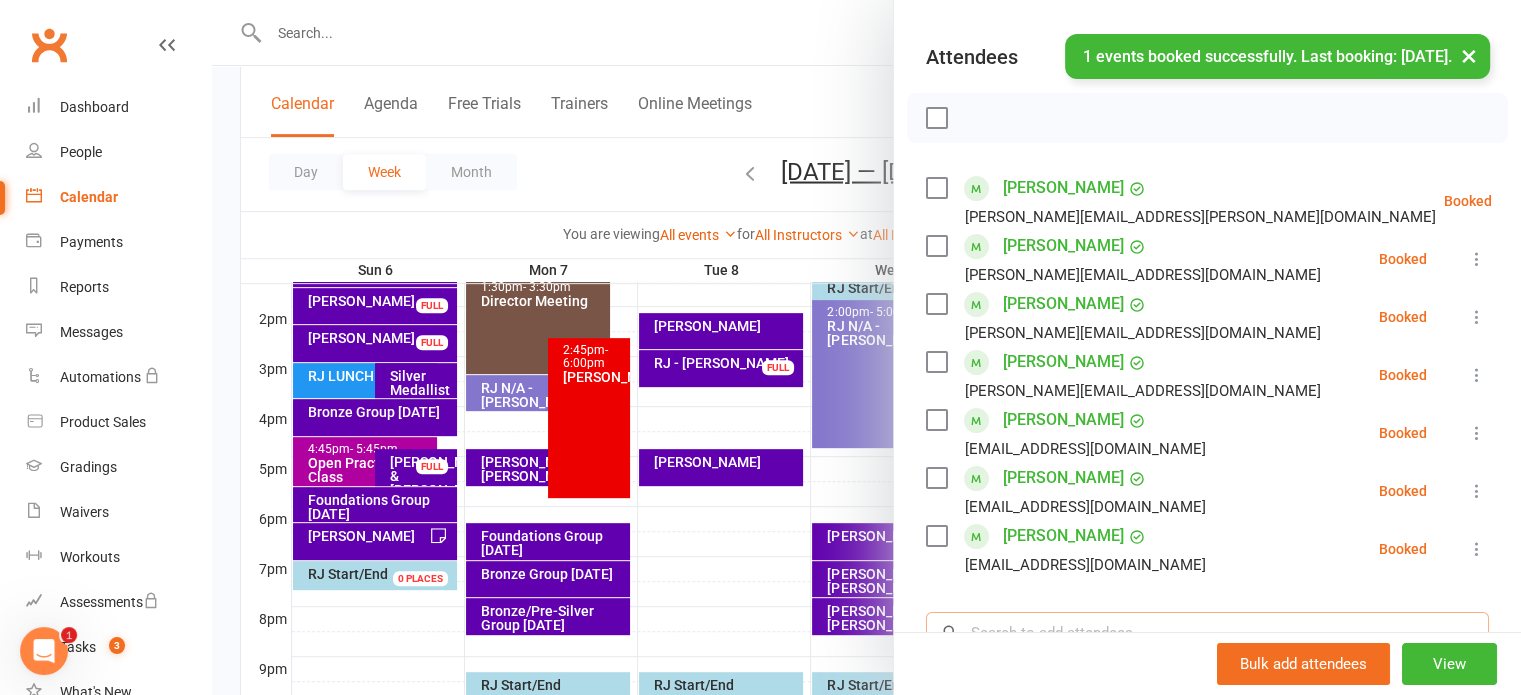 click at bounding box center [1207, 633] 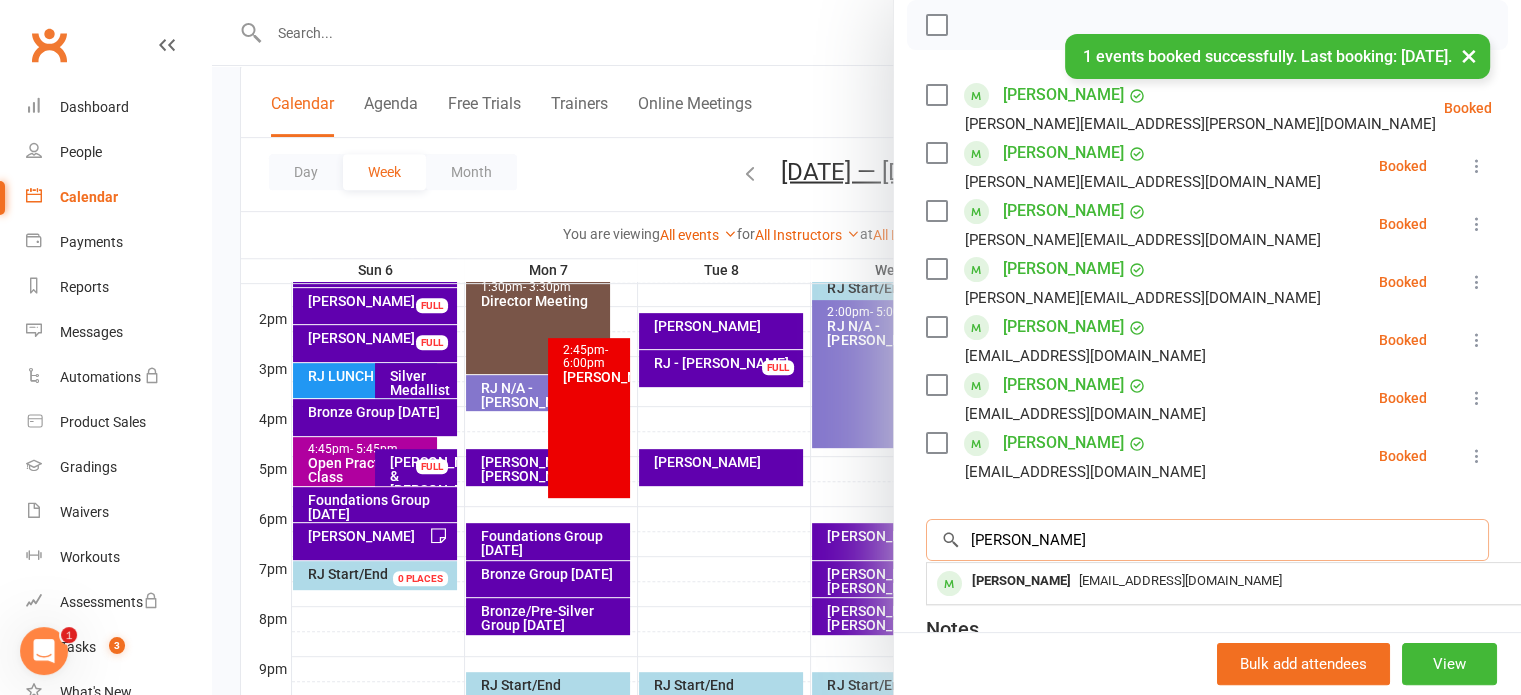 scroll, scrollTop: 500, scrollLeft: 0, axis: vertical 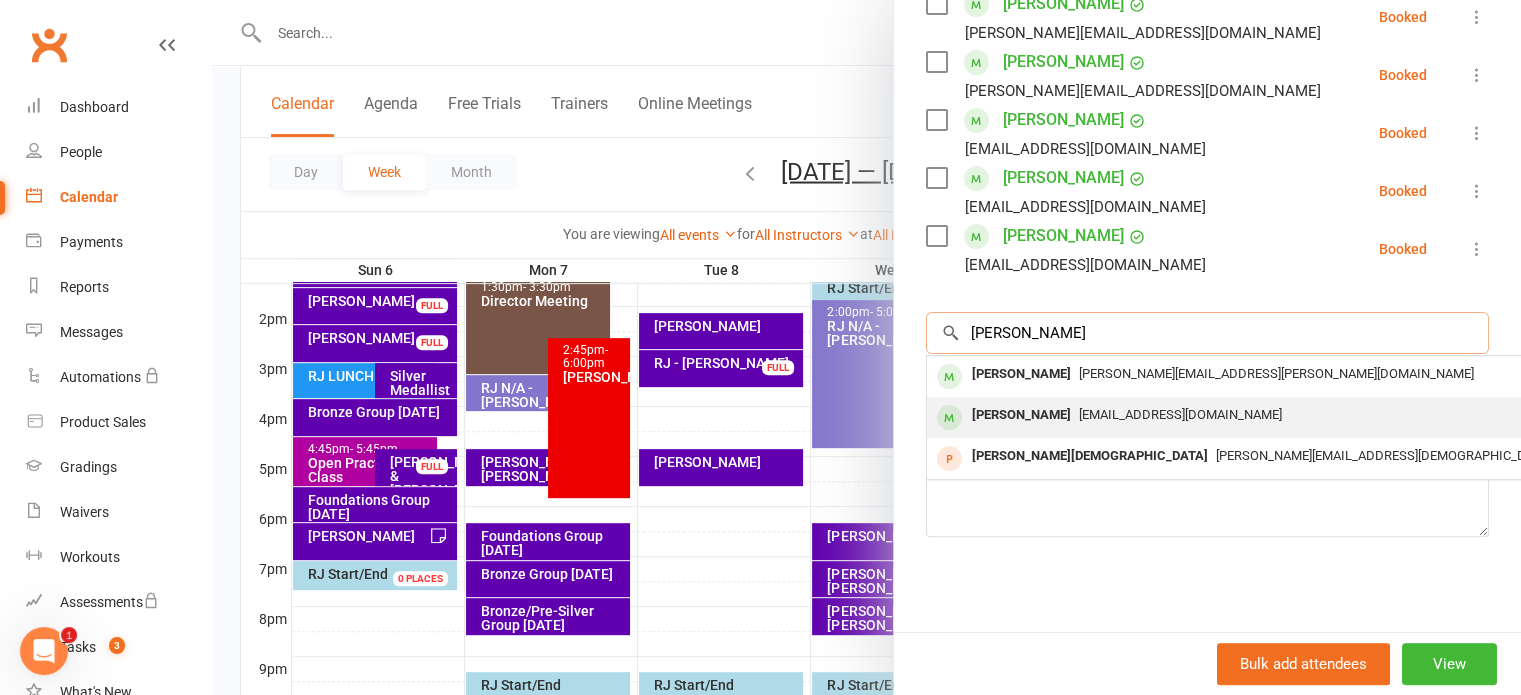 type on "chadwick" 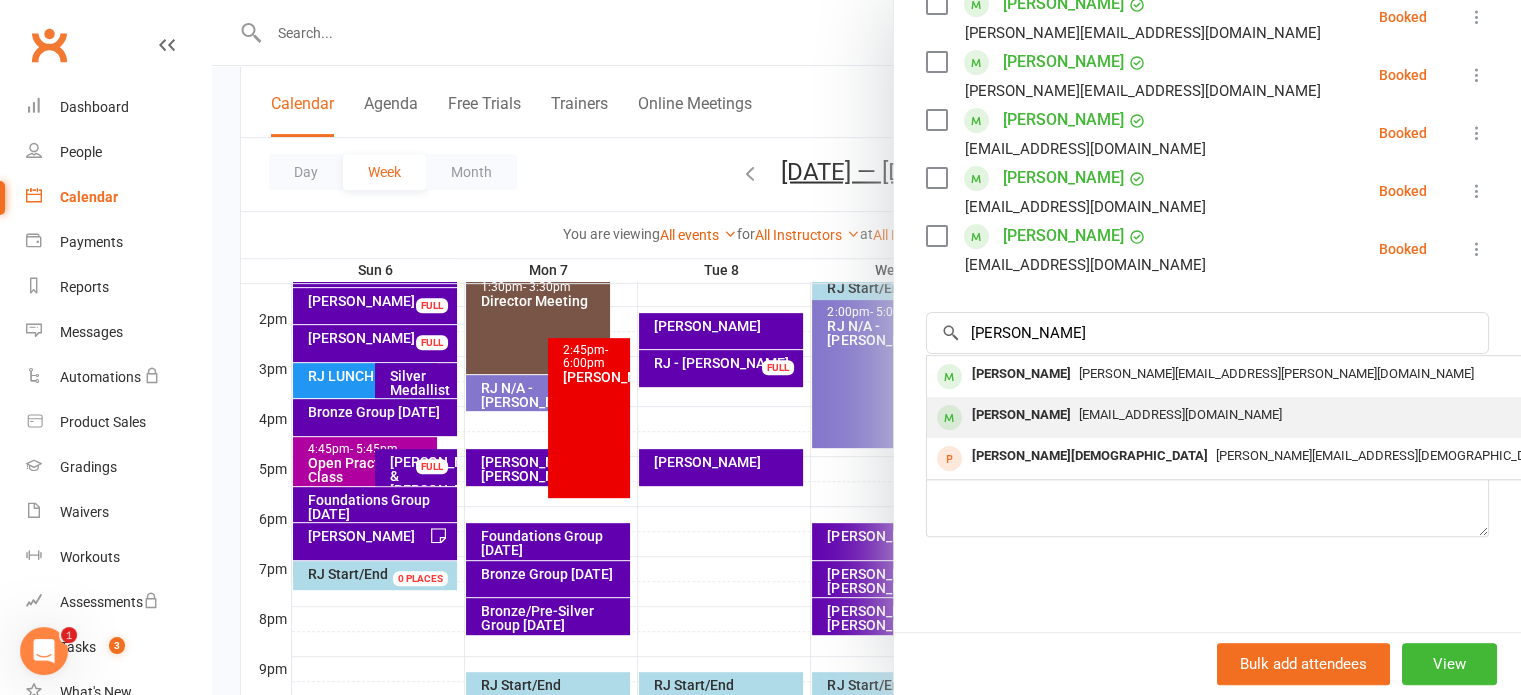 click on "mjlcafrica@gmail.com" at bounding box center (1226, 415) 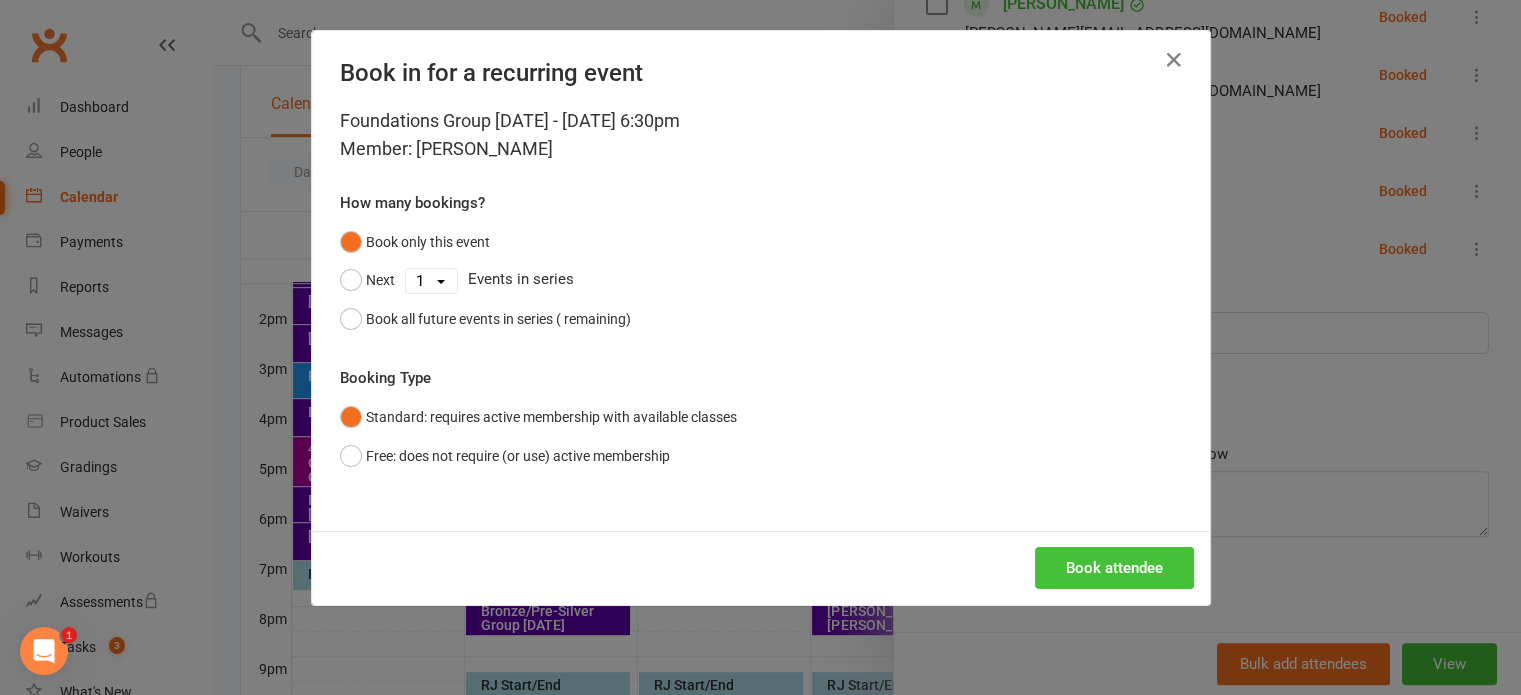 click on "Book attendee" at bounding box center [1114, 568] 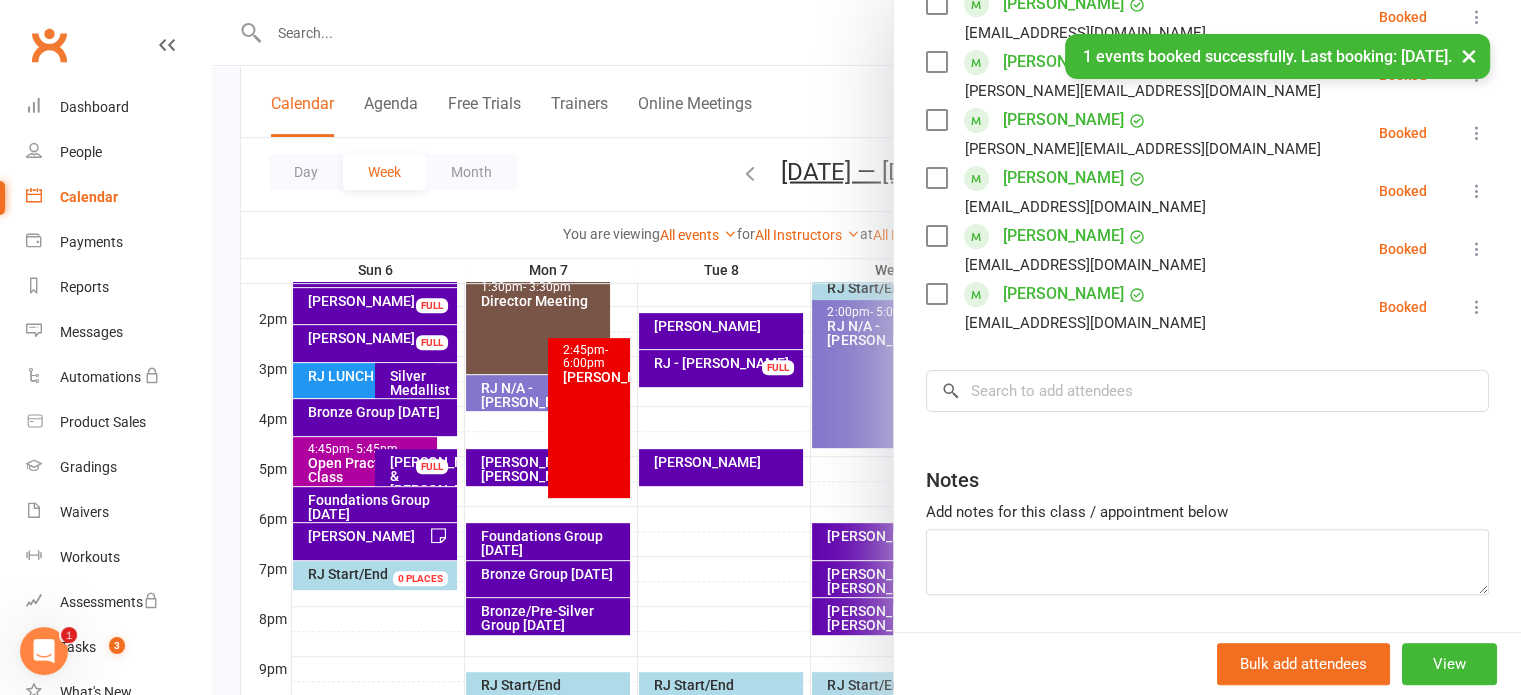 scroll, scrollTop: 557, scrollLeft: 0, axis: vertical 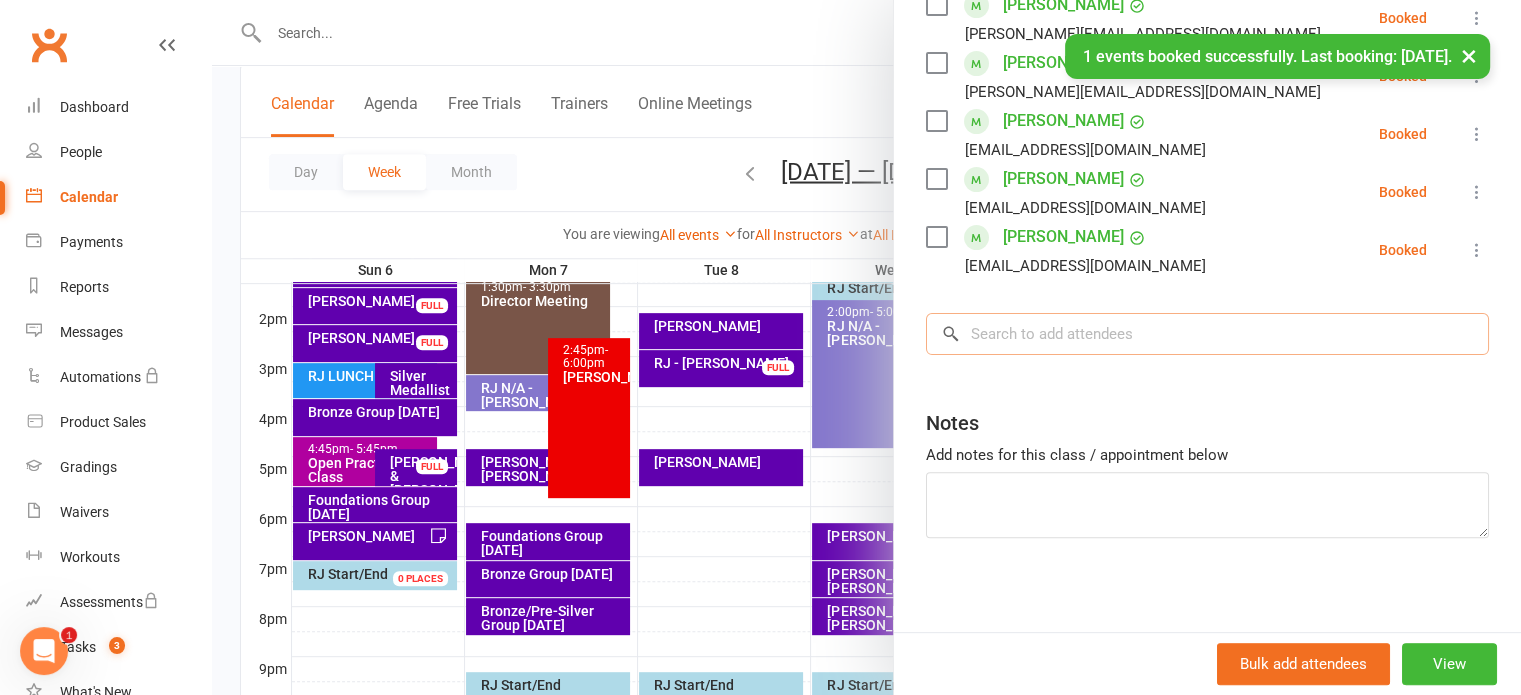 click at bounding box center (1207, 334) 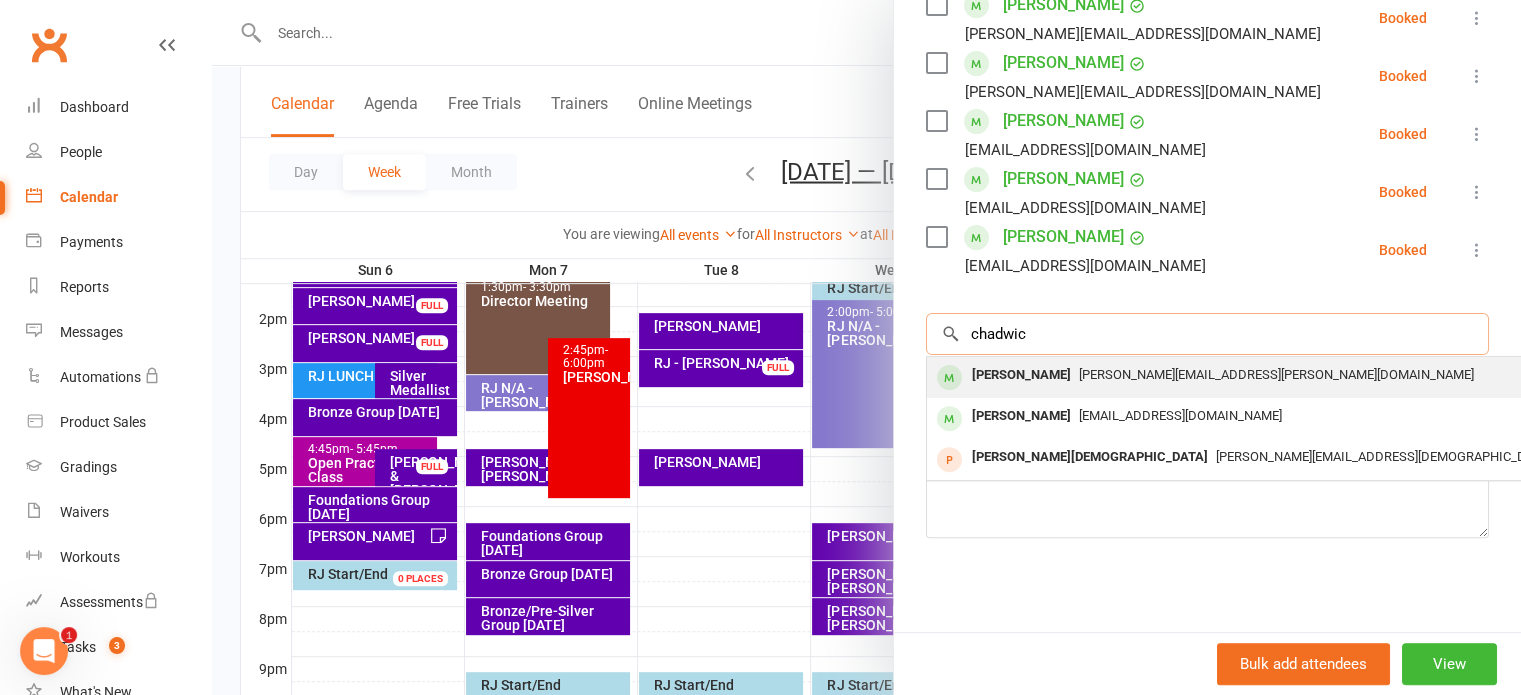 type on "chadwic" 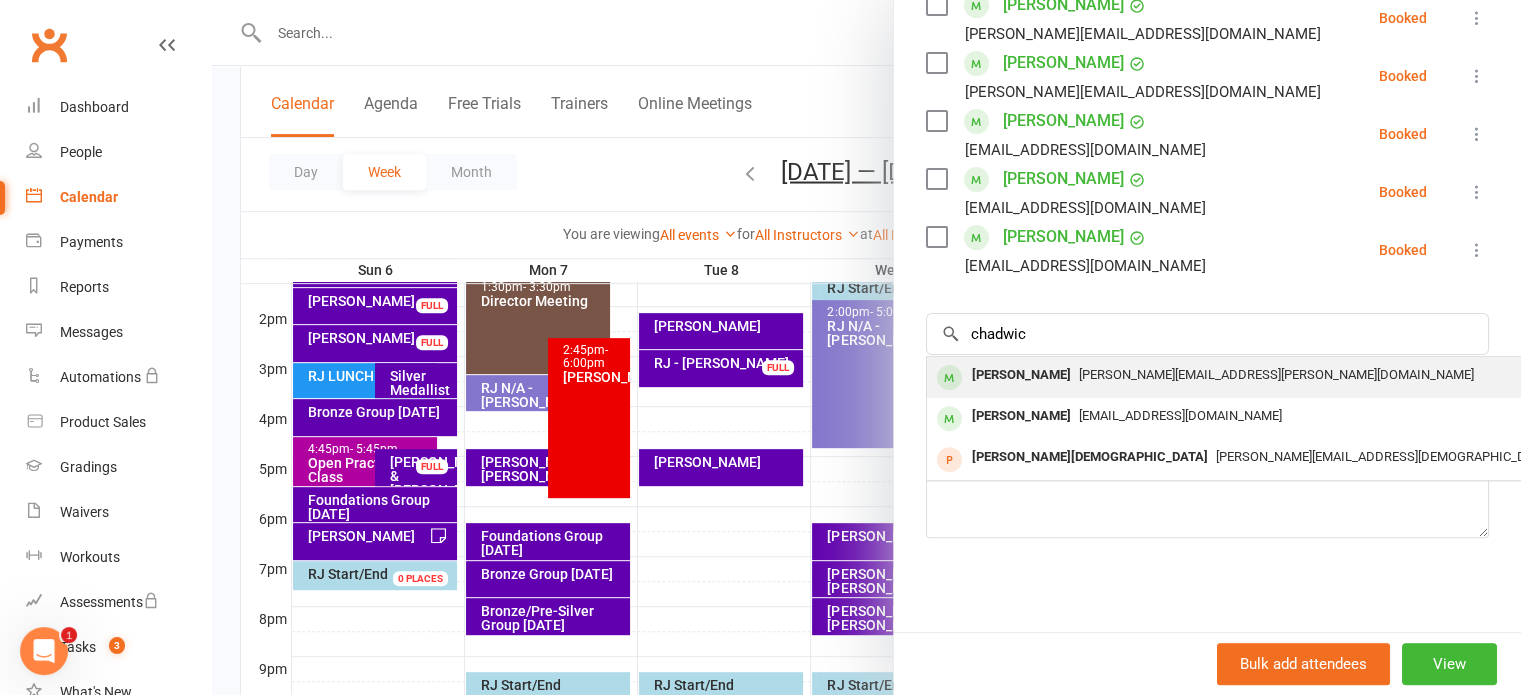 click on "jodie.b.chadwick@gmail.com" at bounding box center (1276, 374) 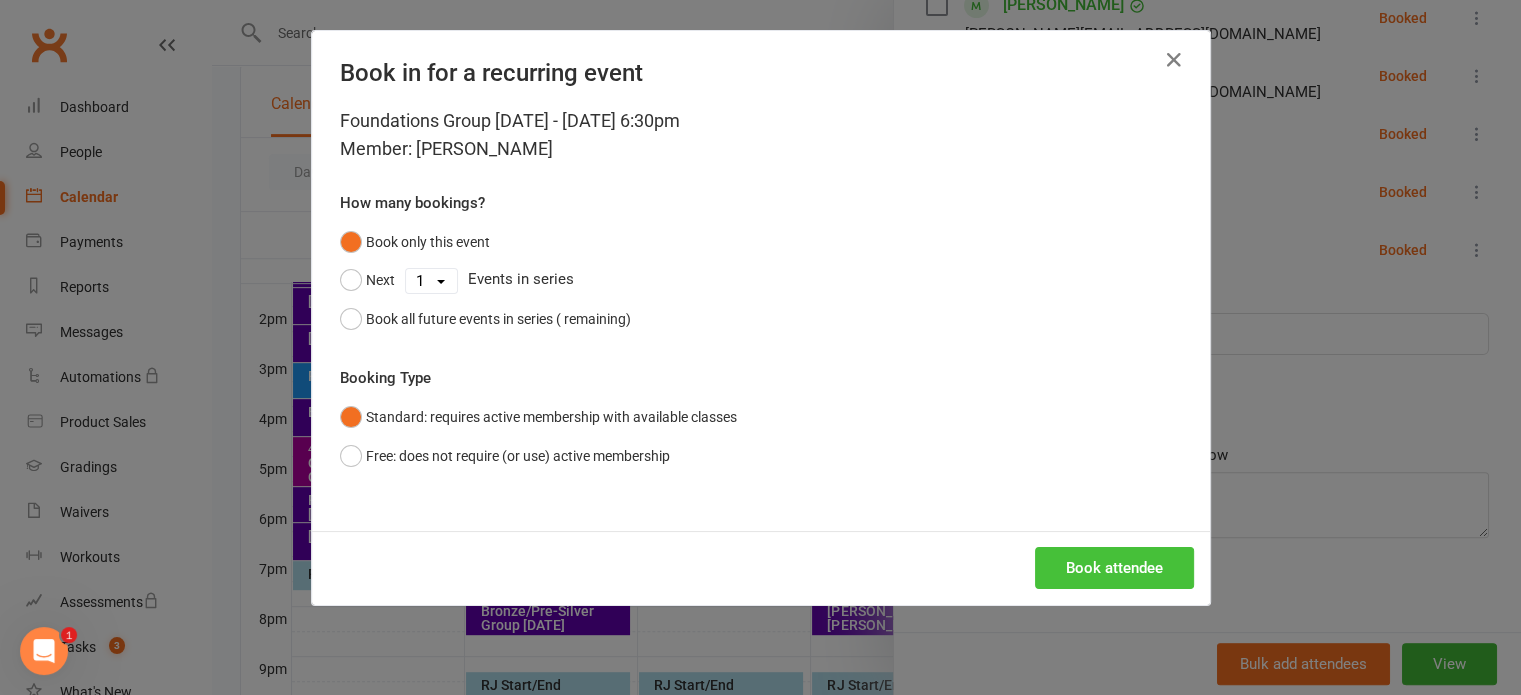 click on "Book attendee" at bounding box center (1114, 568) 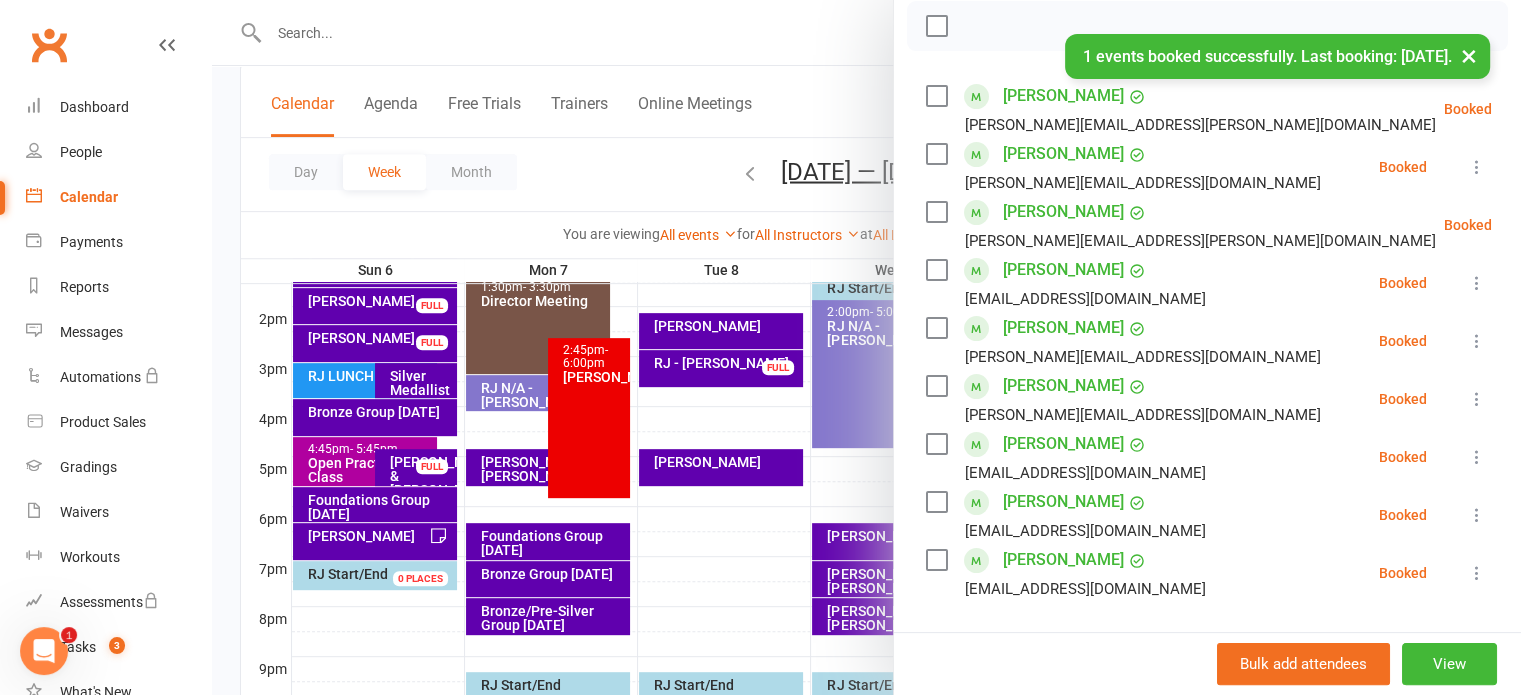 scroll, scrollTop: 257, scrollLeft: 0, axis: vertical 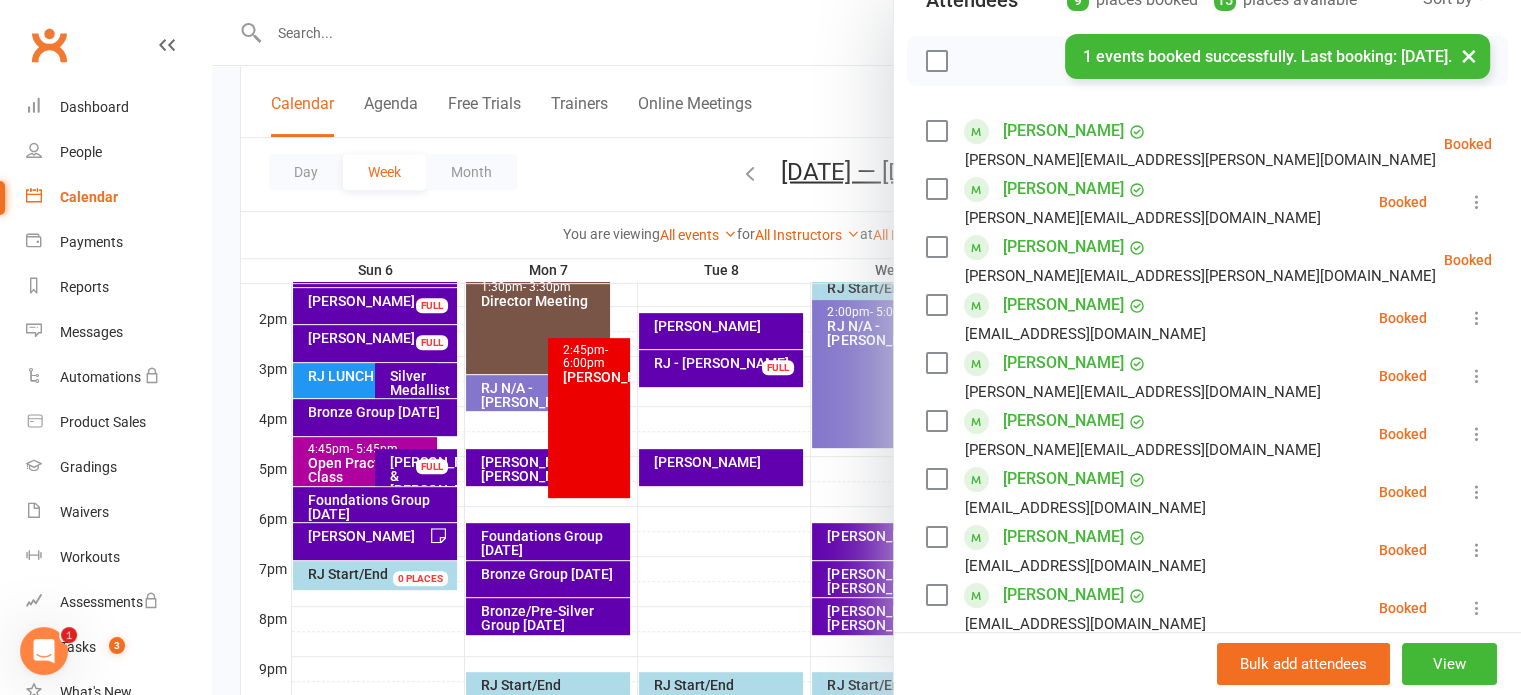 click on "× 1 events booked successfully. Last booking: Jul 7, 2025." at bounding box center [747, 34] 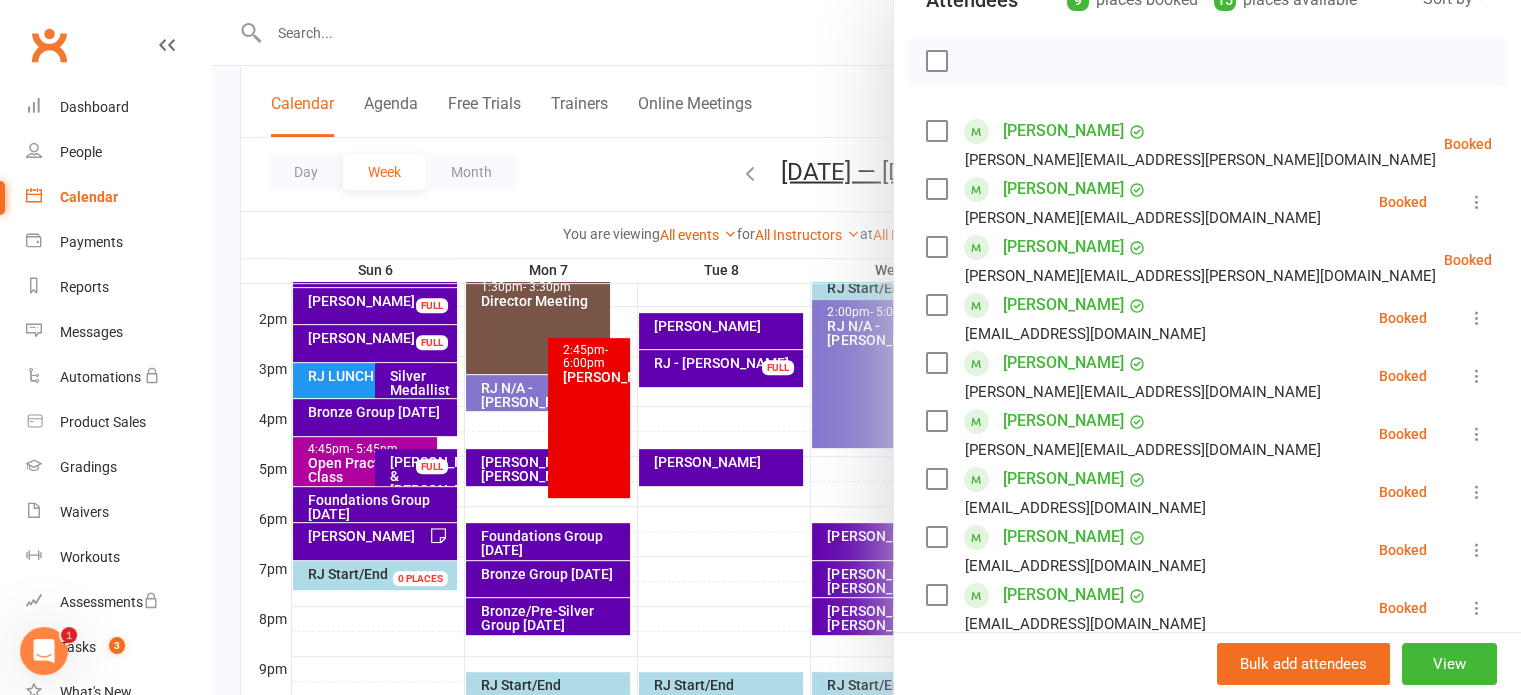 click at bounding box center (936, 61) 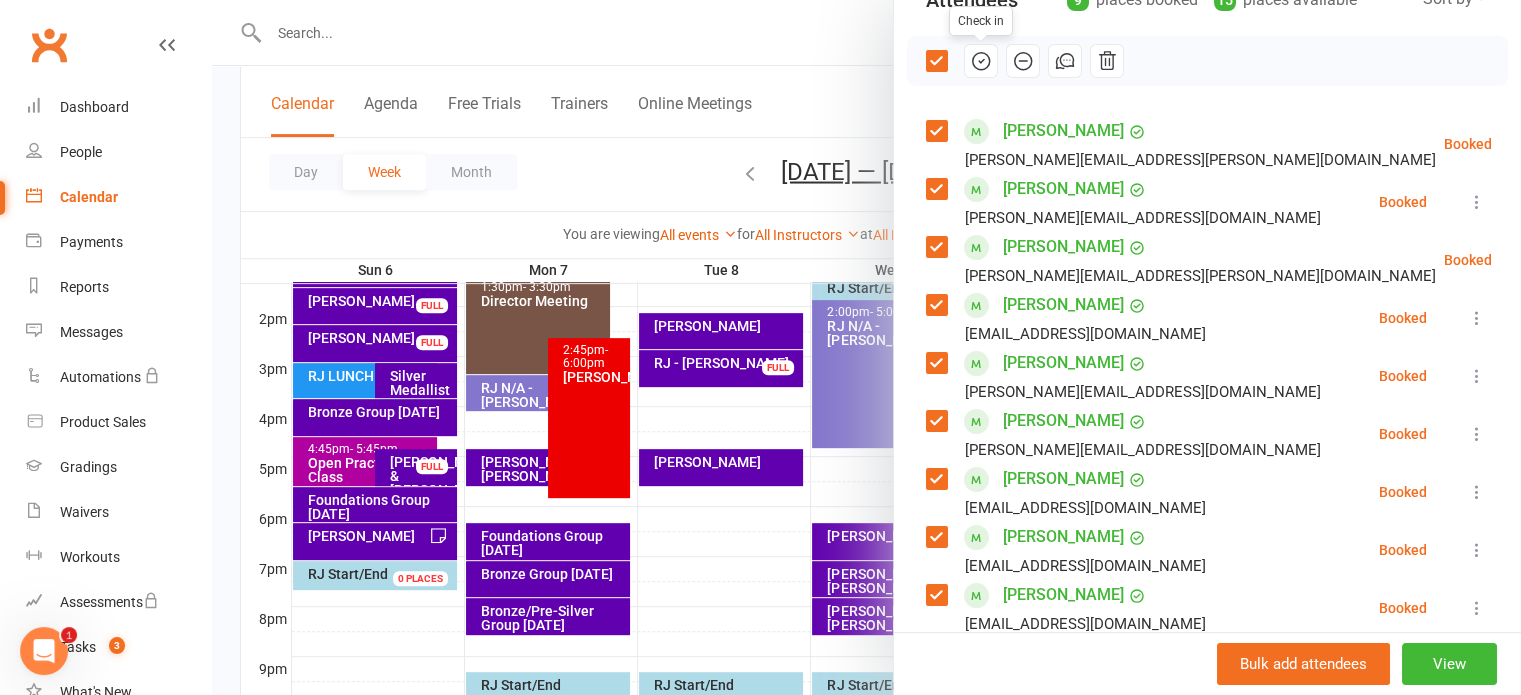 click 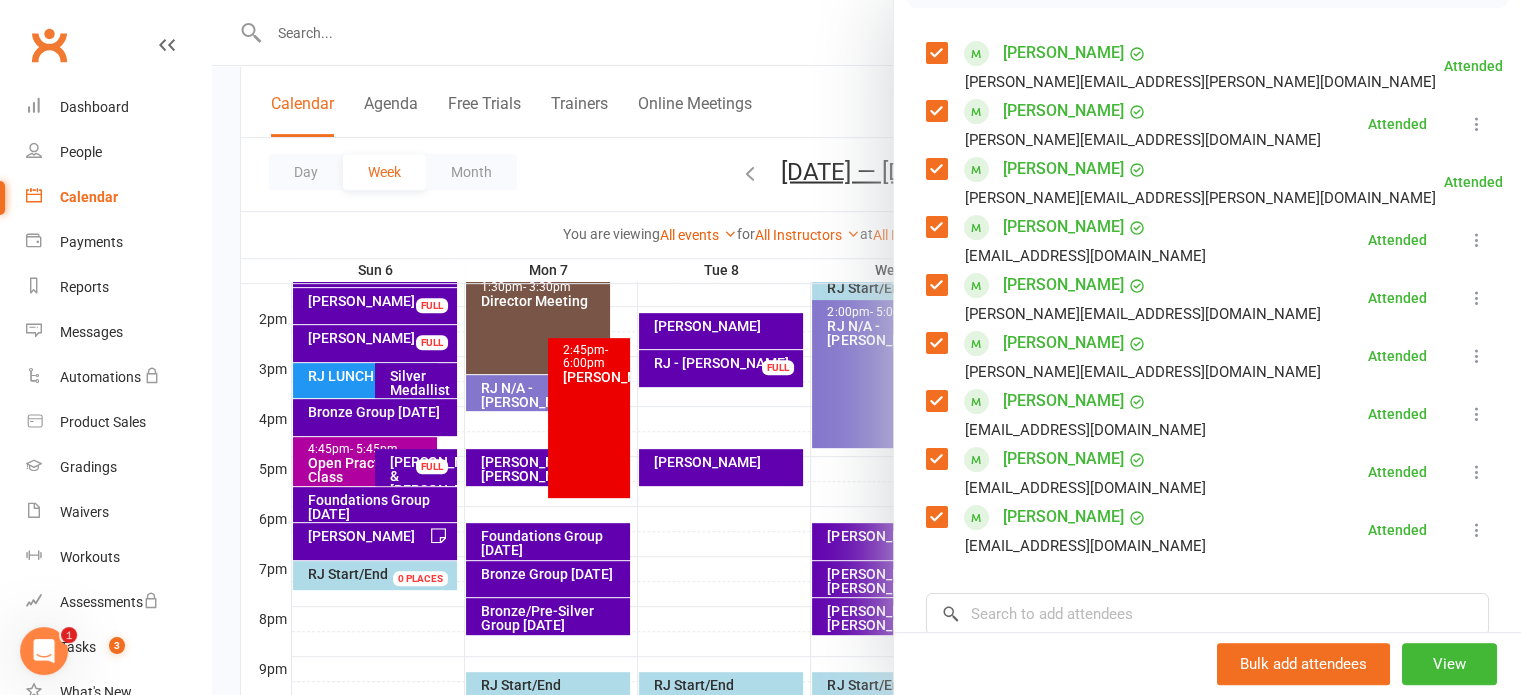 scroll, scrollTop: 300, scrollLeft: 0, axis: vertical 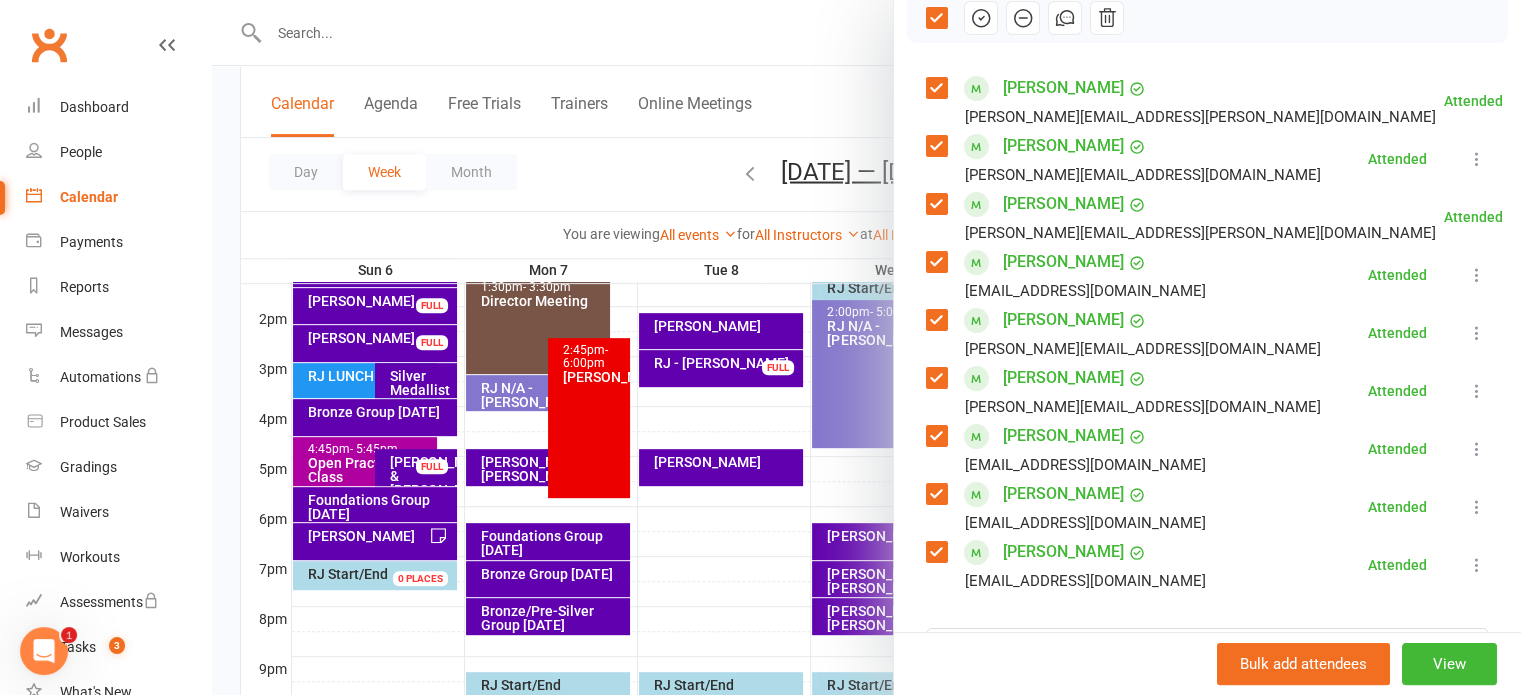 click at bounding box center (936, 18) 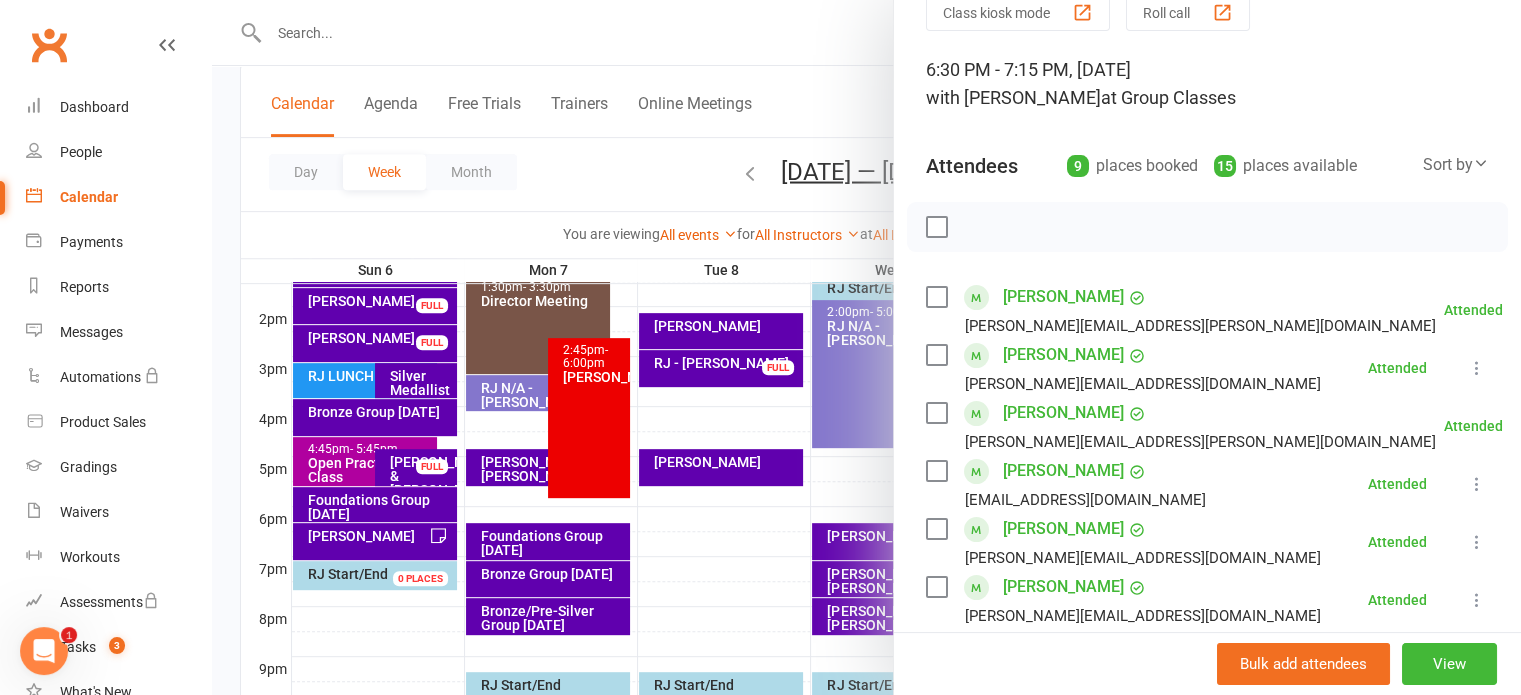 scroll, scrollTop: 300, scrollLeft: 0, axis: vertical 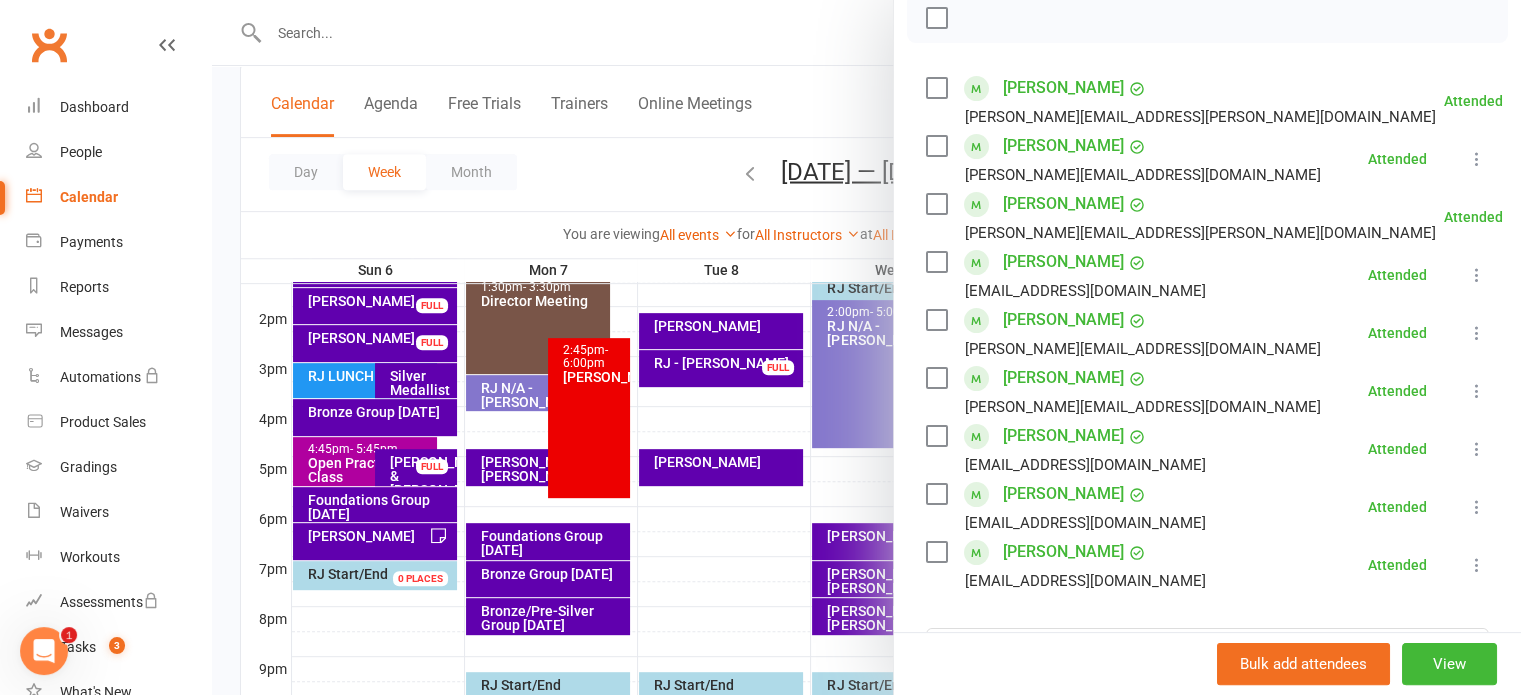 click at bounding box center [936, 146] 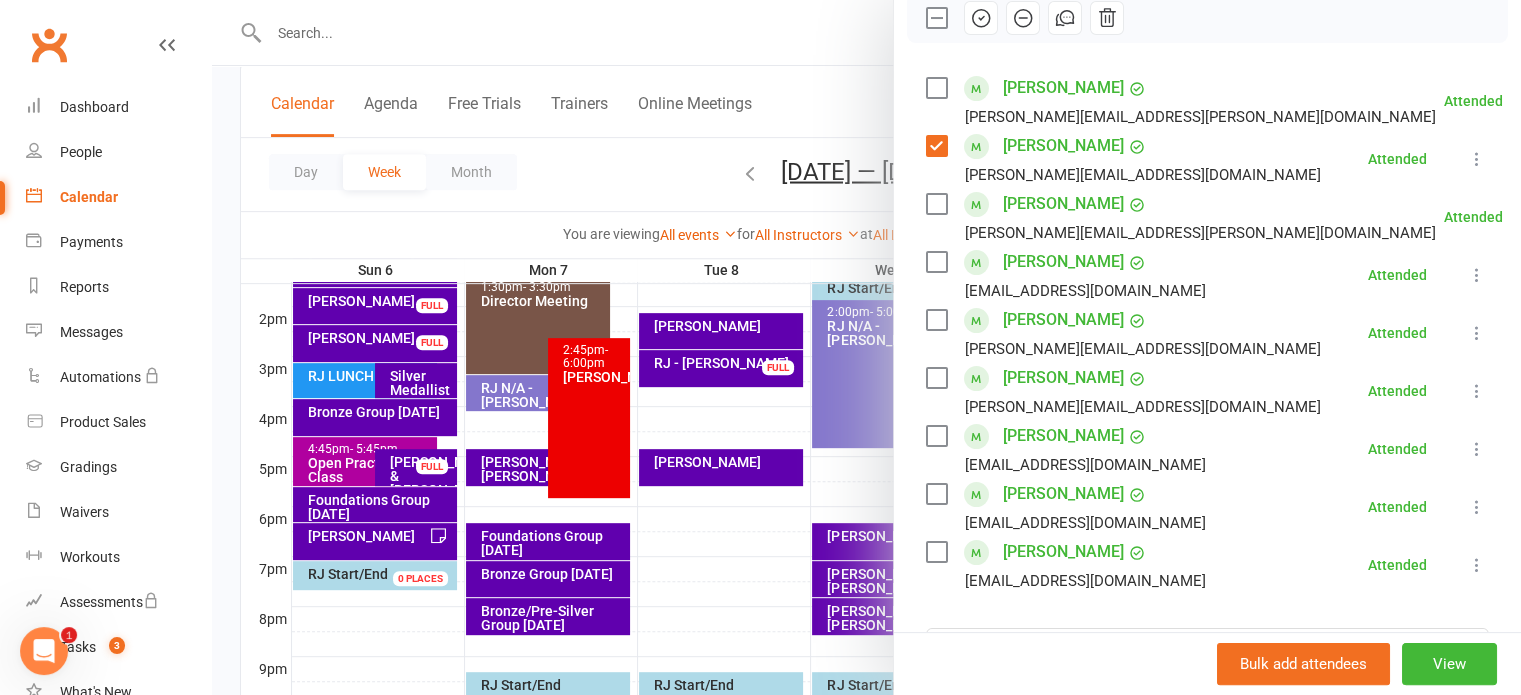 click at bounding box center (936, 88) 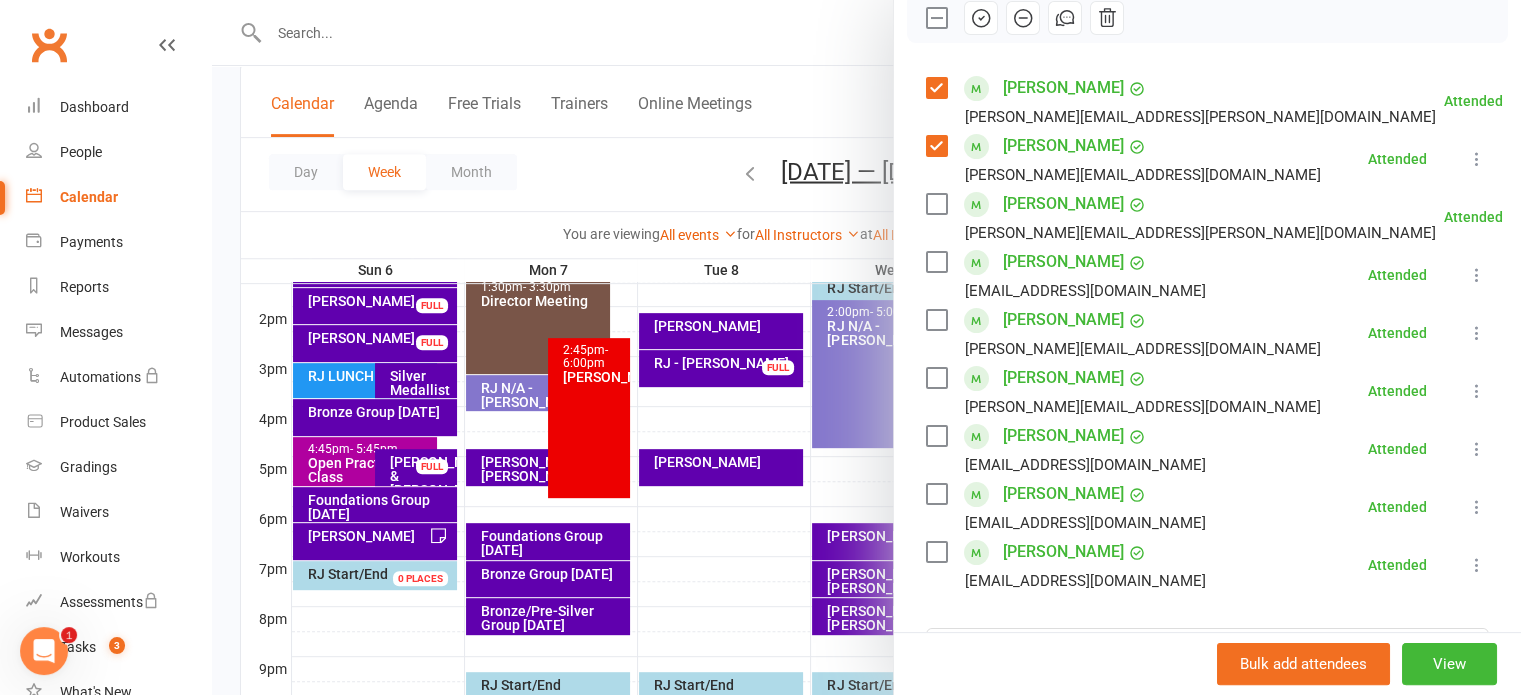 click 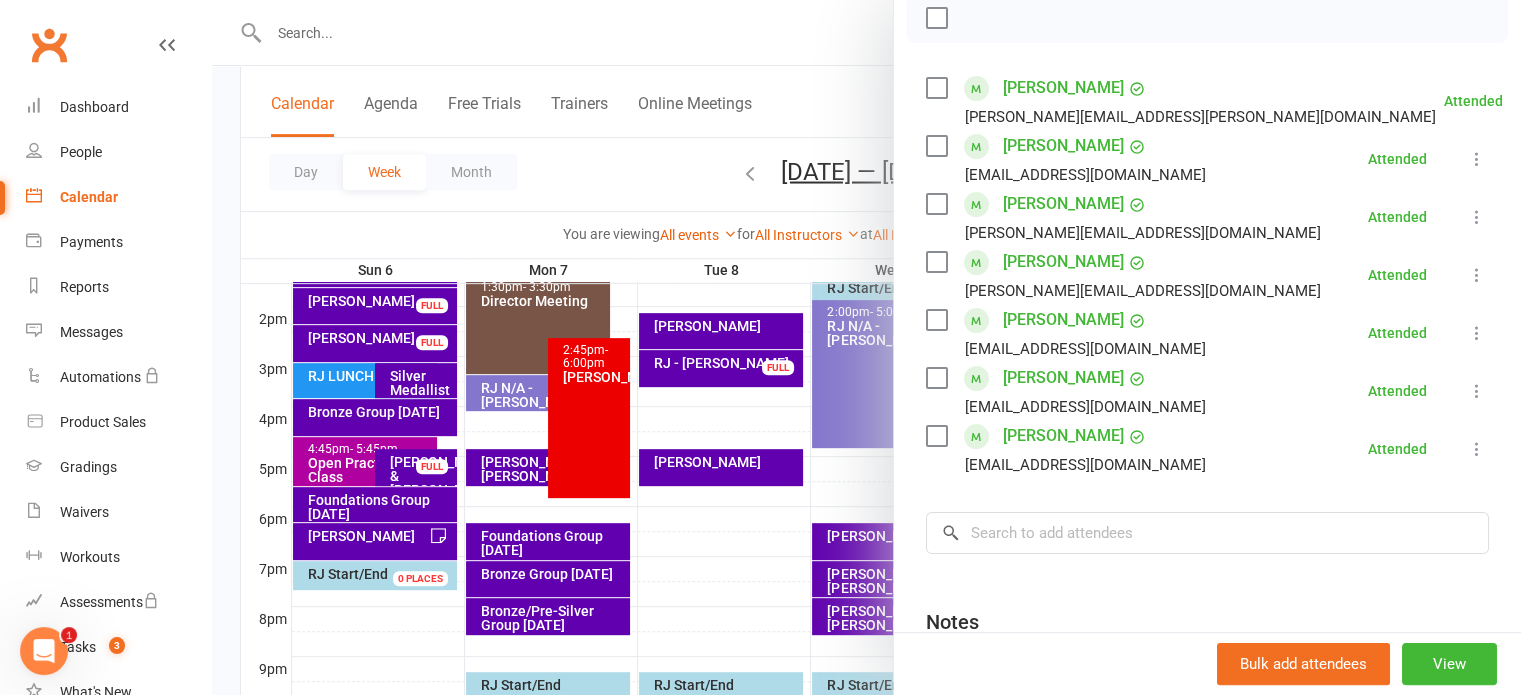 click at bounding box center [936, 320] 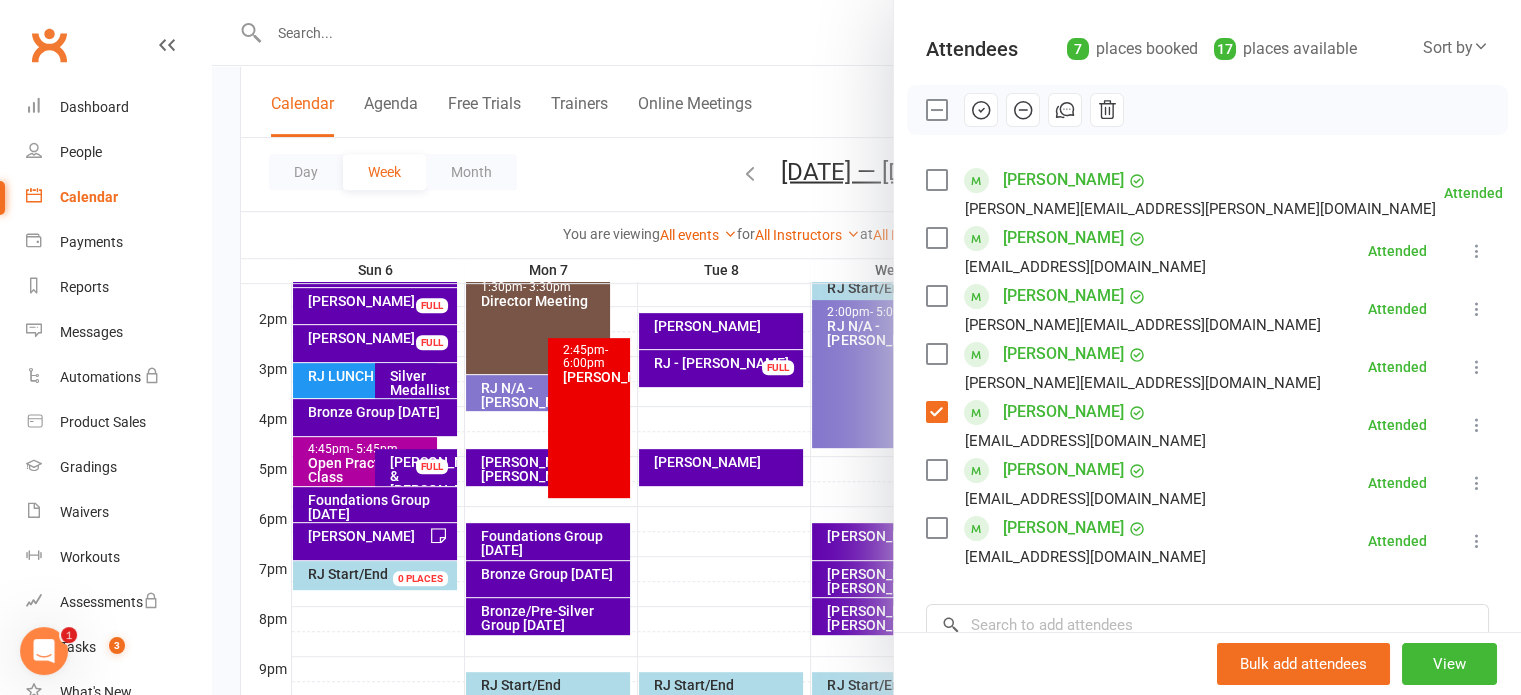 scroll, scrollTop: 100, scrollLeft: 0, axis: vertical 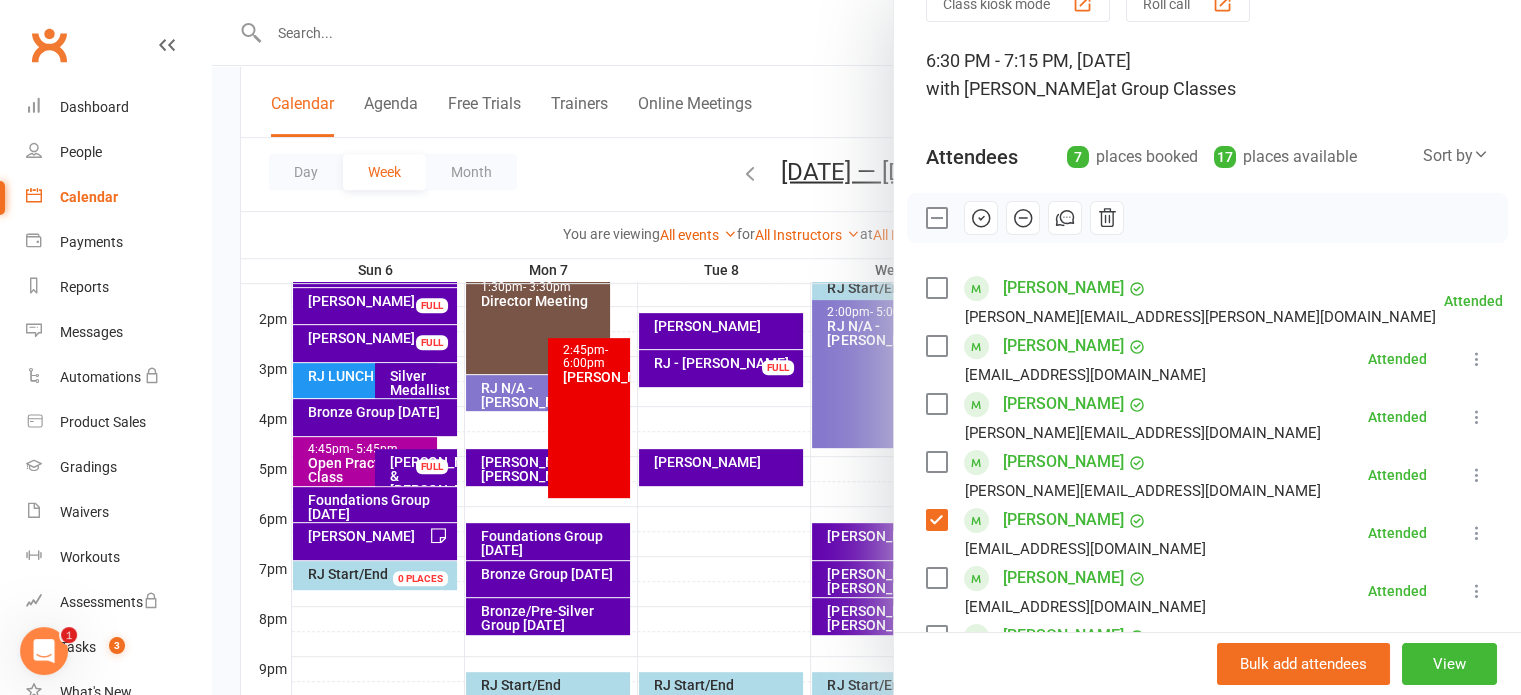 click at bounding box center [1107, 218] 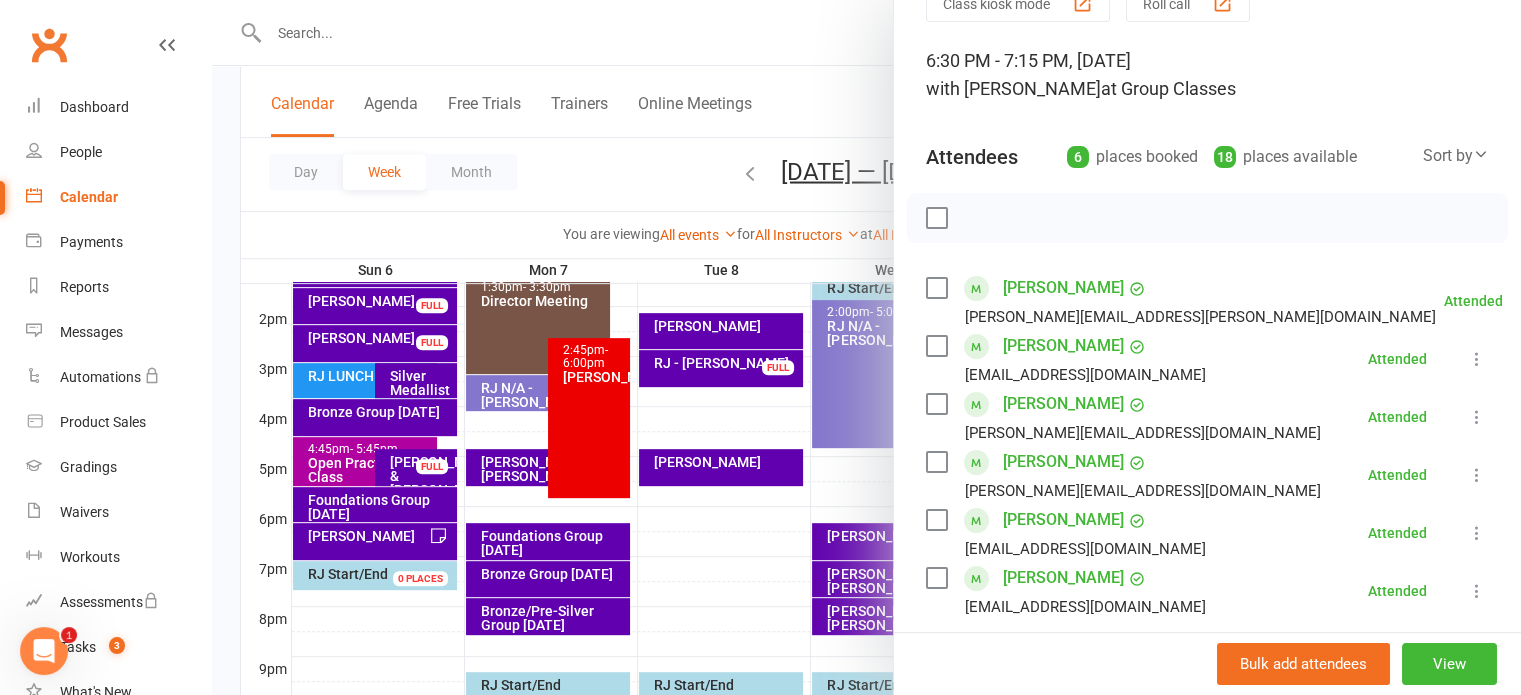 scroll, scrollTop: 200, scrollLeft: 0, axis: vertical 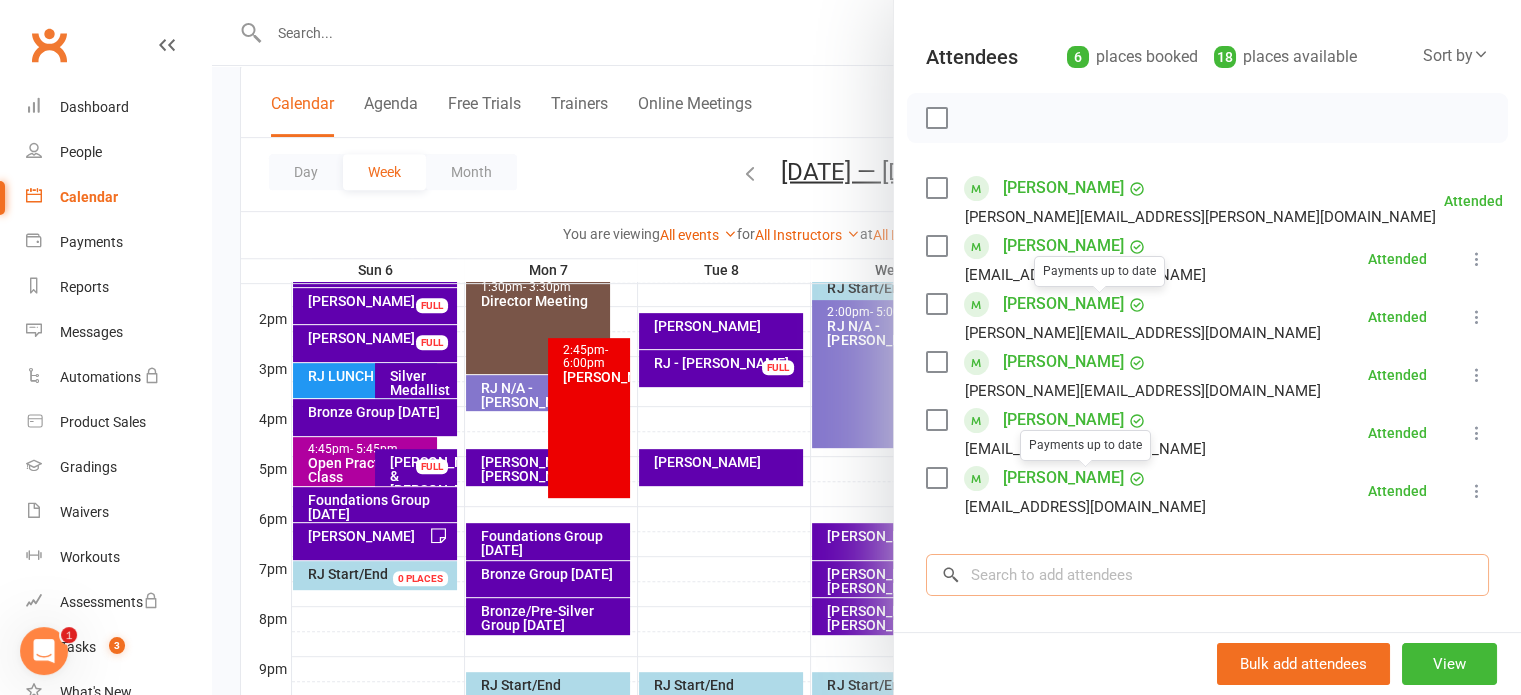 click at bounding box center (1207, 575) 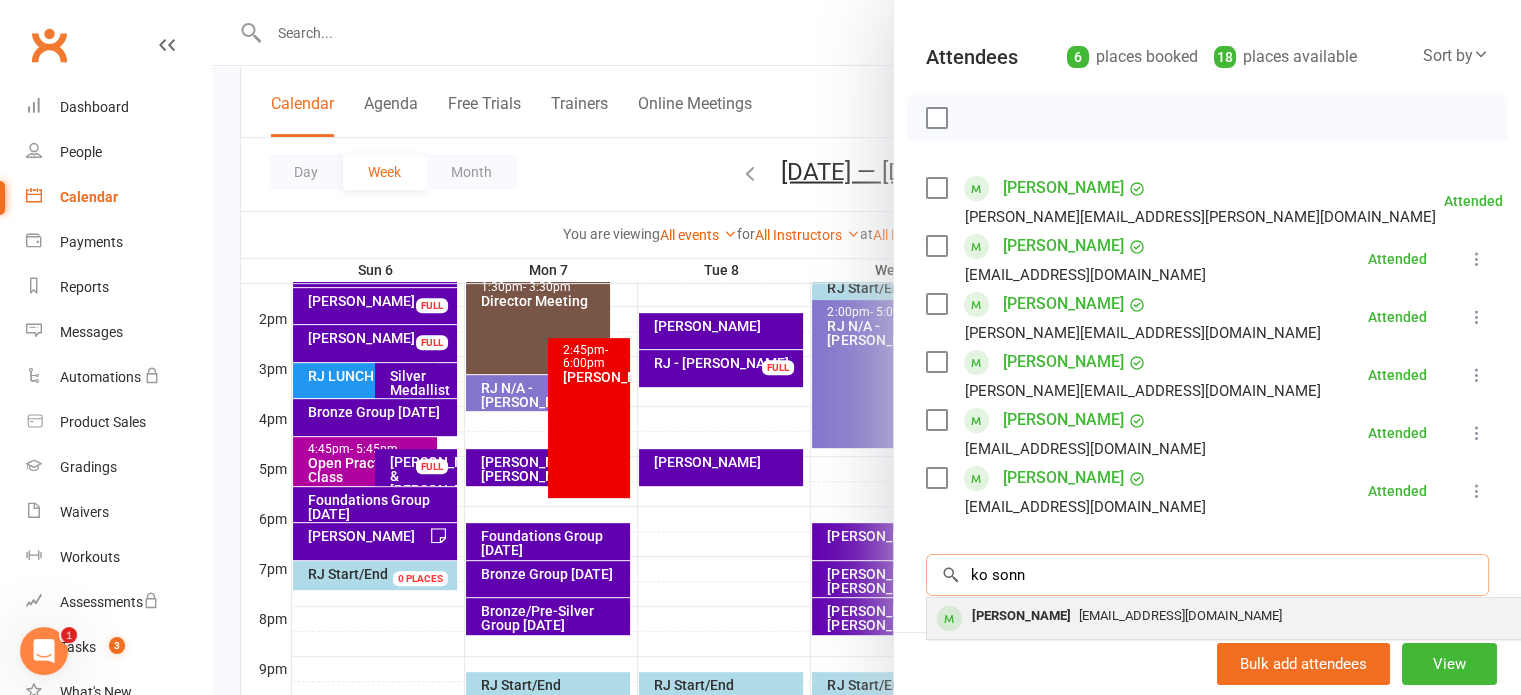type on "ko sonn" 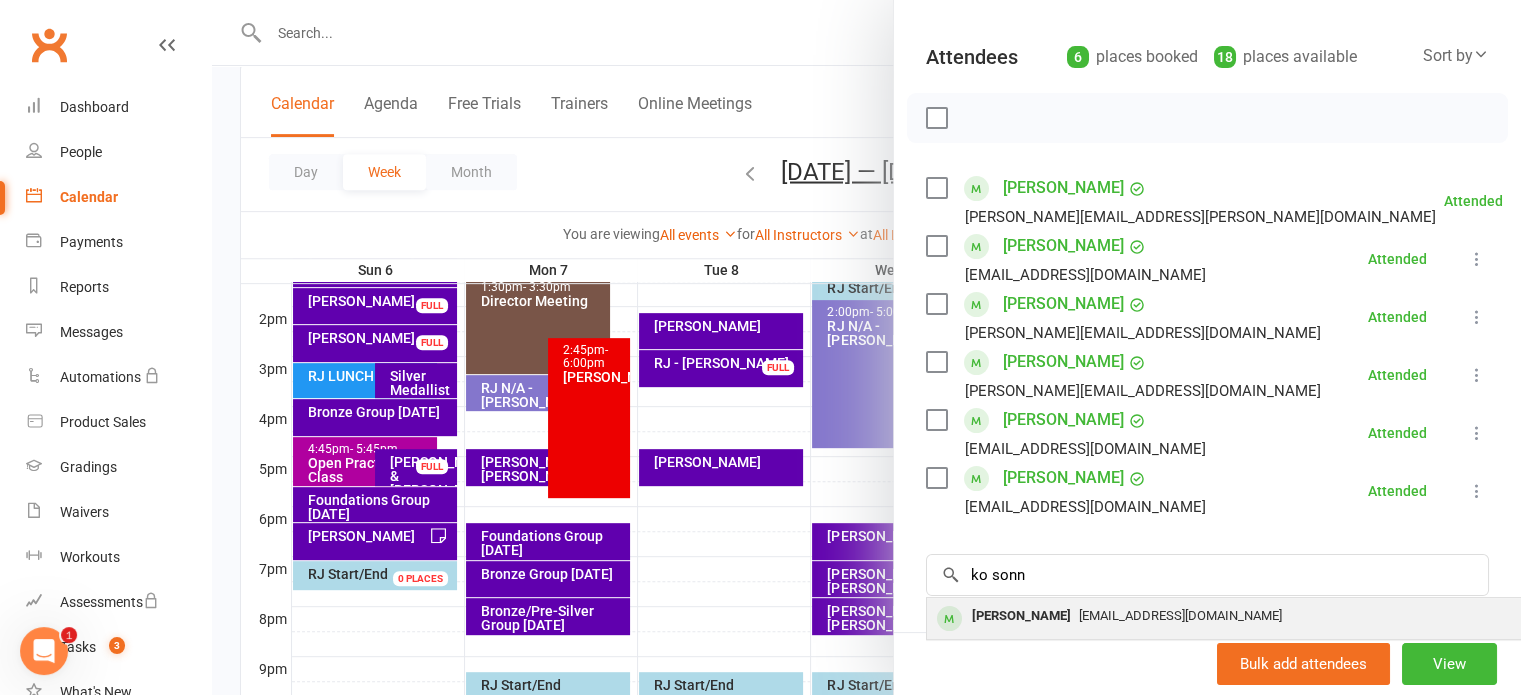 click on "kogrow20@gmail.com" at bounding box center (1180, 615) 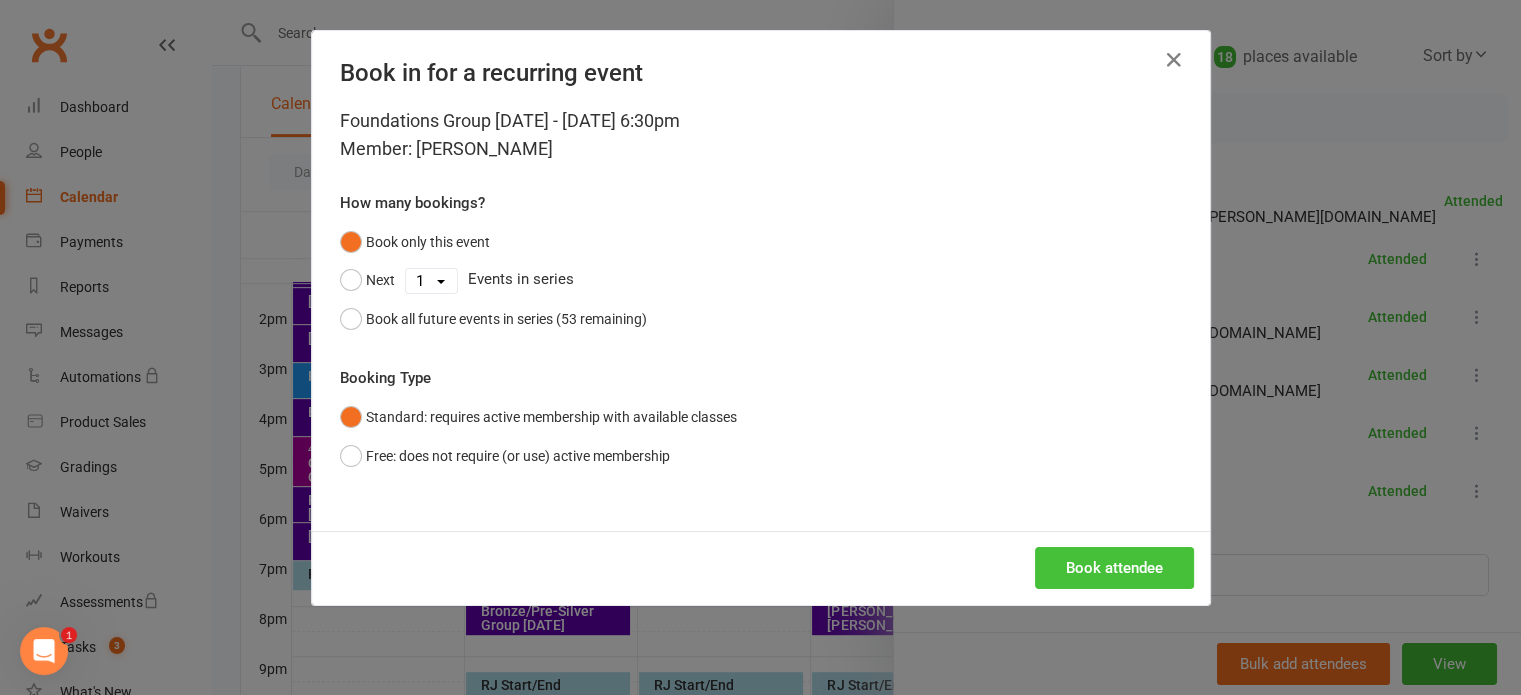 click on "Book attendee" at bounding box center (1114, 568) 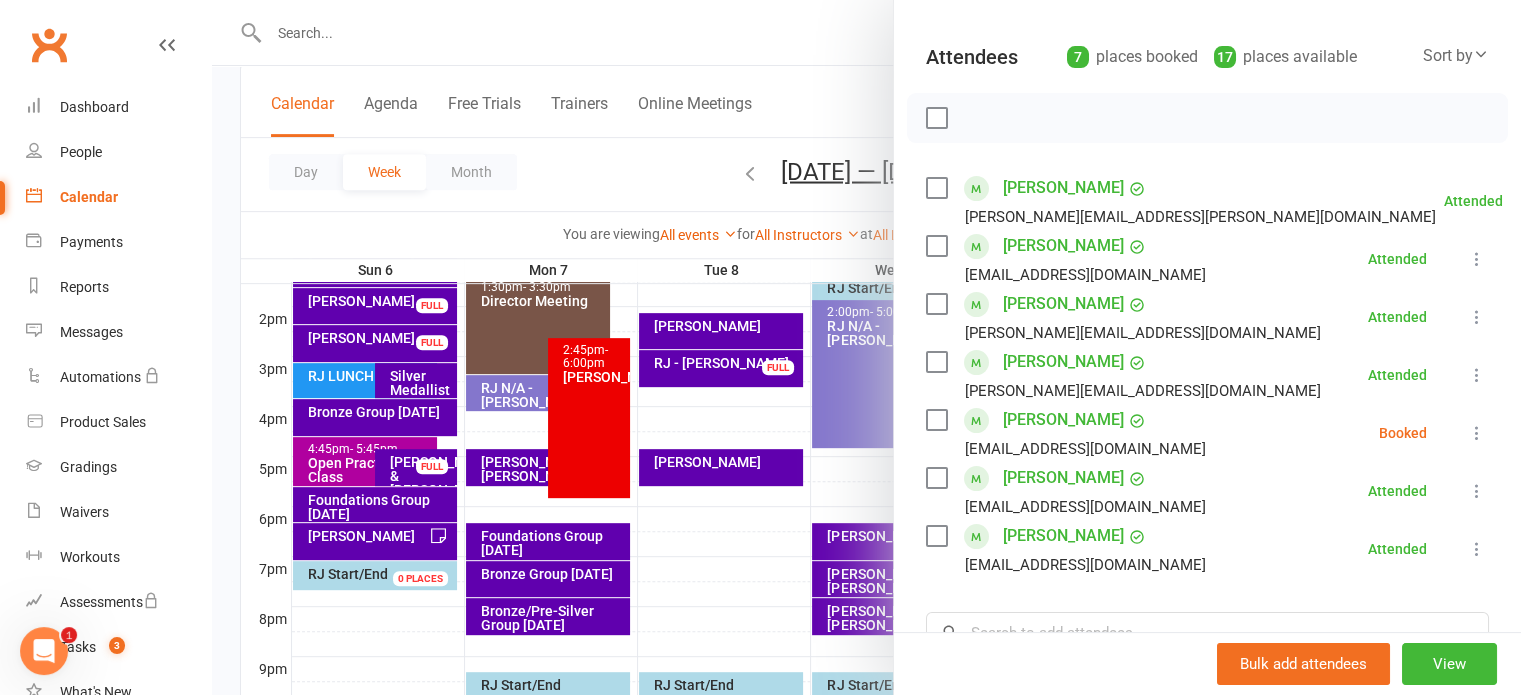 click on "Tasks   3" at bounding box center [105, 647] 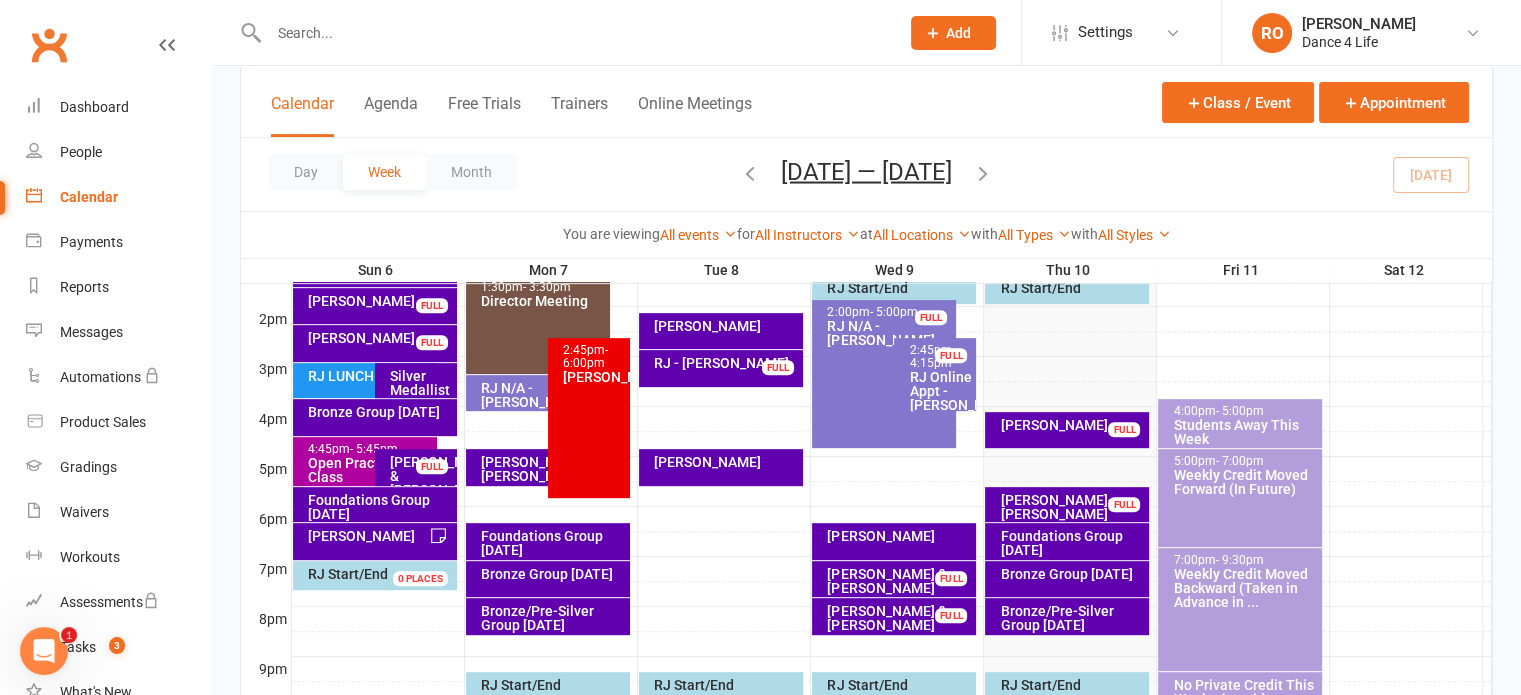 click on "Bronze Group [DATE]" at bounding box center [548, 579] 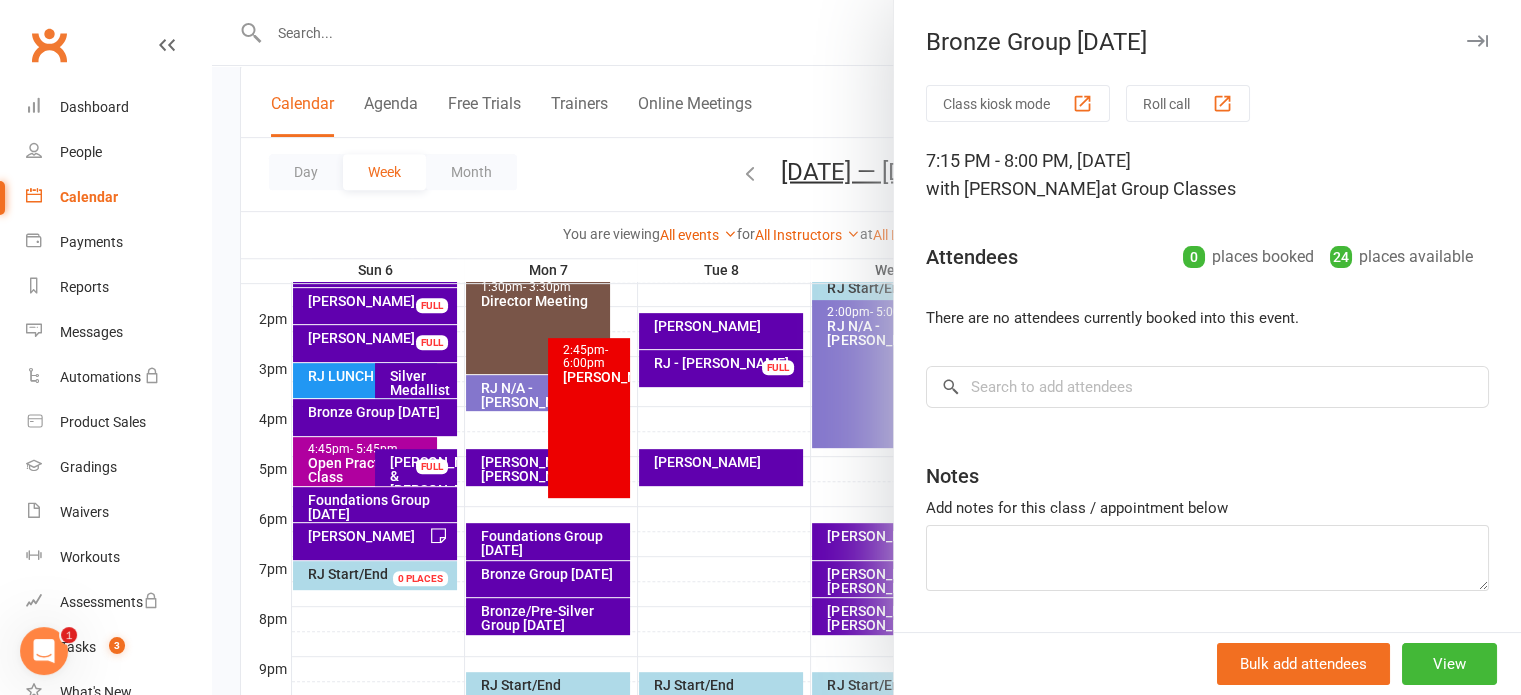 click on "Class kiosk mode  Roll call  7:15 PM - 8:00 PM, Monday, July, 7, 2025 with RJ Odon  at  Group Classes  Attendees  0  places booked 24  places available There are no attendees currently booked into this event. × No results
Notes  Add notes for this class / appointment below" at bounding box center [1207, 388] 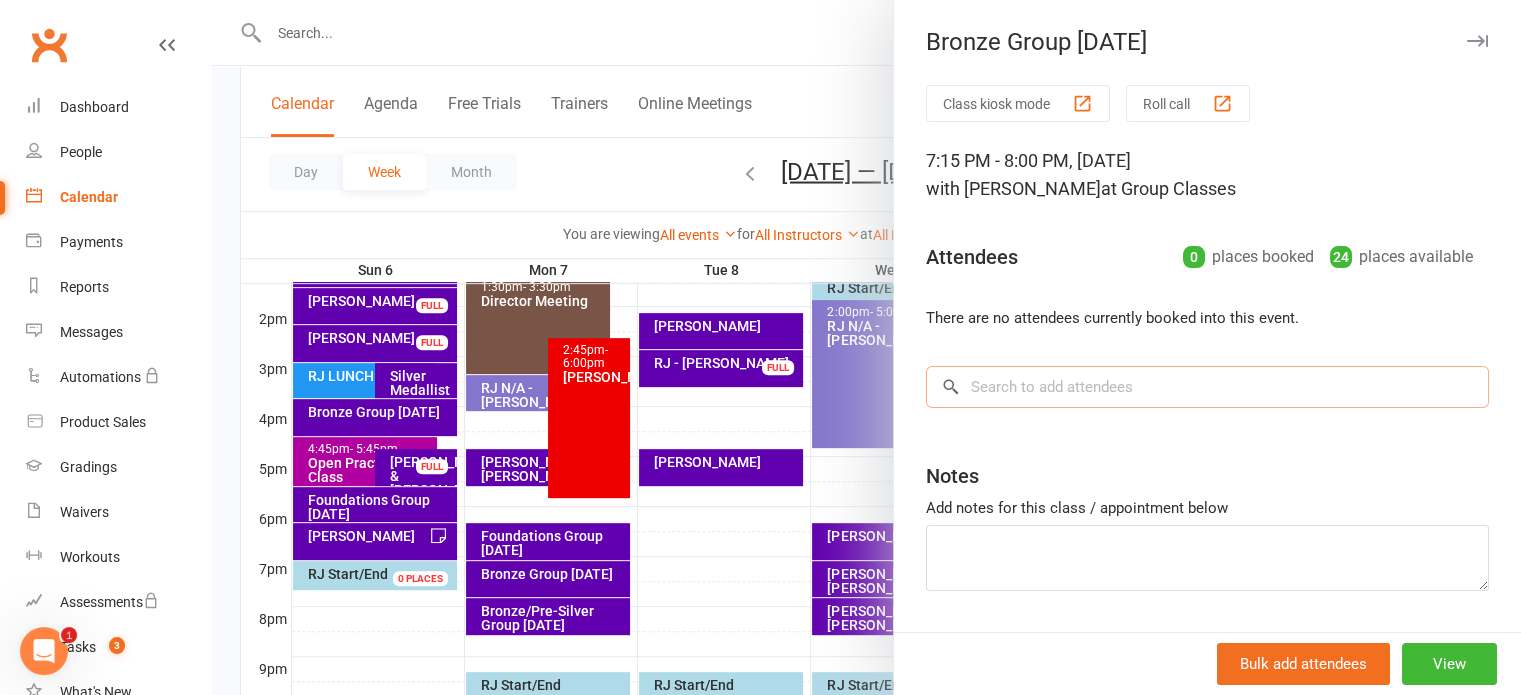 click at bounding box center [1207, 387] 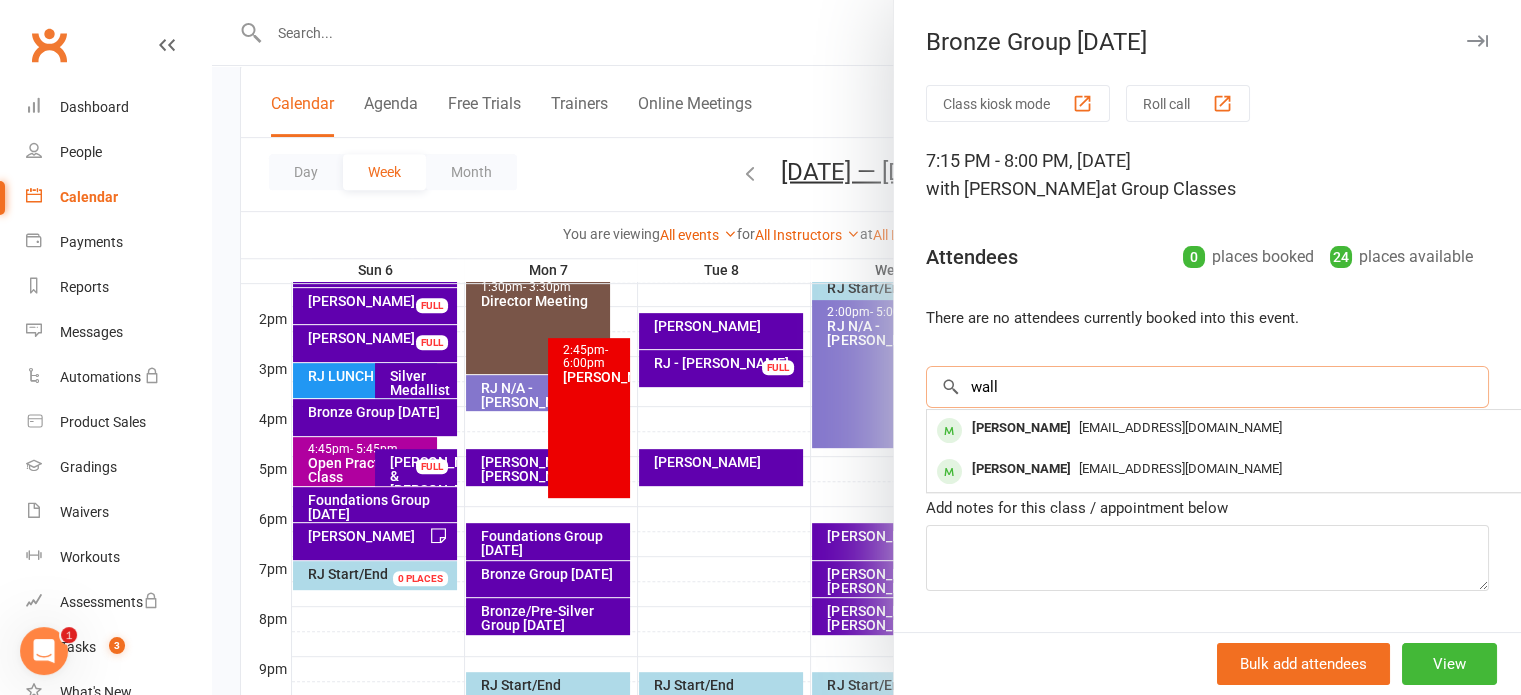 type on "wall" 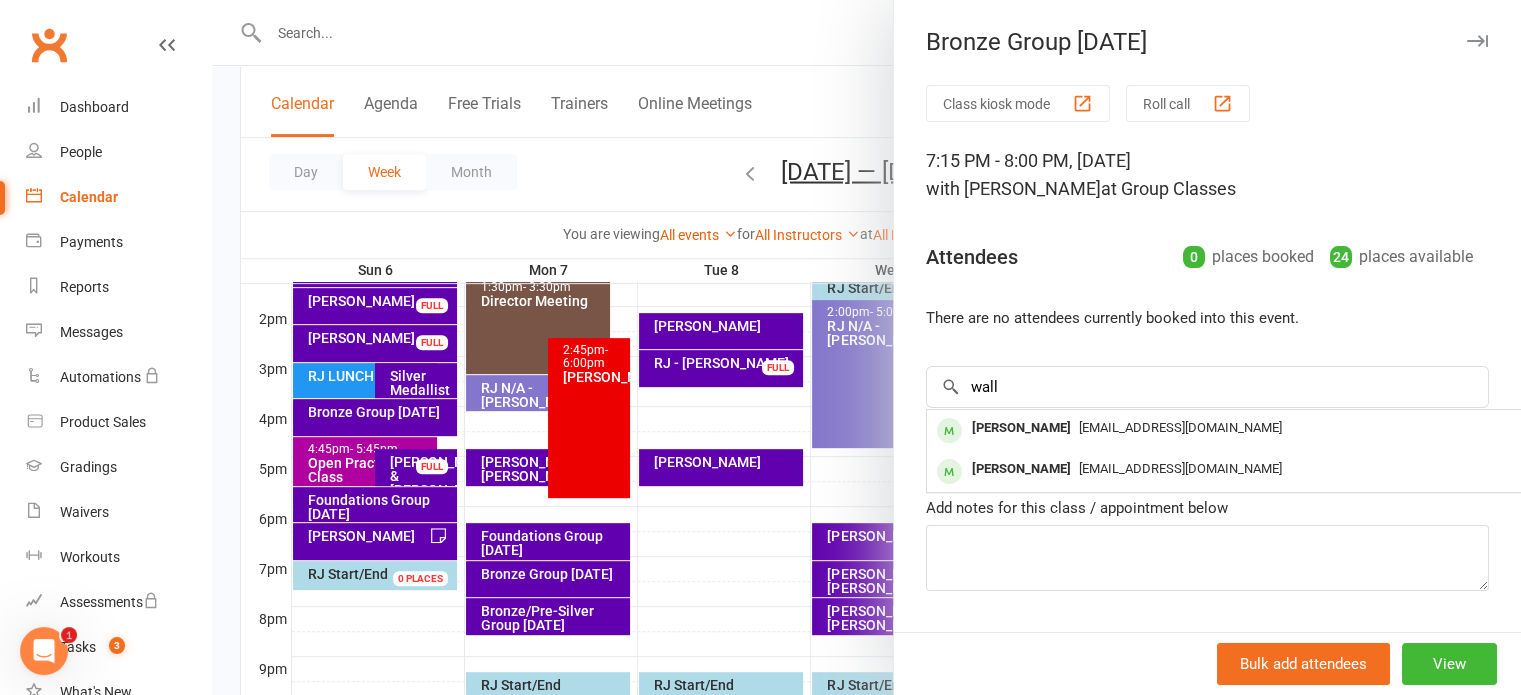 click on "[EMAIL_ADDRESS][DOMAIN_NAME]" at bounding box center (1180, 427) 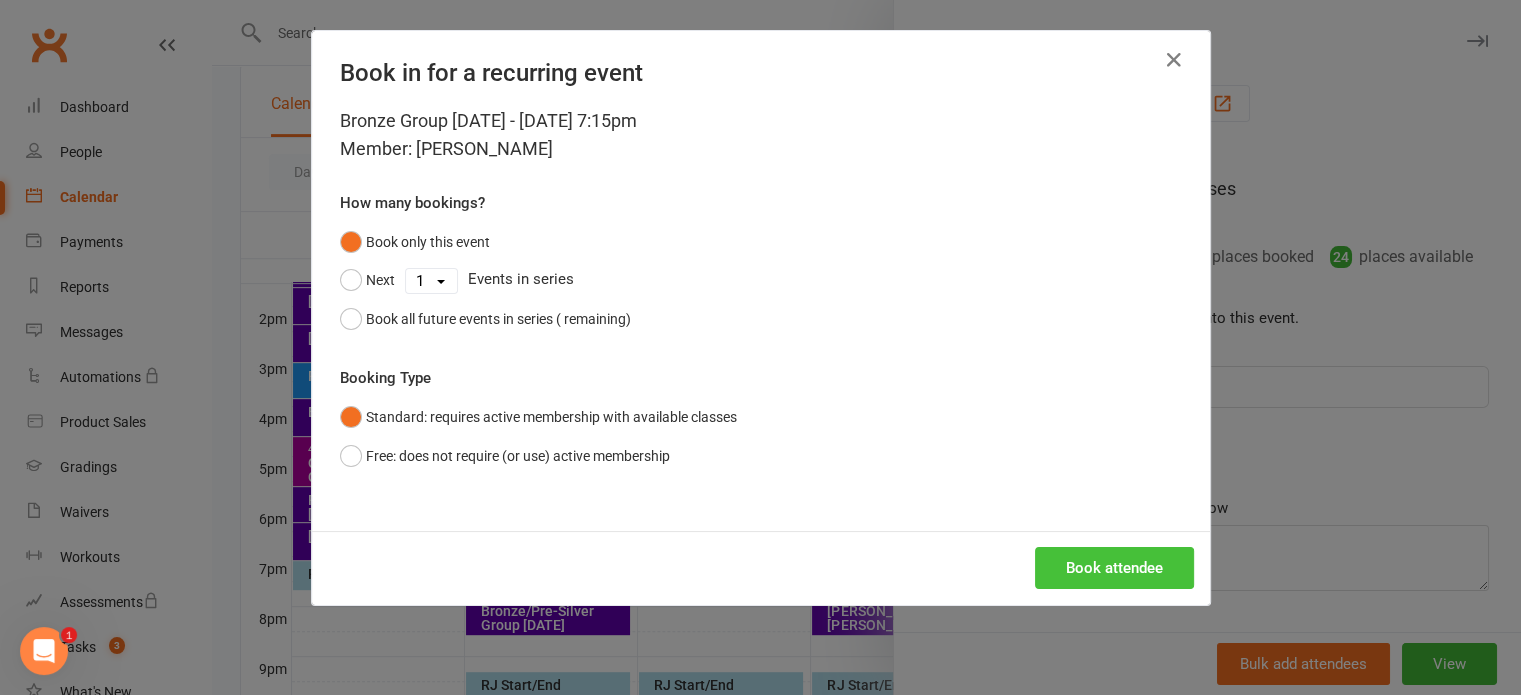 click on "Book attendee" at bounding box center (1114, 568) 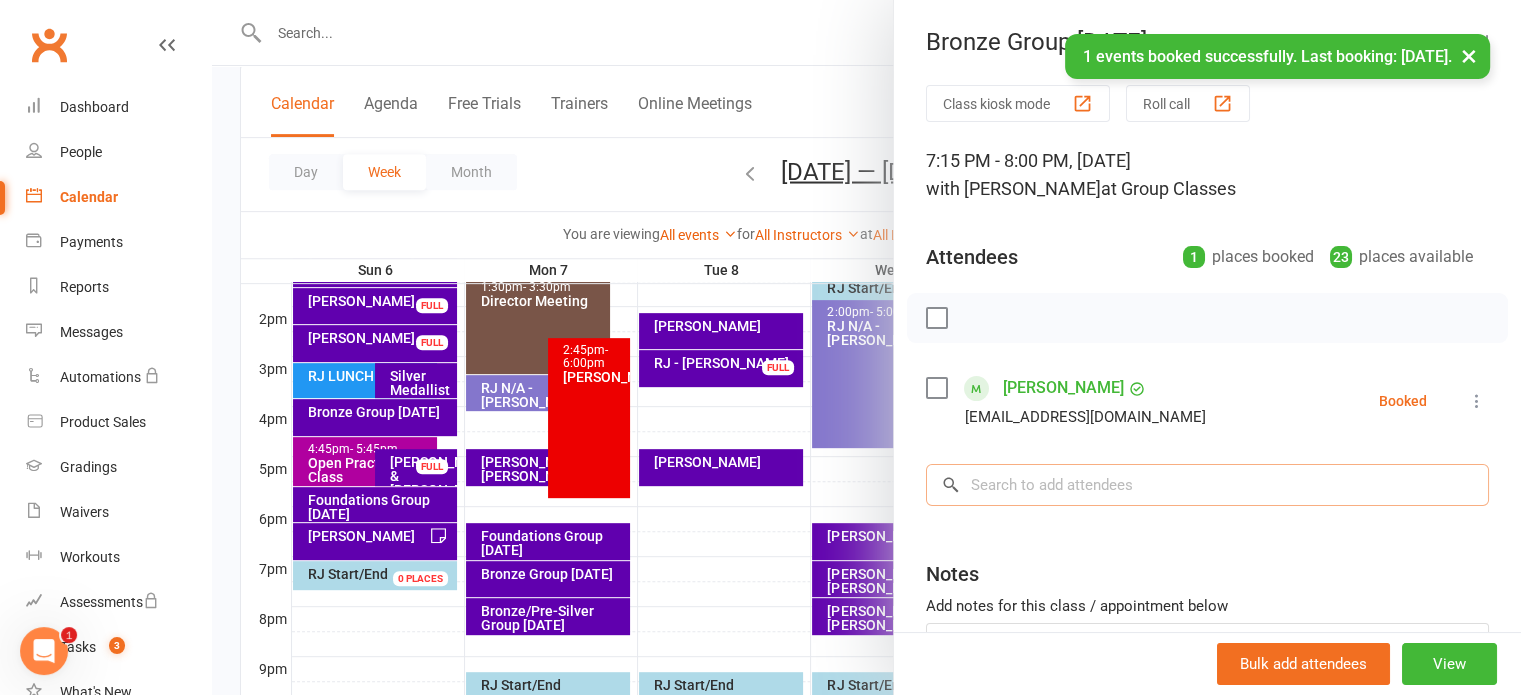 drag, startPoint x: 1138, startPoint y: 471, endPoint x: 1147, endPoint y: 495, distance: 25.632011 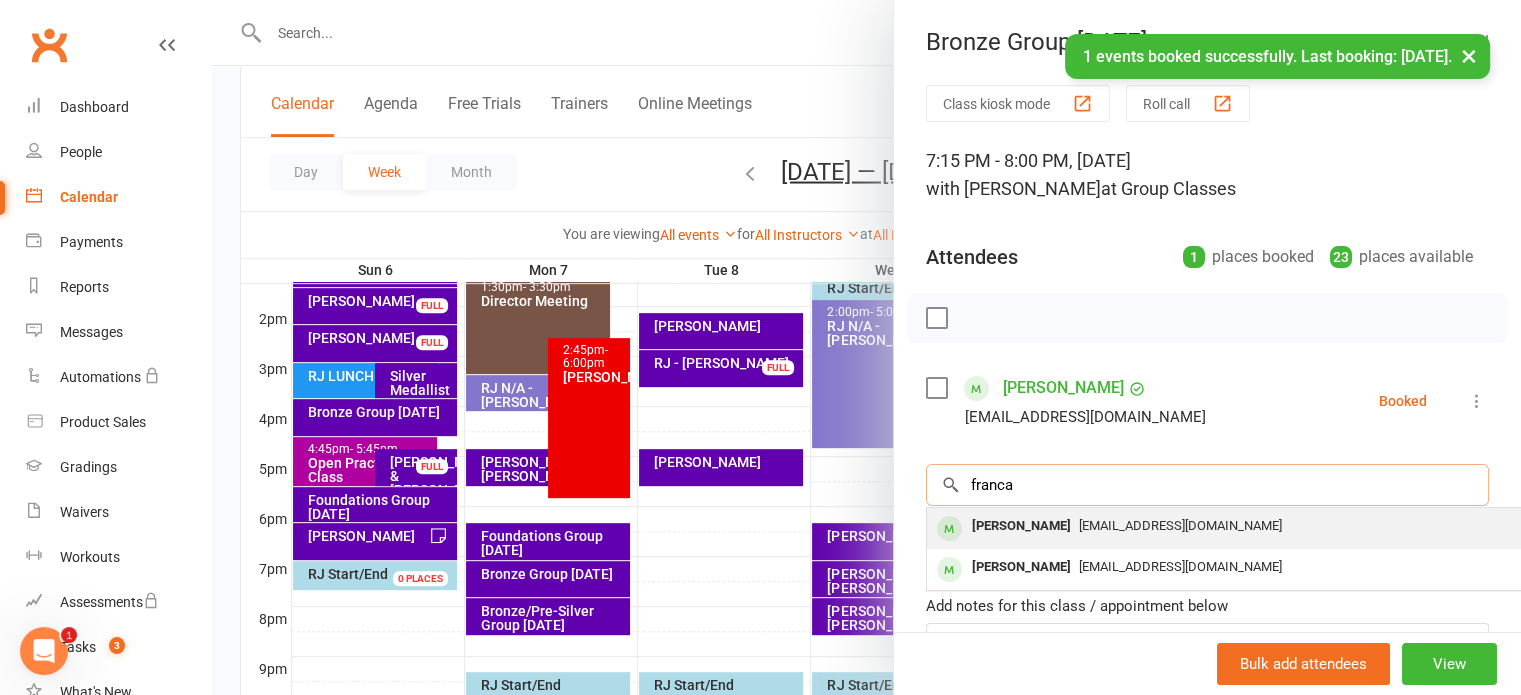 type on "franca" 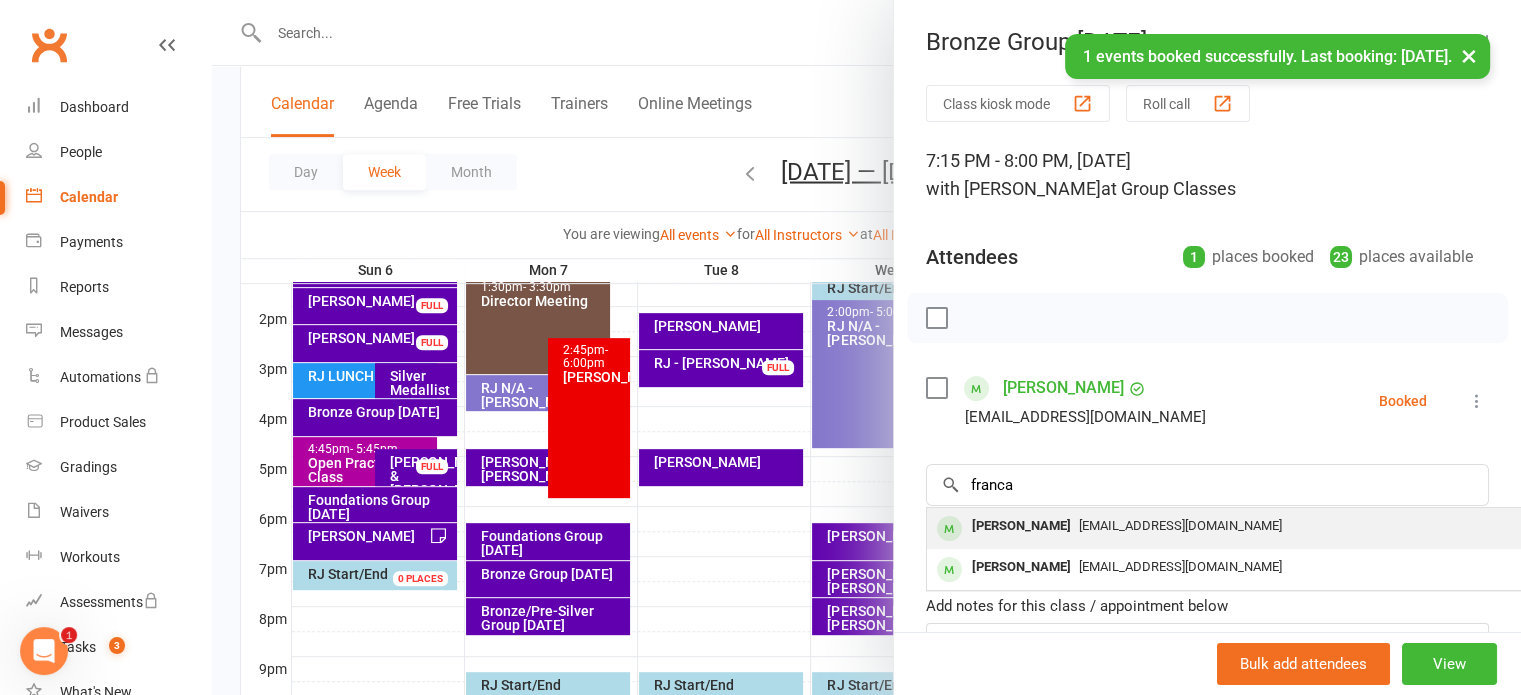 click on "[EMAIL_ADDRESS][DOMAIN_NAME]" at bounding box center (1180, 525) 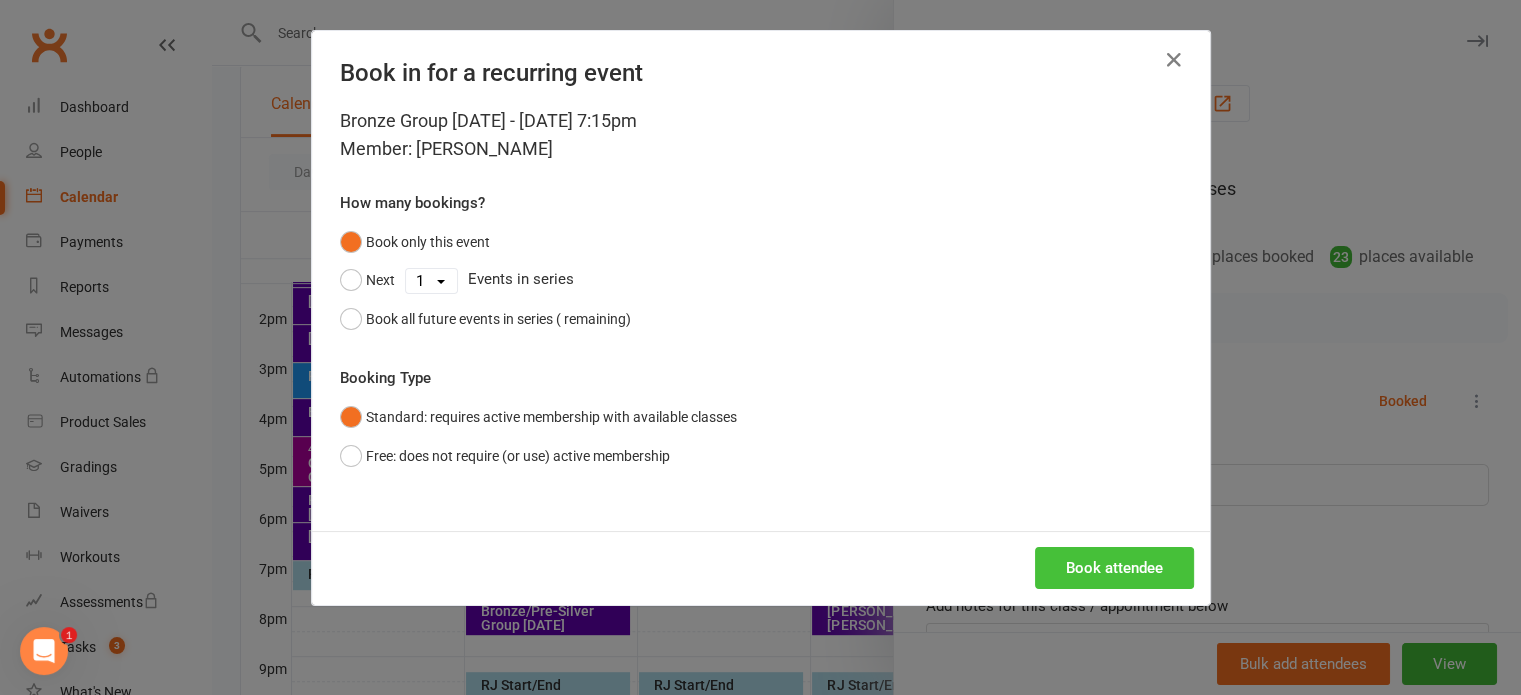 click on "Book attendee" at bounding box center (1114, 568) 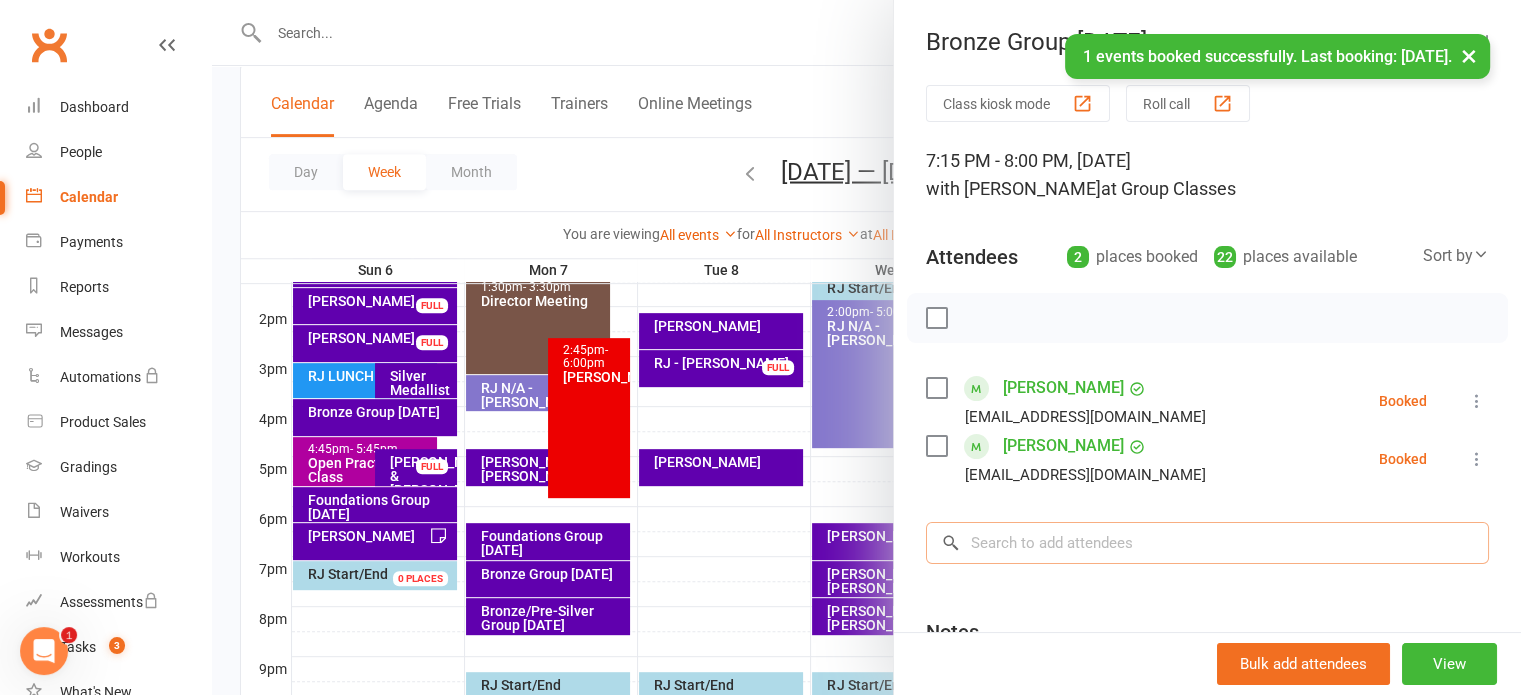 click at bounding box center (1207, 543) 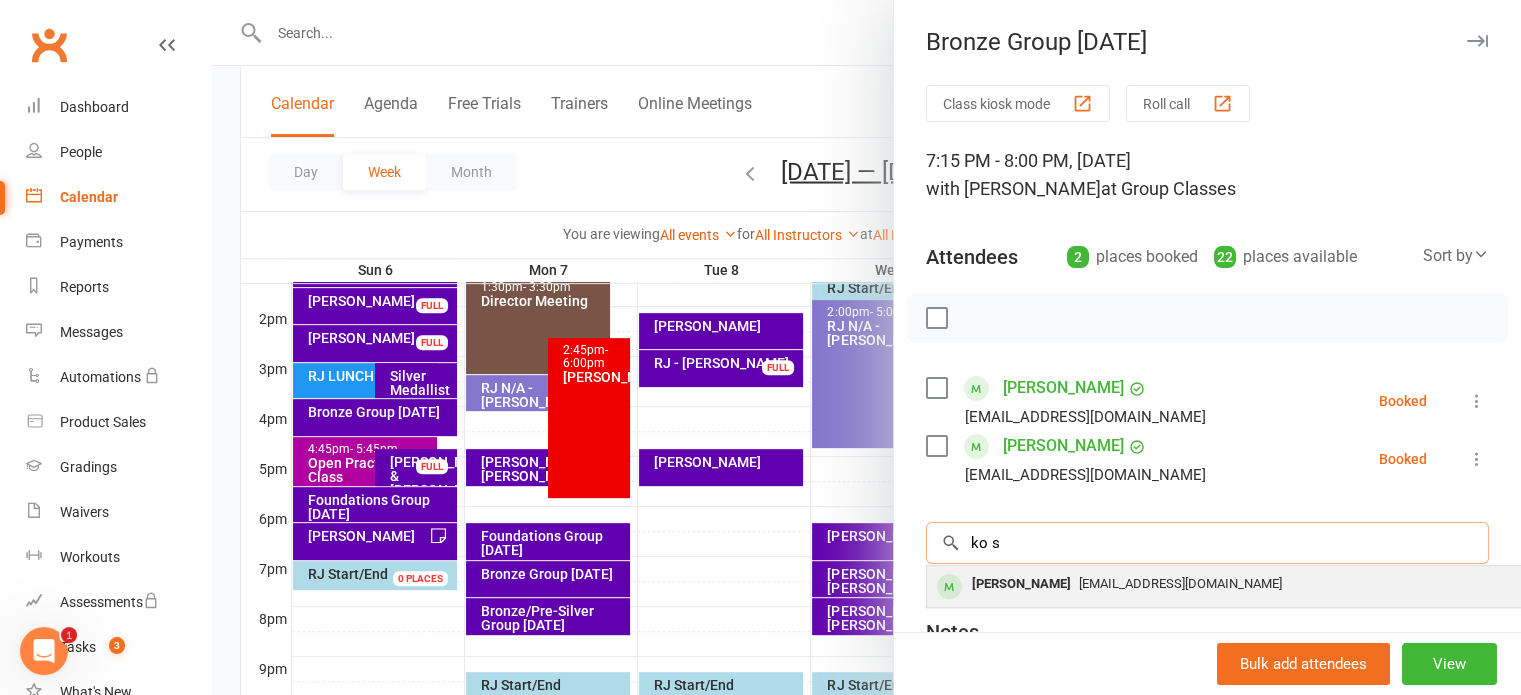 type on "ko s" 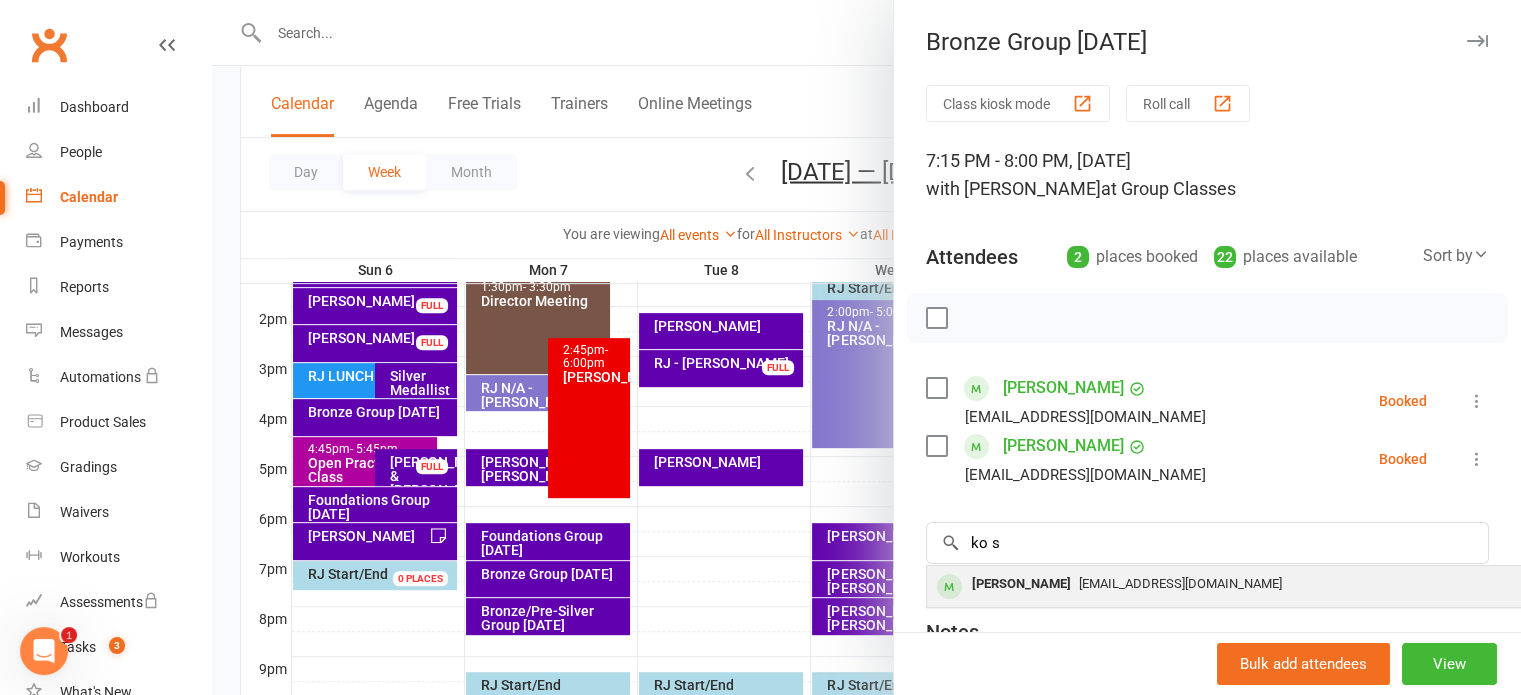 click on "kogrow20@gmail.com" at bounding box center [1180, 583] 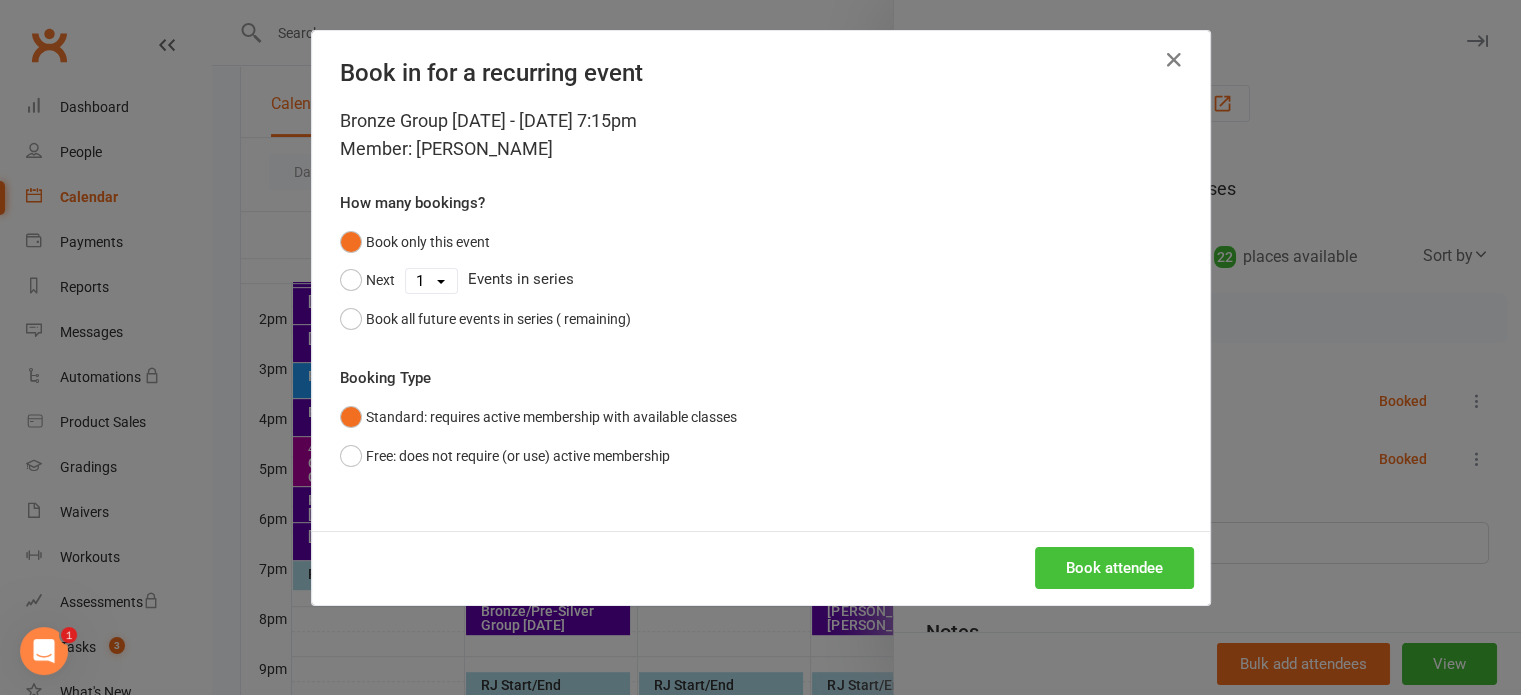 click on "Book attendee" at bounding box center (1114, 568) 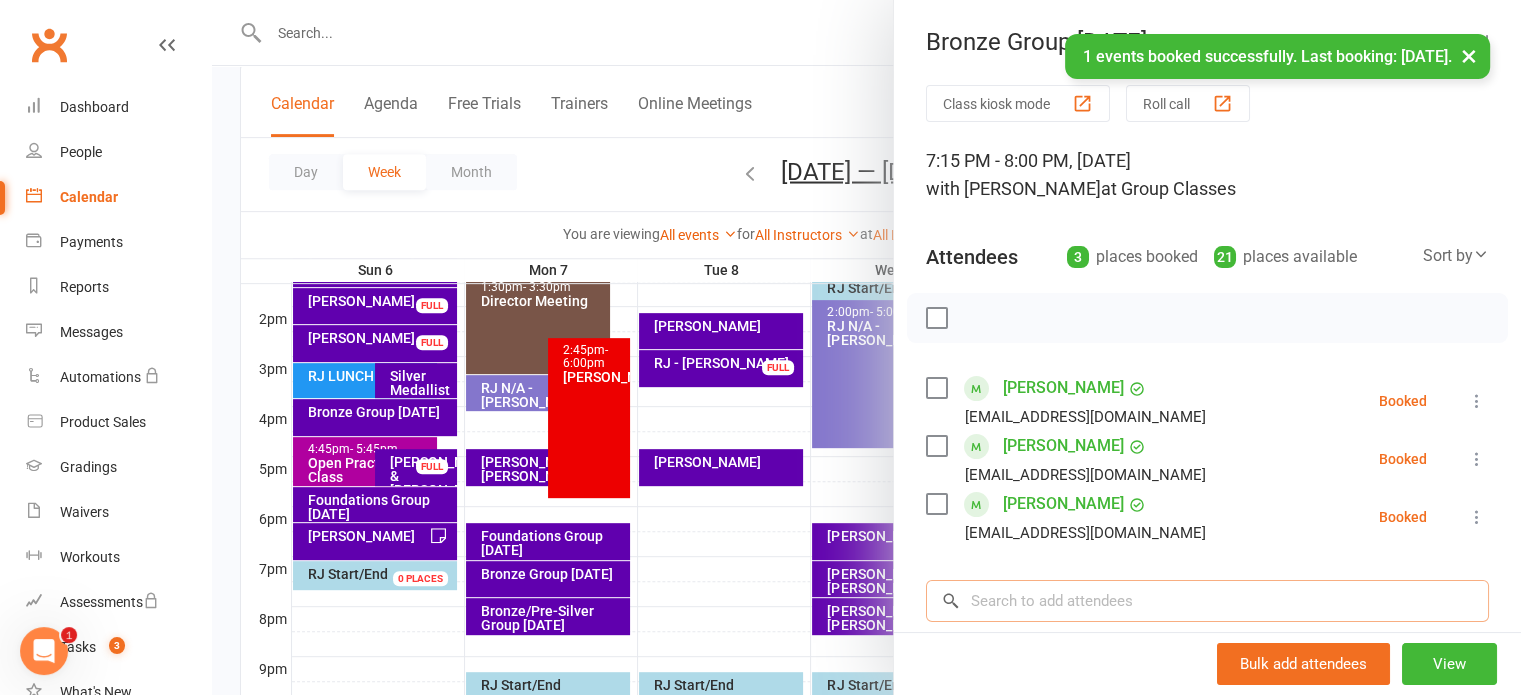 click at bounding box center [1207, 601] 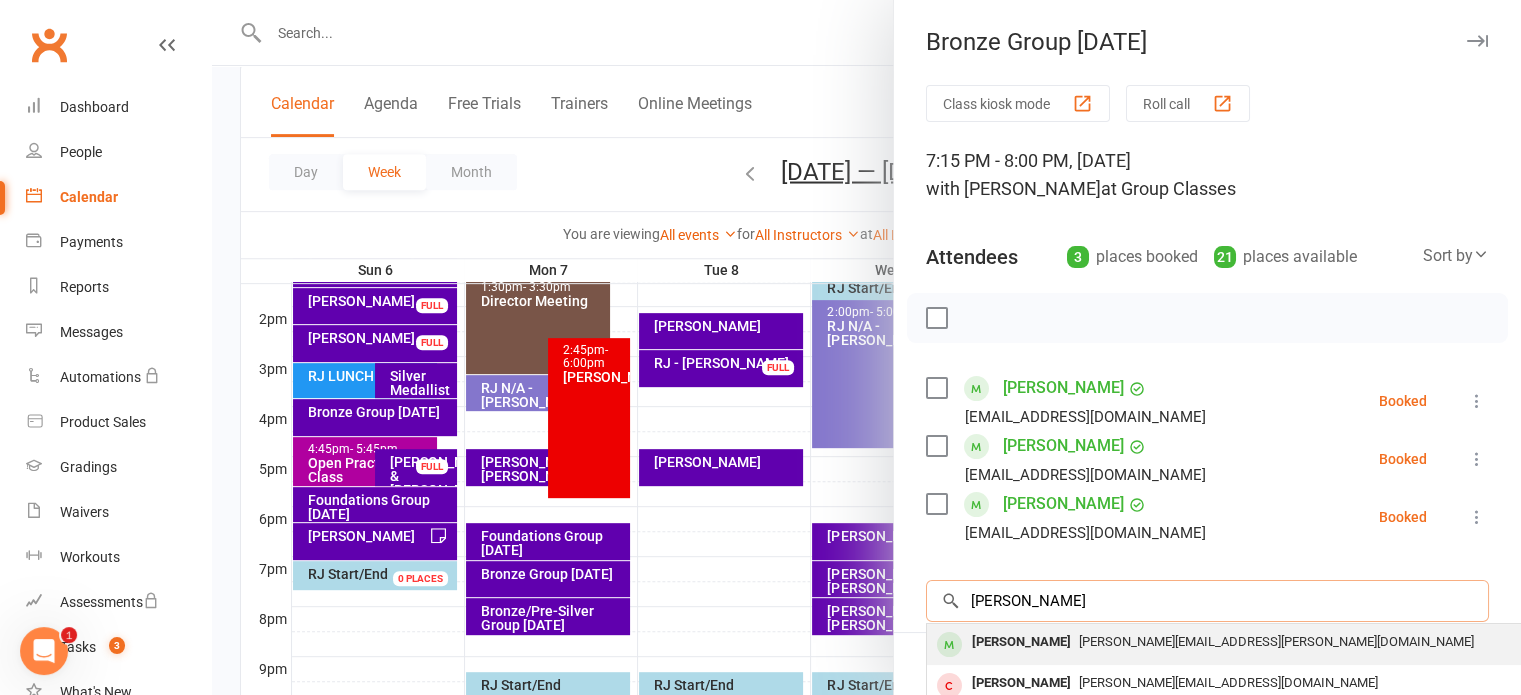 type on "pam" 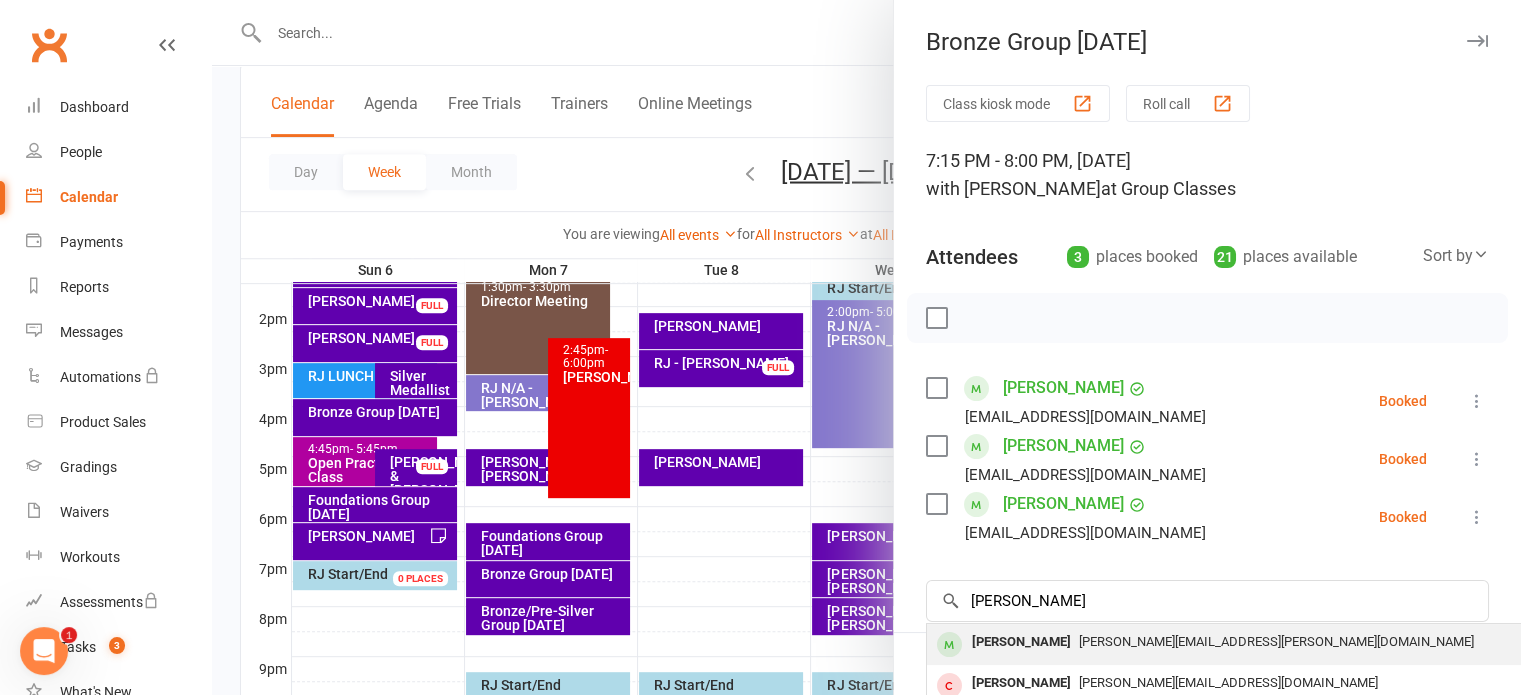 click on "[PERSON_NAME][EMAIL_ADDRESS][PERSON_NAME][DOMAIN_NAME]" at bounding box center [1276, 641] 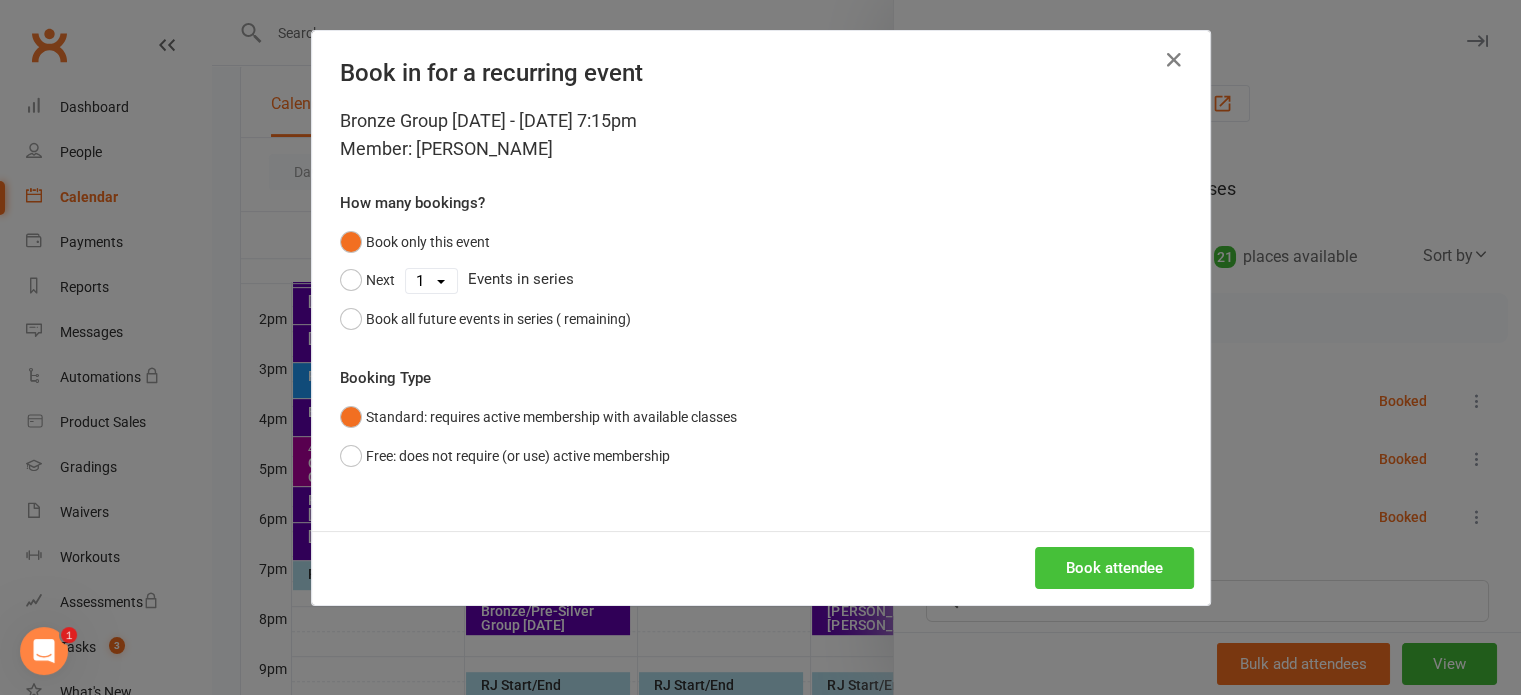 click on "Book attendee" at bounding box center [1114, 568] 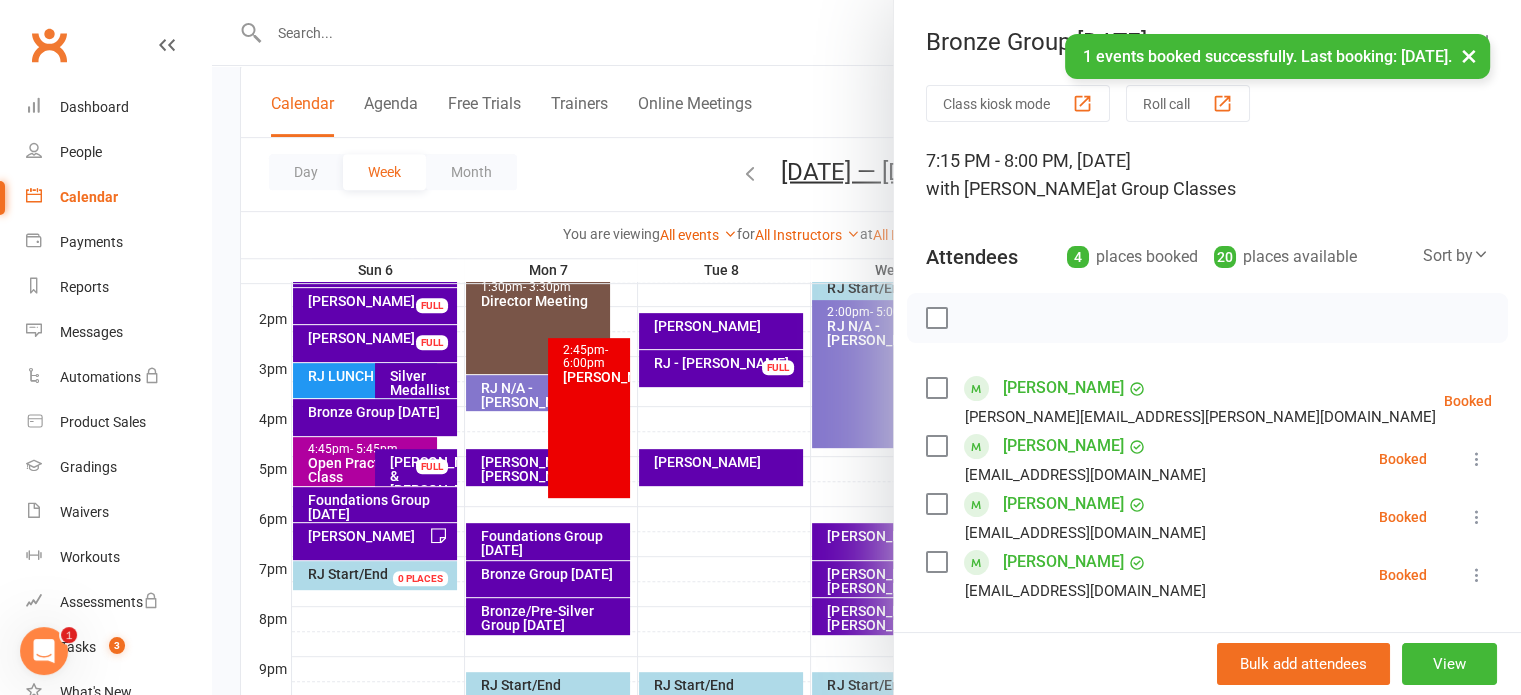 click at bounding box center [866, 347] 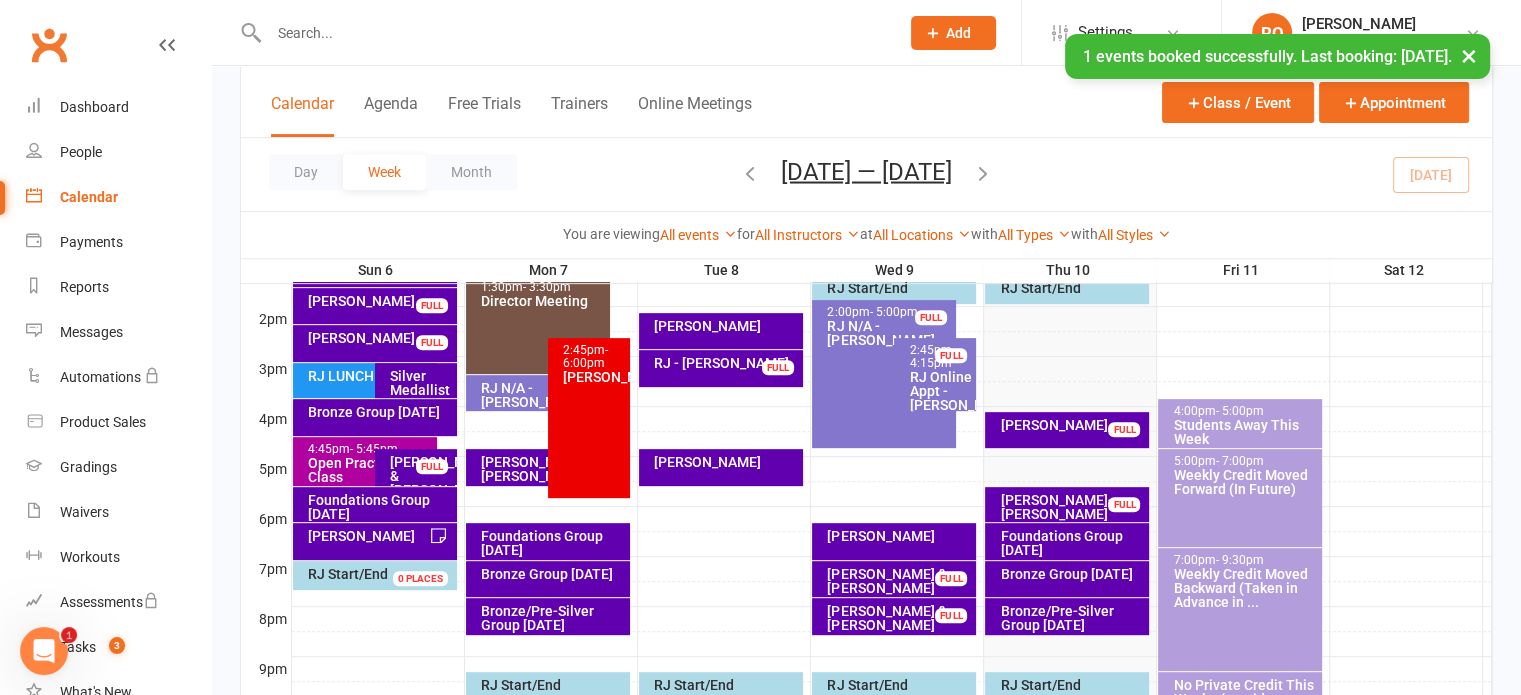 click on "Bronze/Pre-Silver Group [DATE]" at bounding box center (553, 618) 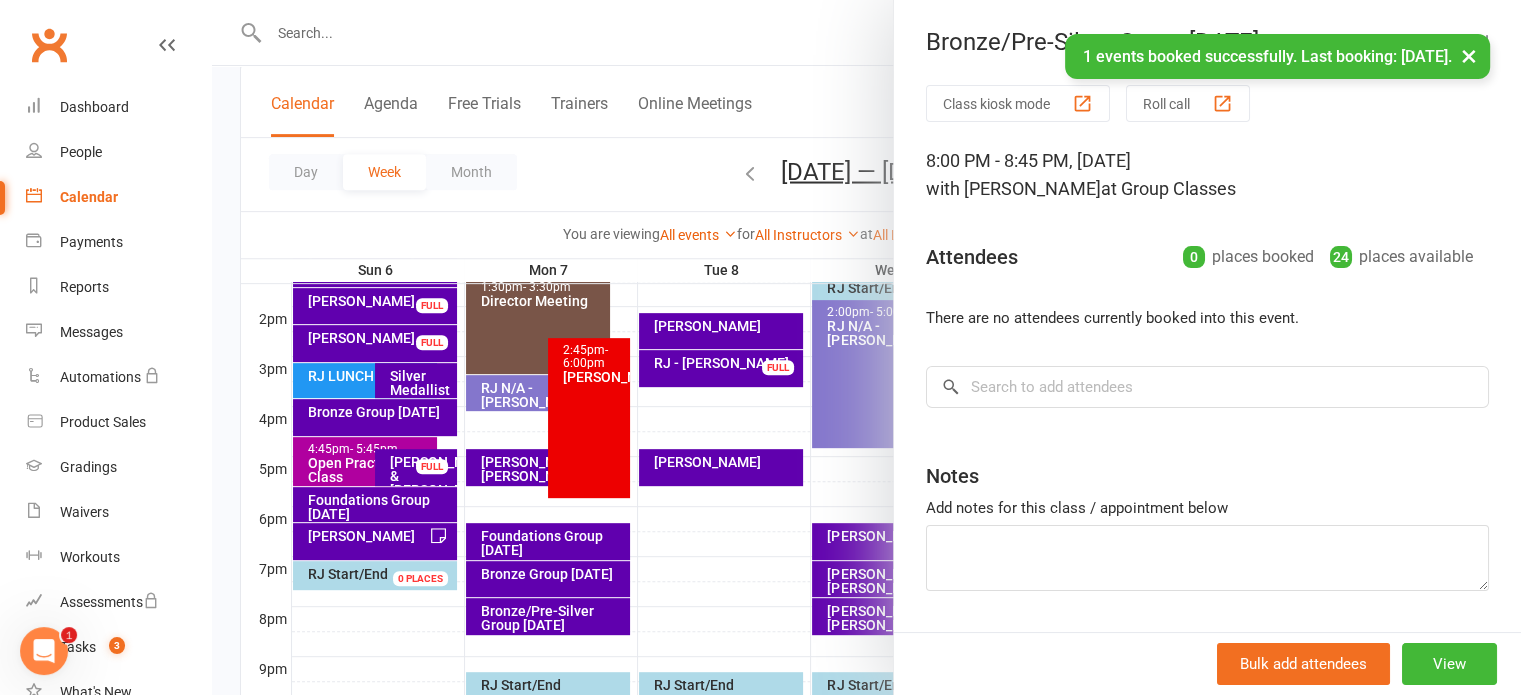 click on "Class kiosk mode  Roll call  8:00 PM - 8:45 PM, Monday, July, 7, 2025 with RJ Odon  at  Group Classes  Attendees  0  places booked 24  places available There are no attendees currently booked into this event. × No results
Notes  Add notes for this class / appointment below" at bounding box center (1207, 388) 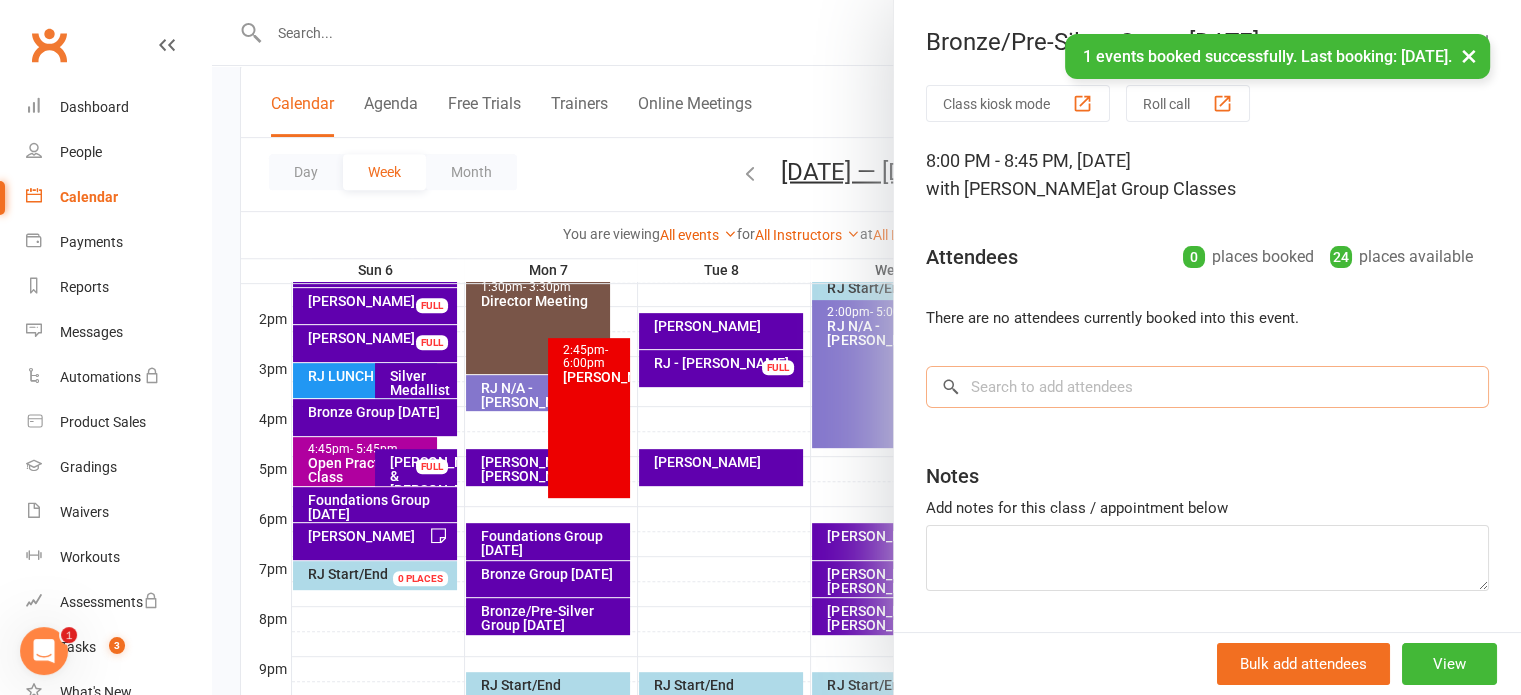 click at bounding box center [1207, 387] 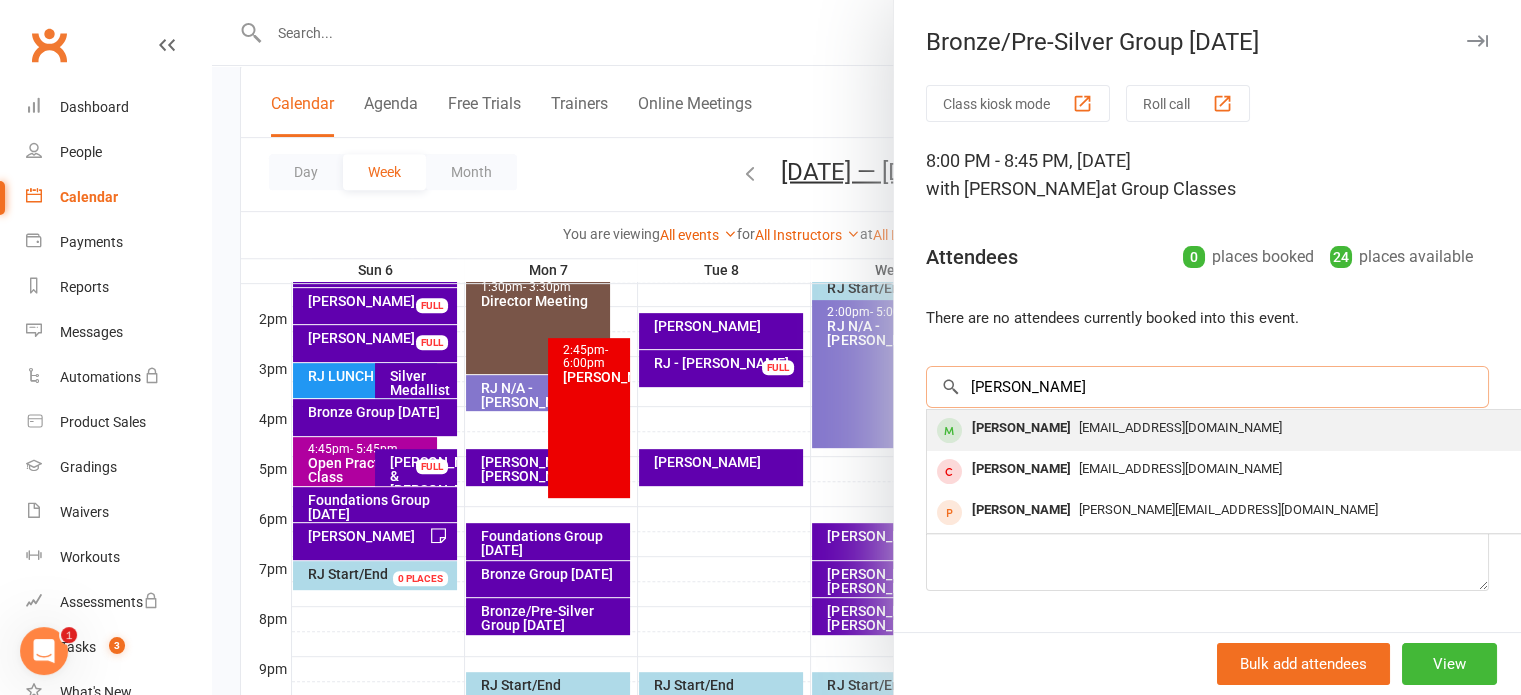 type on "john" 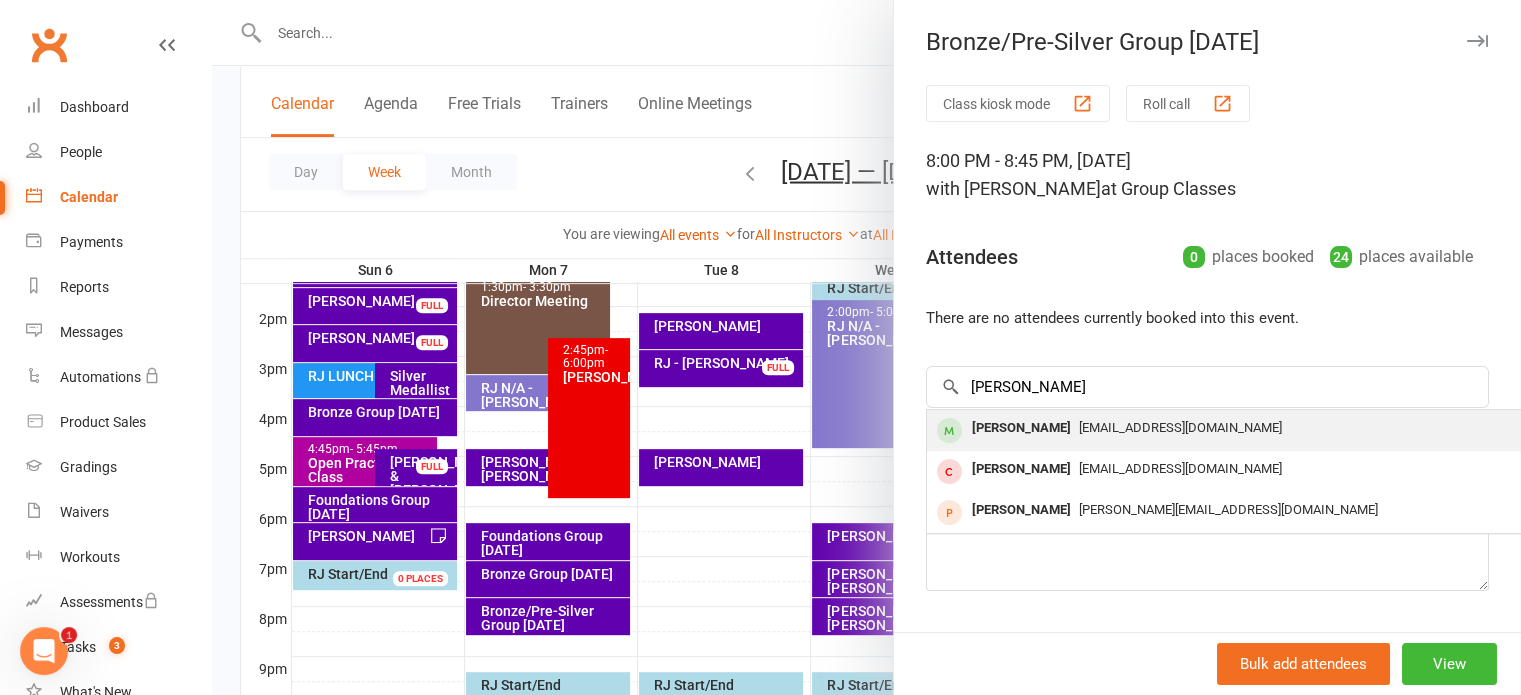 click on "[EMAIL_ADDRESS][DOMAIN_NAME]" at bounding box center [1180, 427] 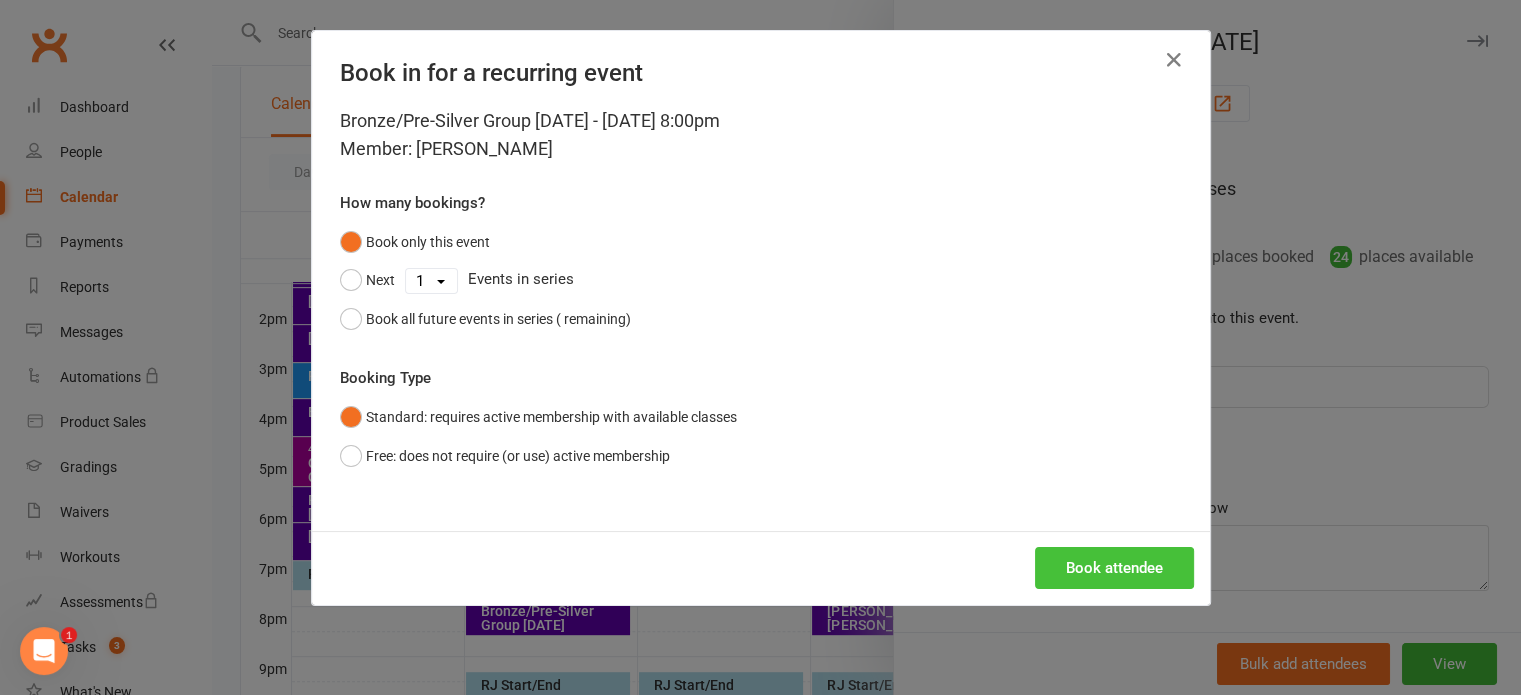 click on "Book attendee" at bounding box center (1114, 568) 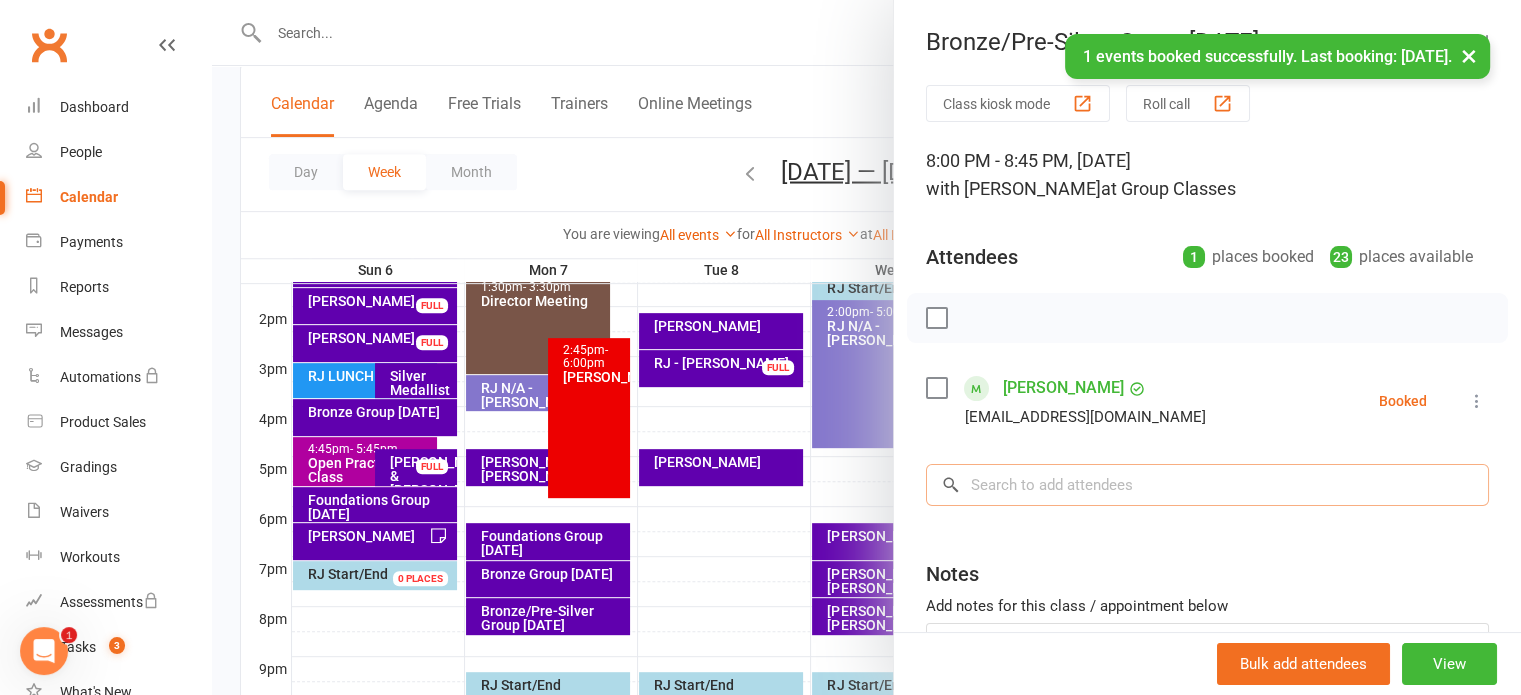 click at bounding box center (1207, 485) 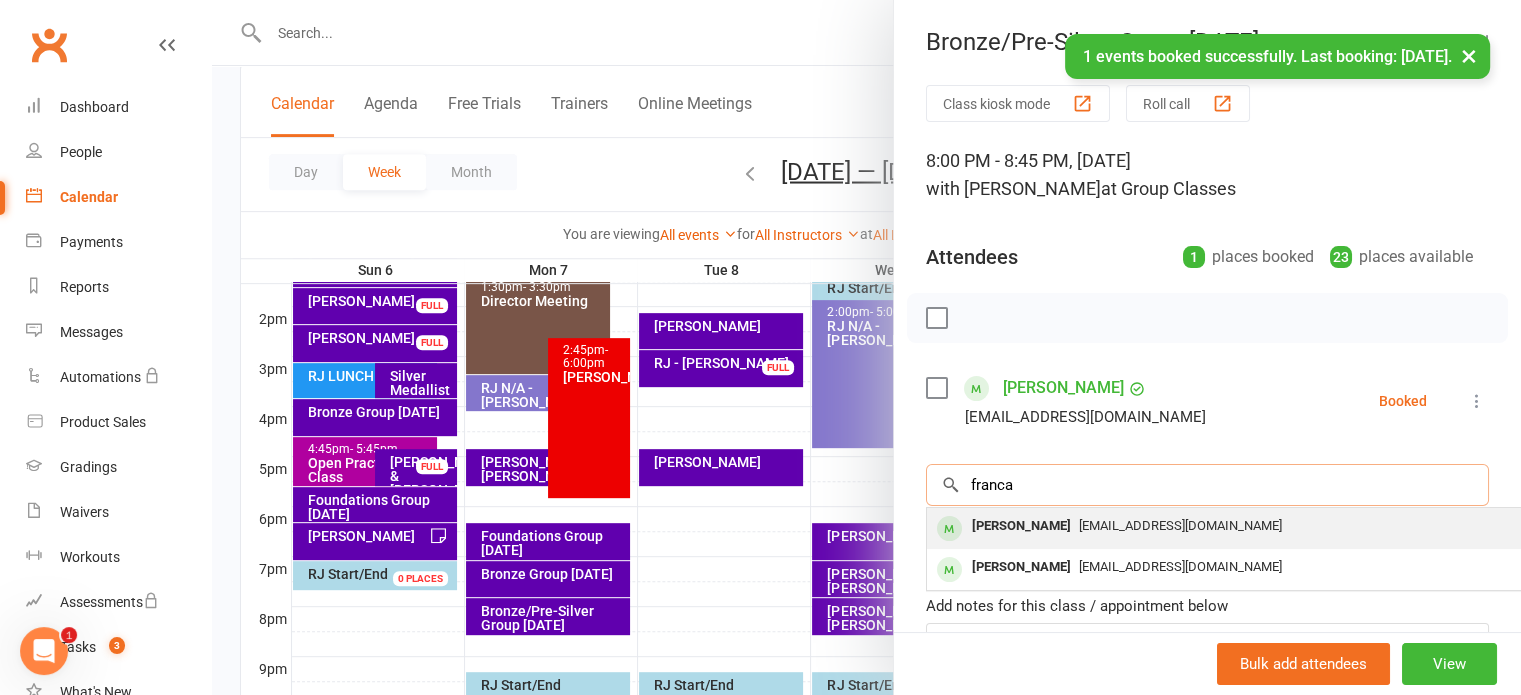 type on "franca" 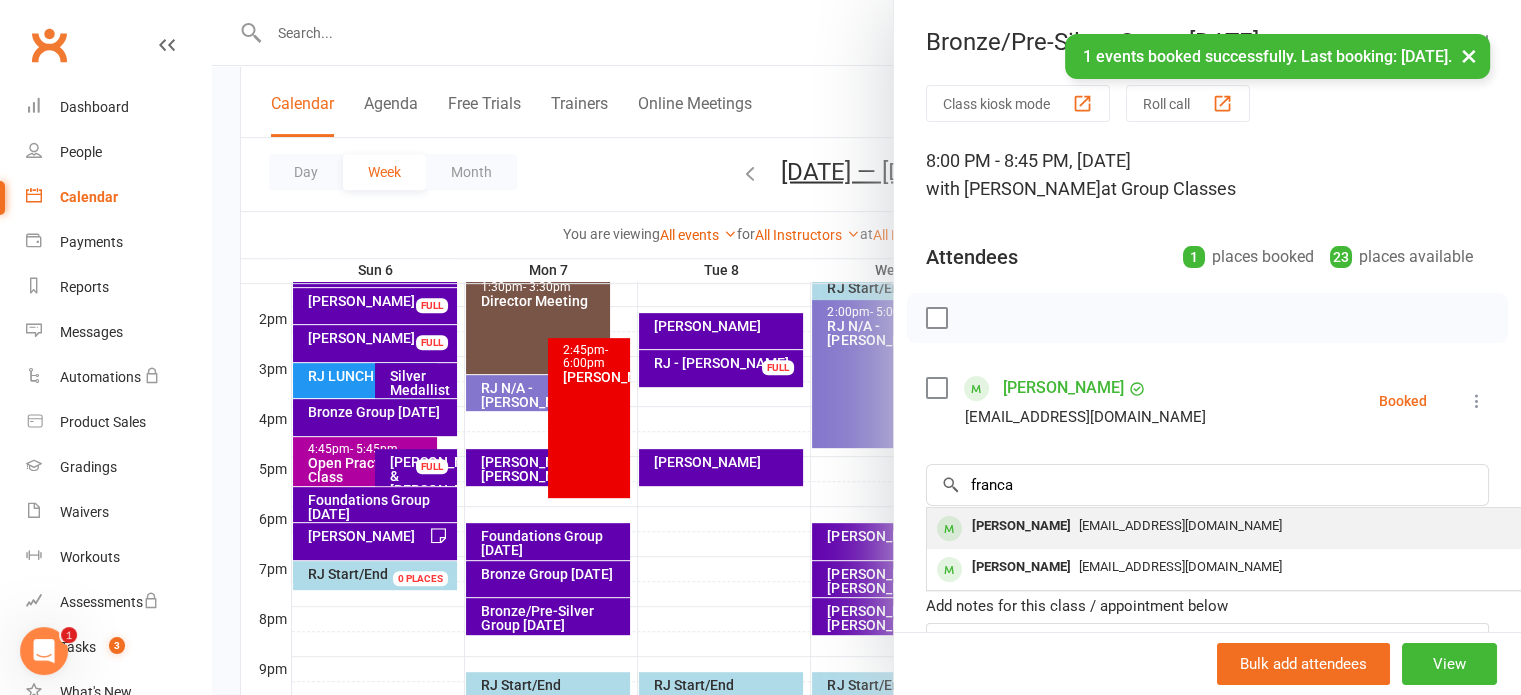 click on "[EMAIL_ADDRESS][DOMAIN_NAME]" at bounding box center (1180, 525) 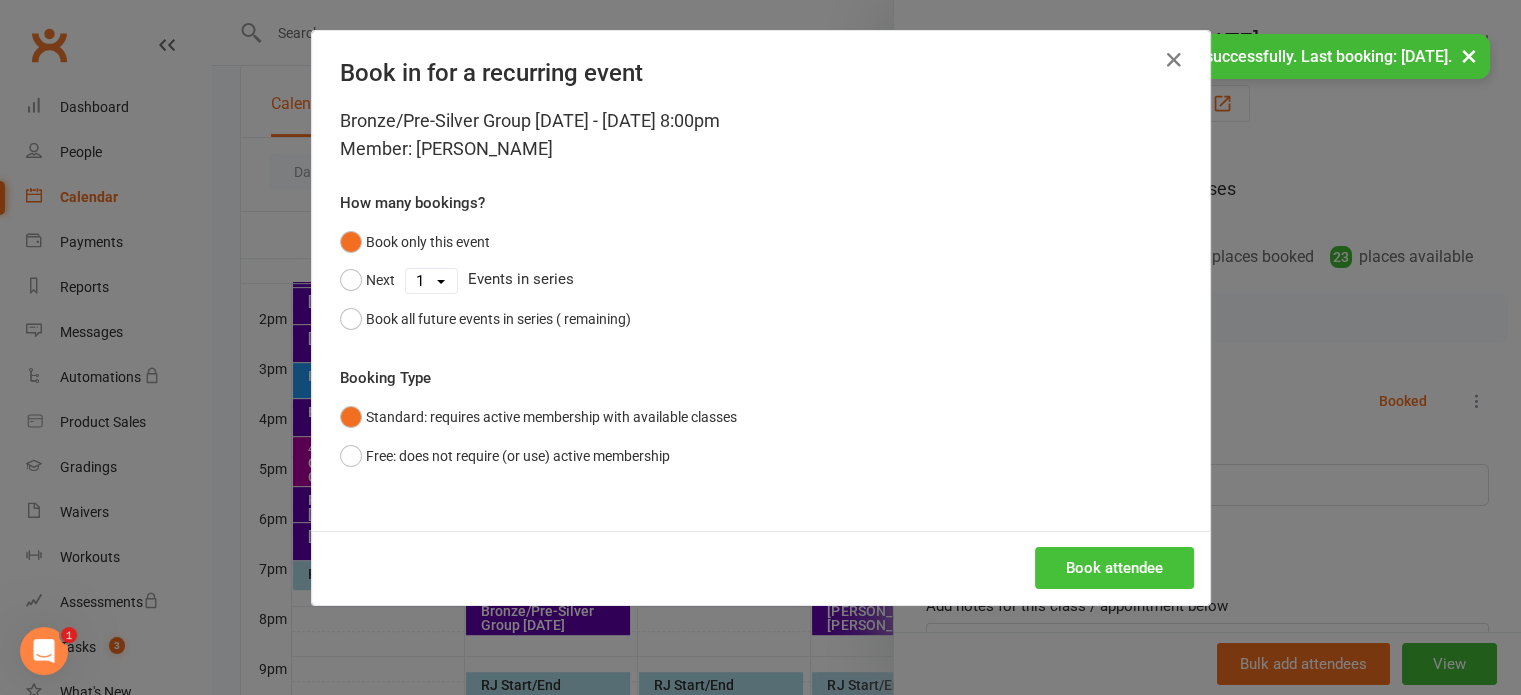 click on "Book attendee" at bounding box center (1114, 568) 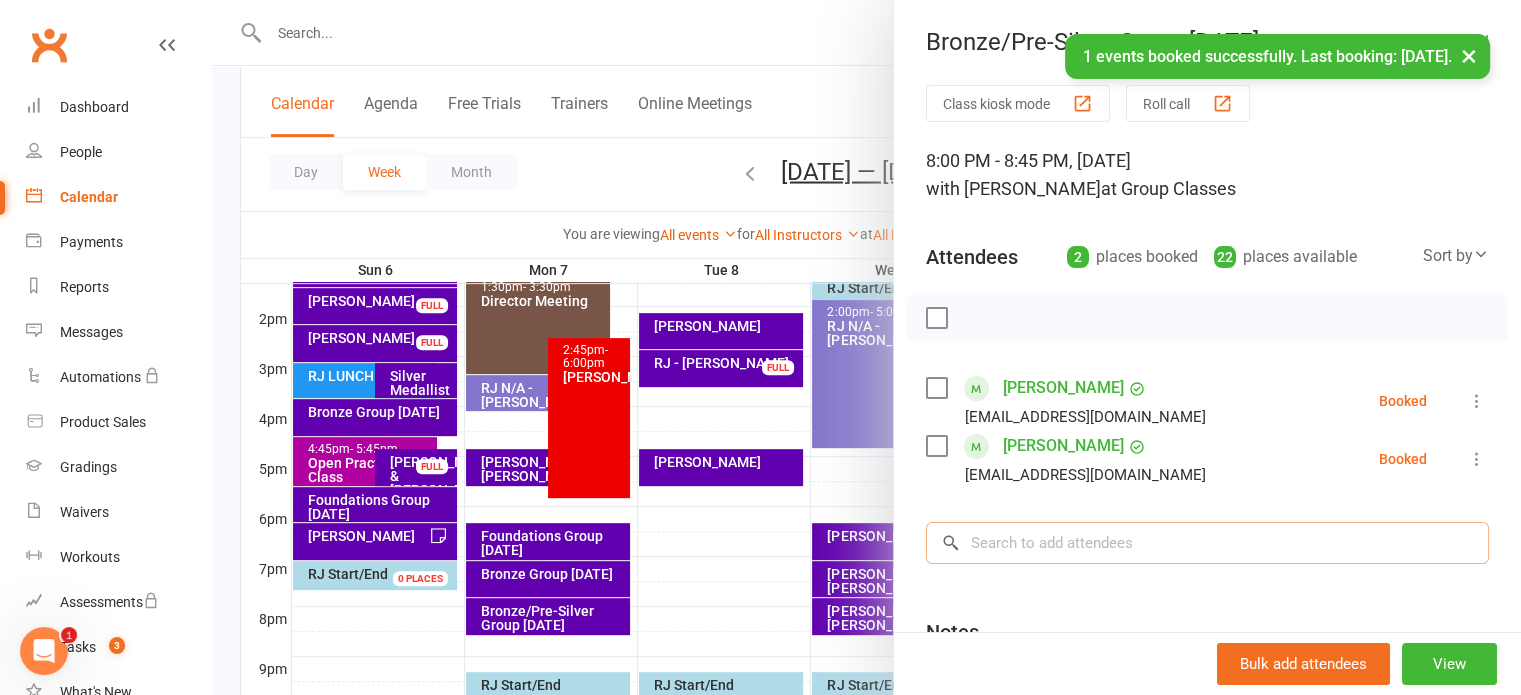 click at bounding box center (1207, 543) 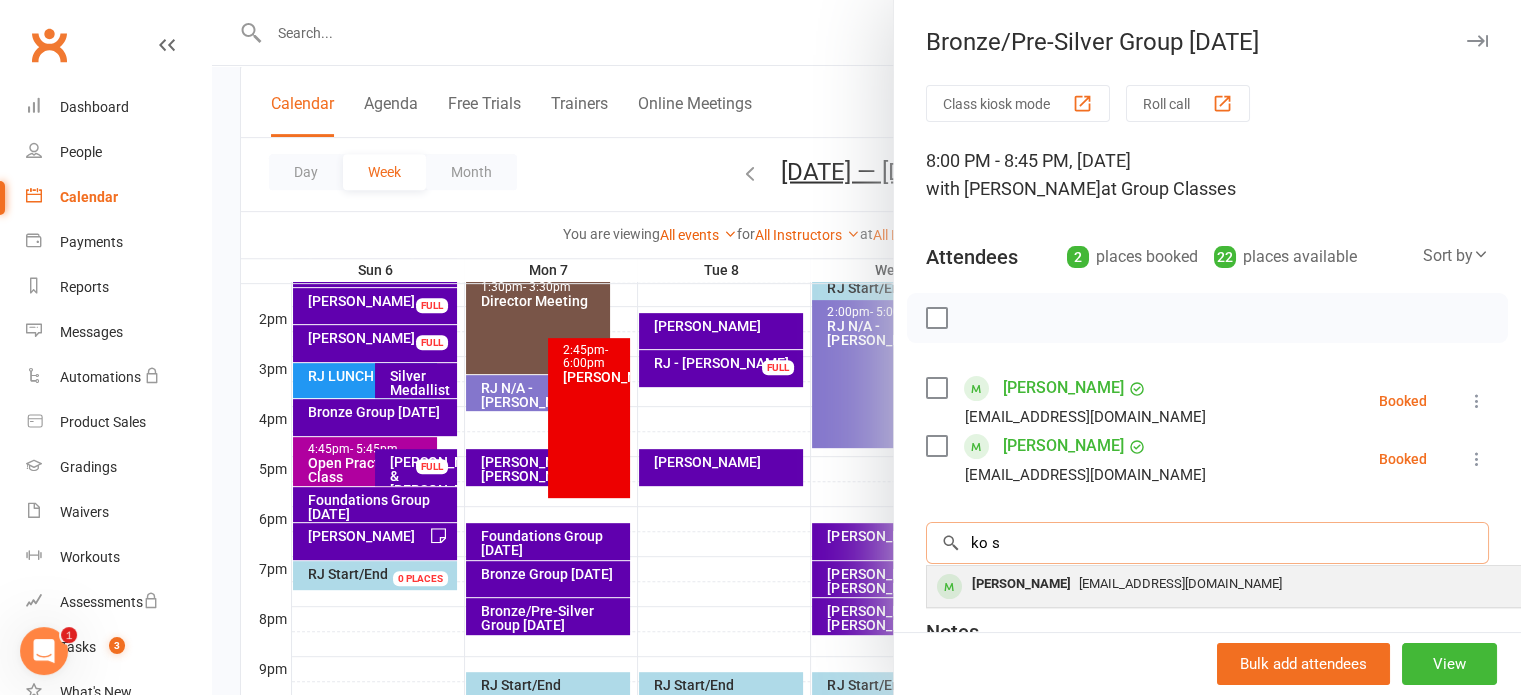 type on "ko s" 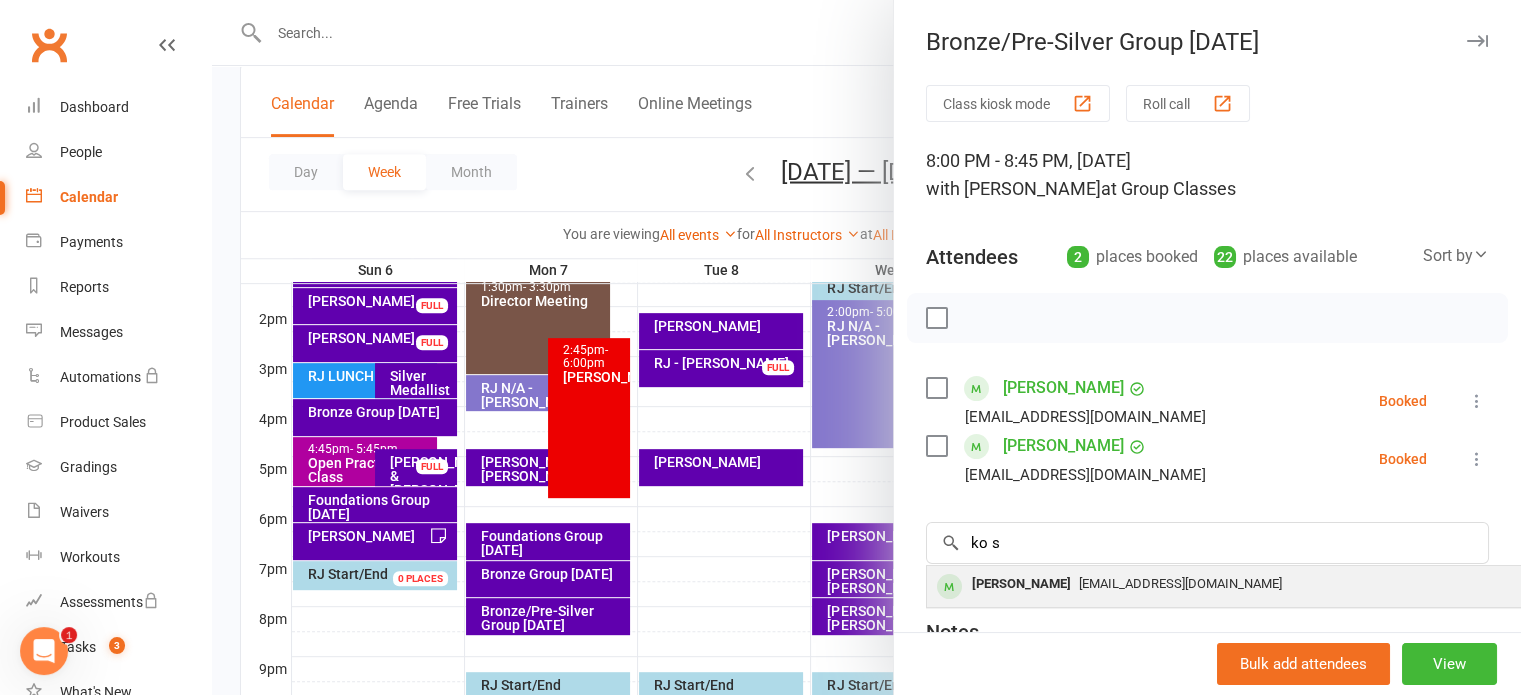 click on "kogrow20@gmail.com" at bounding box center (1226, 584) 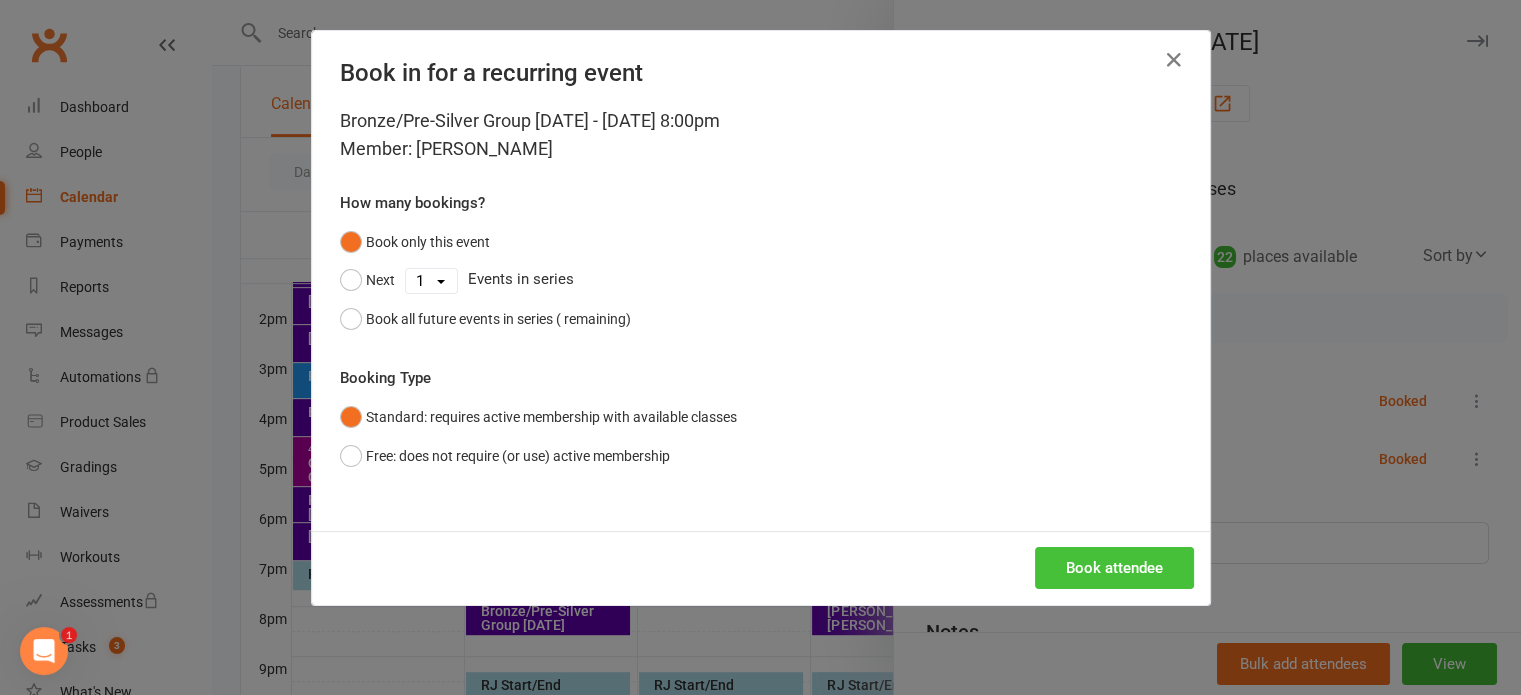 click on "Book attendee" at bounding box center (1114, 568) 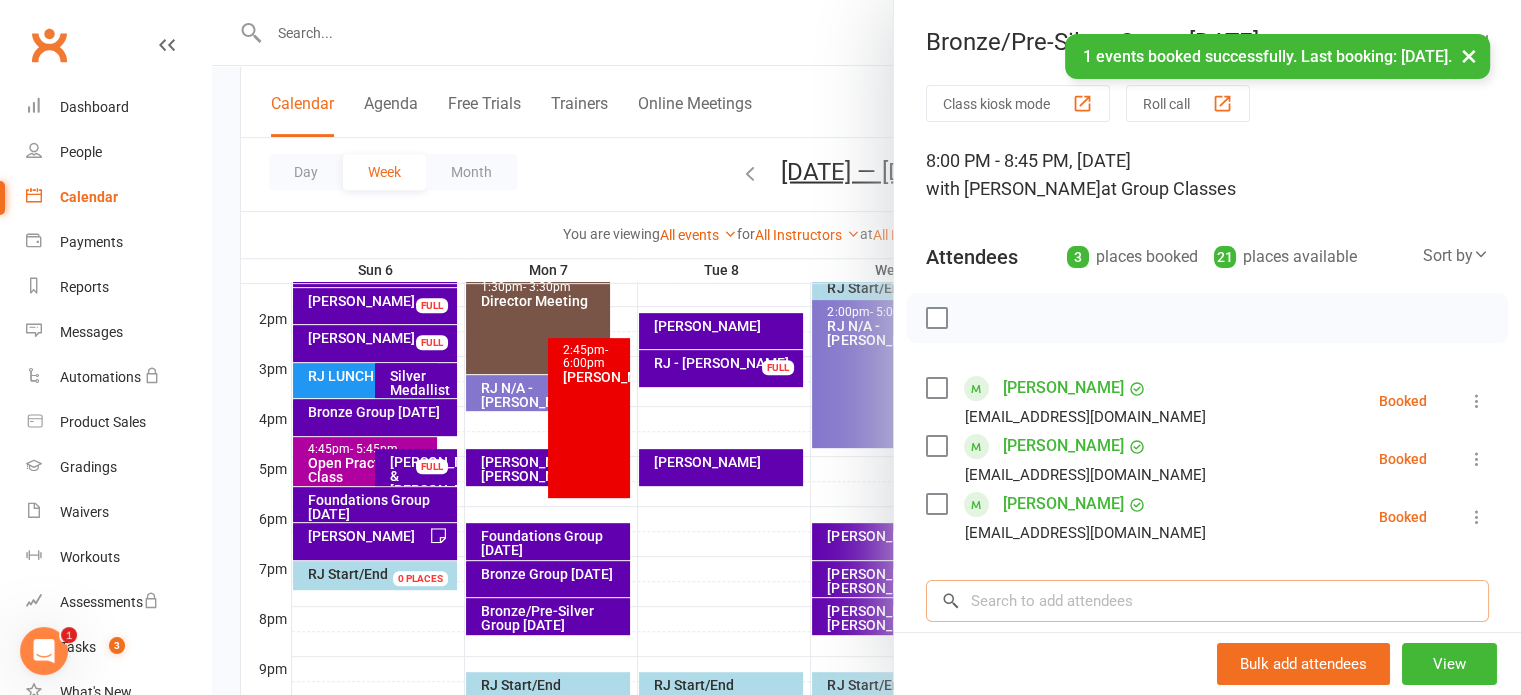 click at bounding box center [1207, 601] 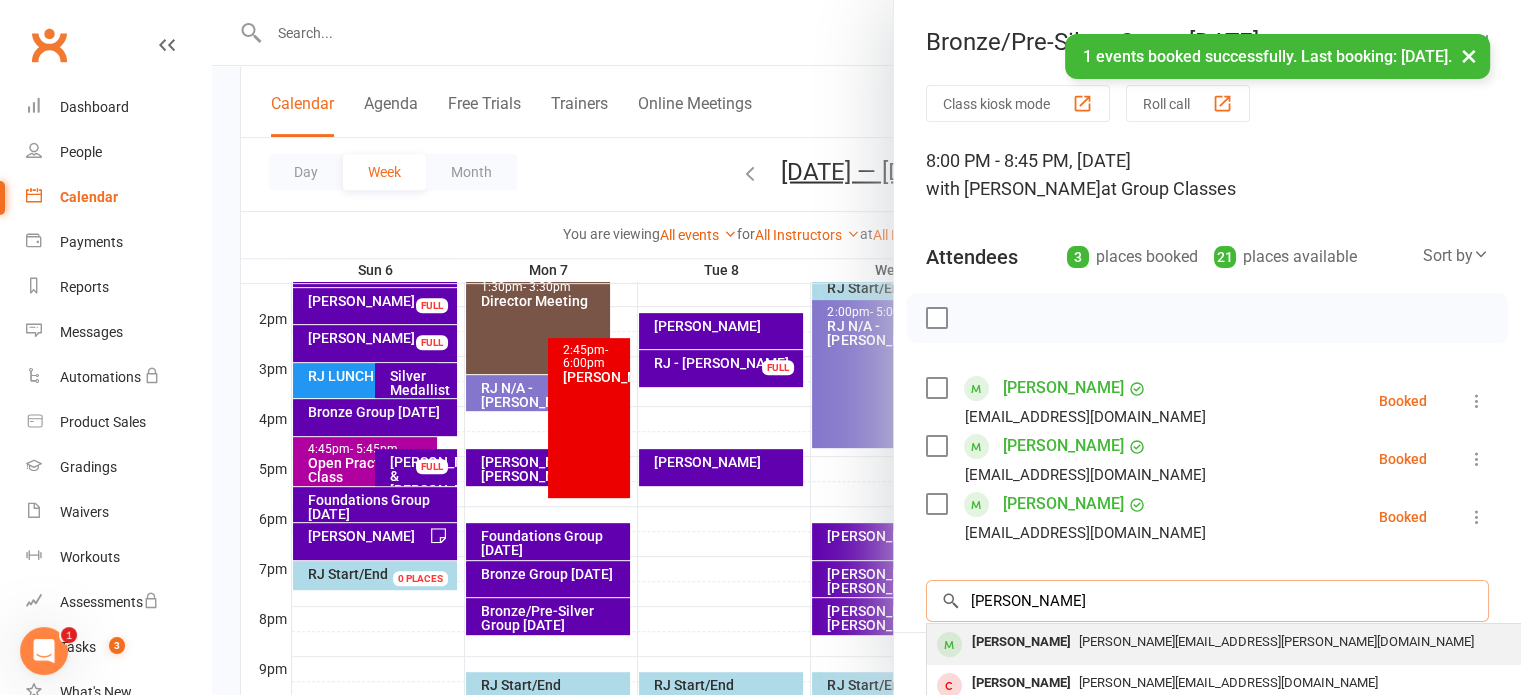 type on "pam" 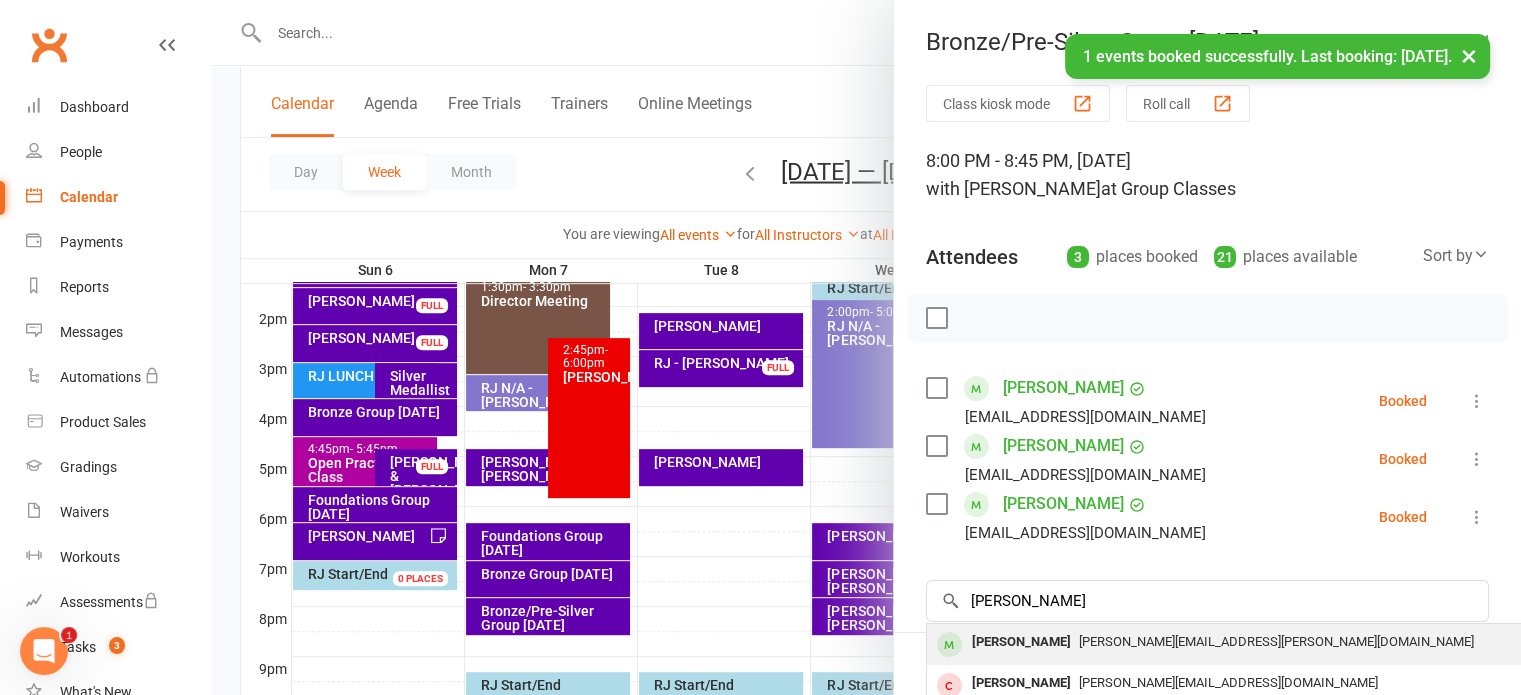 click on "[PERSON_NAME][EMAIL_ADDRESS][PERSON_NAME][DOMAIN_NAME]" at bounding box center [1276, 641] 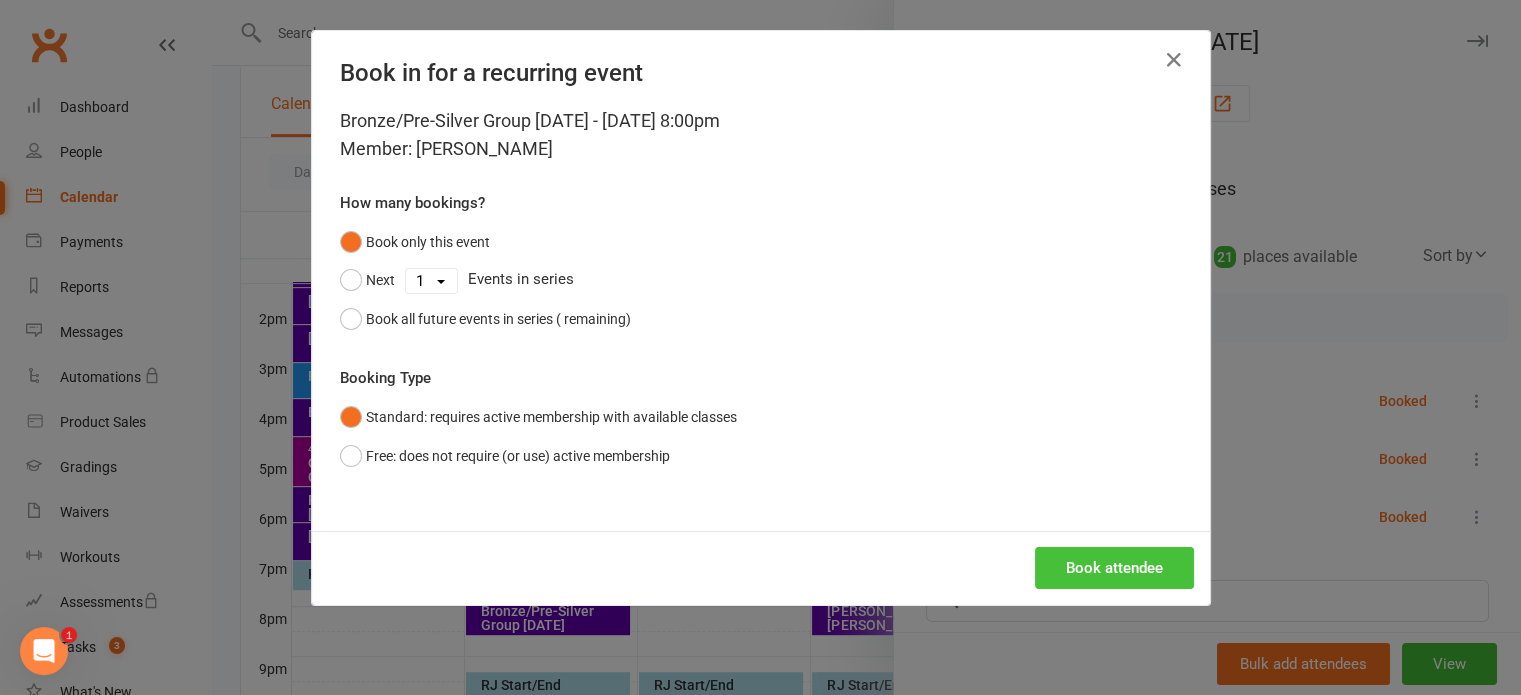 click on "Book attendee" at bounding box center [1114, 568] 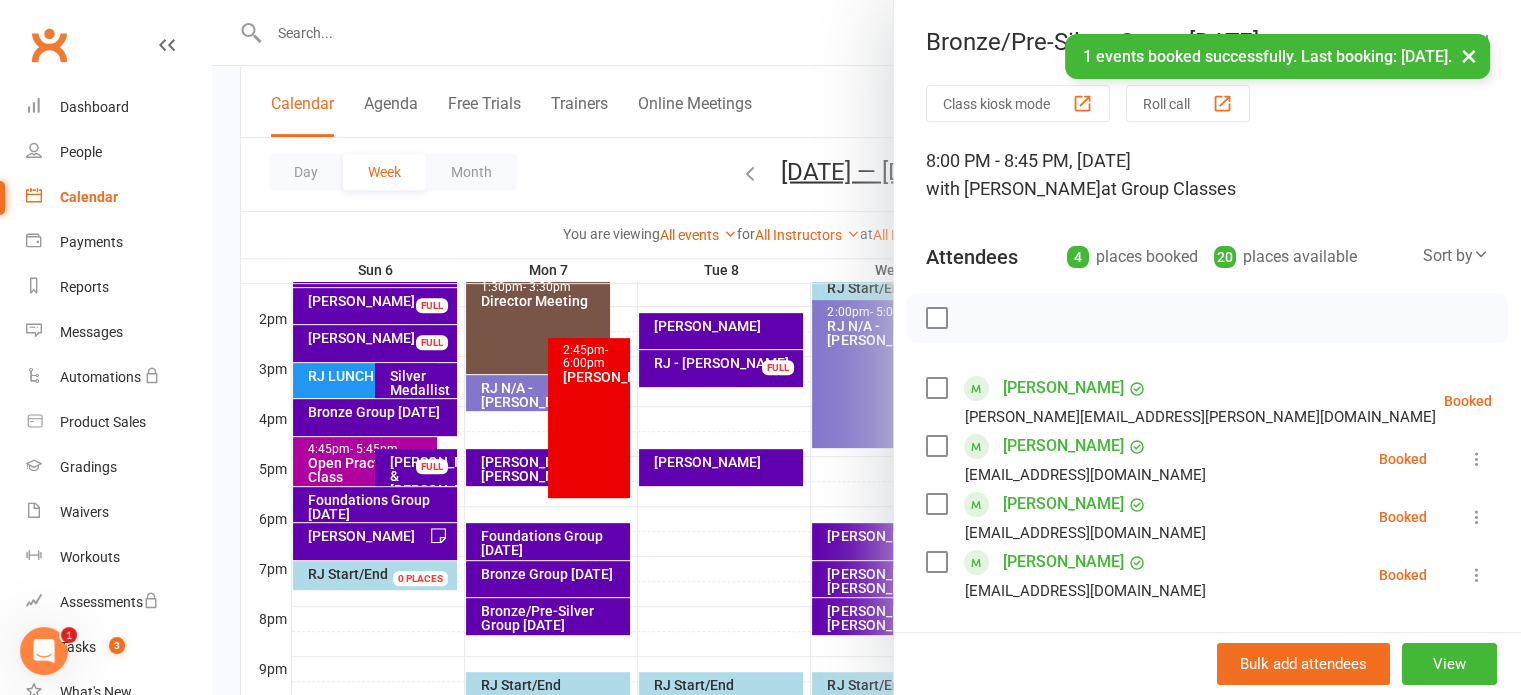 click at bounding box center [936, 318] 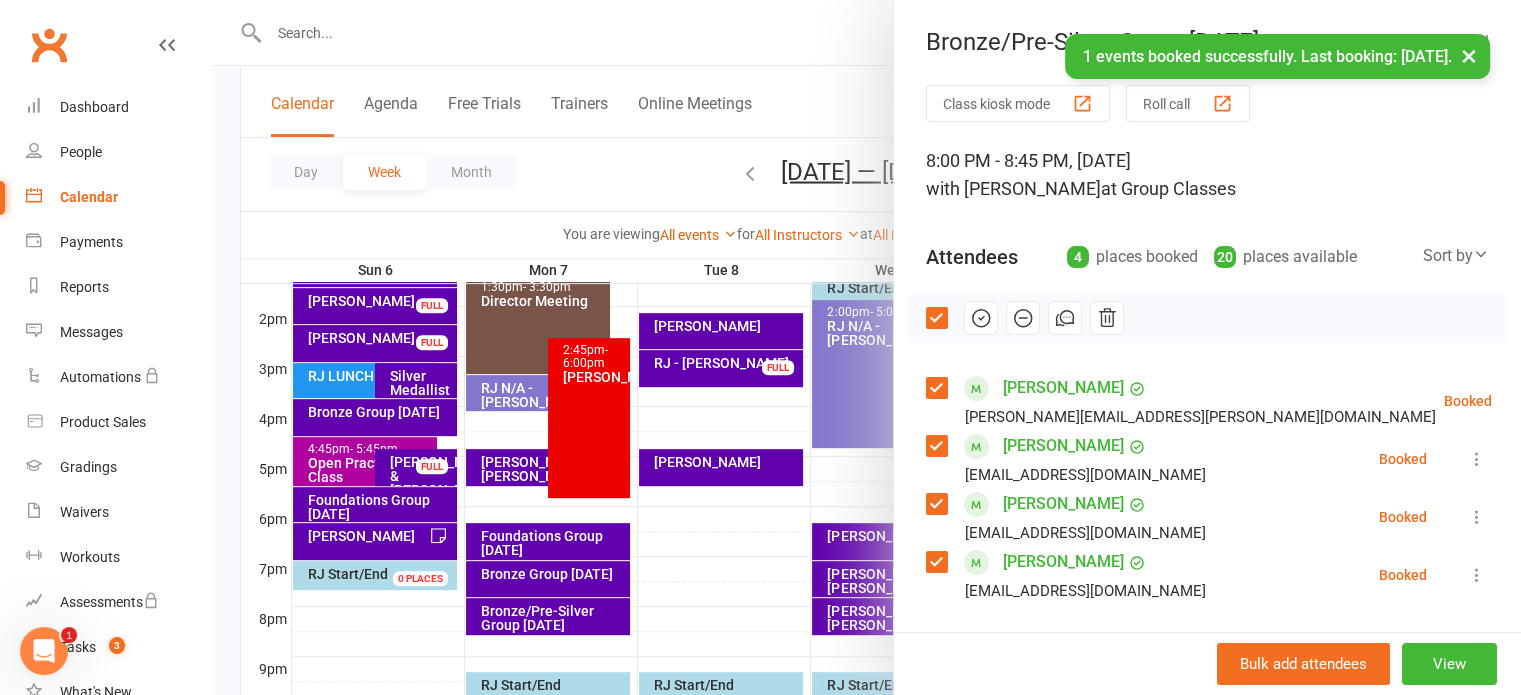 click at bounding box center (981, 318) 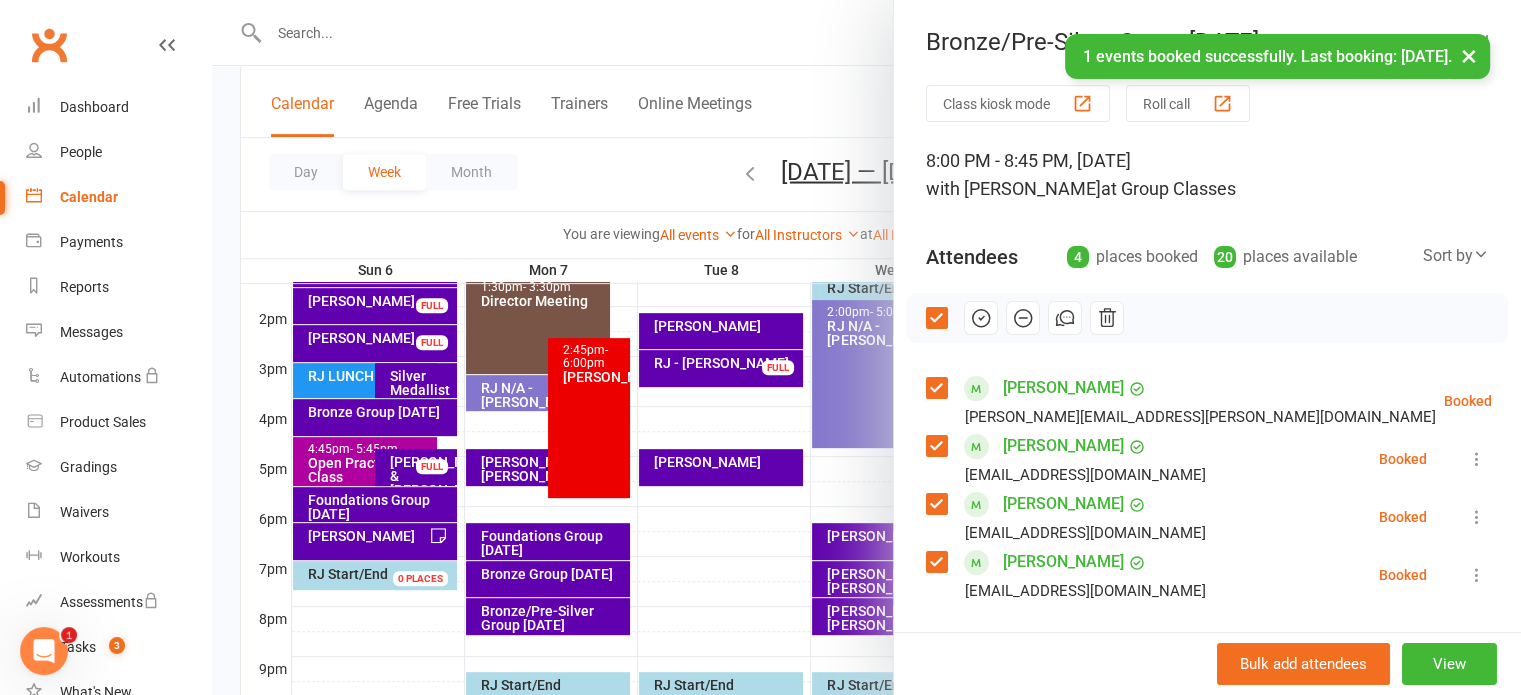 click at bounding box center (866, 347) 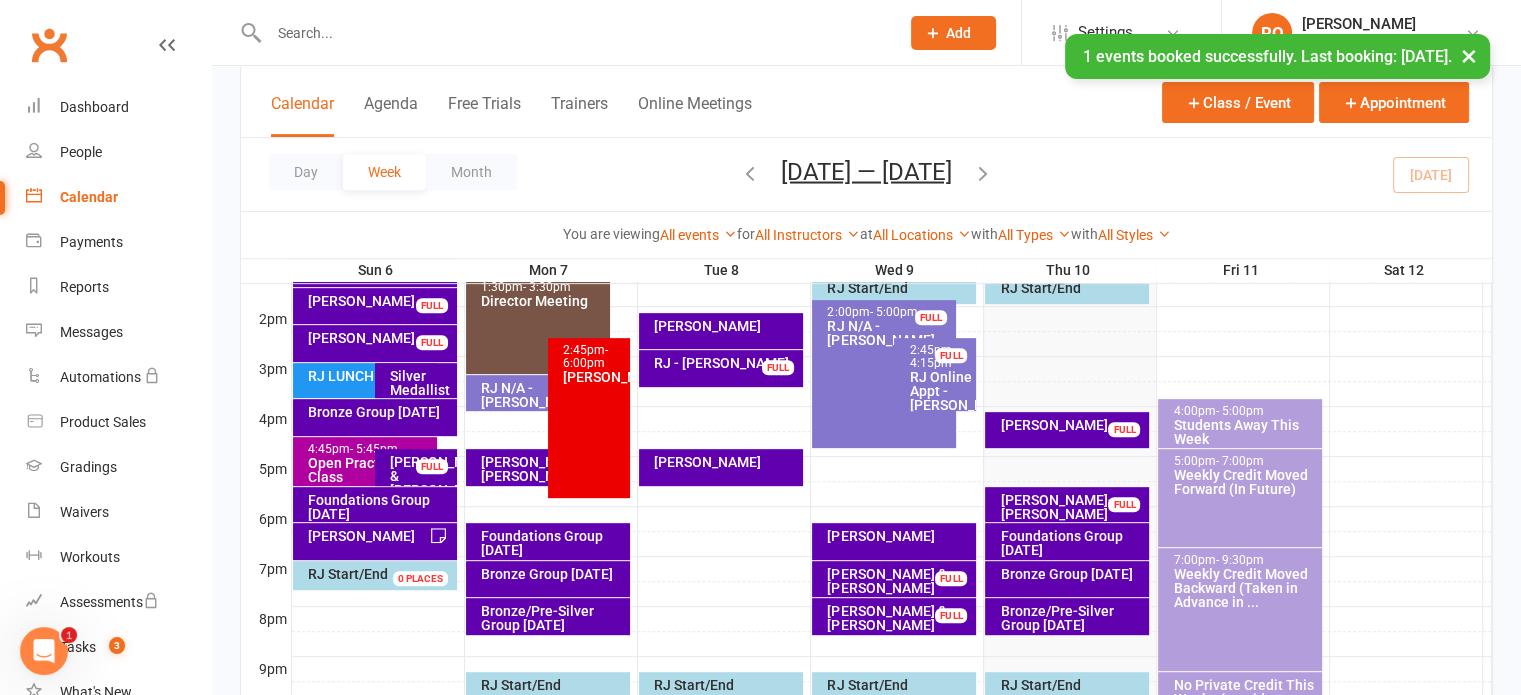 click on "Bronze Group [DATE]" at bounding box center (553, 574) 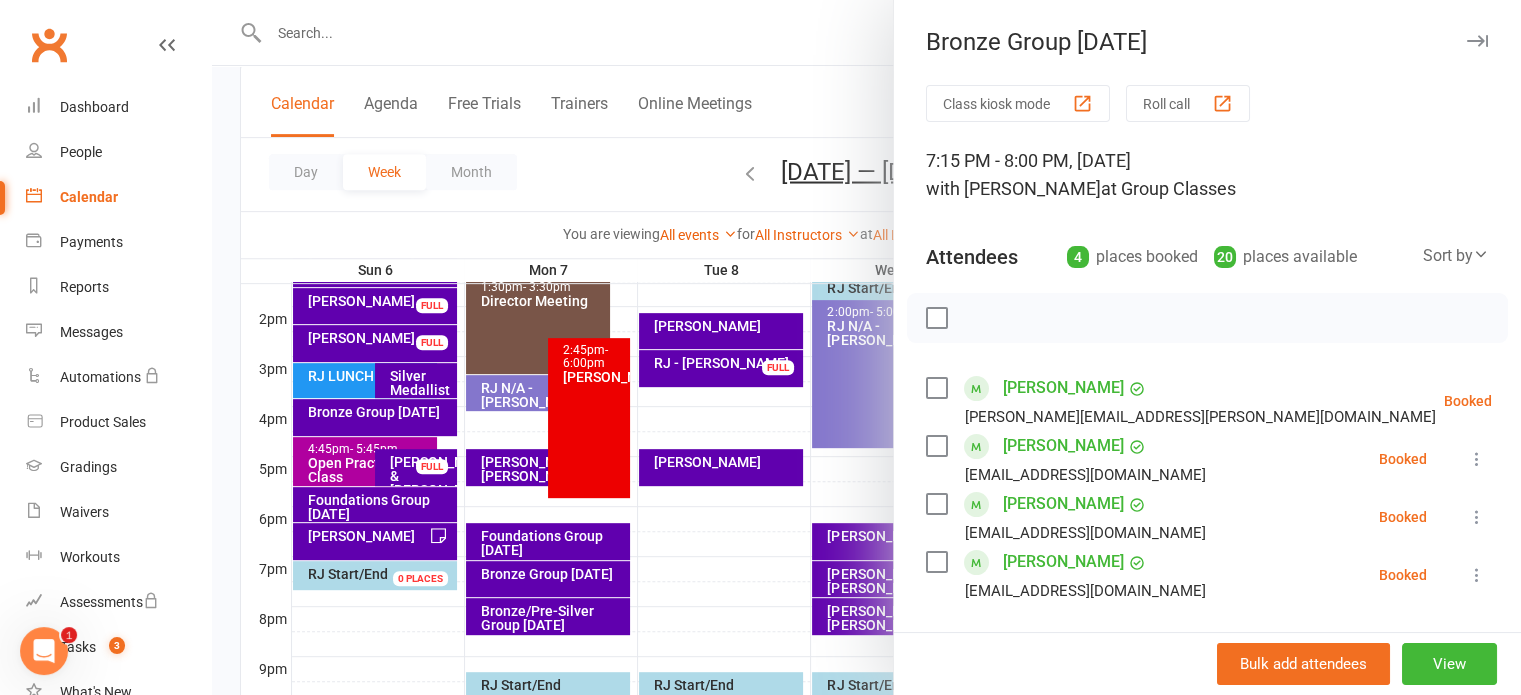 click at bounding box center [936, 318] 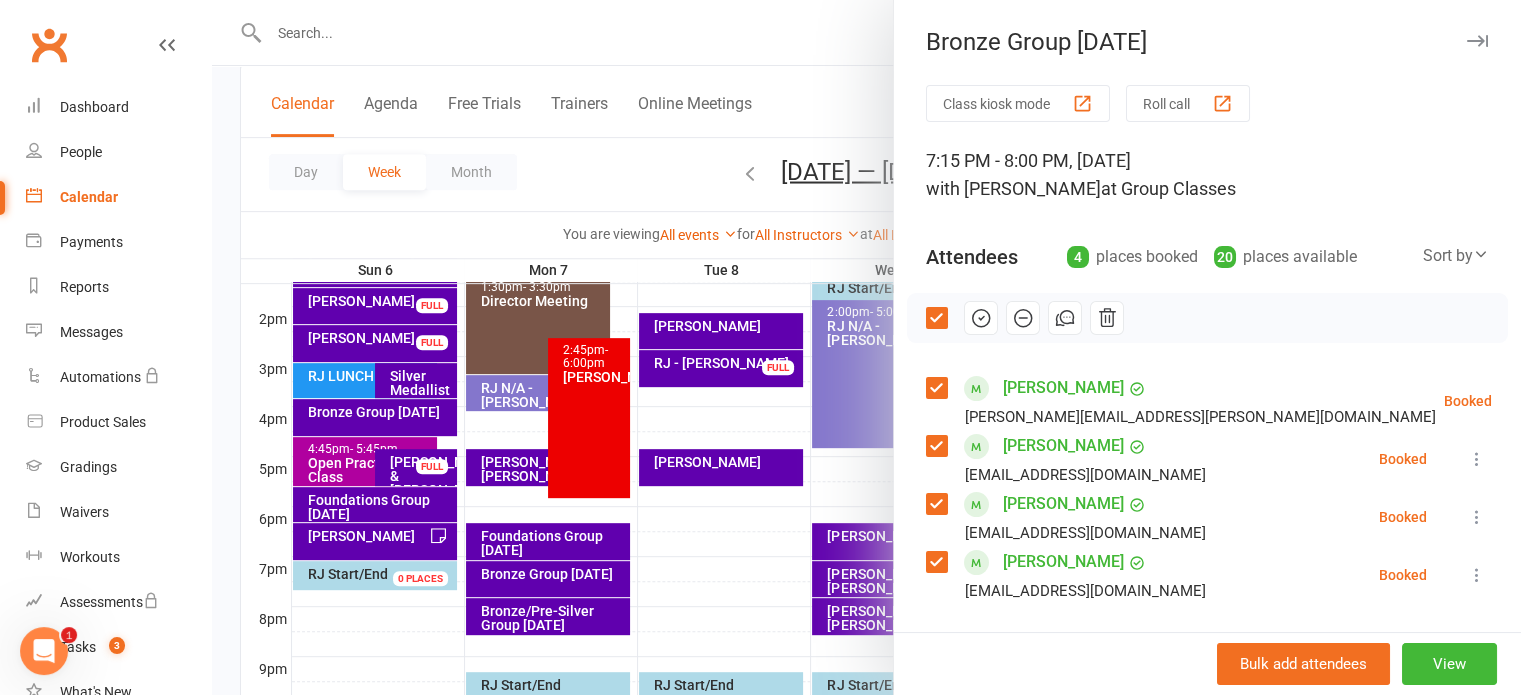 drag, startPoint x: 973, startPoint y: 328, endPoint x: 852, endPoint y: 67, distance: 287.68387 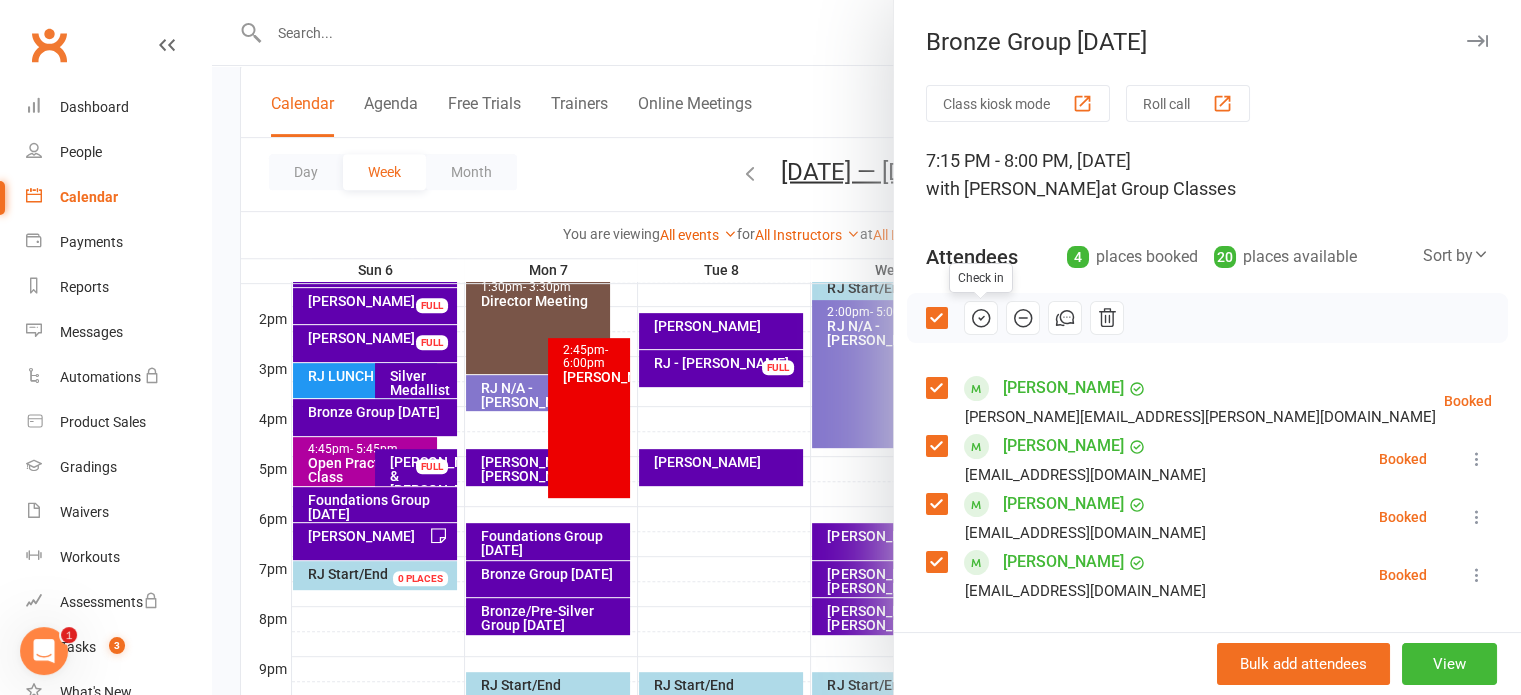 click at bounding box center (866, 347) 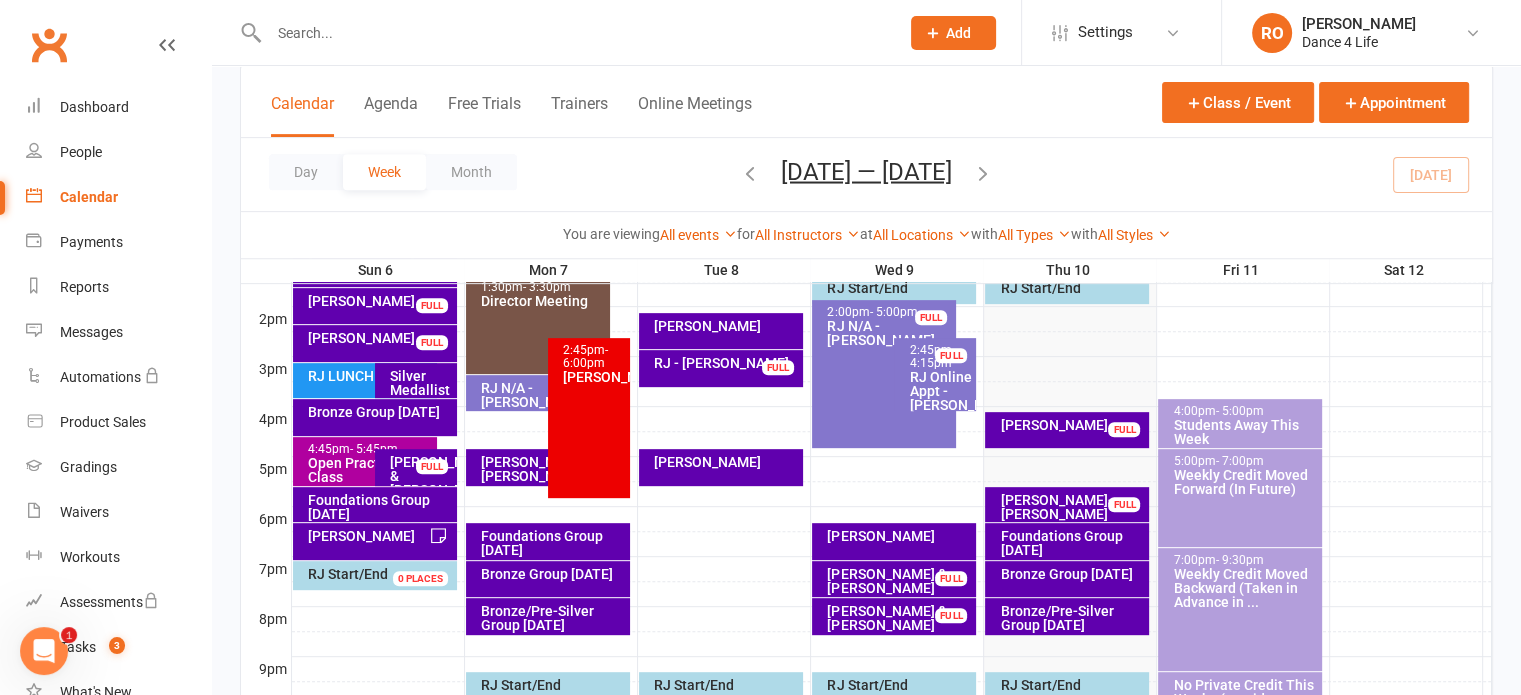 click on "Foundations Group [DATE]" at bounding box center (553, 543) 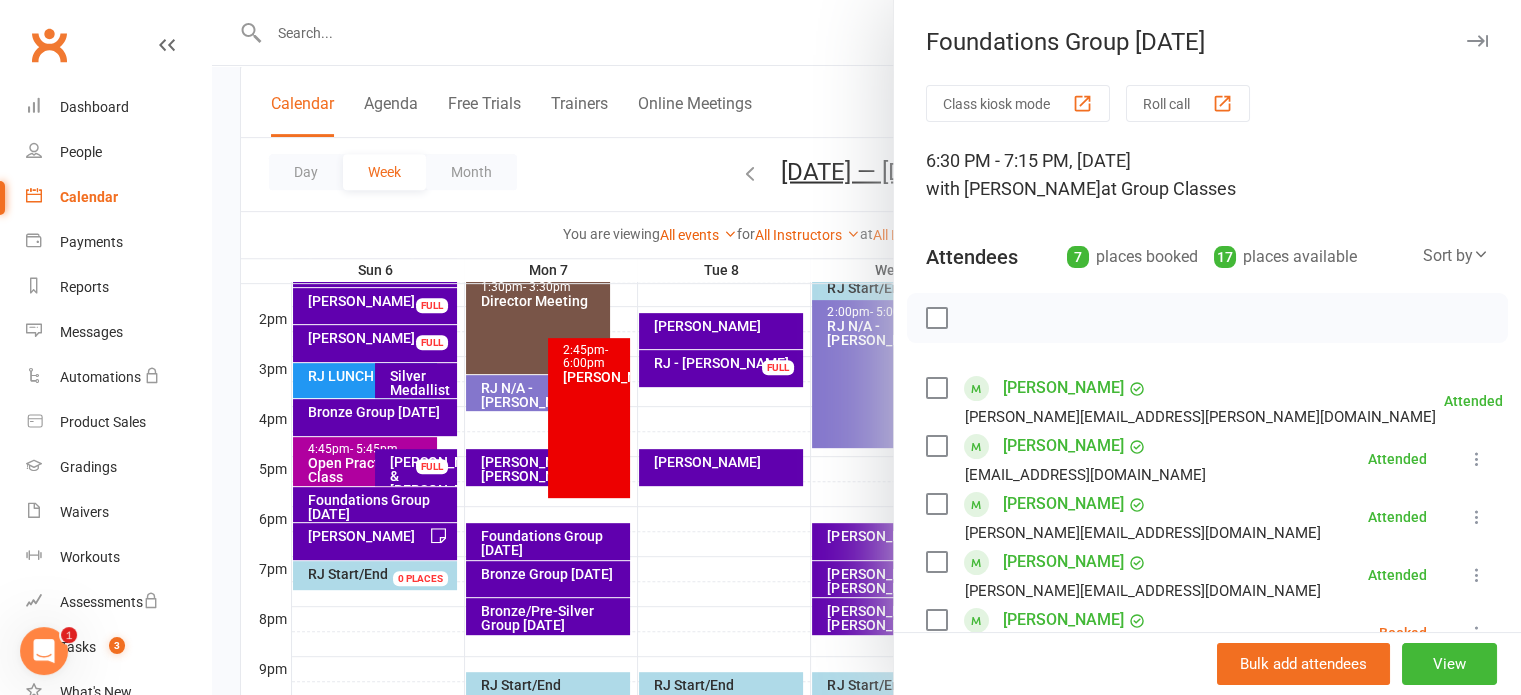 click at bounding box center (936, 318) 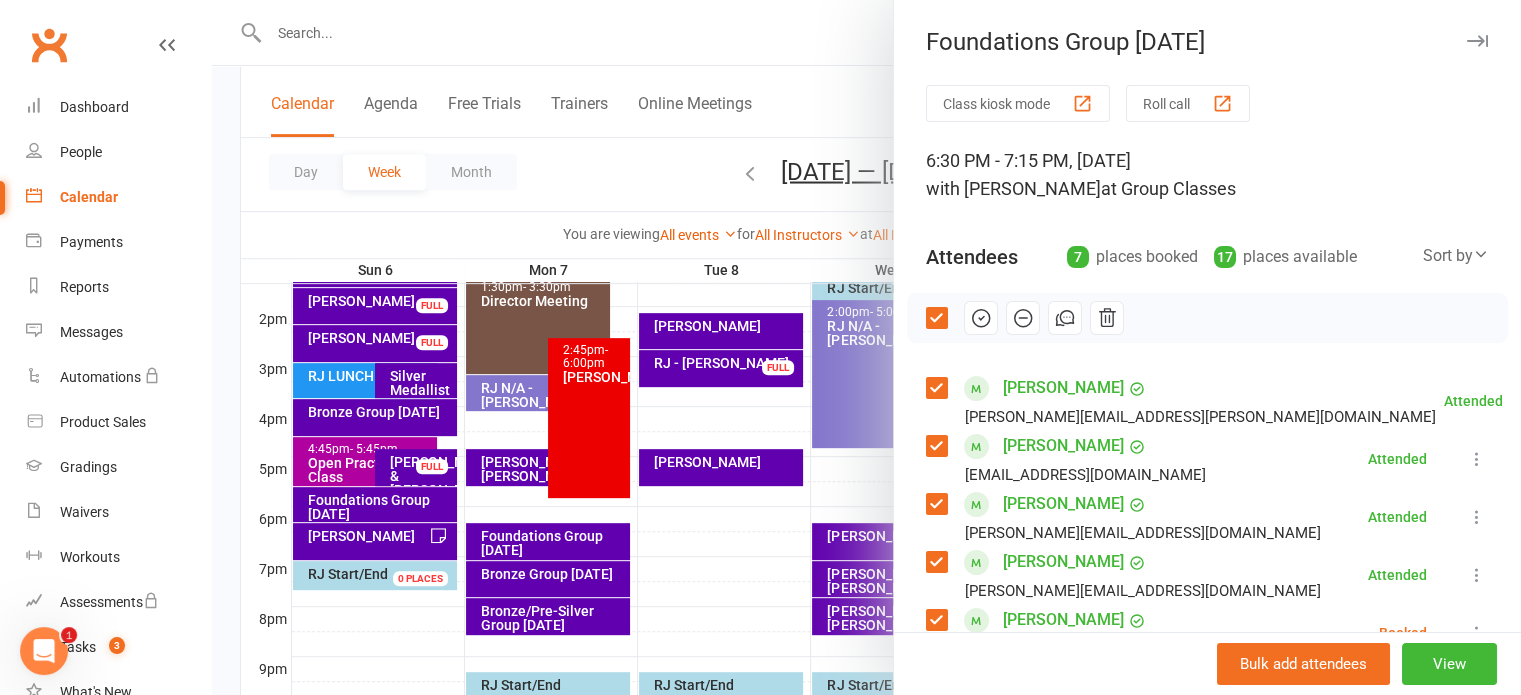 click at bounding box center (981, 318) 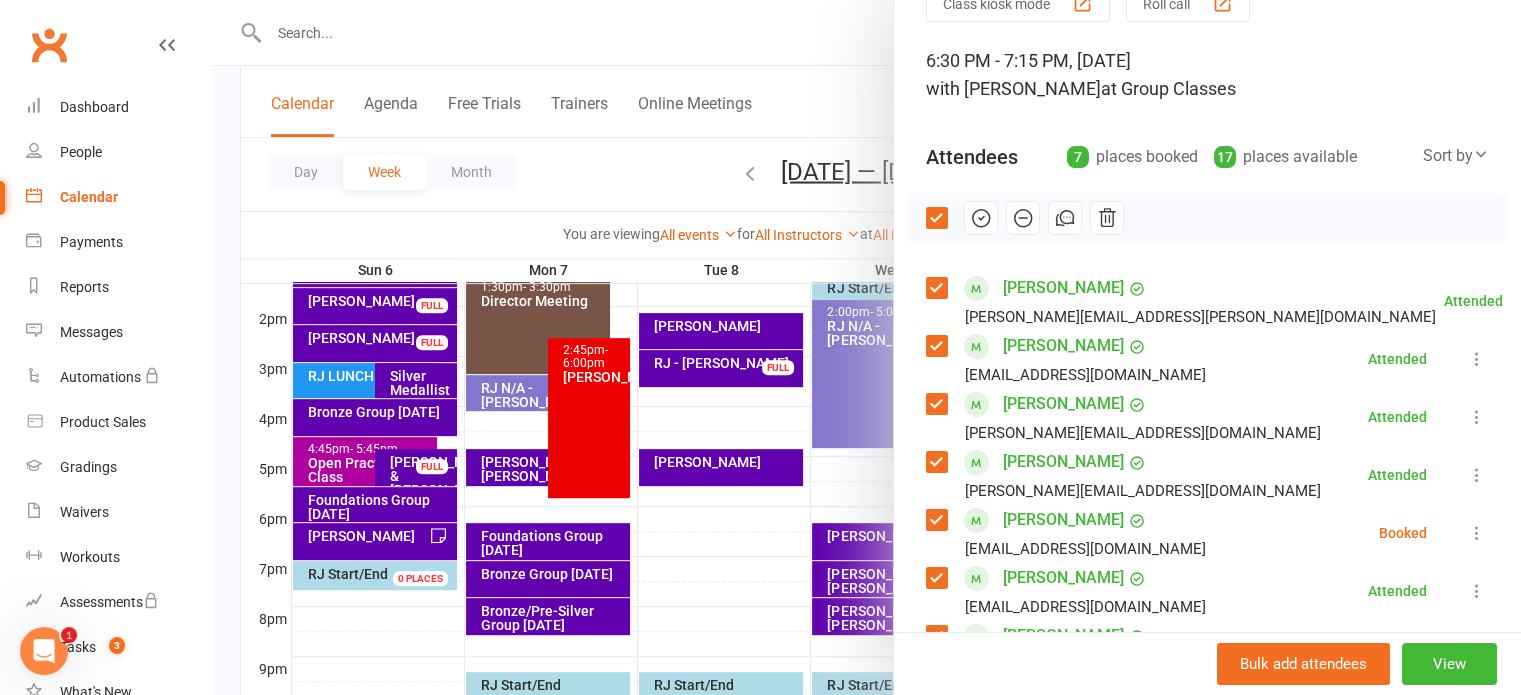 scroll, scrollTop: 300, scrollLeft: 0, axis: vertical 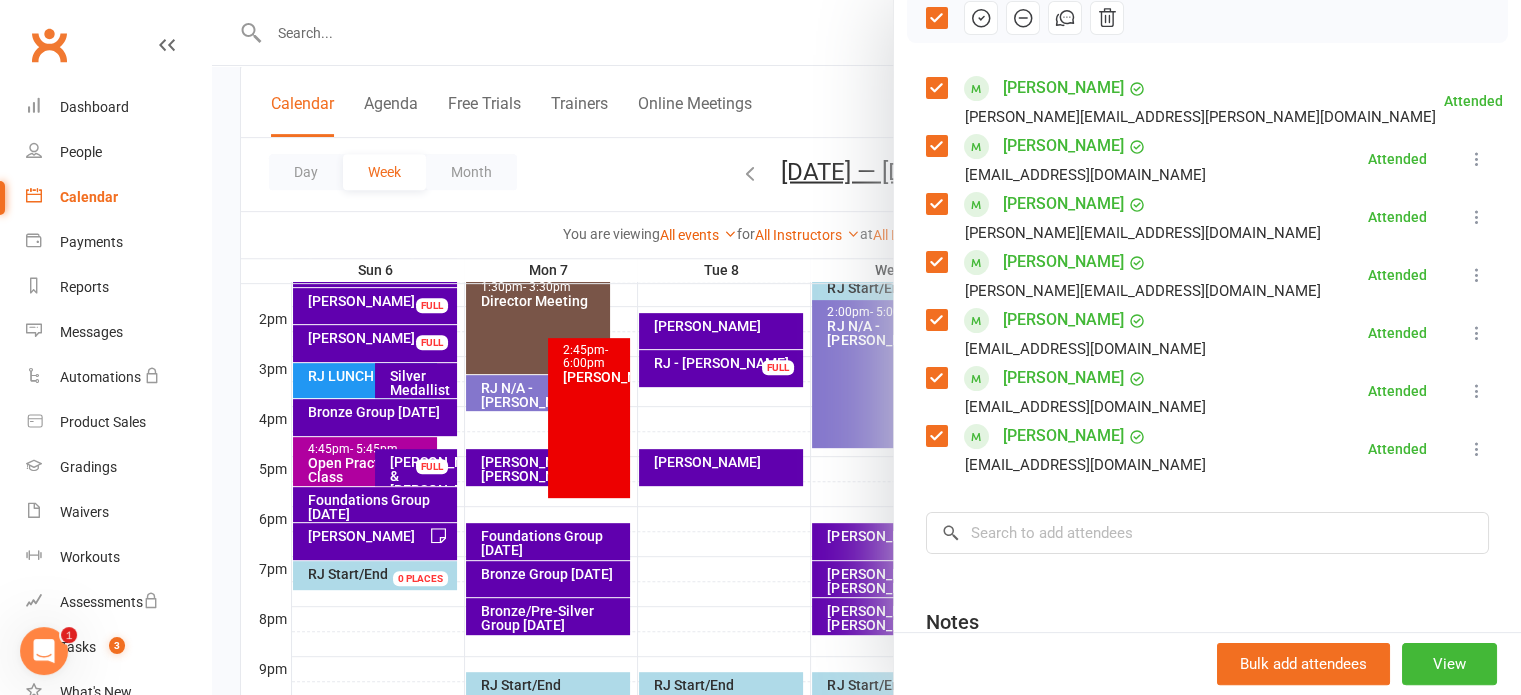 click at bounding box center [866, 347] 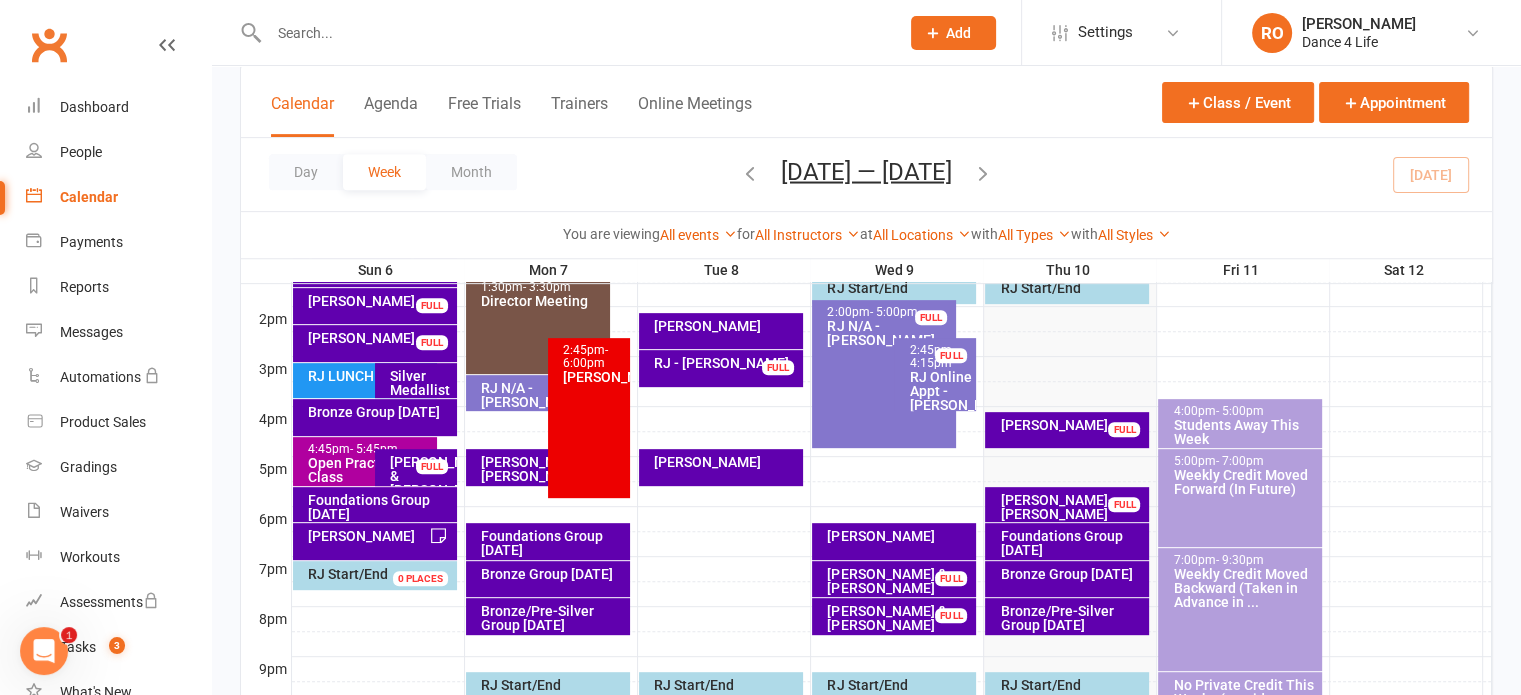 click on "Foundations Group [DATE]" at bounding box center [380, 507] 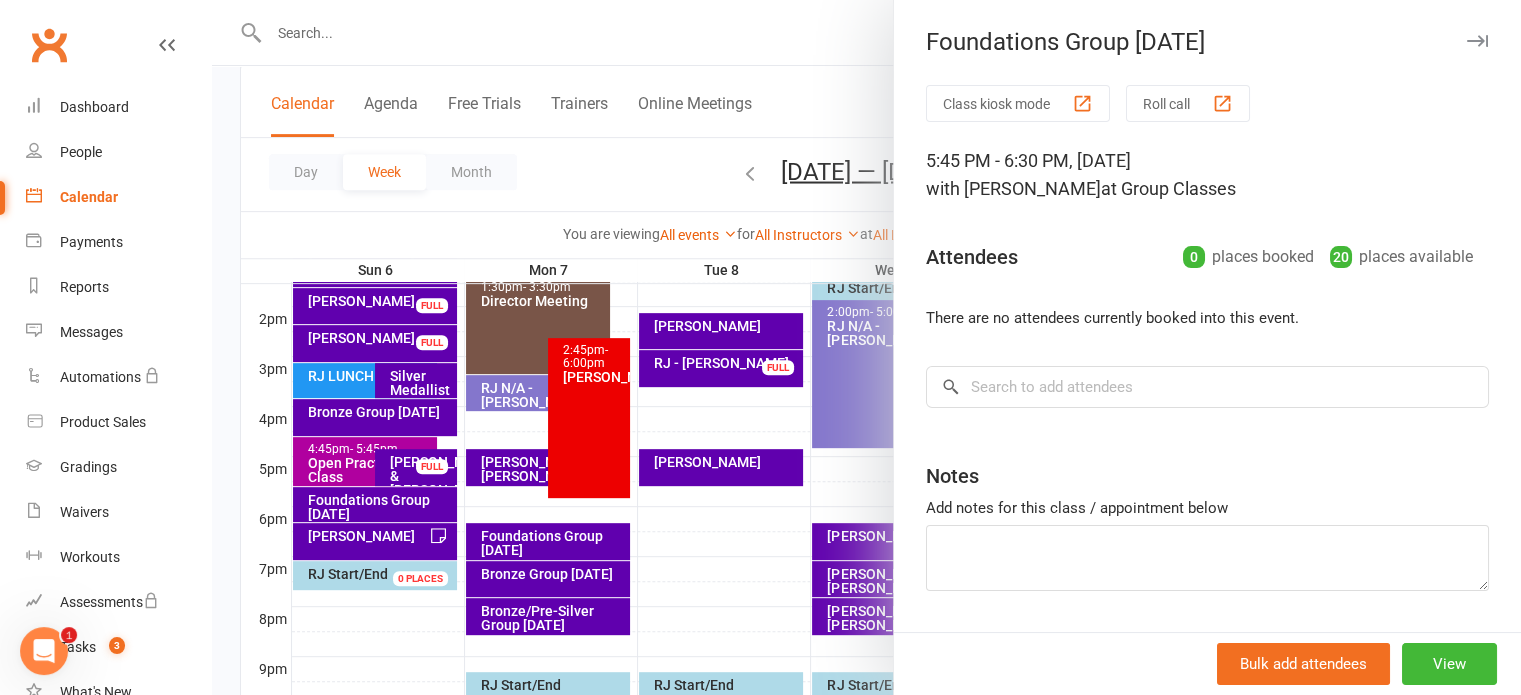 drag, startPoint x: 1132, startPoint y: 358, endPoint x: 1128, endPoint y: 391, distance: 33.24154 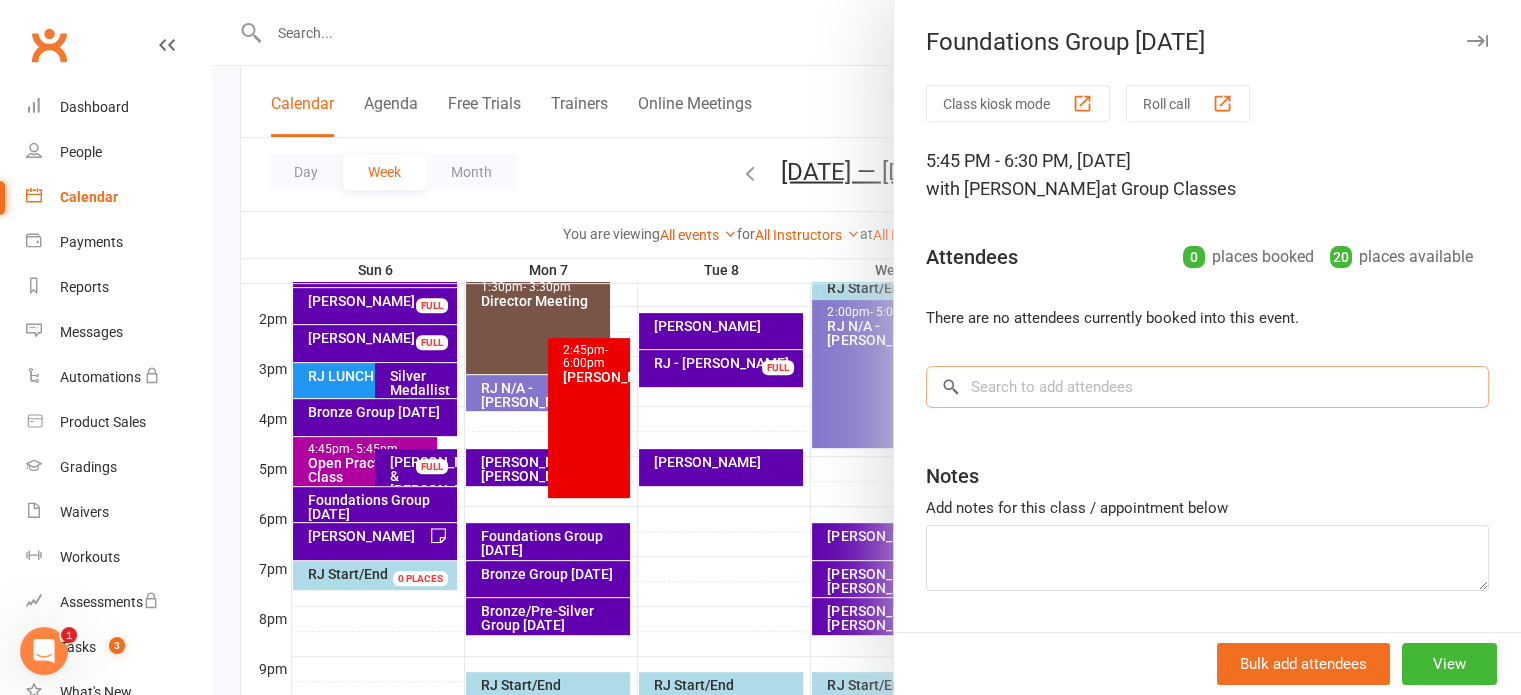 click at bounding box center (1207, 387) 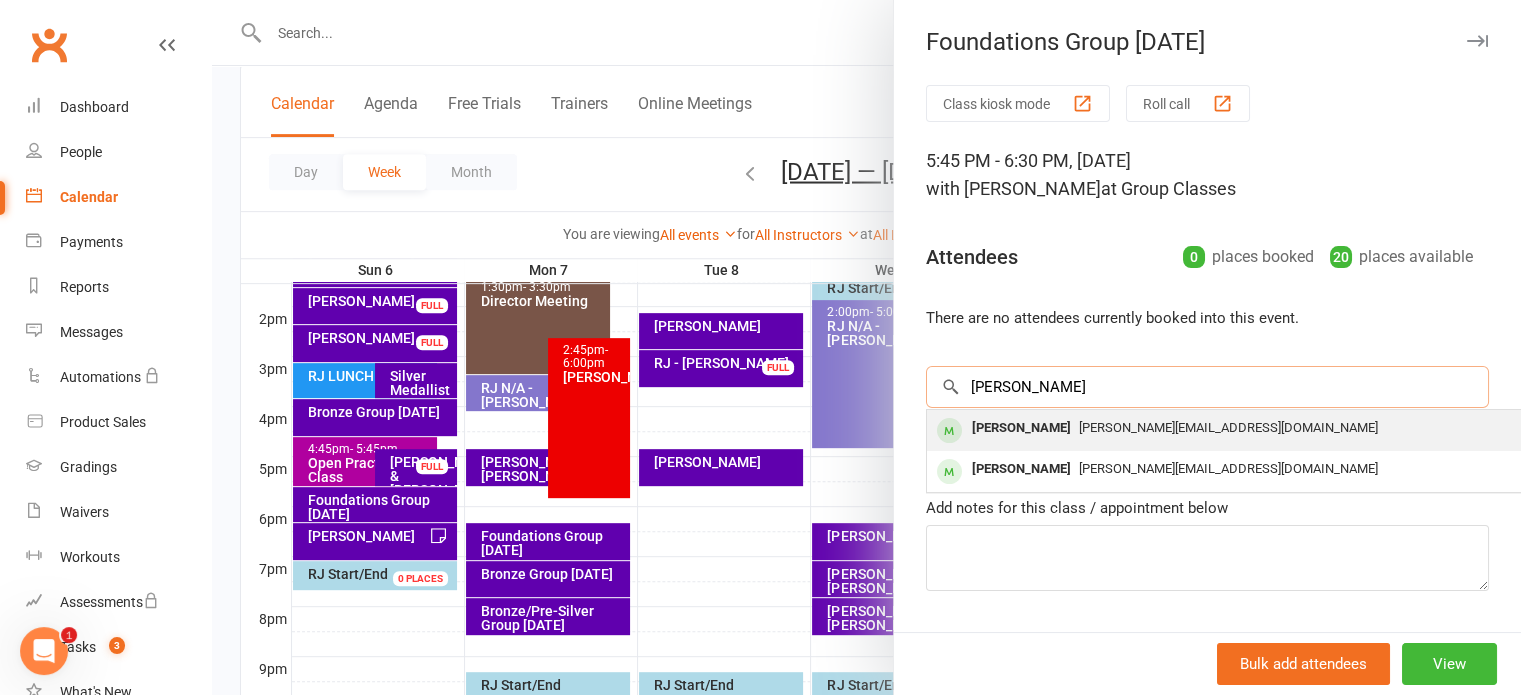 type on "lewer" 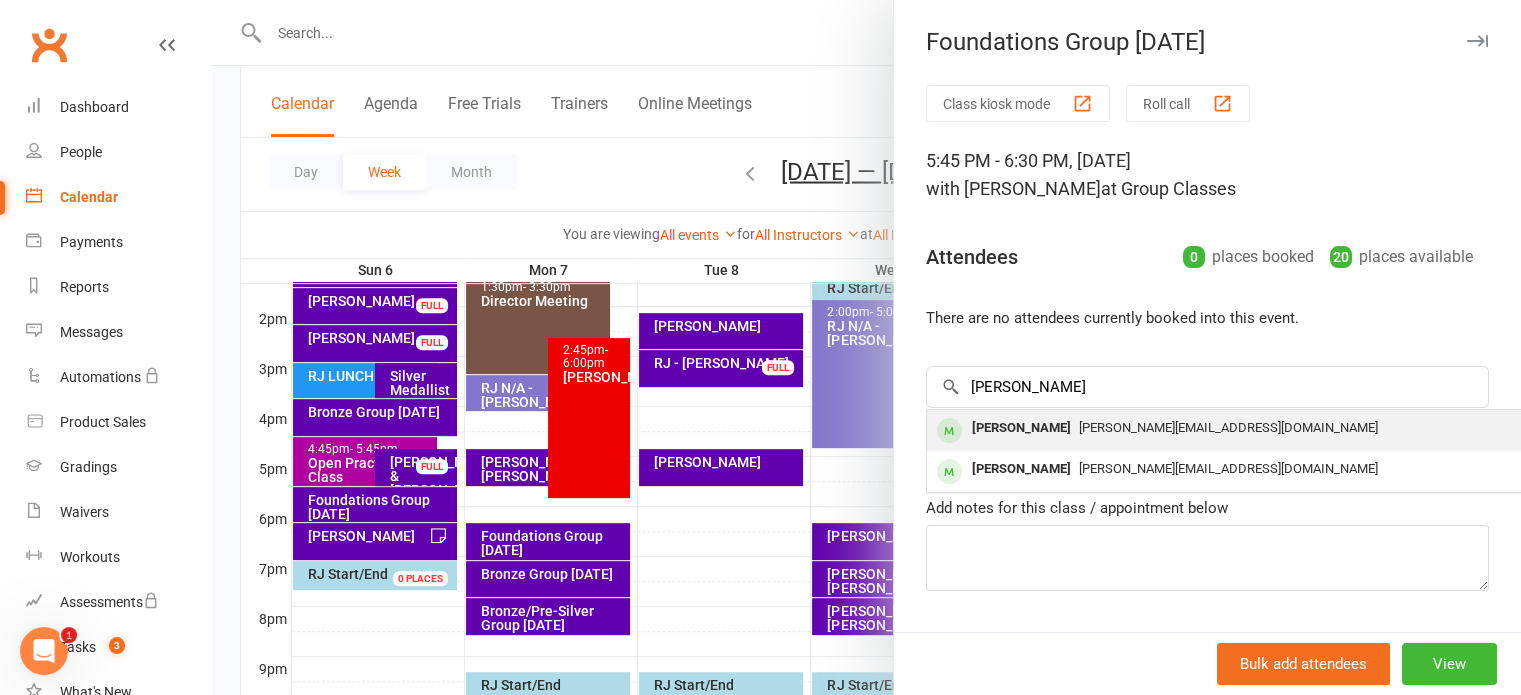 click on "[PERSON_NAME][EMAIL_ADDRESS][DOMAIN_NAME]" at bounding box center (1226, 428) 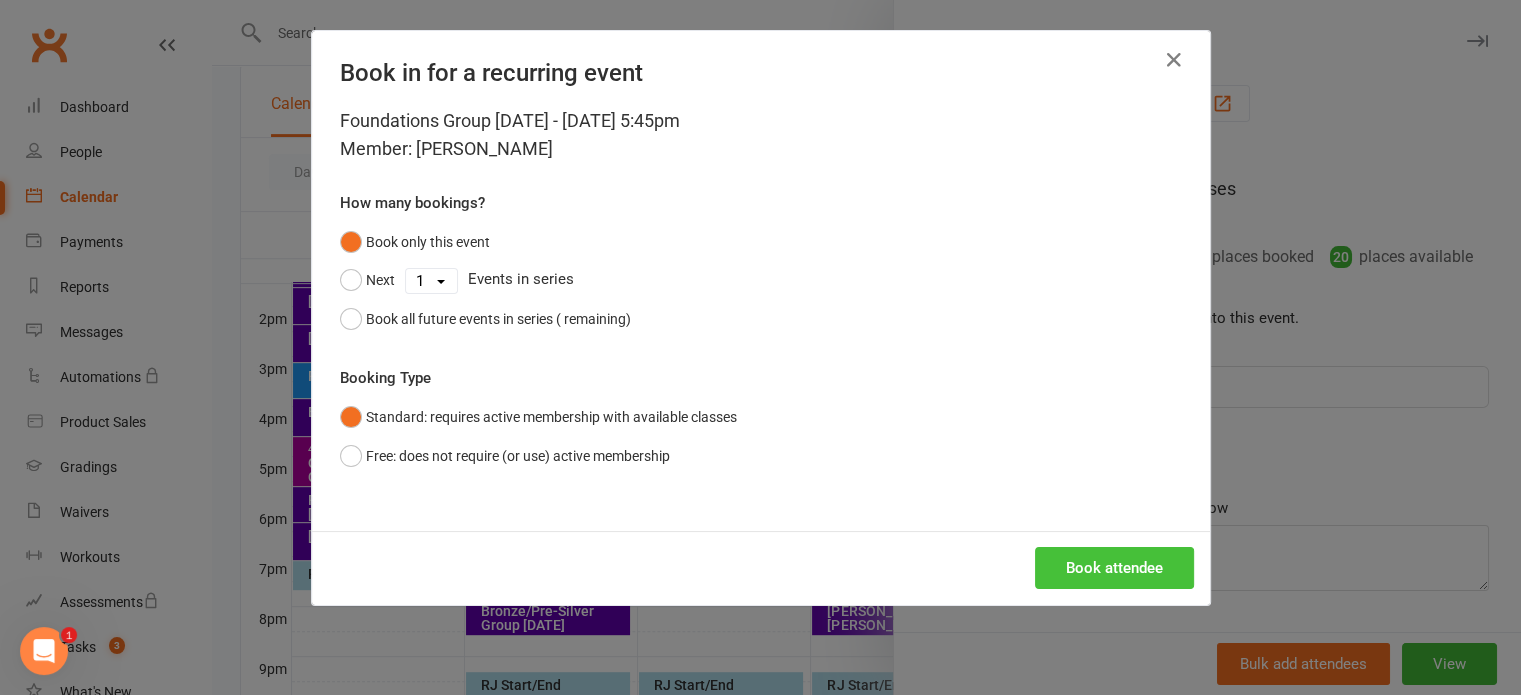 click on "Book attendee" at bounding box center [1114, 568] 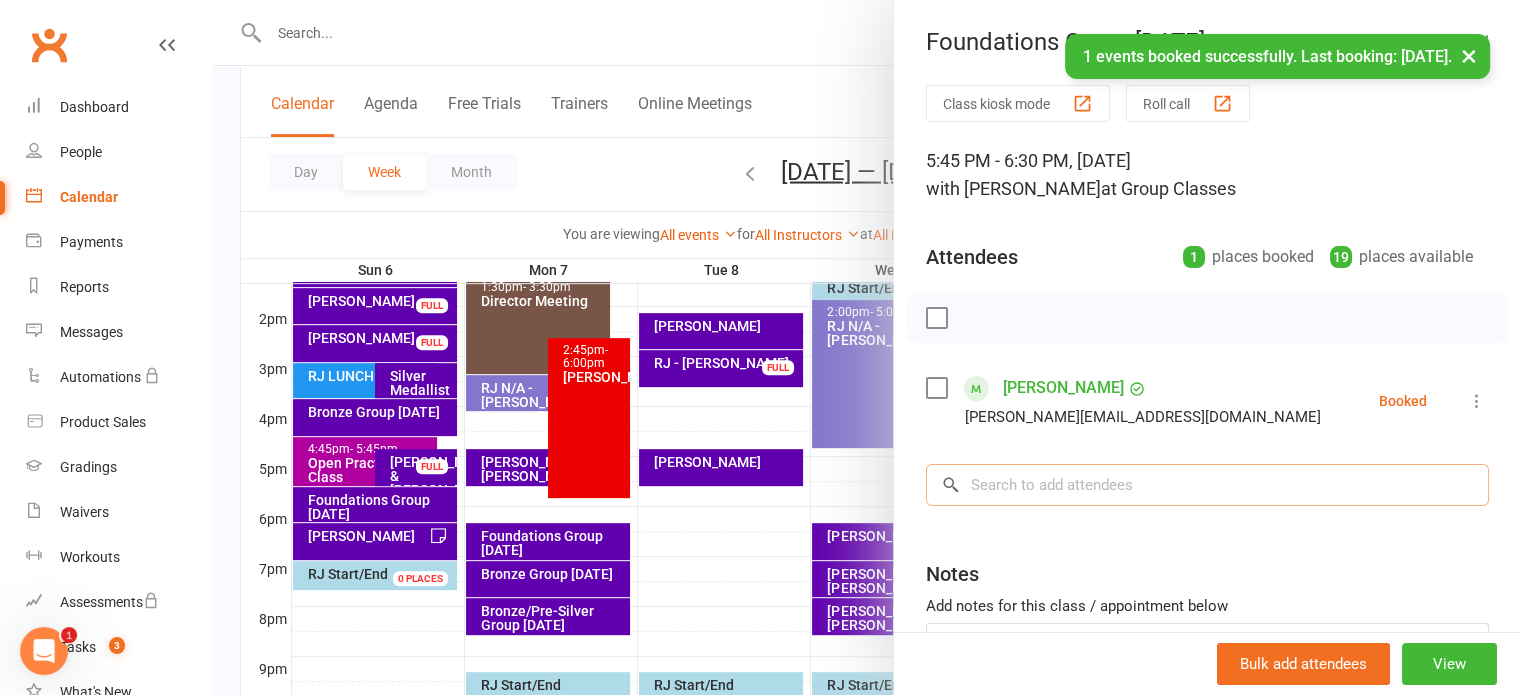 click at bounding box center [1207, 485] 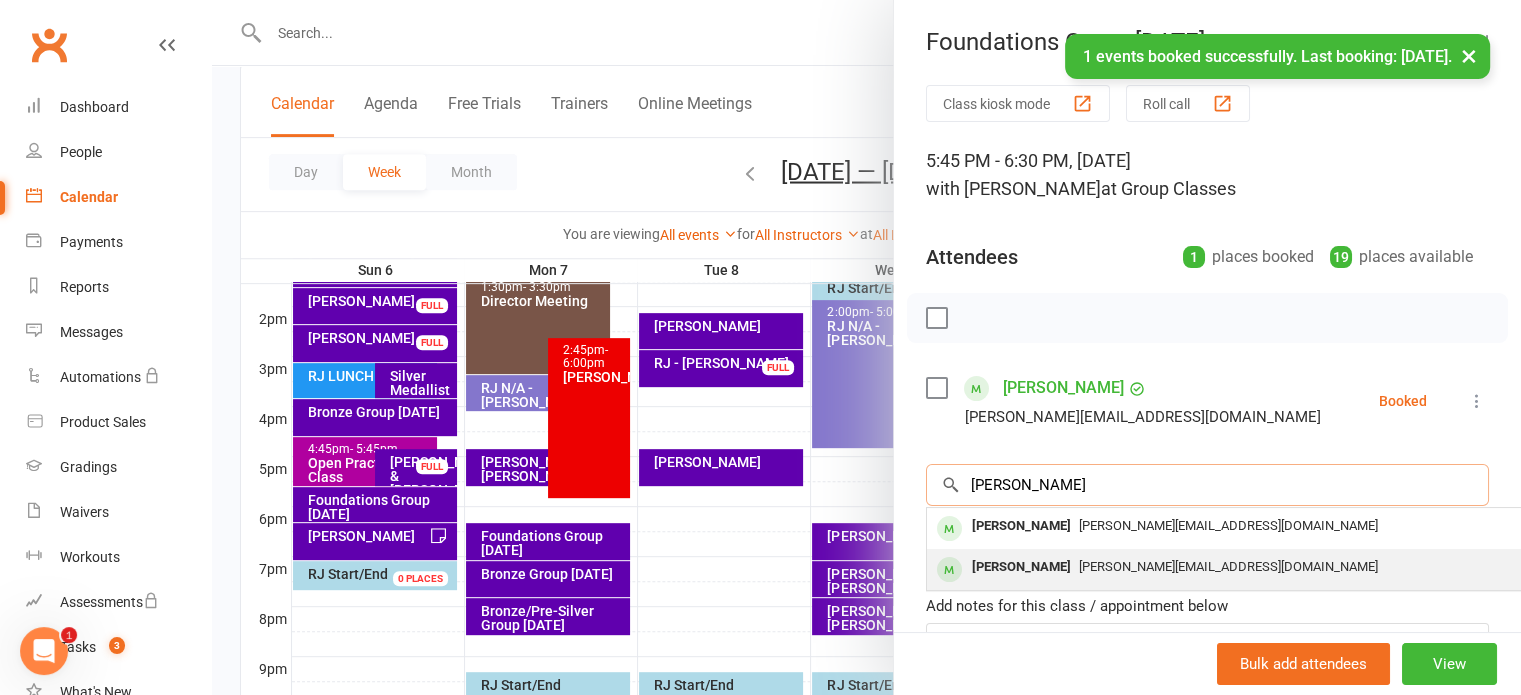 type on "lewer" 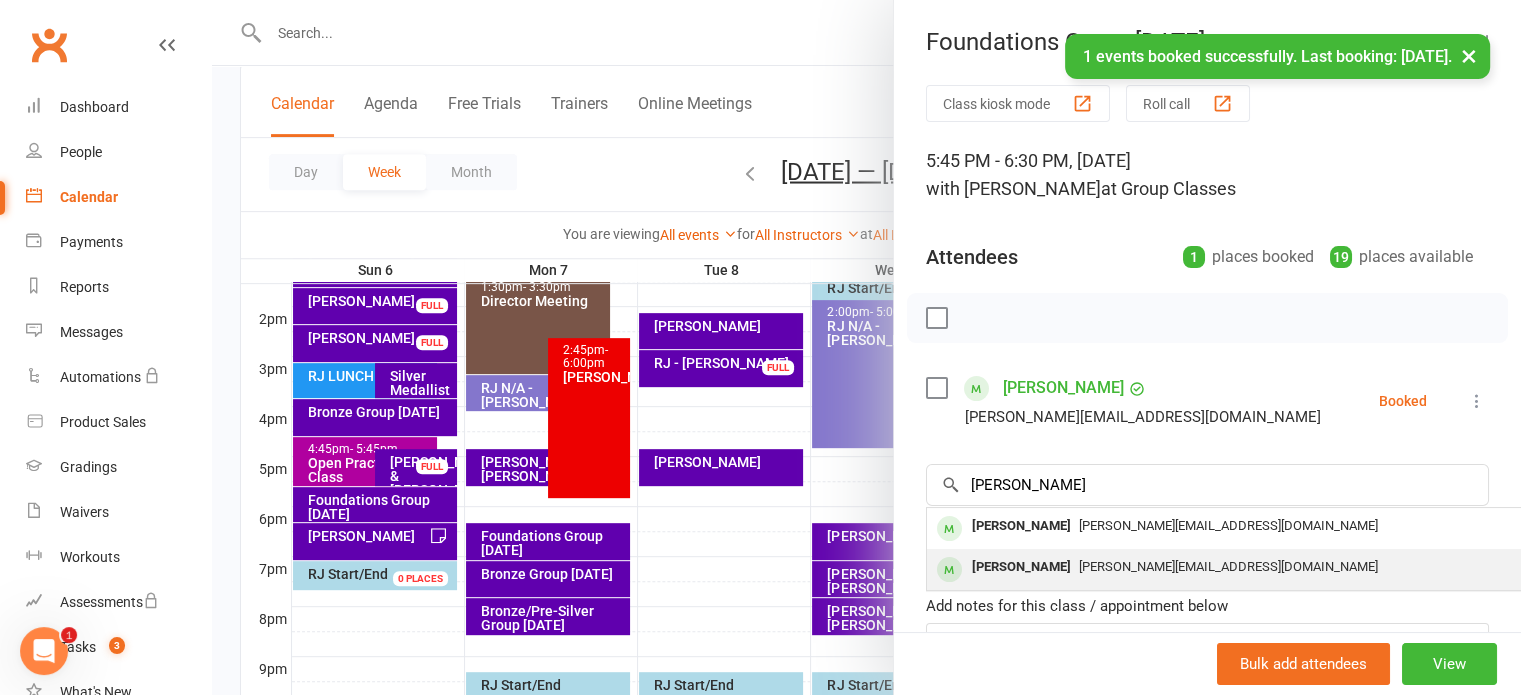 click on "[PERSON_NAME][EMAIL_ADDRESS][DOMAIN_NAME]" at bounding box center (1228, 566) 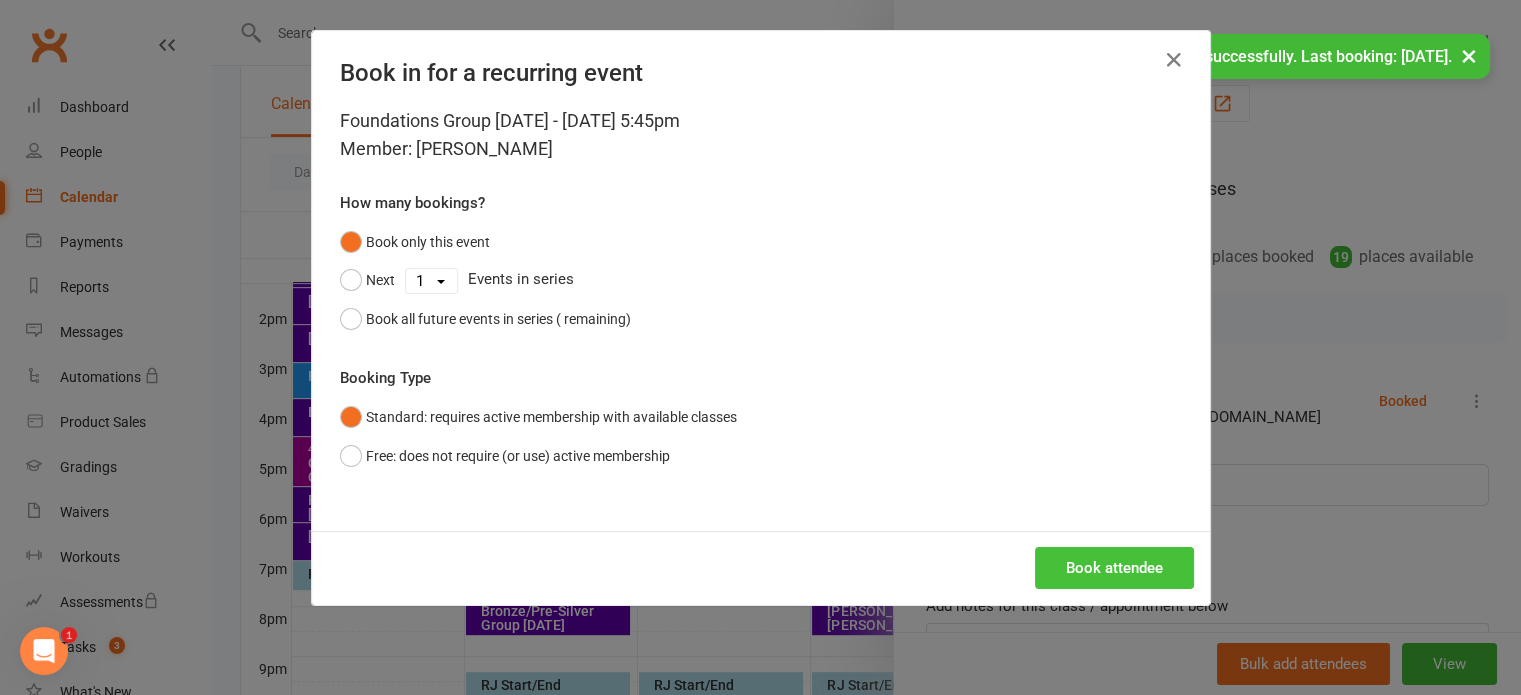 click on "Book attendee" at bounding box center [1114, 568] 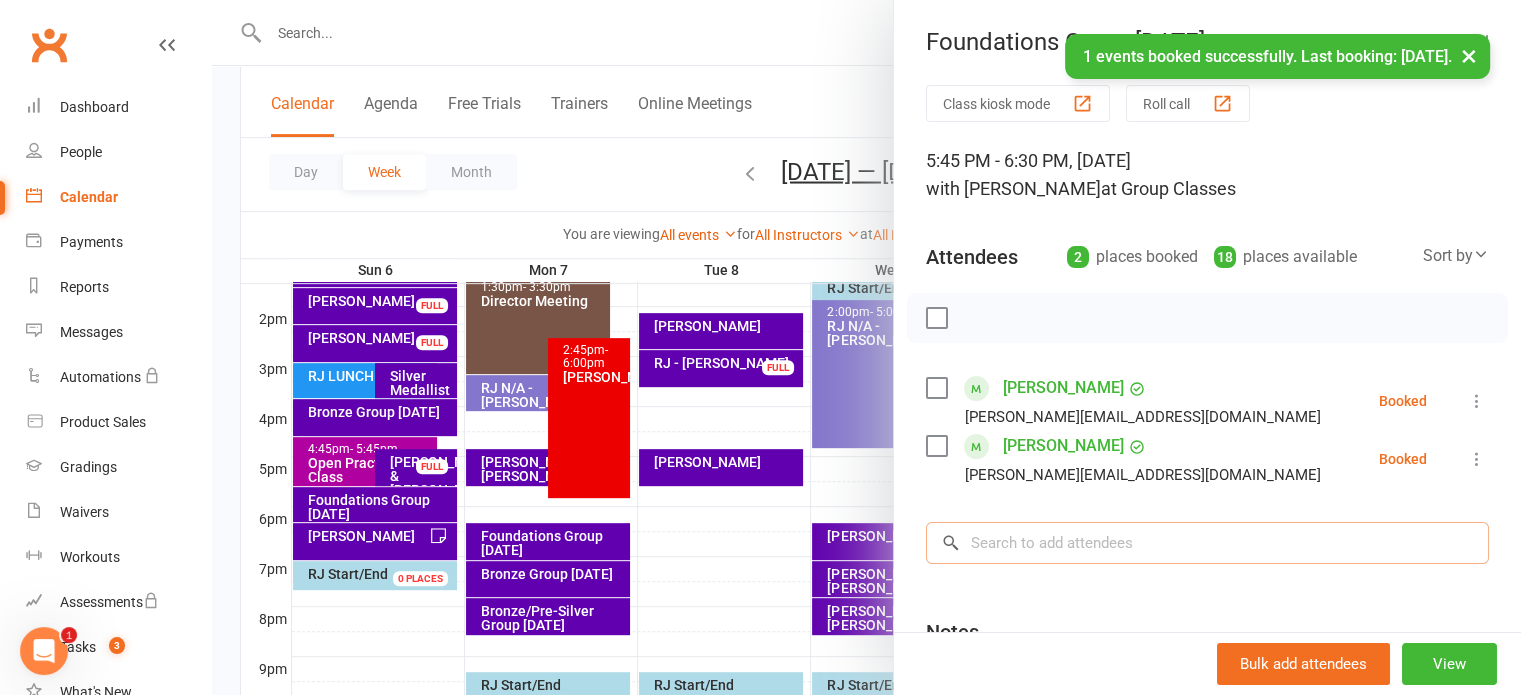 click at bounding box center (1207, 543) 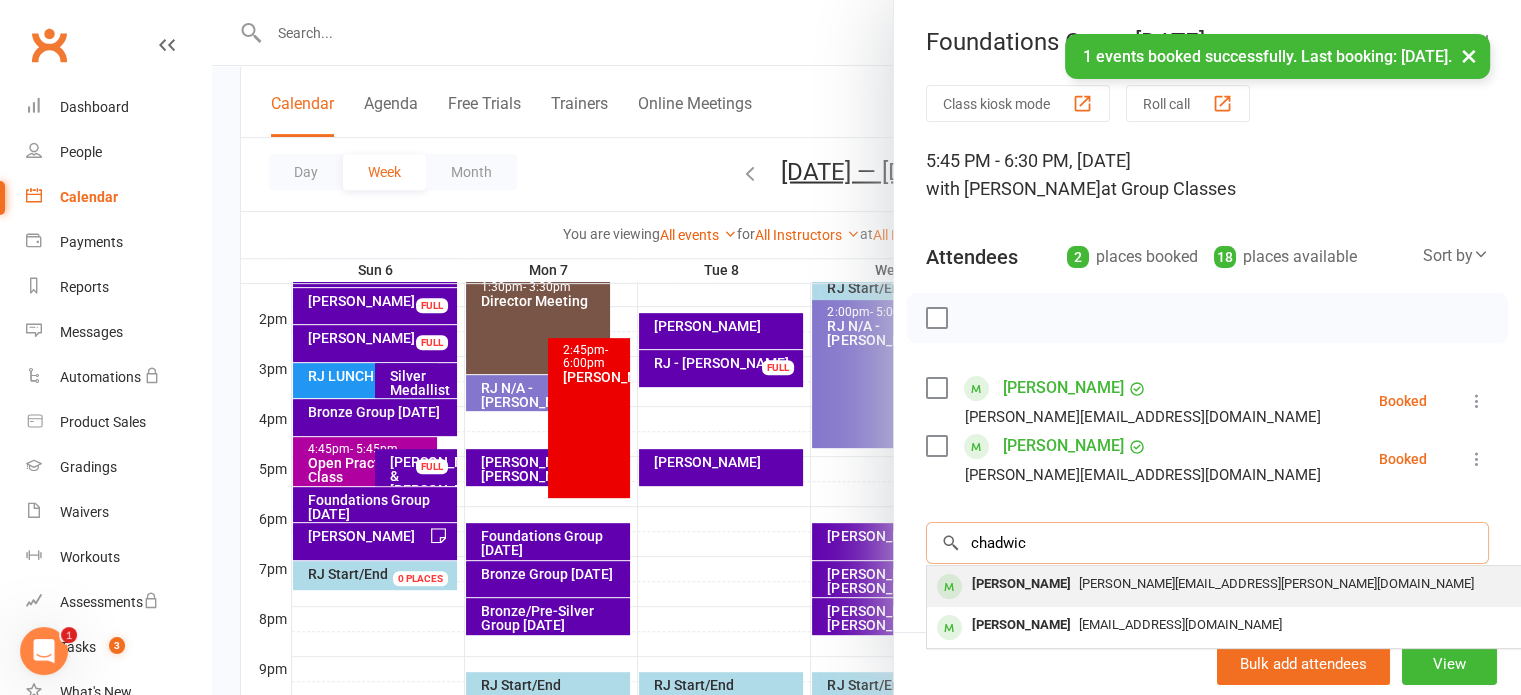 type on "chadwic" 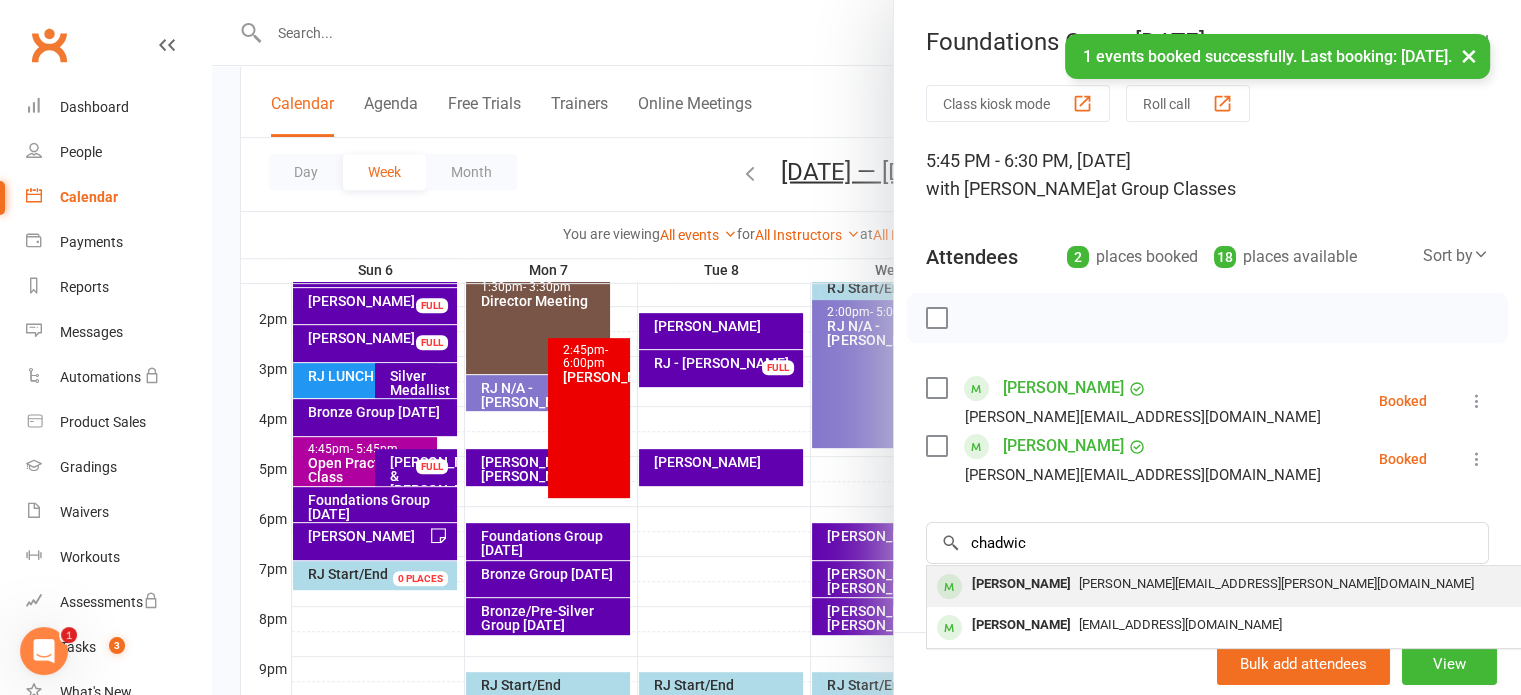 click on "jodie.b.chadwick@gmail.com" at bounding box center [1276, 583] 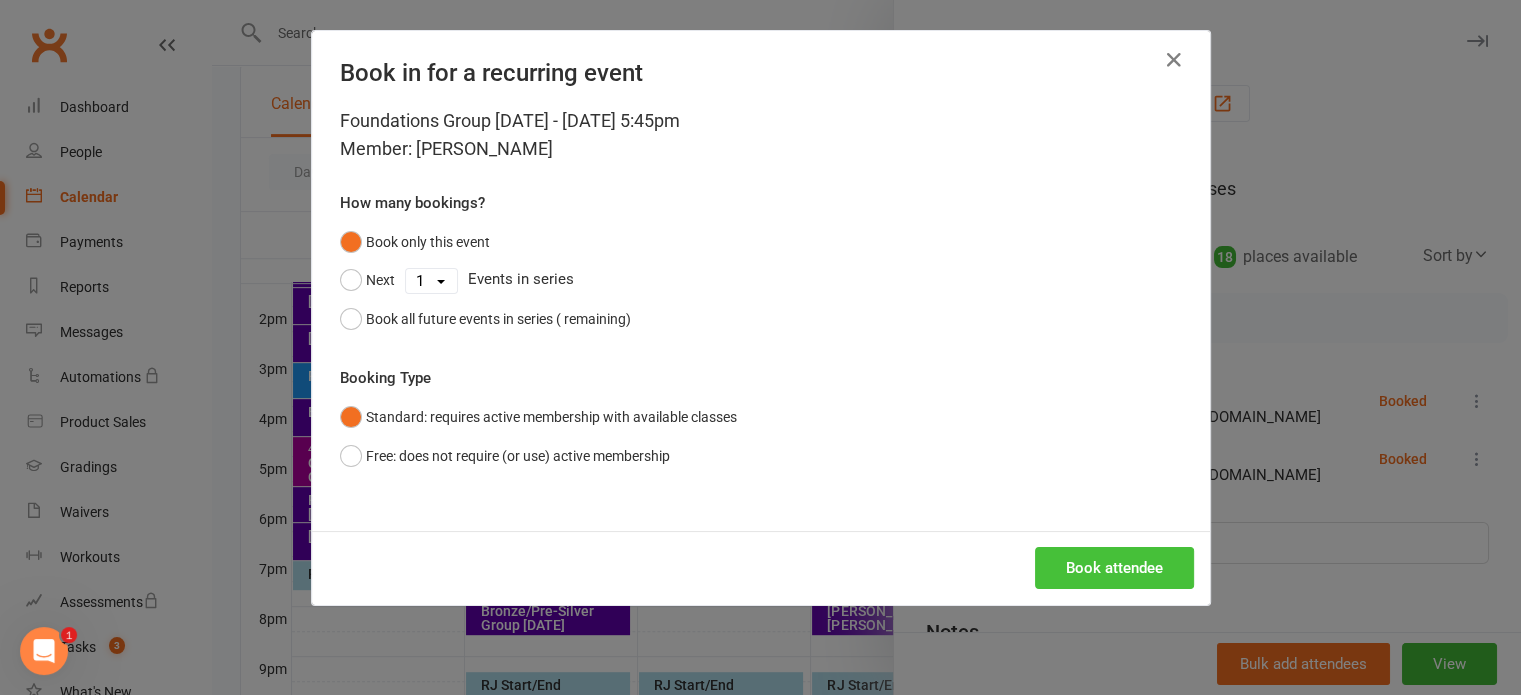 click on "Book attendee" at bounding box center (1114, 568) 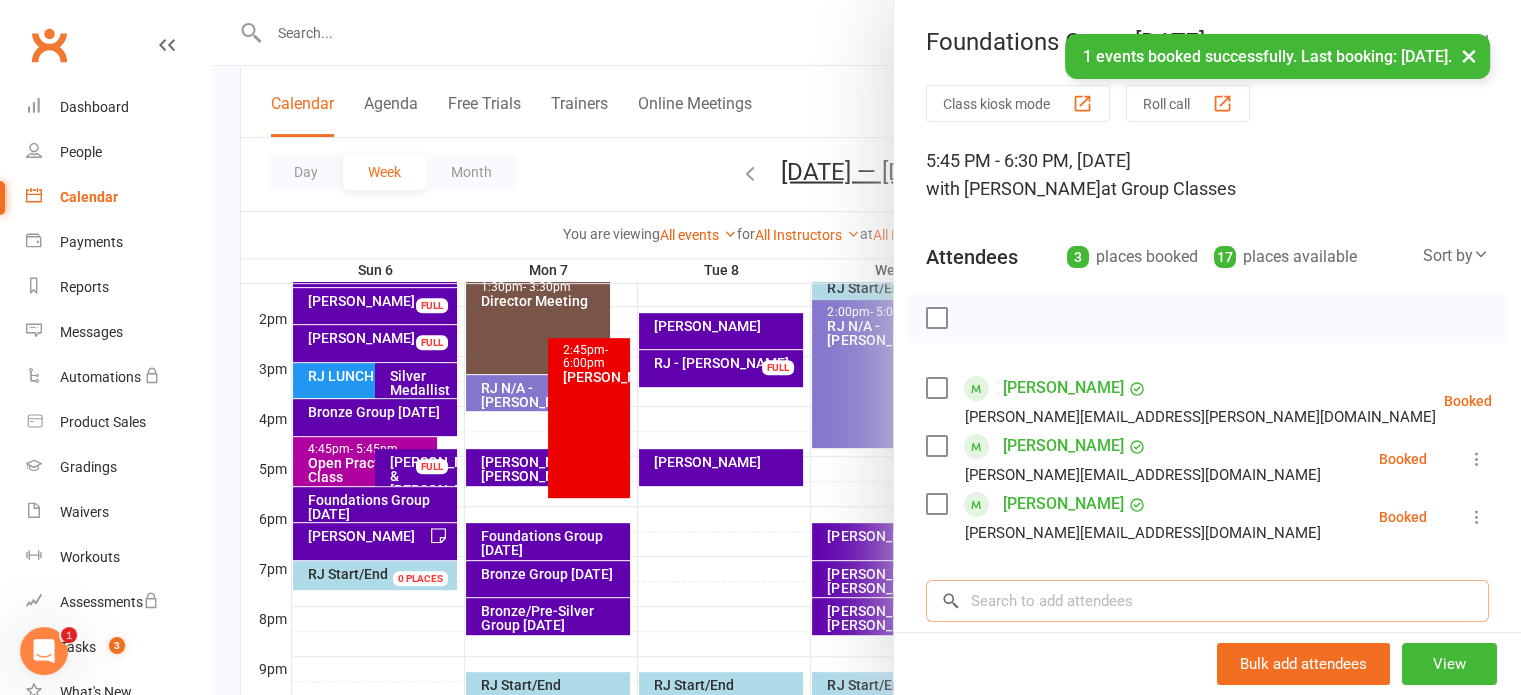 click at bounding box center (1207, 601) 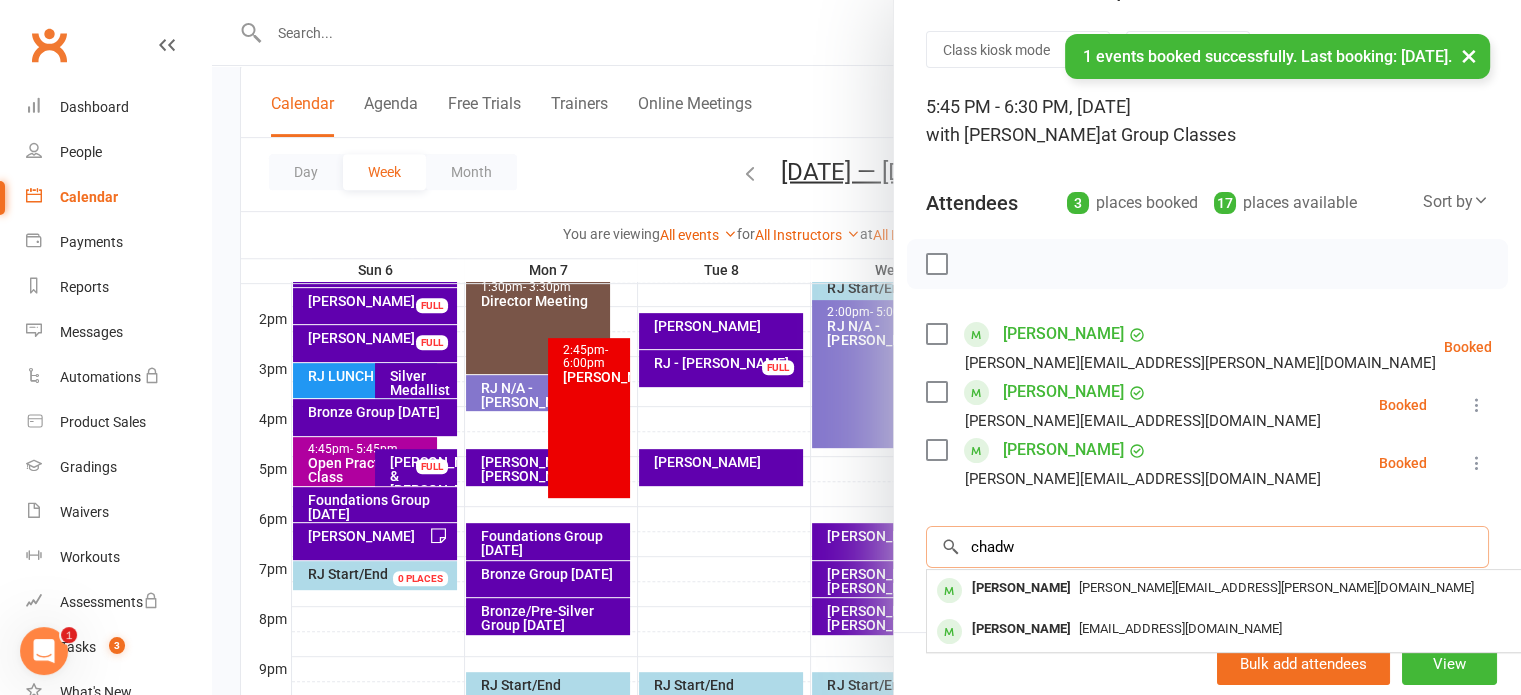 scroll, scrollTop: 100, scrollLeft: 0, axis: vertical 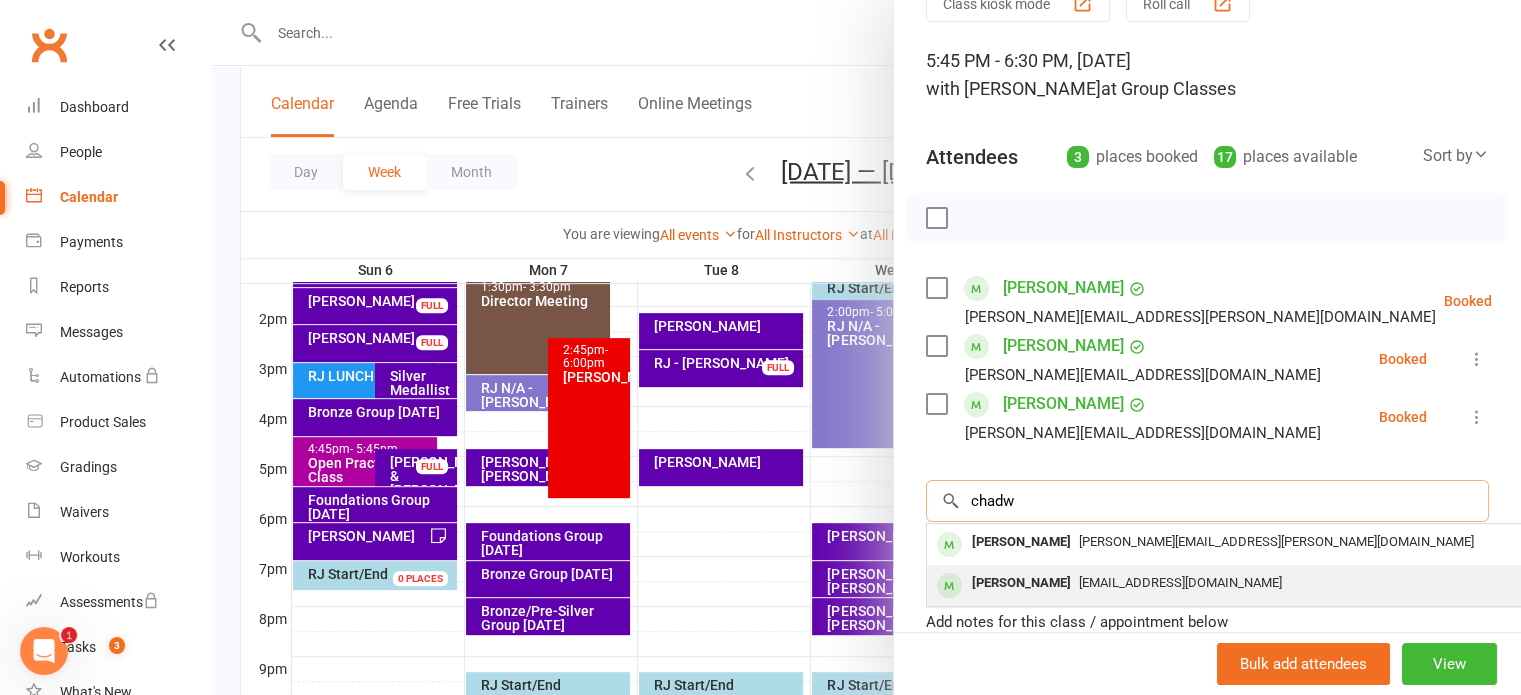 type on "chadw" 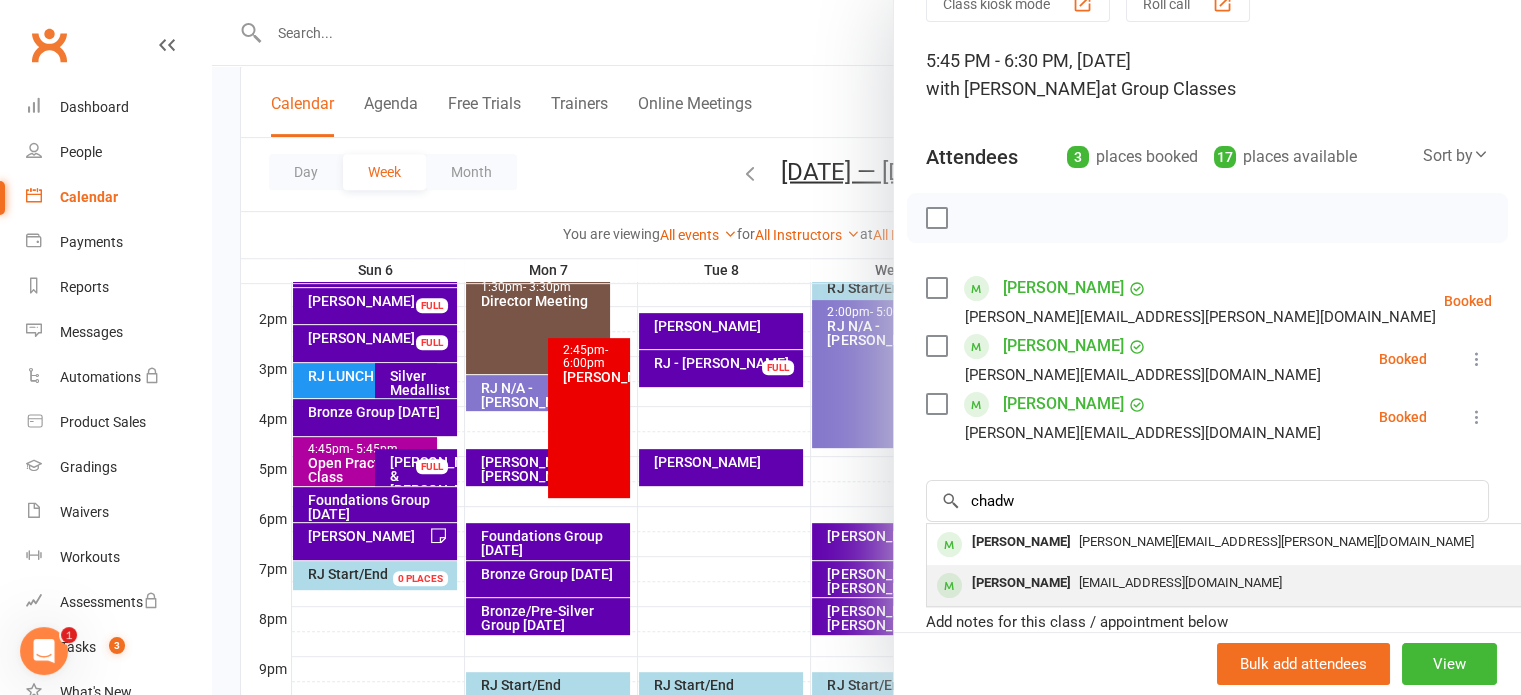 click on "mjlcafrica@gmail.com" at bounding box center (1180, 582) 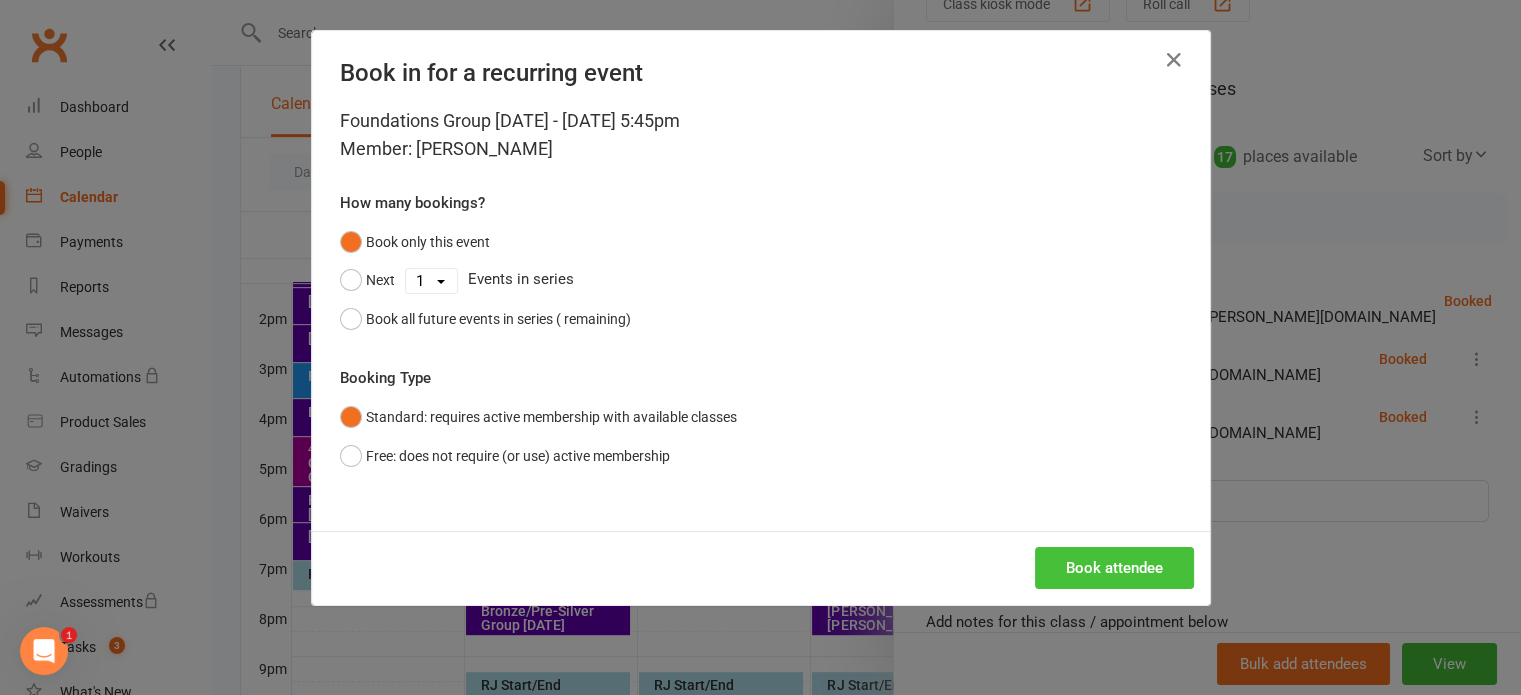 click on "Book attendee" at bounding box center [1114, 568] 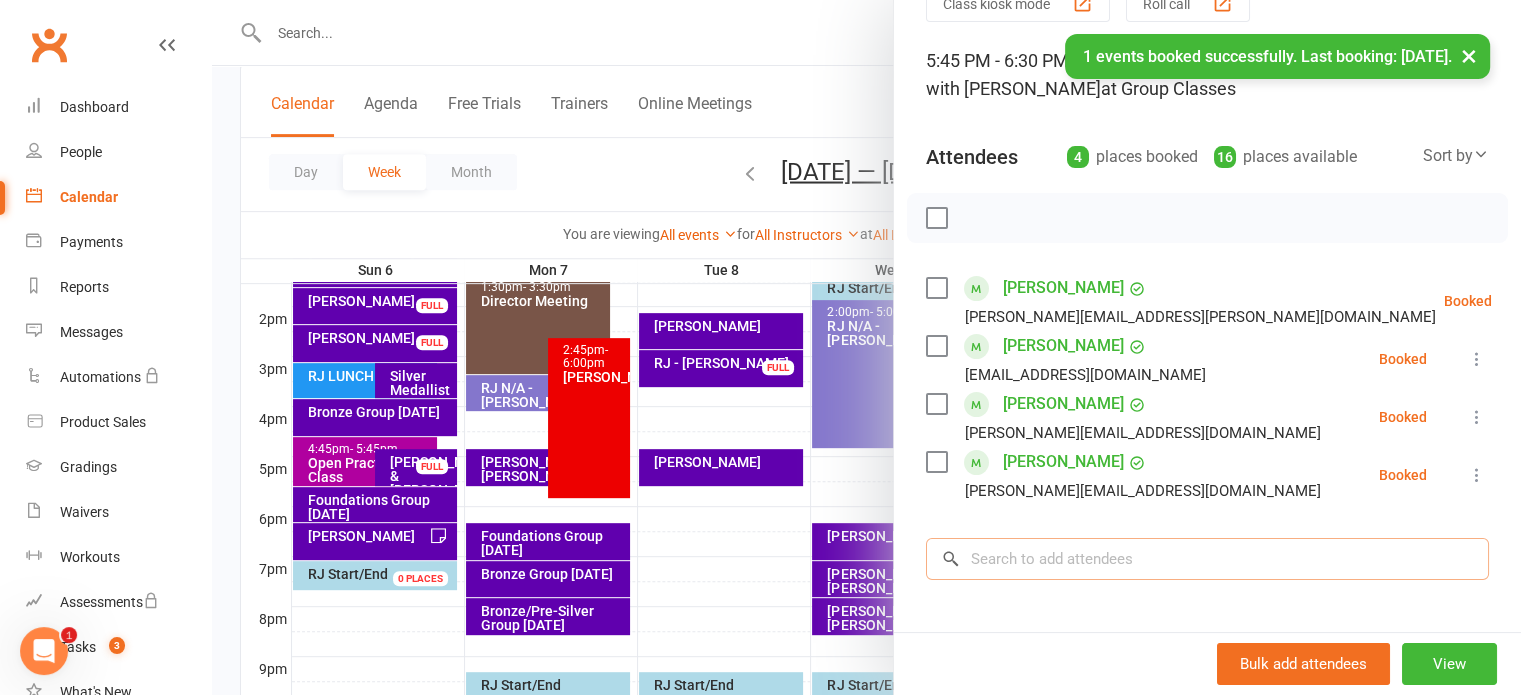 click at bounding box center (1207, 559) 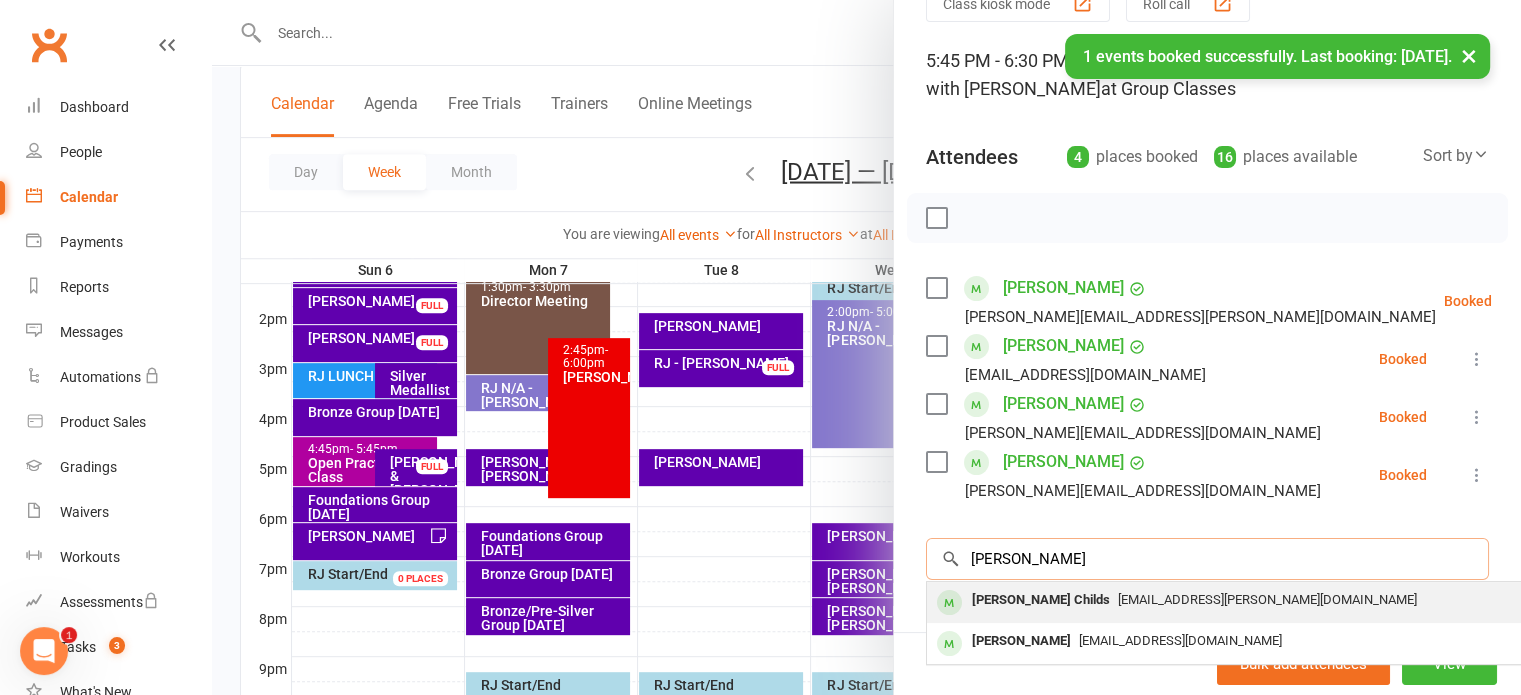 type on "craig" 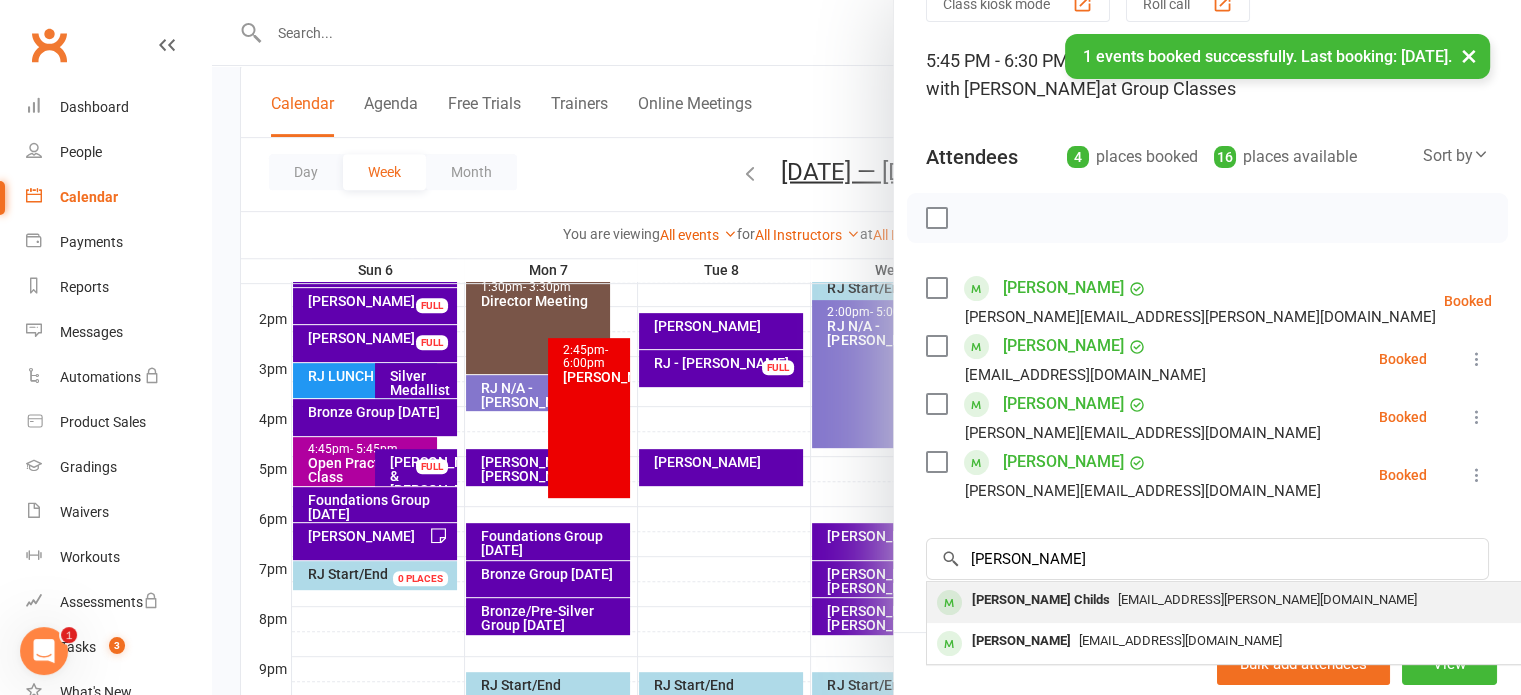 click on "Craig Cayley Childs" at bounding box center (1041, 600) 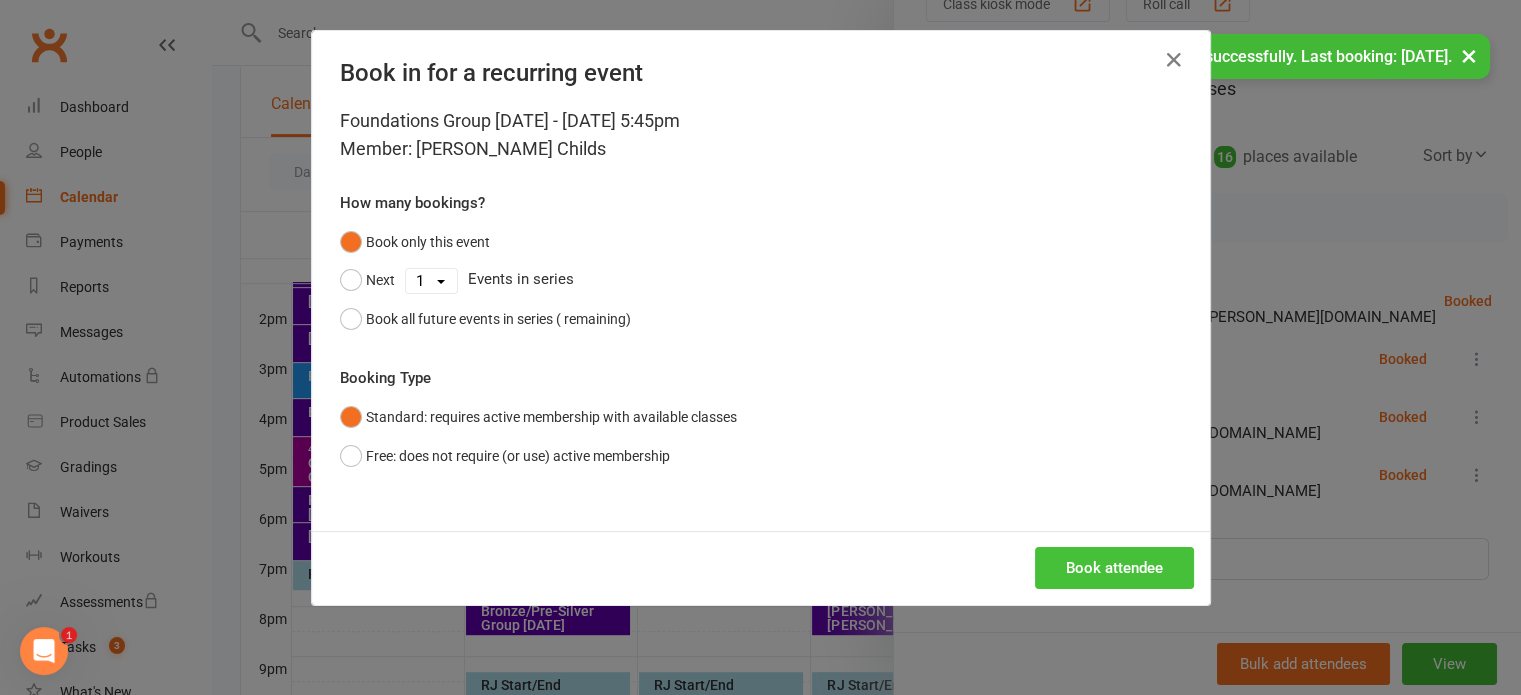 click on "Book attendee" at bounding box center [1114, 568] 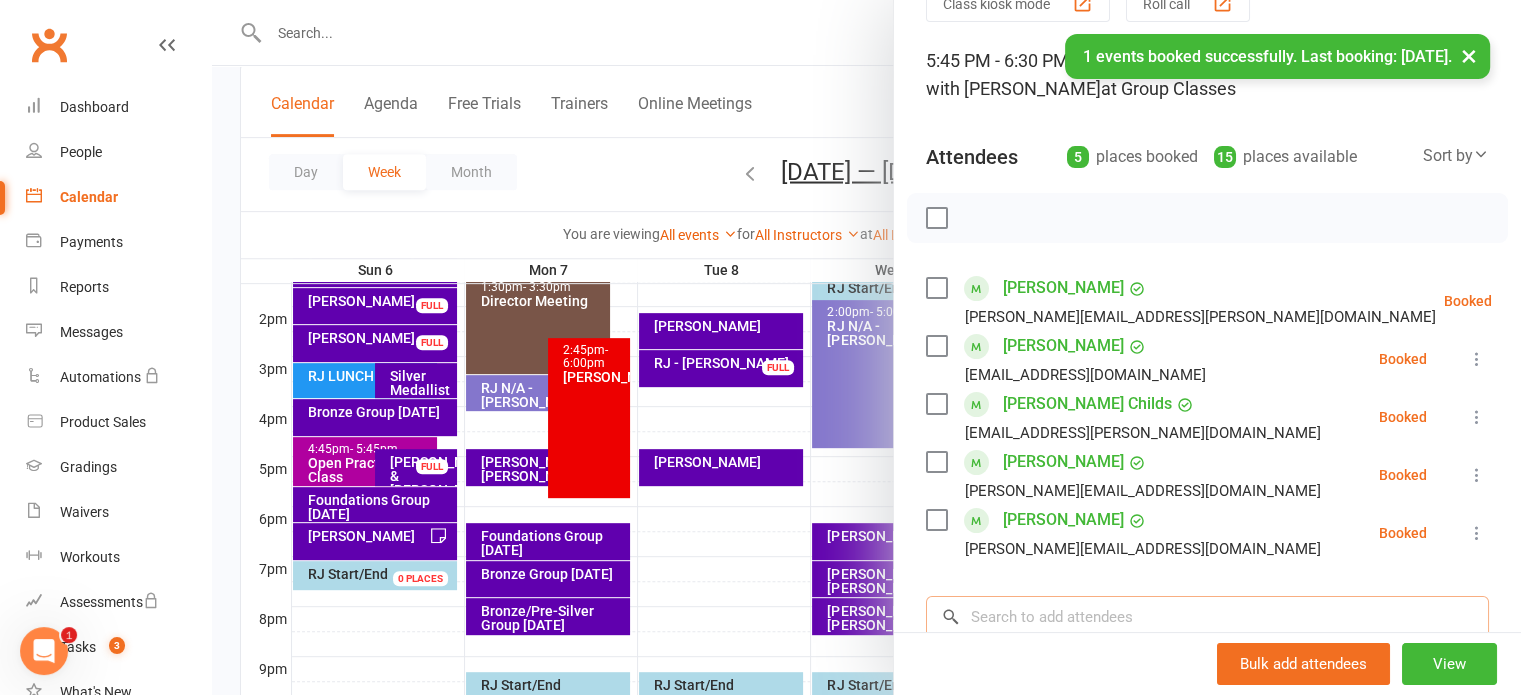 click at bounding box center (1207, 617) 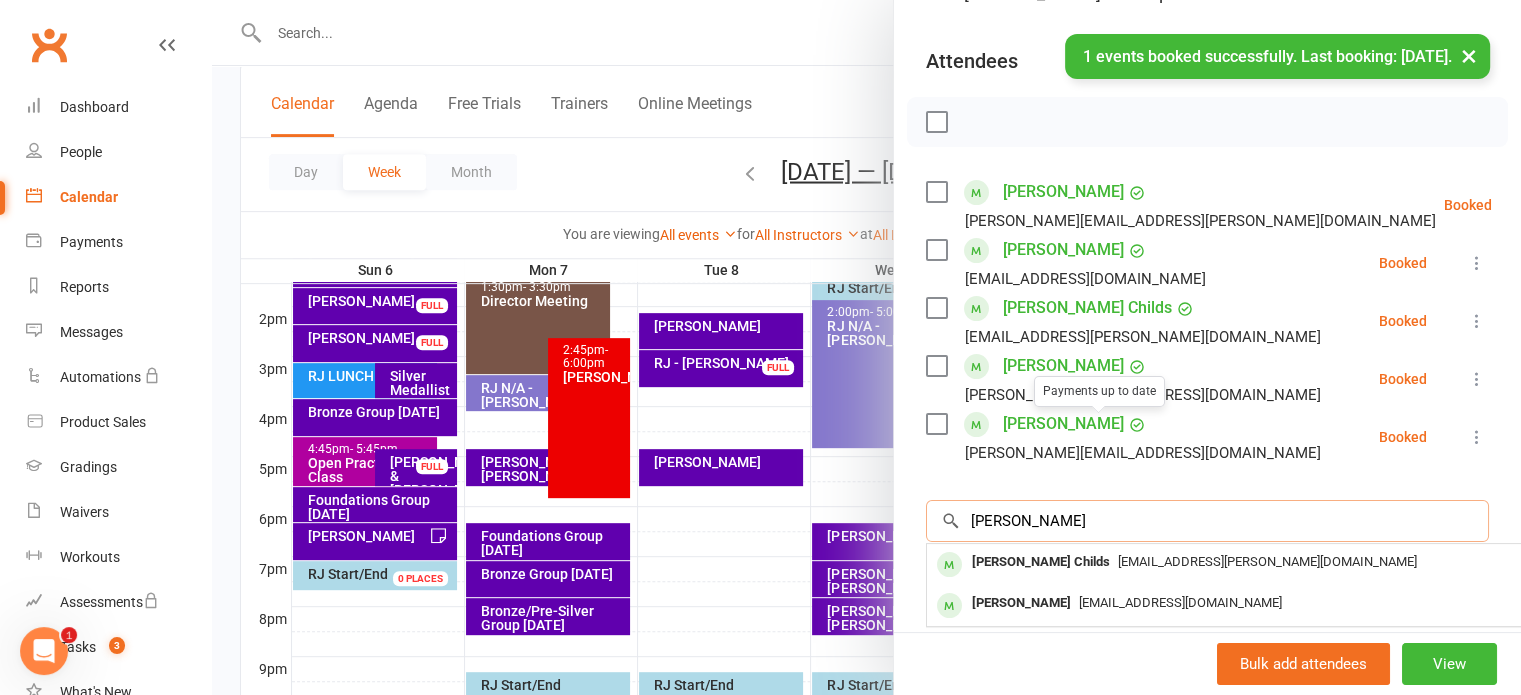 scroll, scrollTop: 300, scrollLeft: 0, axis: vertical 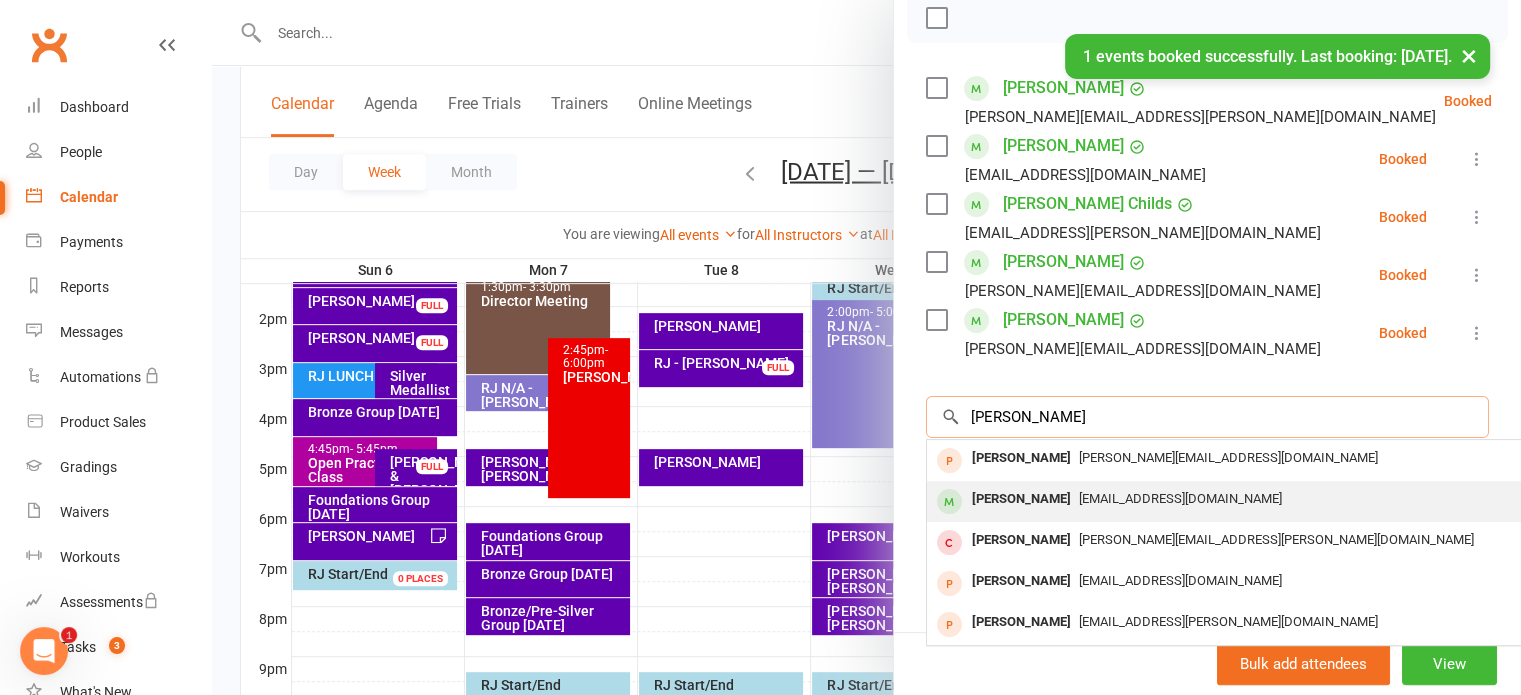 type on "dian" 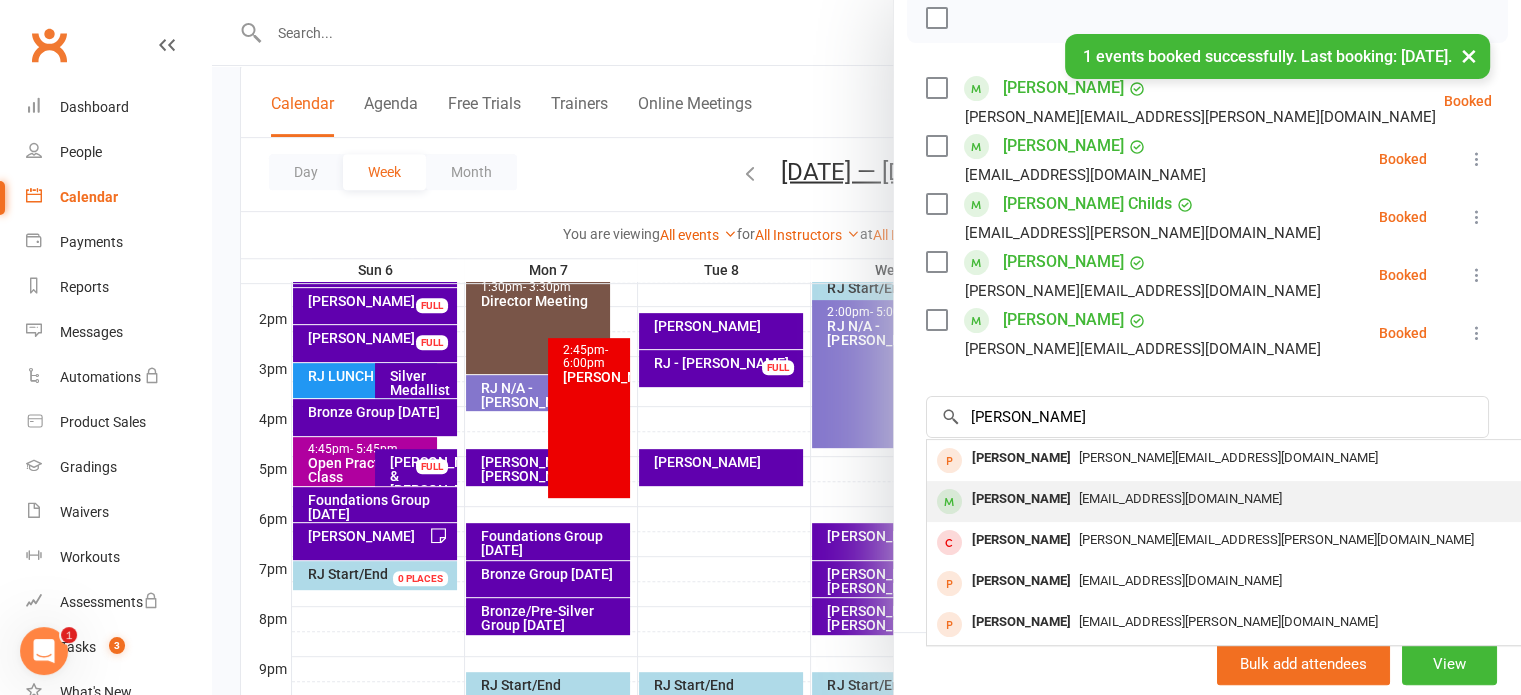 click on "diannezchilds@gmail.com" at bounding box center [1180, 498] 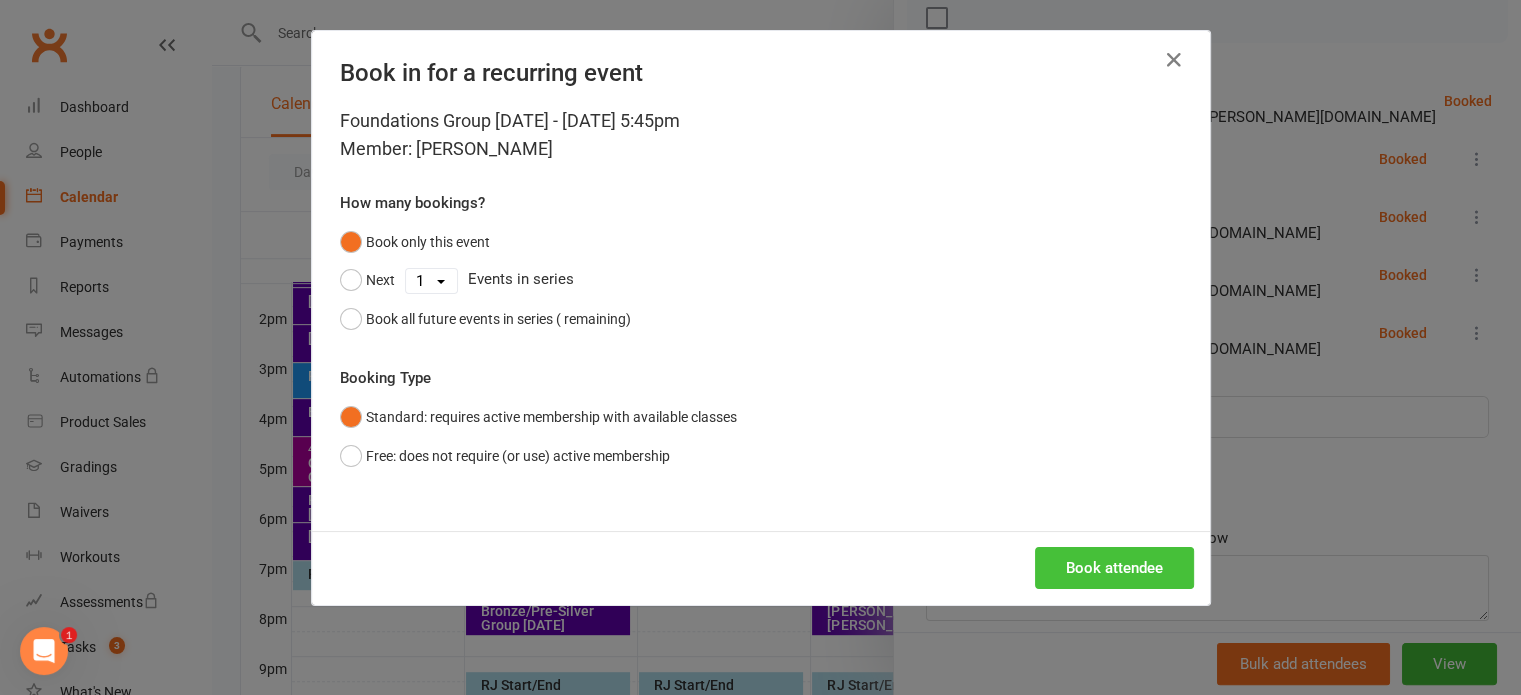 click on "Book attendee" at bounding box center [1114, 568] 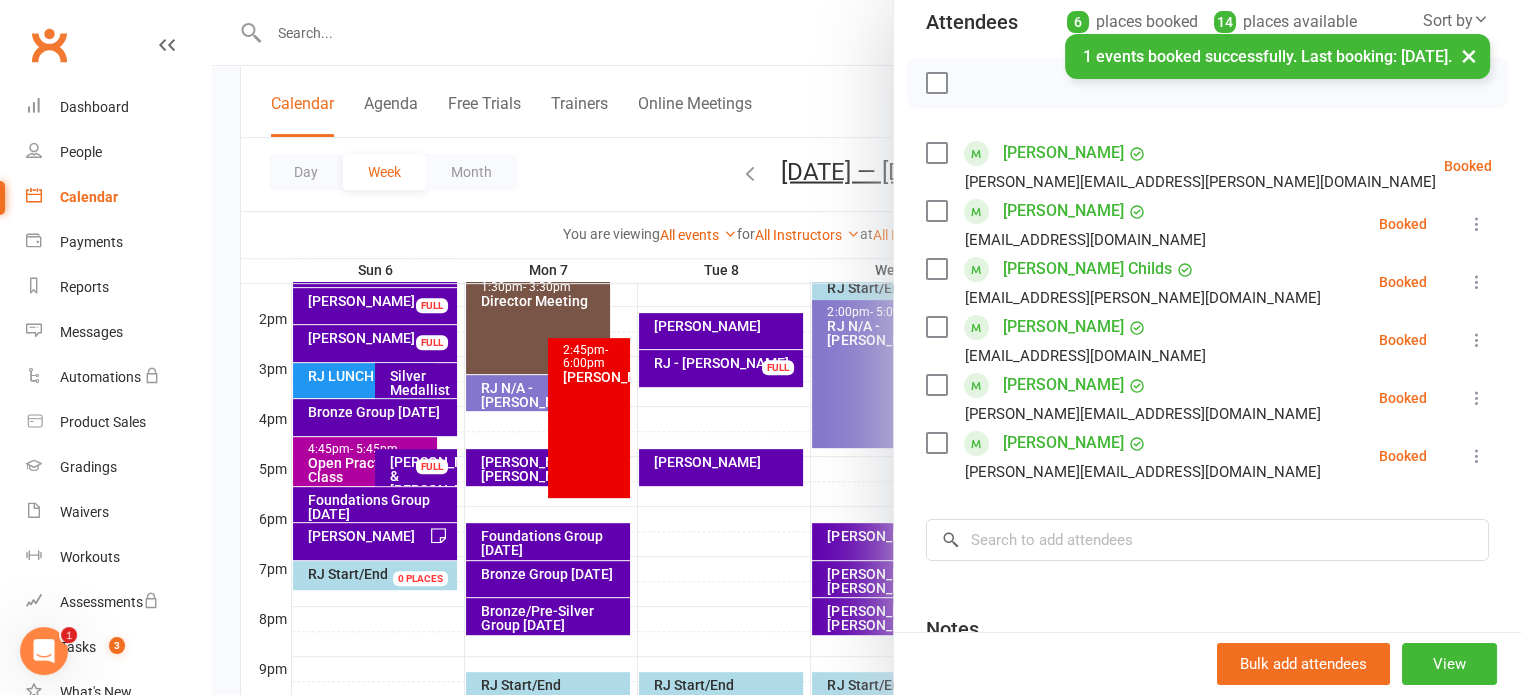 scroll, scrollTop: 200, scrollLeft: 0, axis: vertical 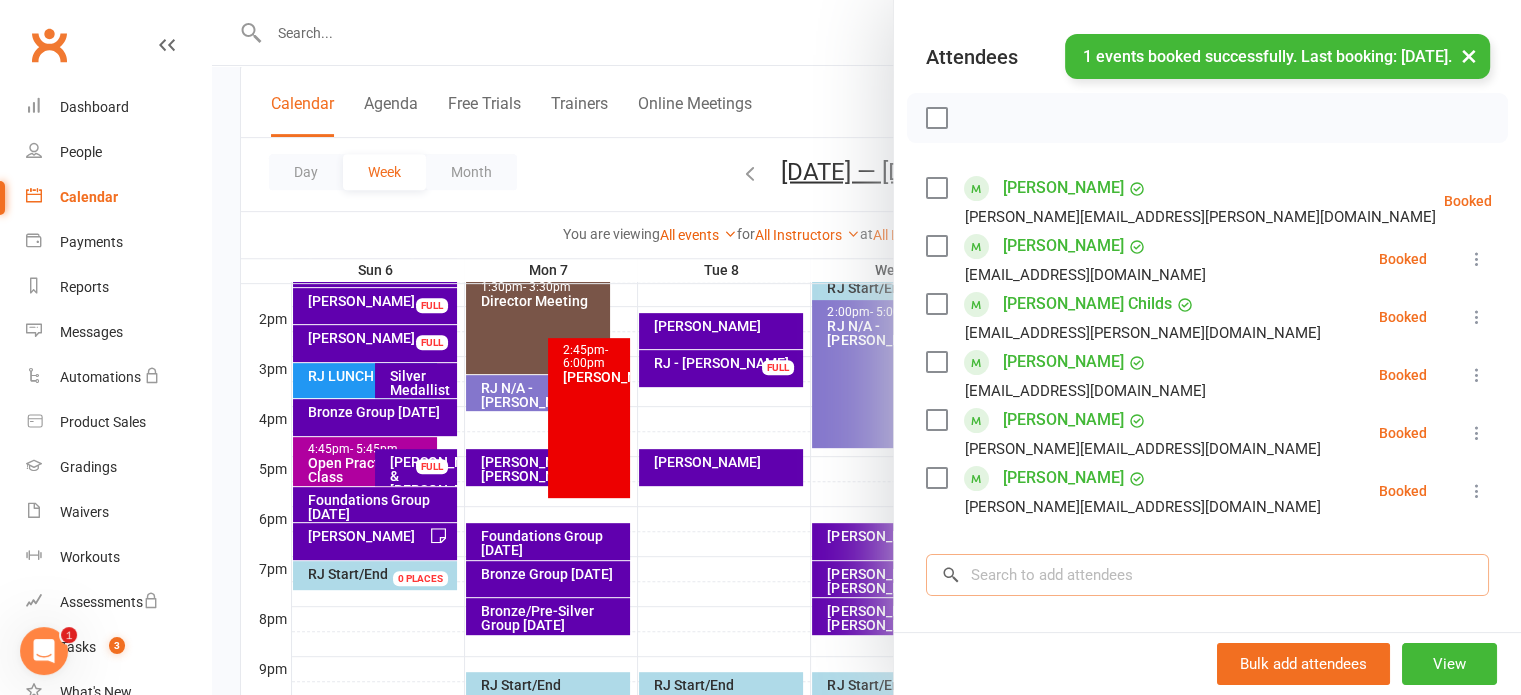click at bounding box center [1207, 575] 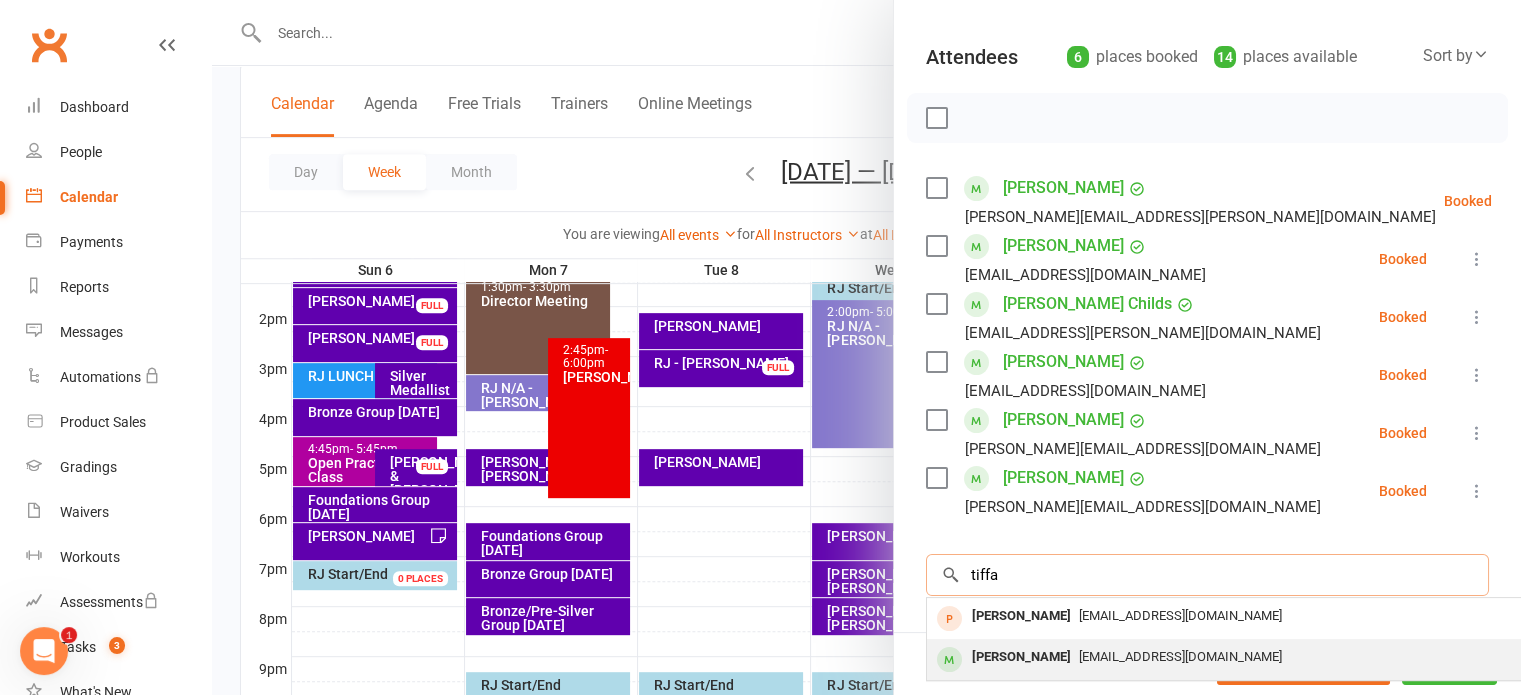 type on "tiffa" 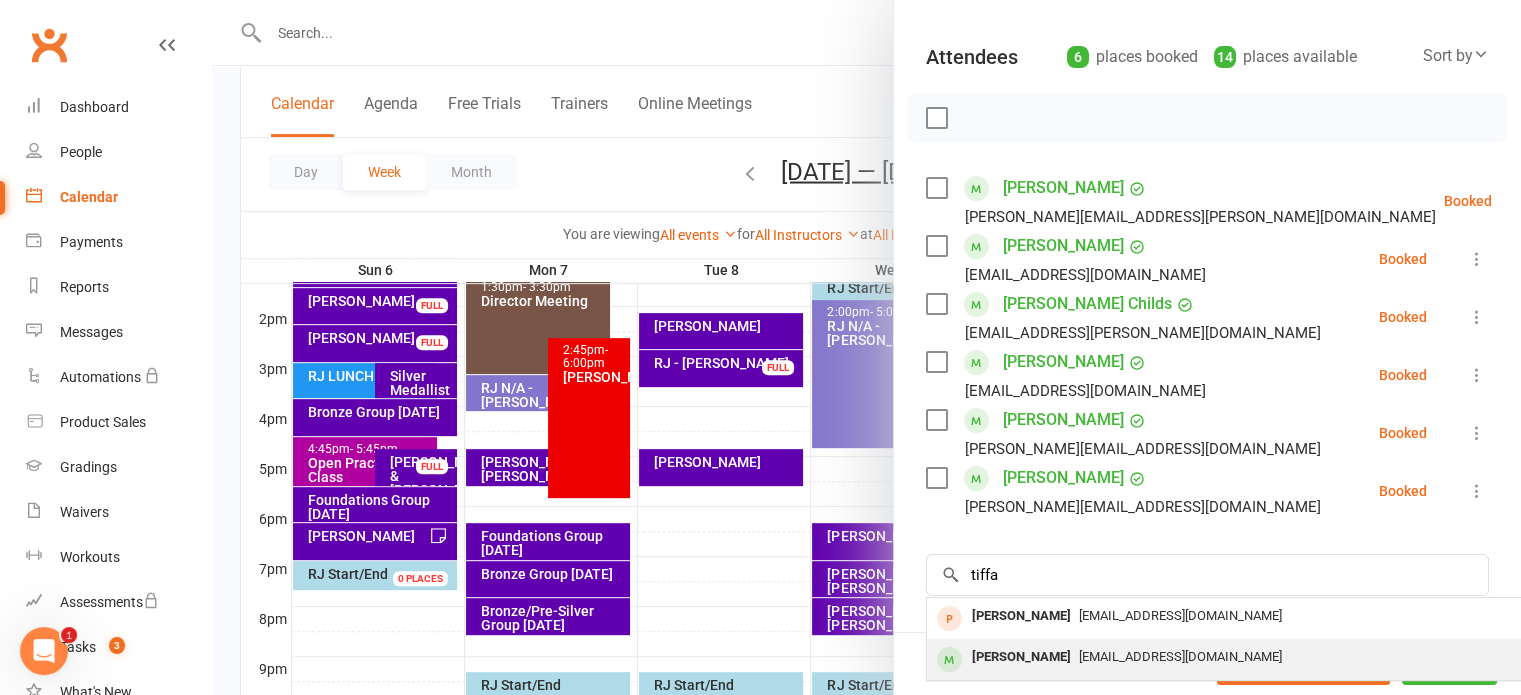 click on "tiffanyinlondon@gmail.com" at bounding box center (1180, 656) 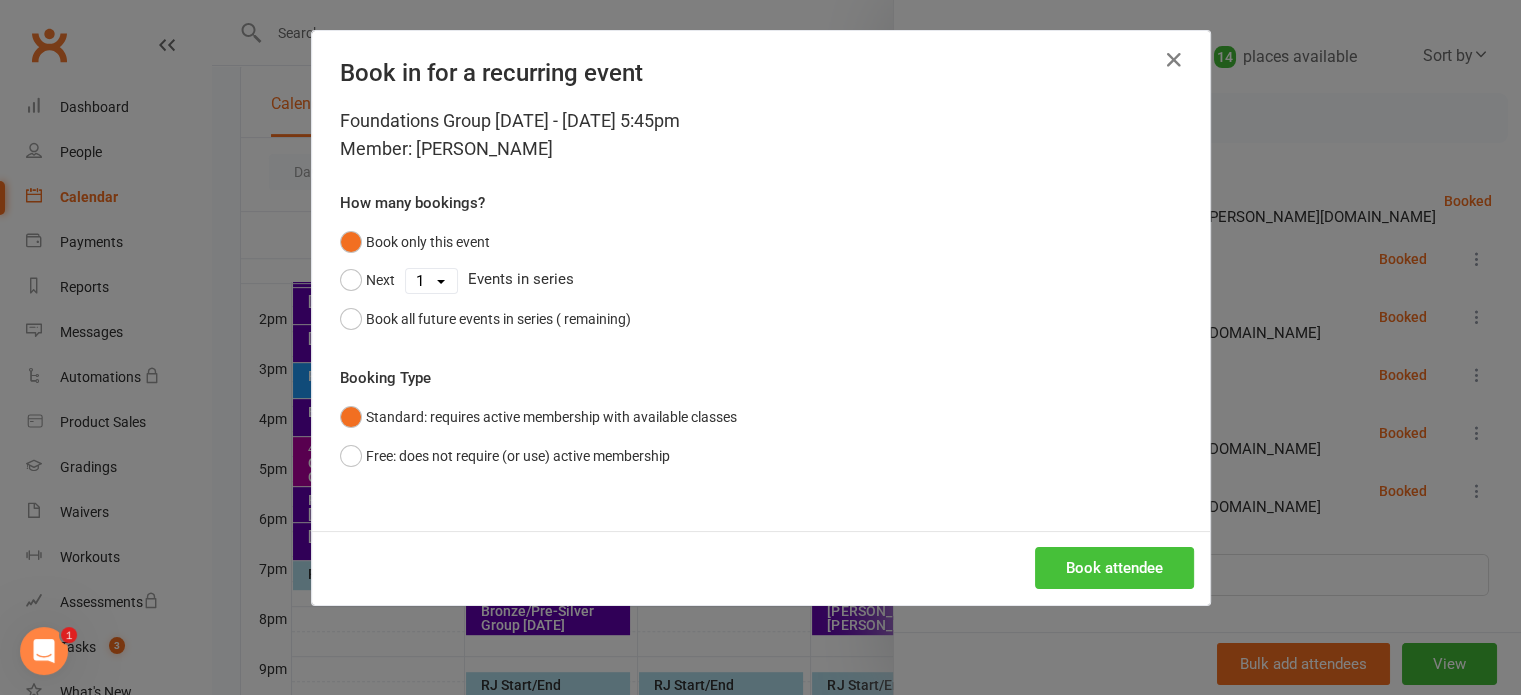 click on "Book attendee" at bounding box center (1114, 568) 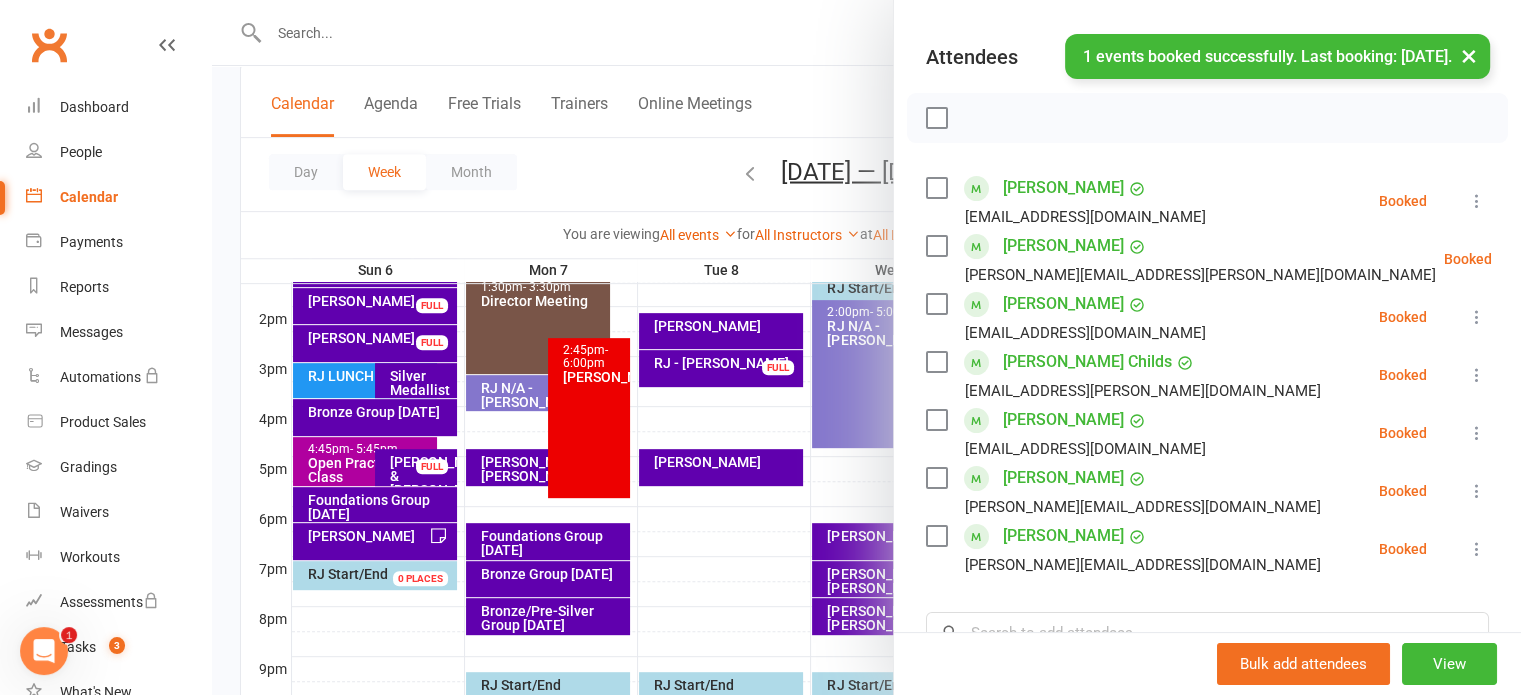 scroll, scrollTop: 400, scrollLeft: 0, axis: vertical 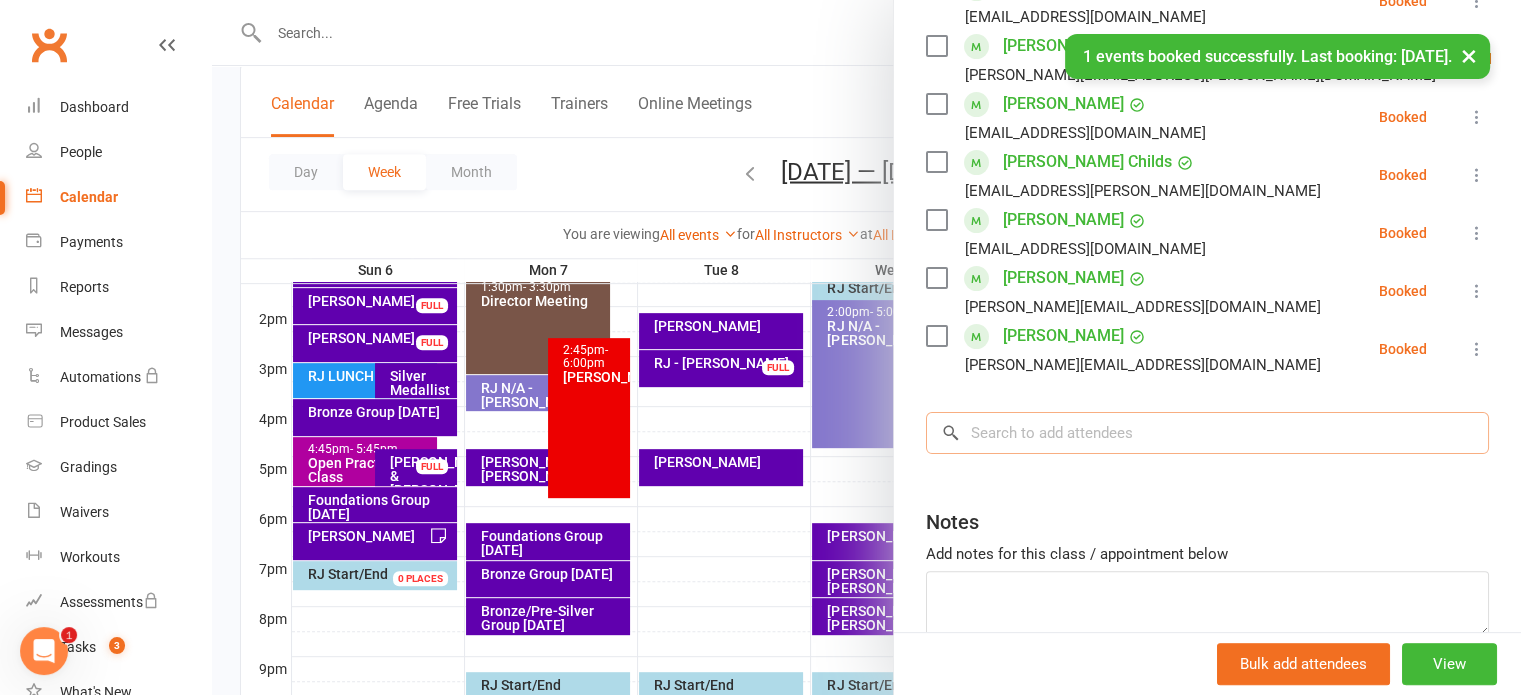 click at bounding box center [1207, 433] 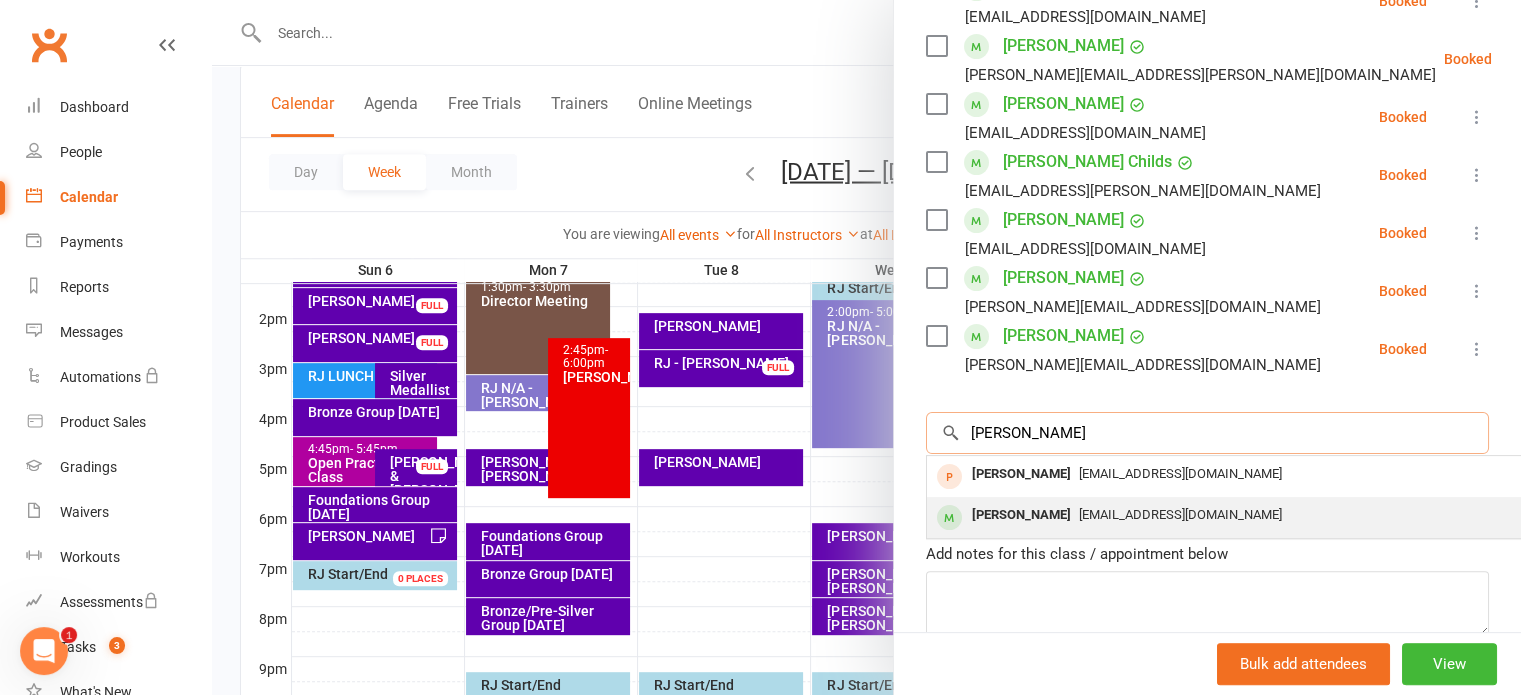 type on "anthony" 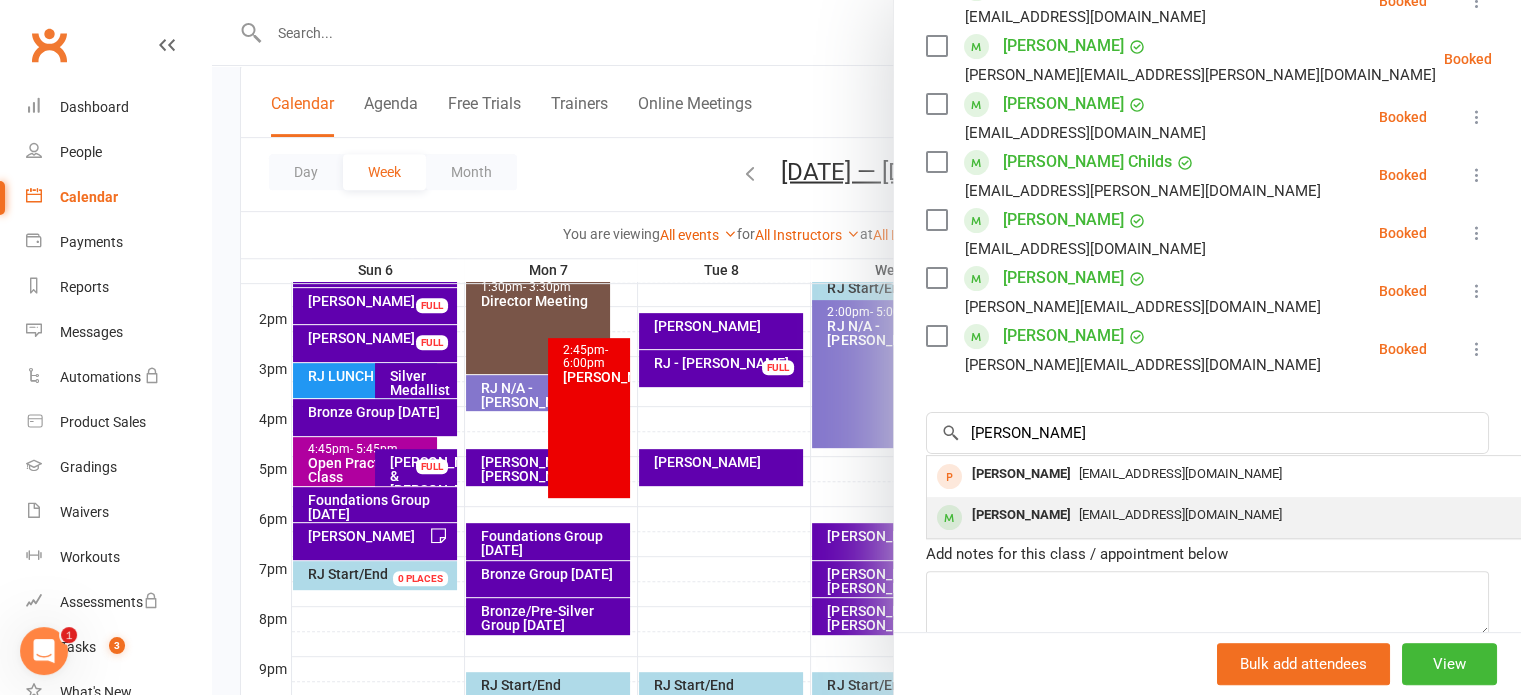 click on "berezni@bigpond.net.au" at bounding box center (1226, 515) 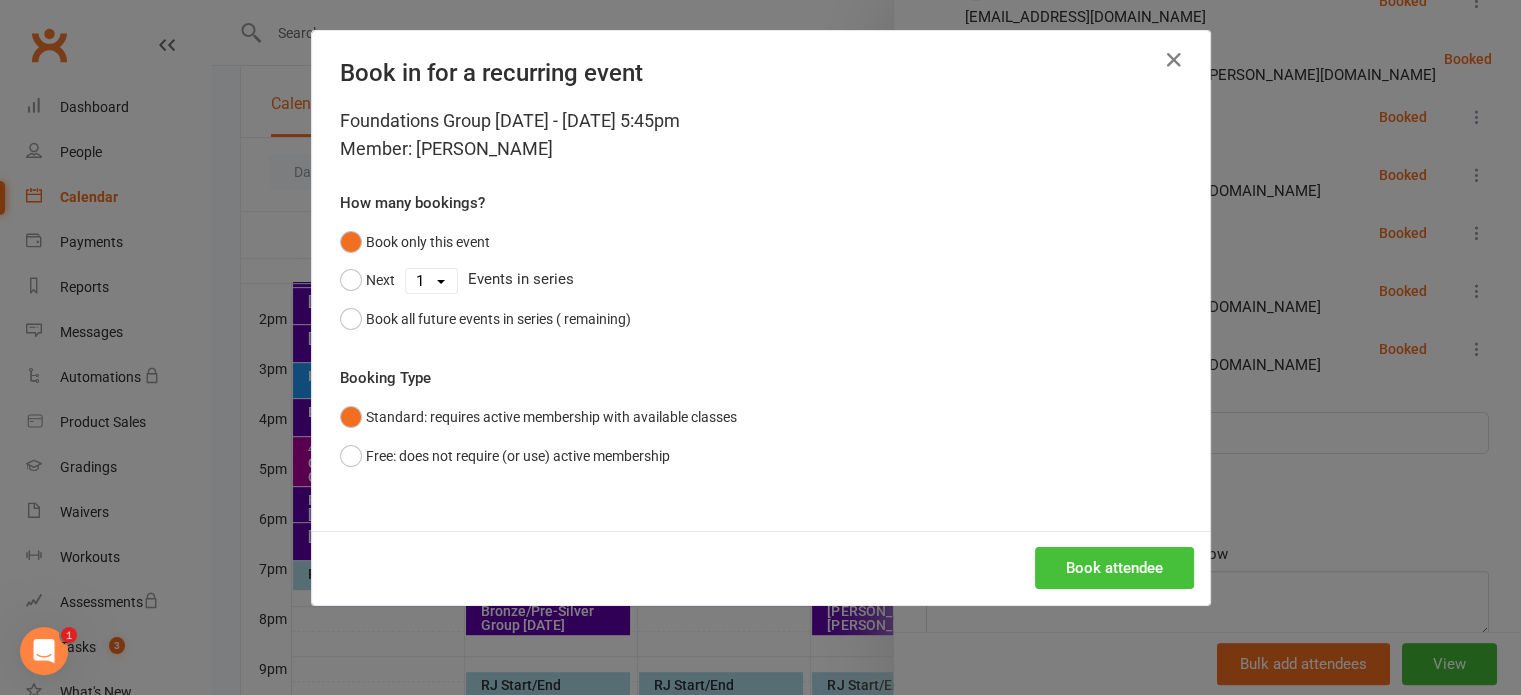 click on "Book attendee" at bounding box center [1114, 568] 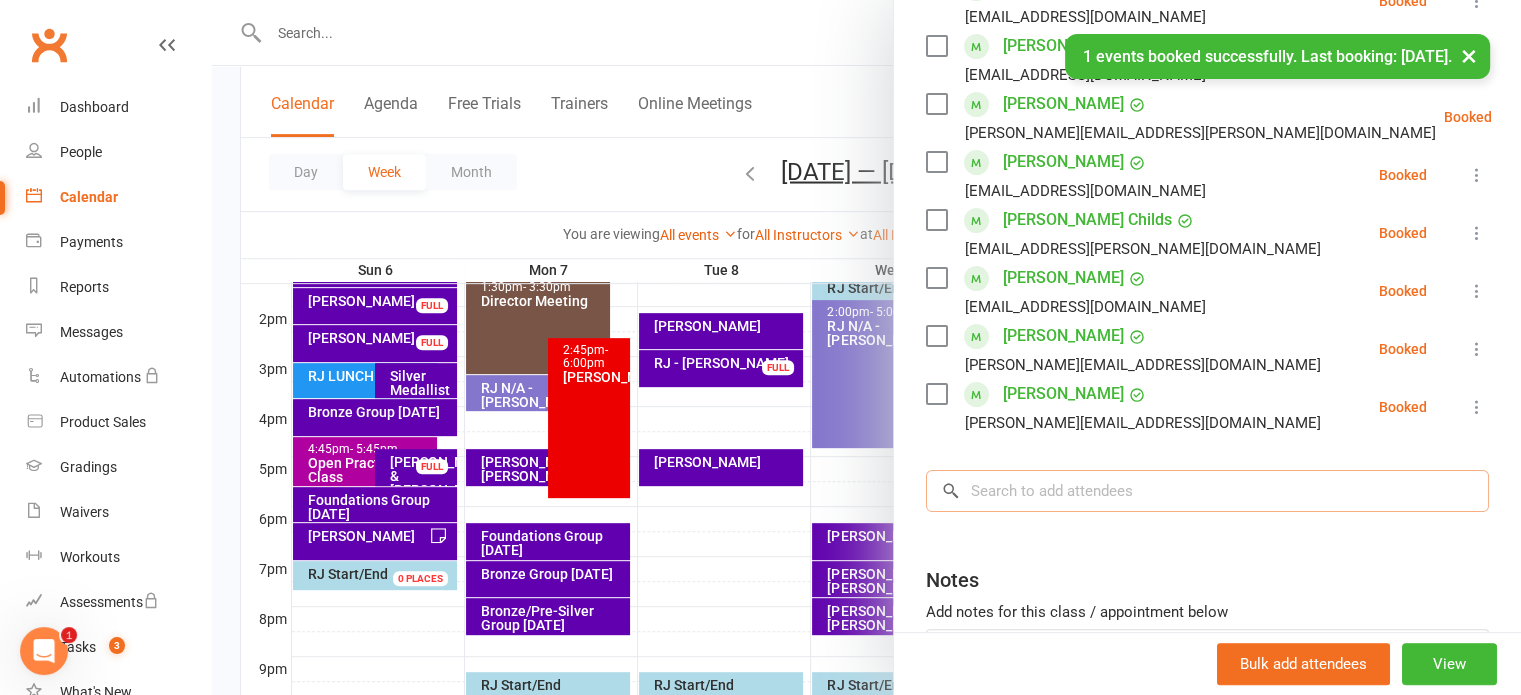 click at bounding box center [1207, 491] 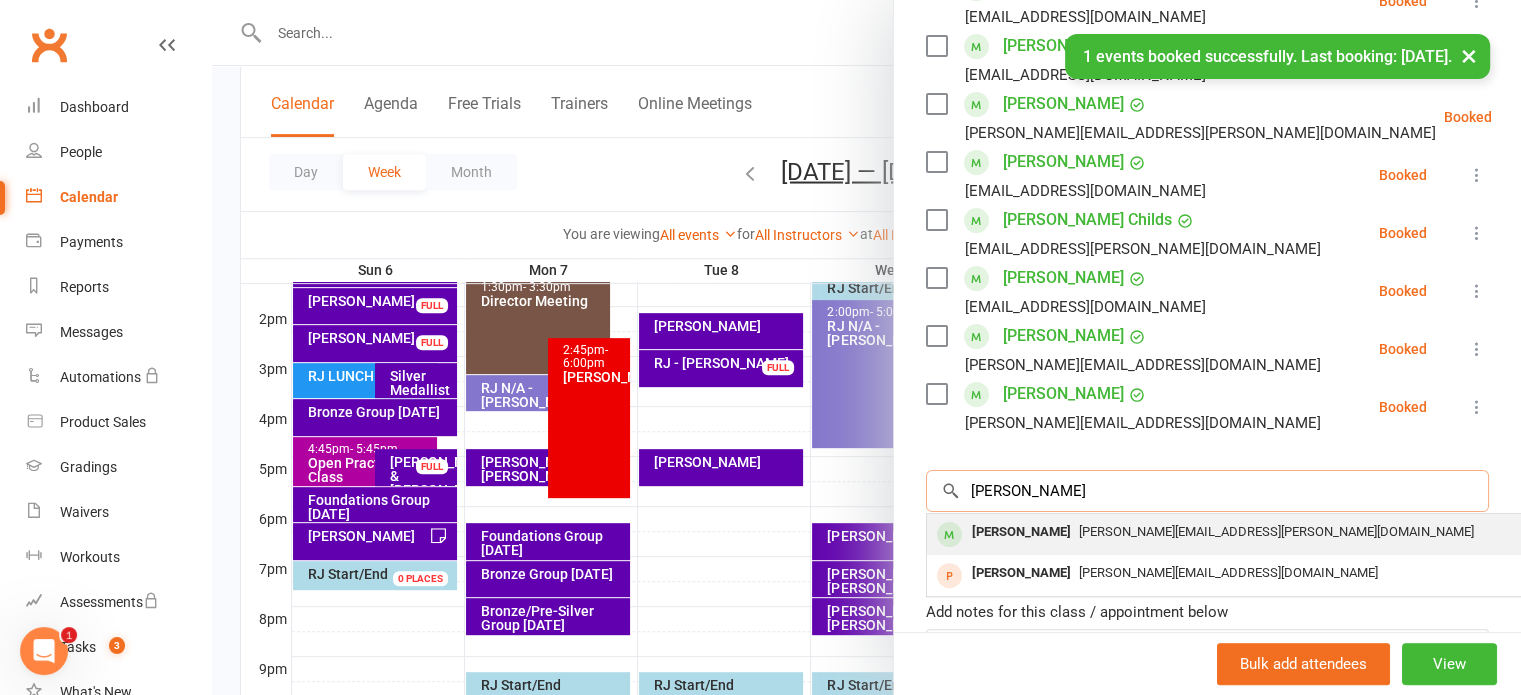 type on "dina" 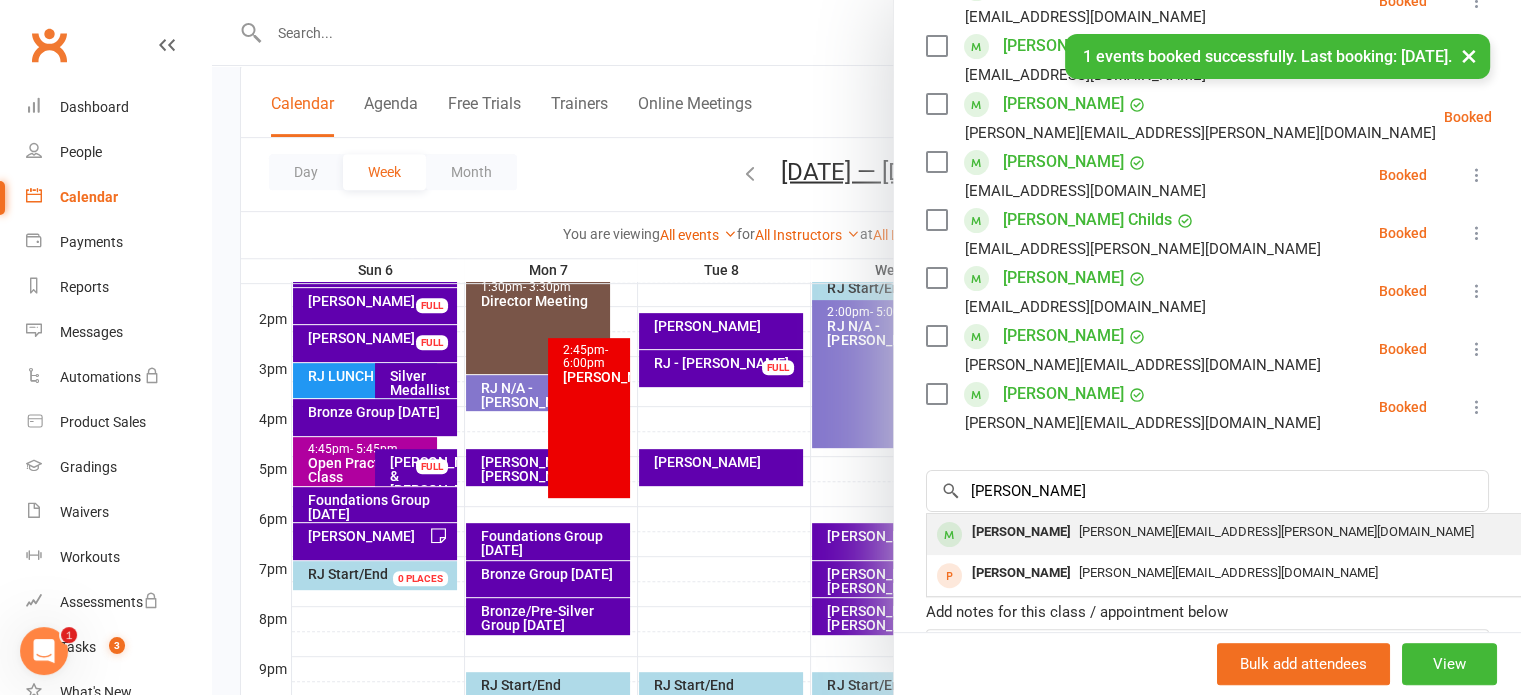 click on "dina.bereznicki@bigpond.com" at bounding box center [1276, 531] 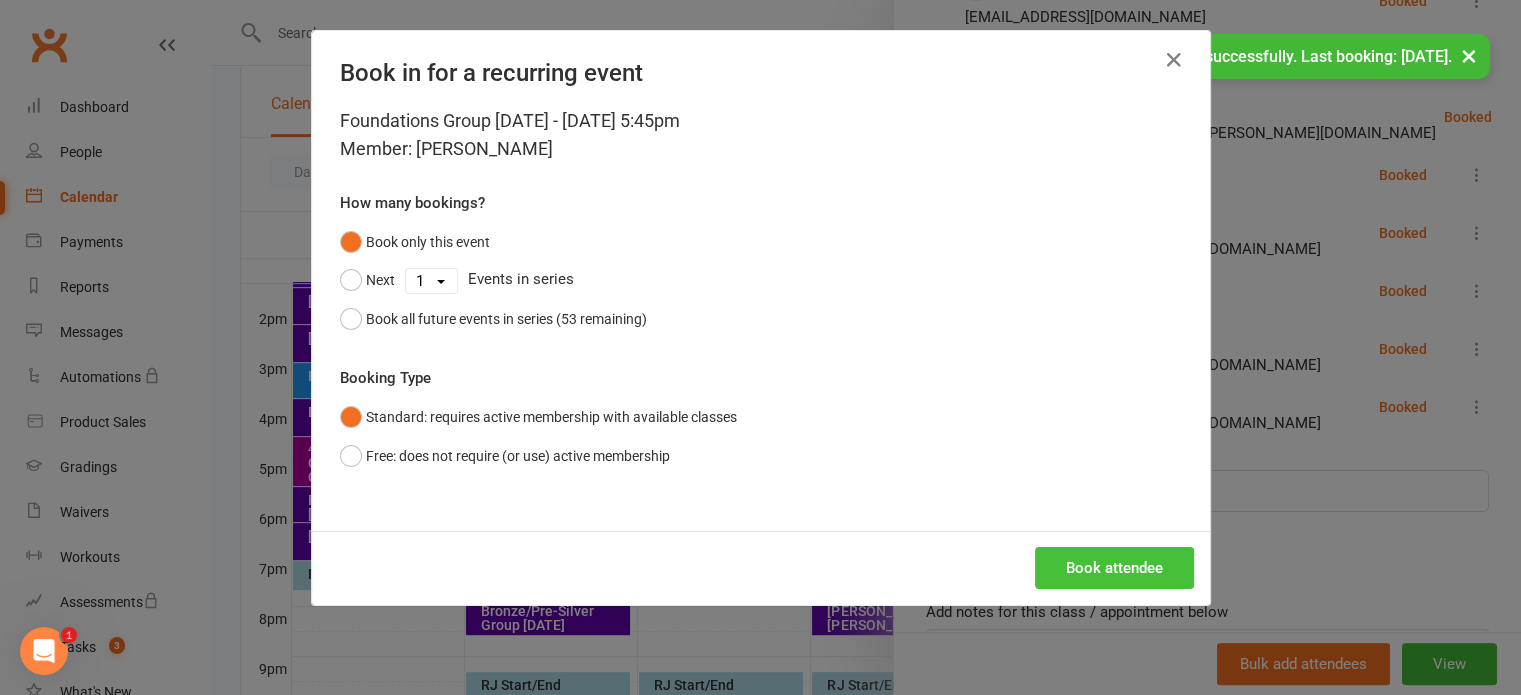 click on "Book attendee" at bounding box center [1114, 568] 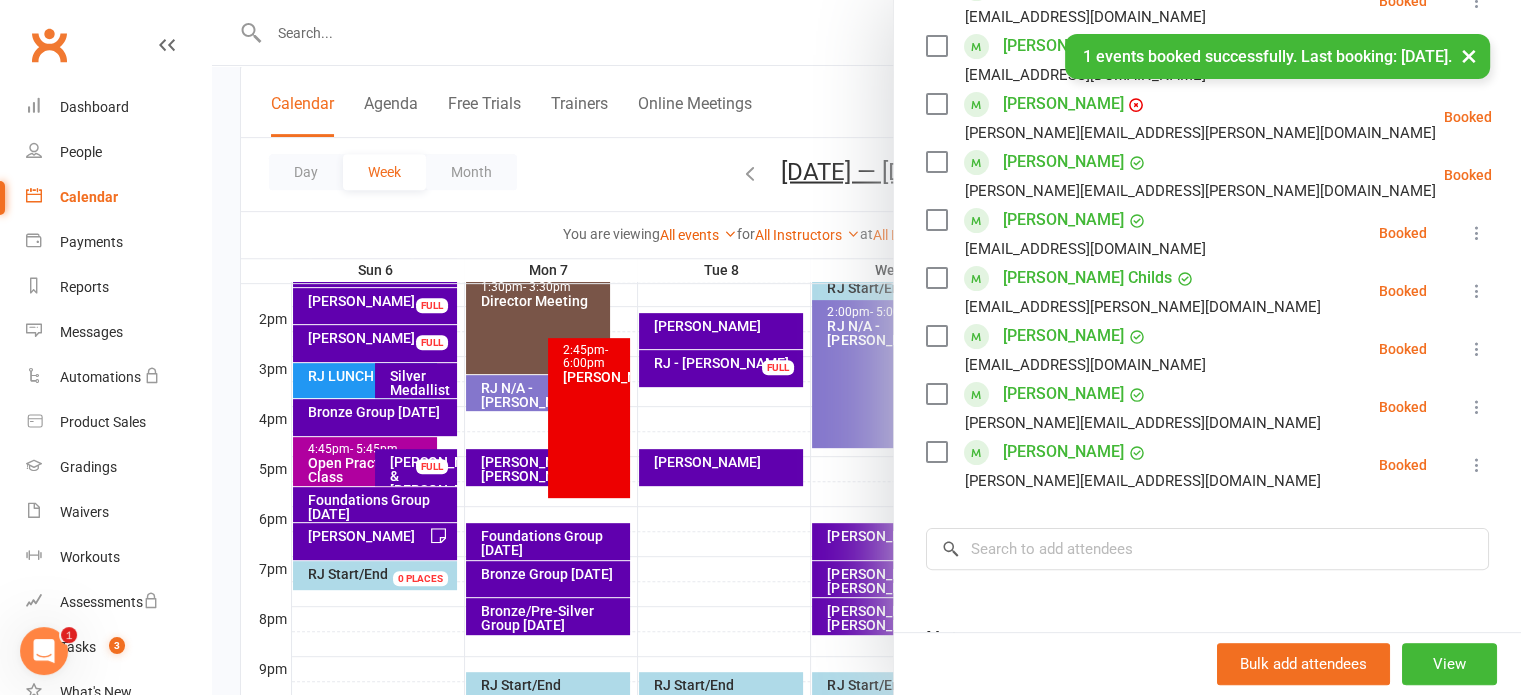 scroll, scrollTop: 200, scrollLeft: 0, axis: vertical 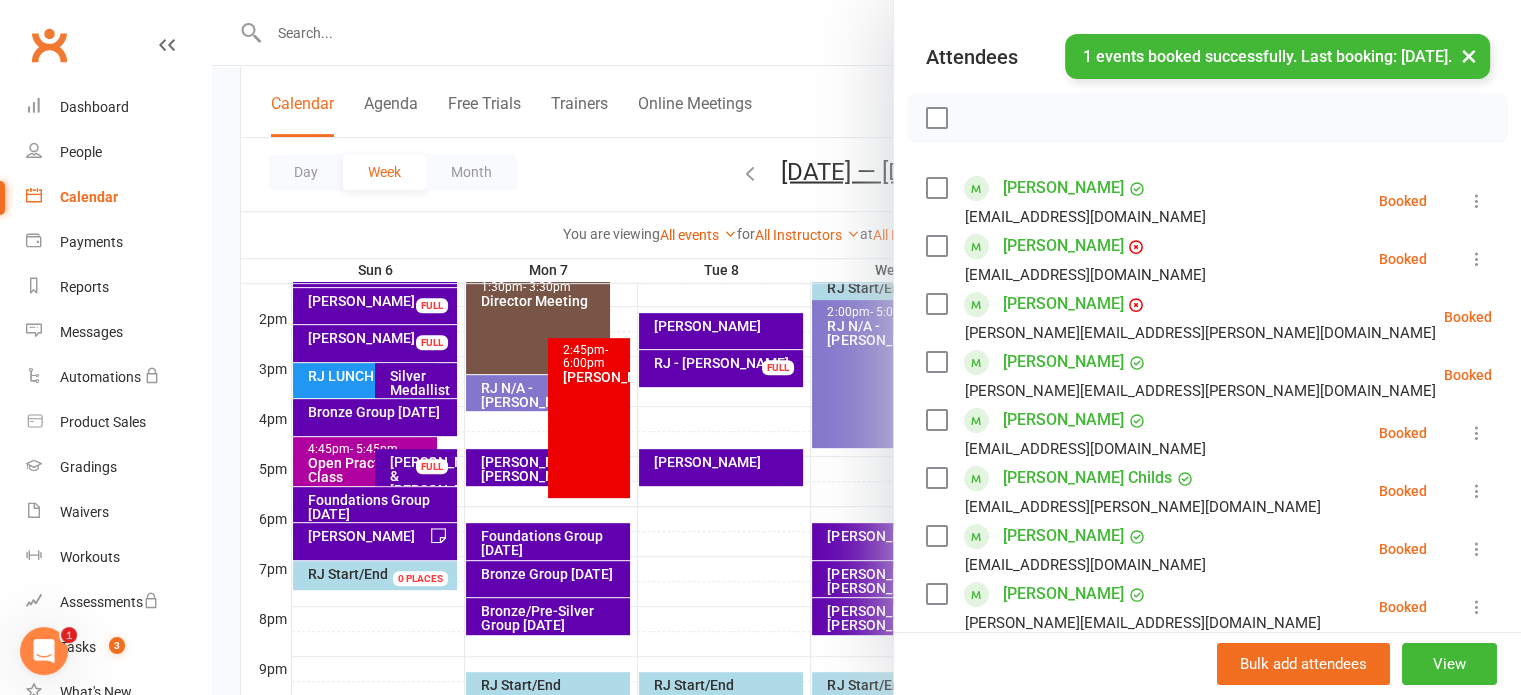 click at bounding box center (1207, 118) 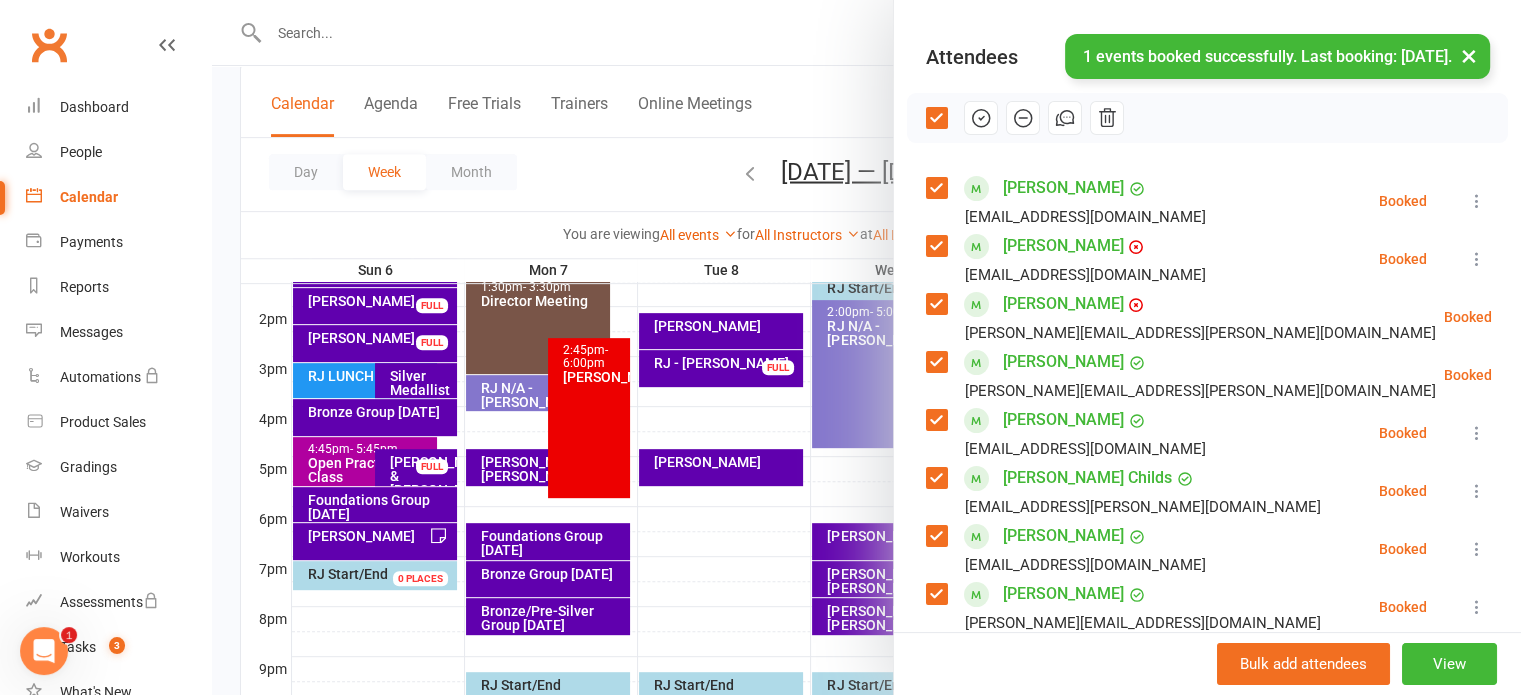 click 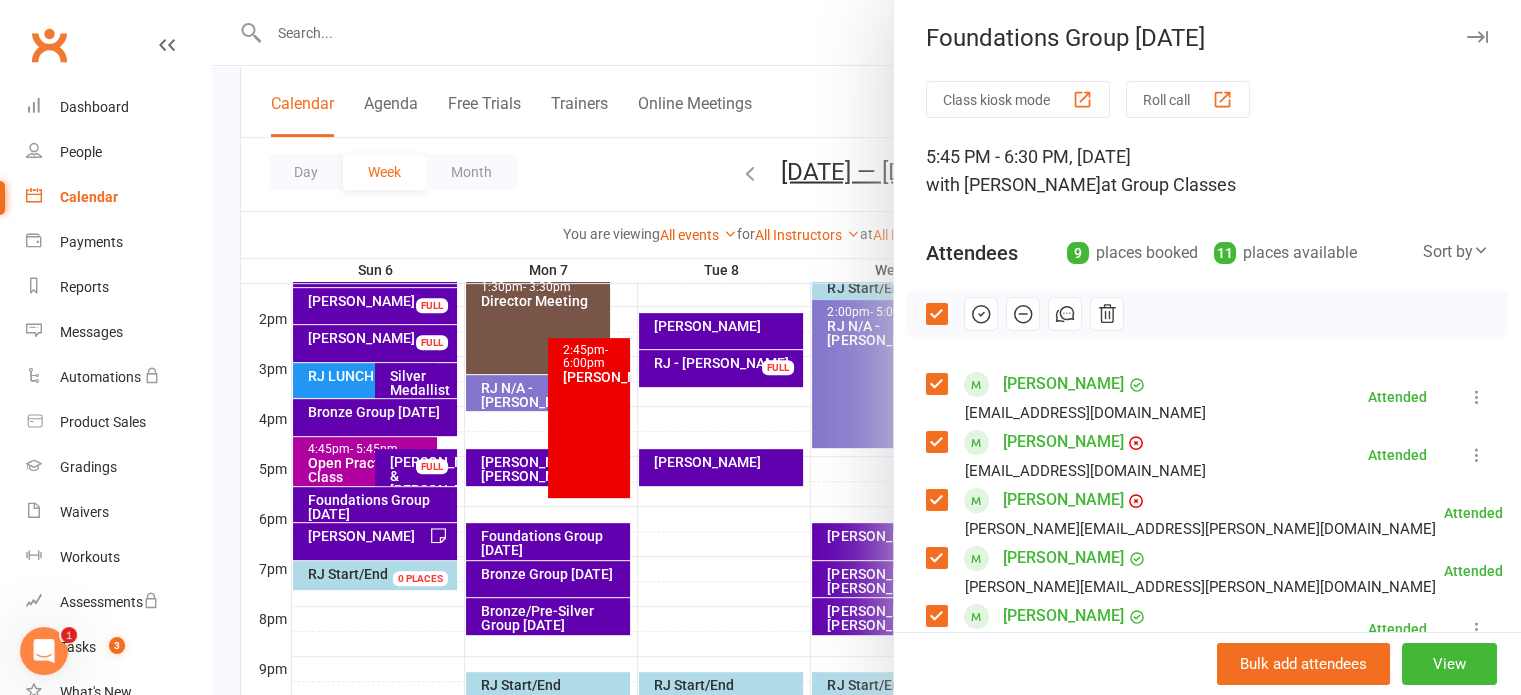 scroll, scrollTop: 0, scrollLeft: 0, axis: both 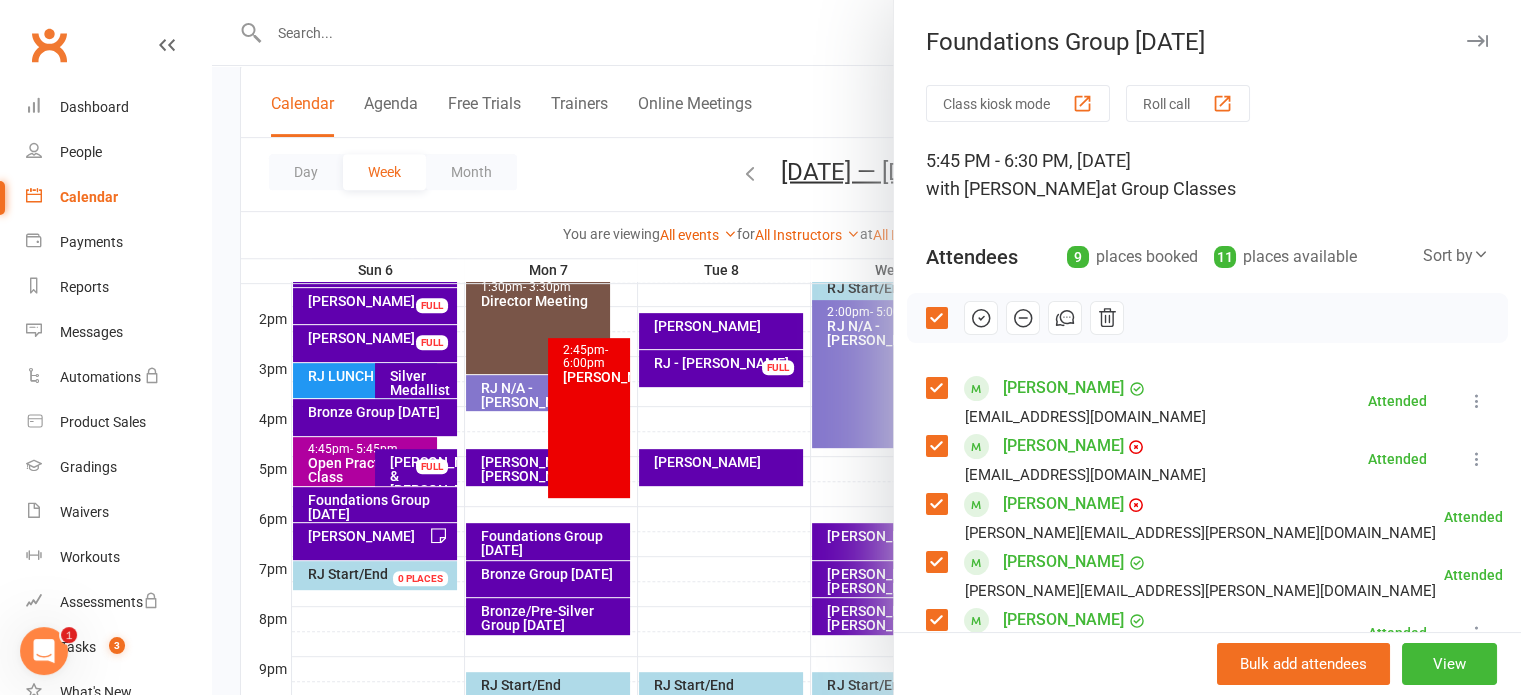 click at bounding box center (866, 347) 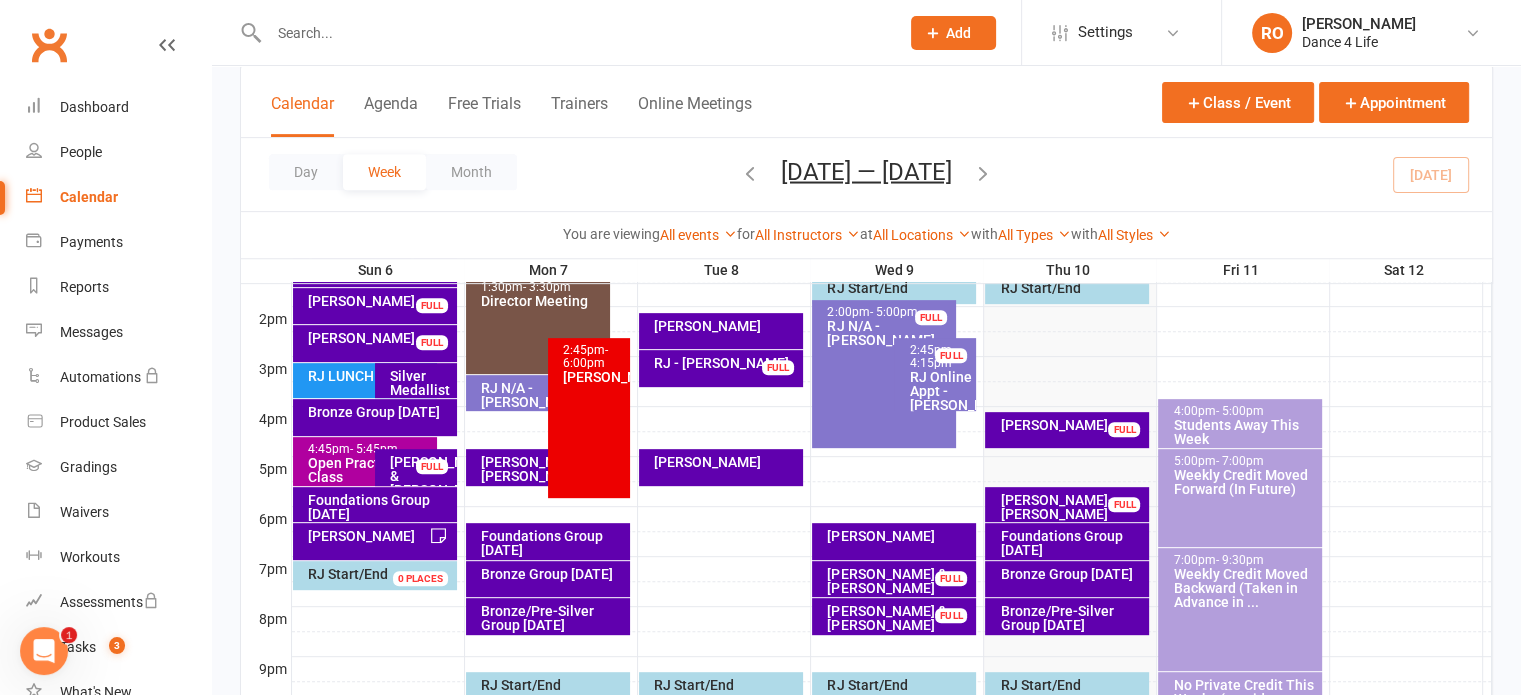click on "[PERSON_NAME]" at bounding box center [375, 541] 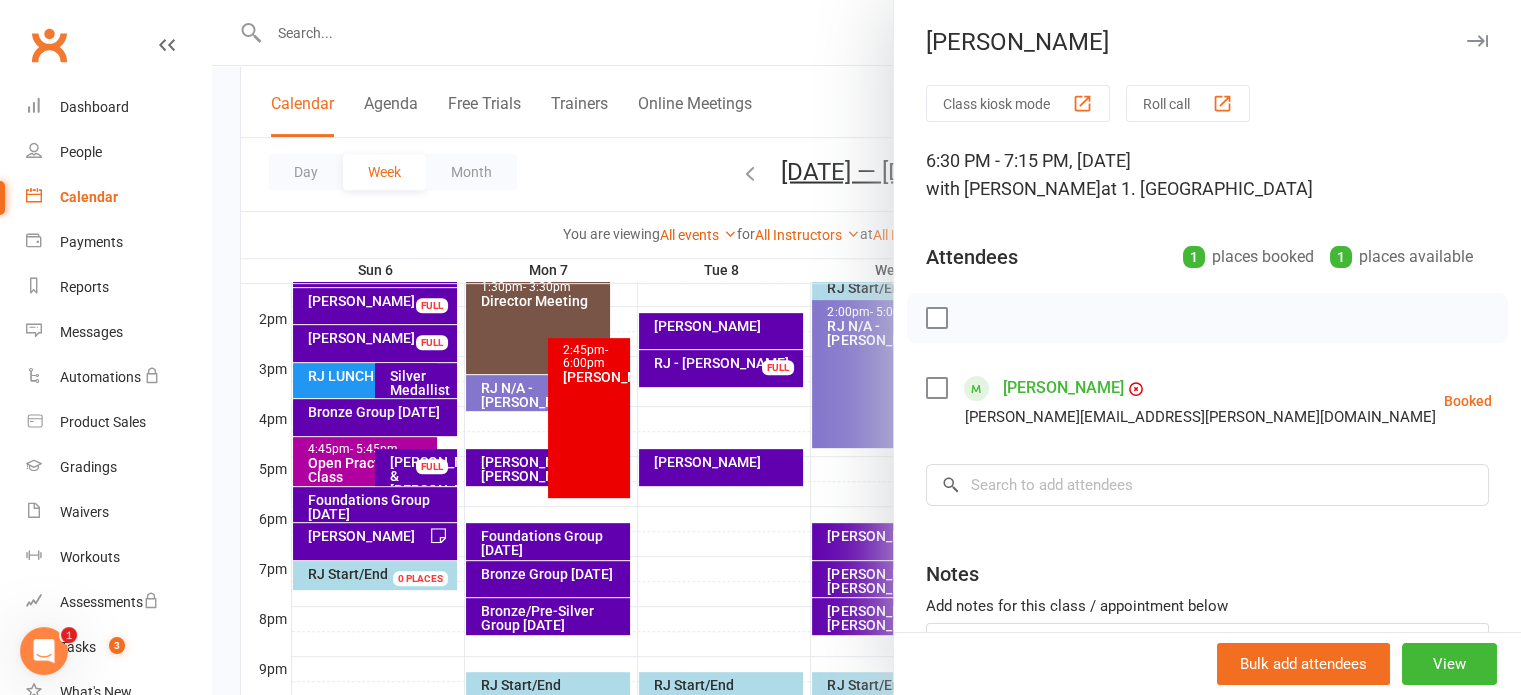 click at bounding box center [936, 318] 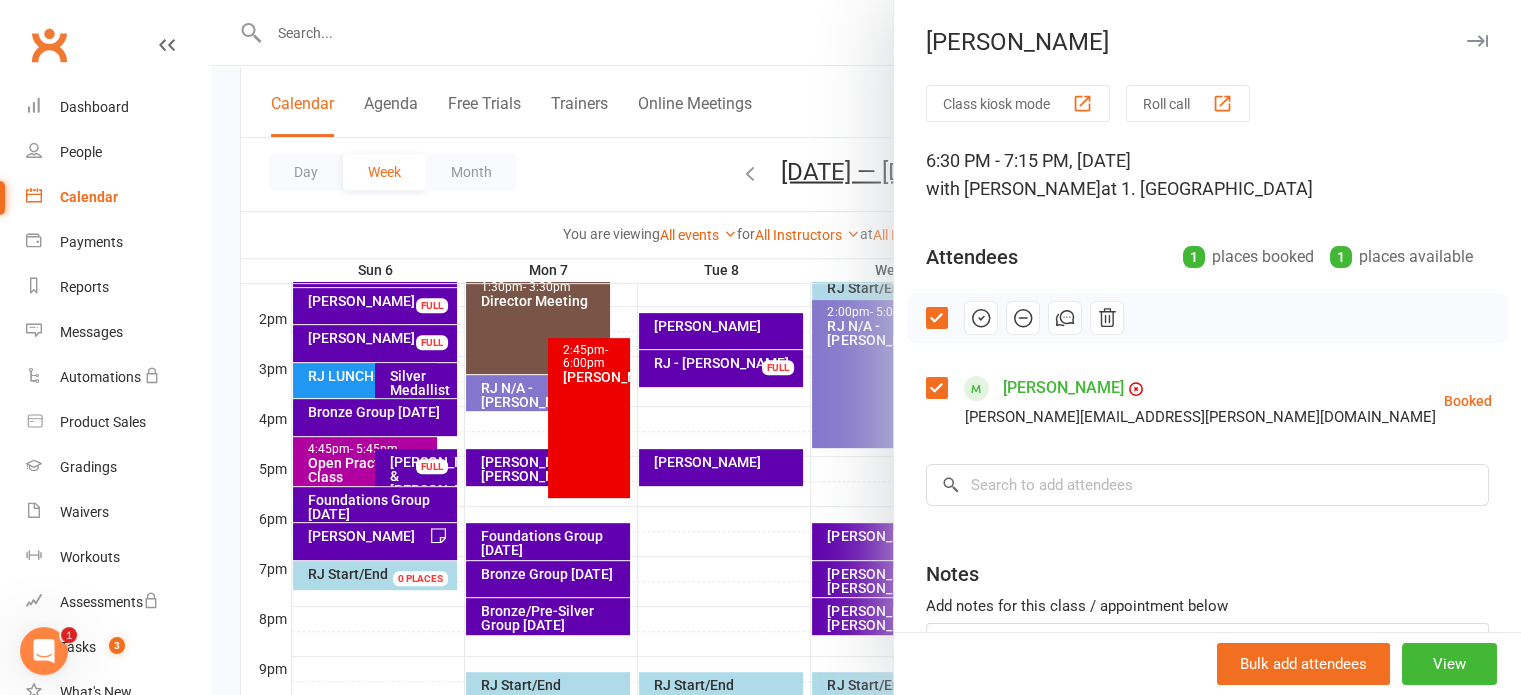 click 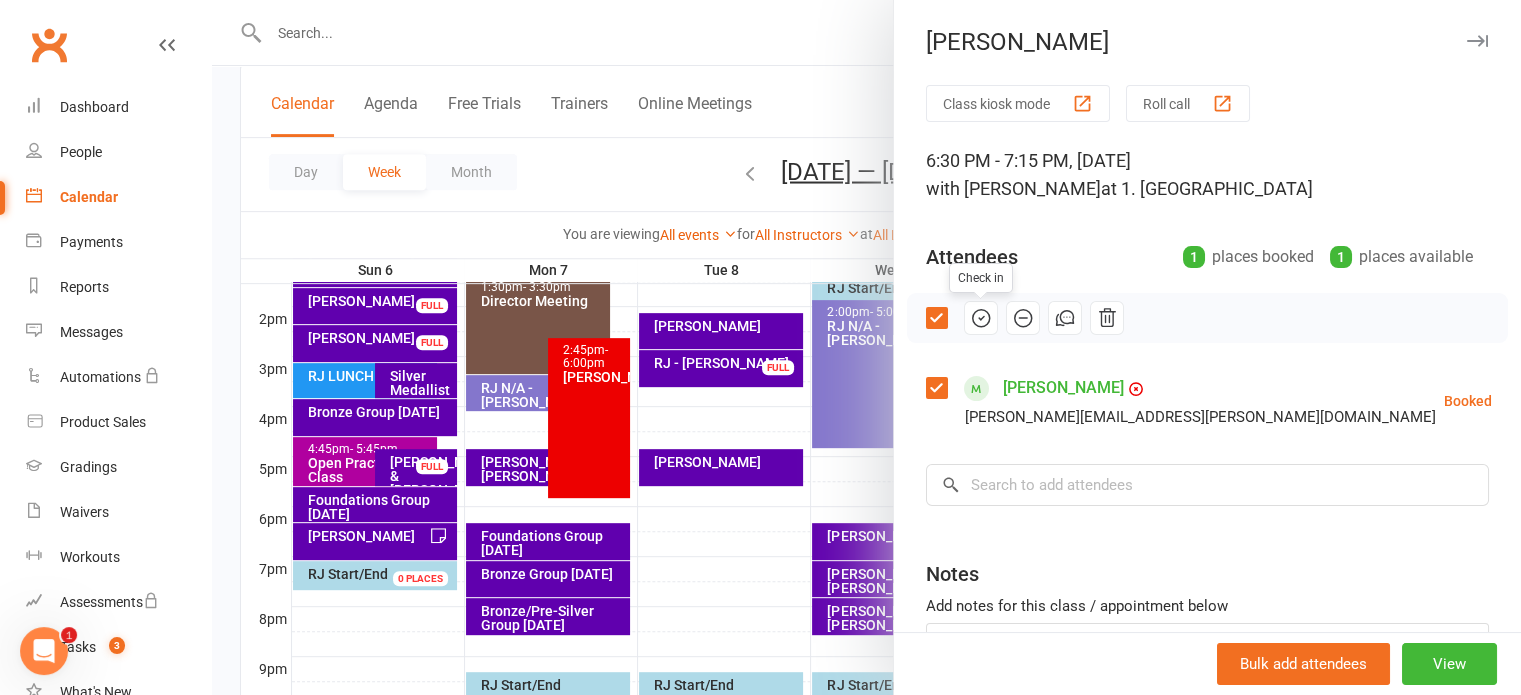 click at bounding box center [866, 347] 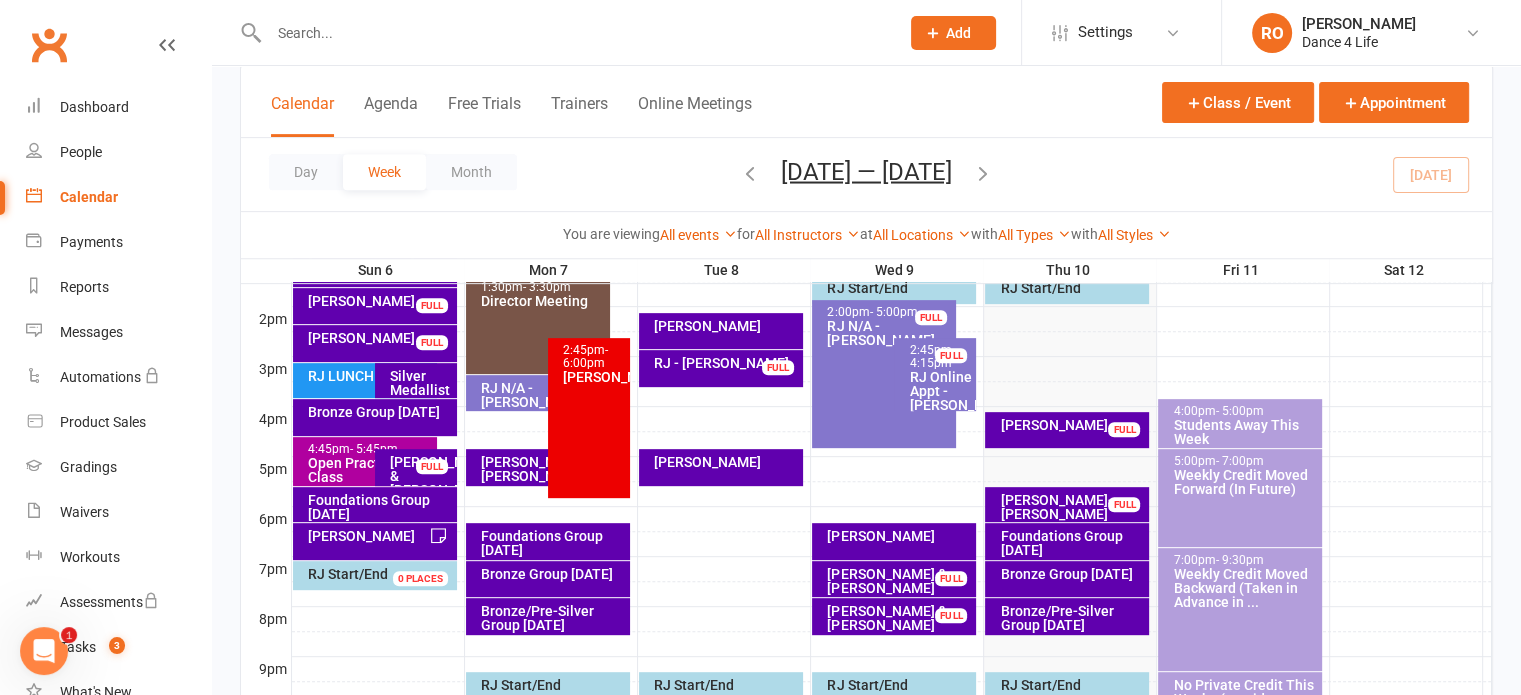 click on "[PERSON_NAME] & [PERSON_NAME]" at bounding box center (421, 476) 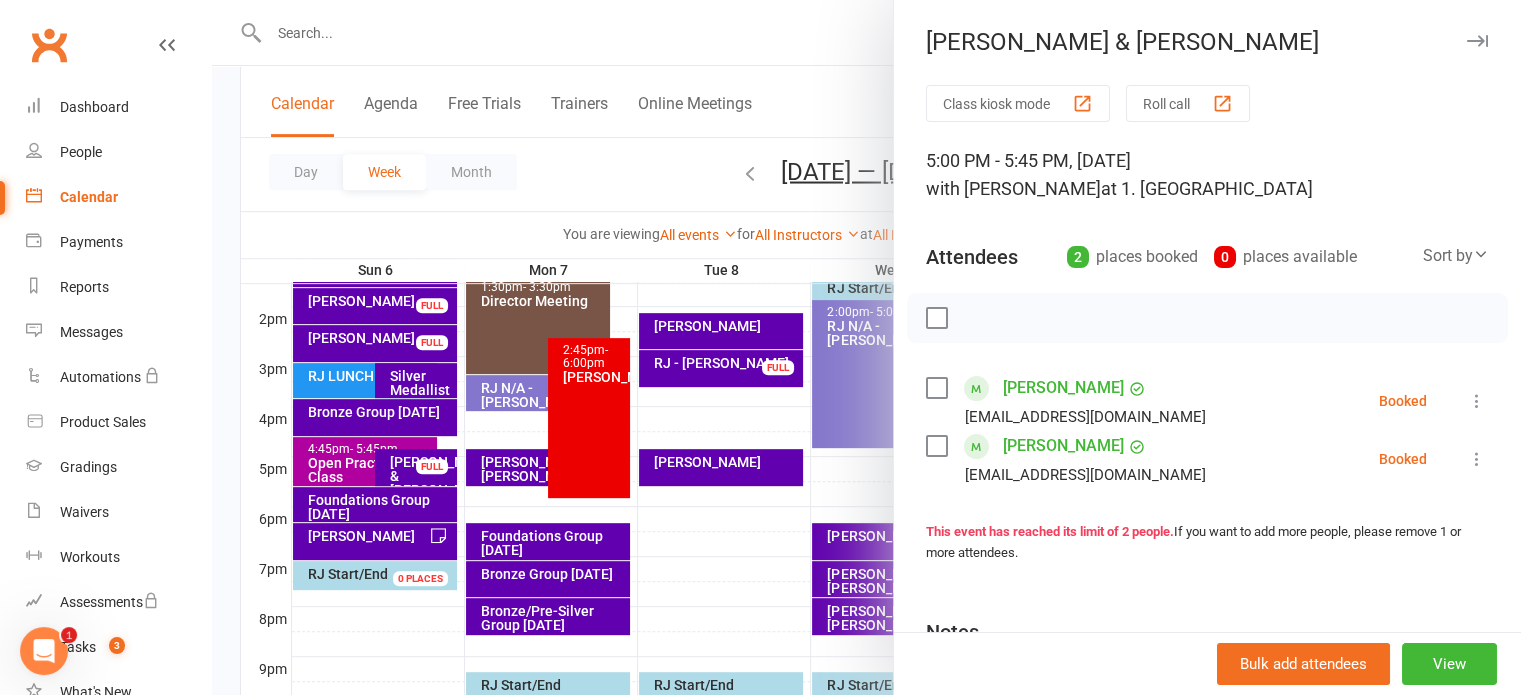 click at bounding box center (1207, 318) 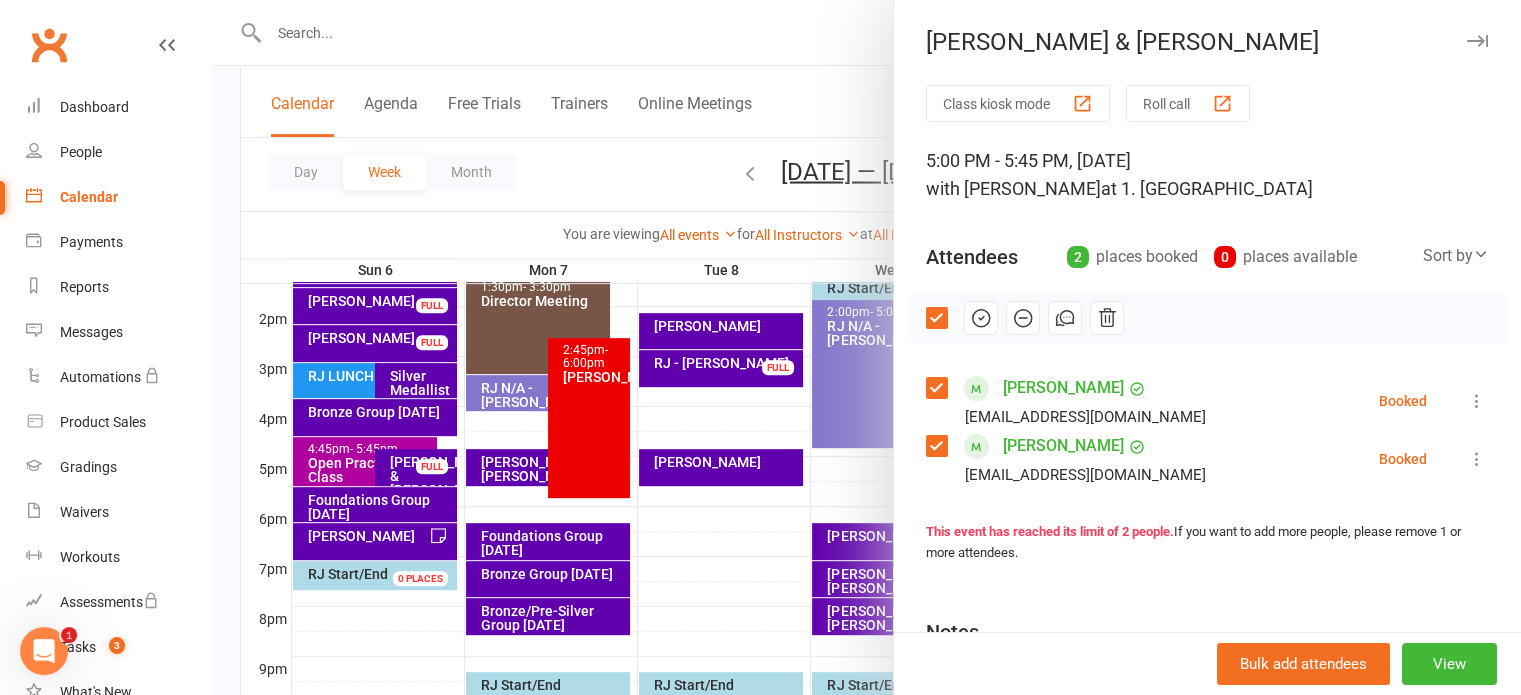 click 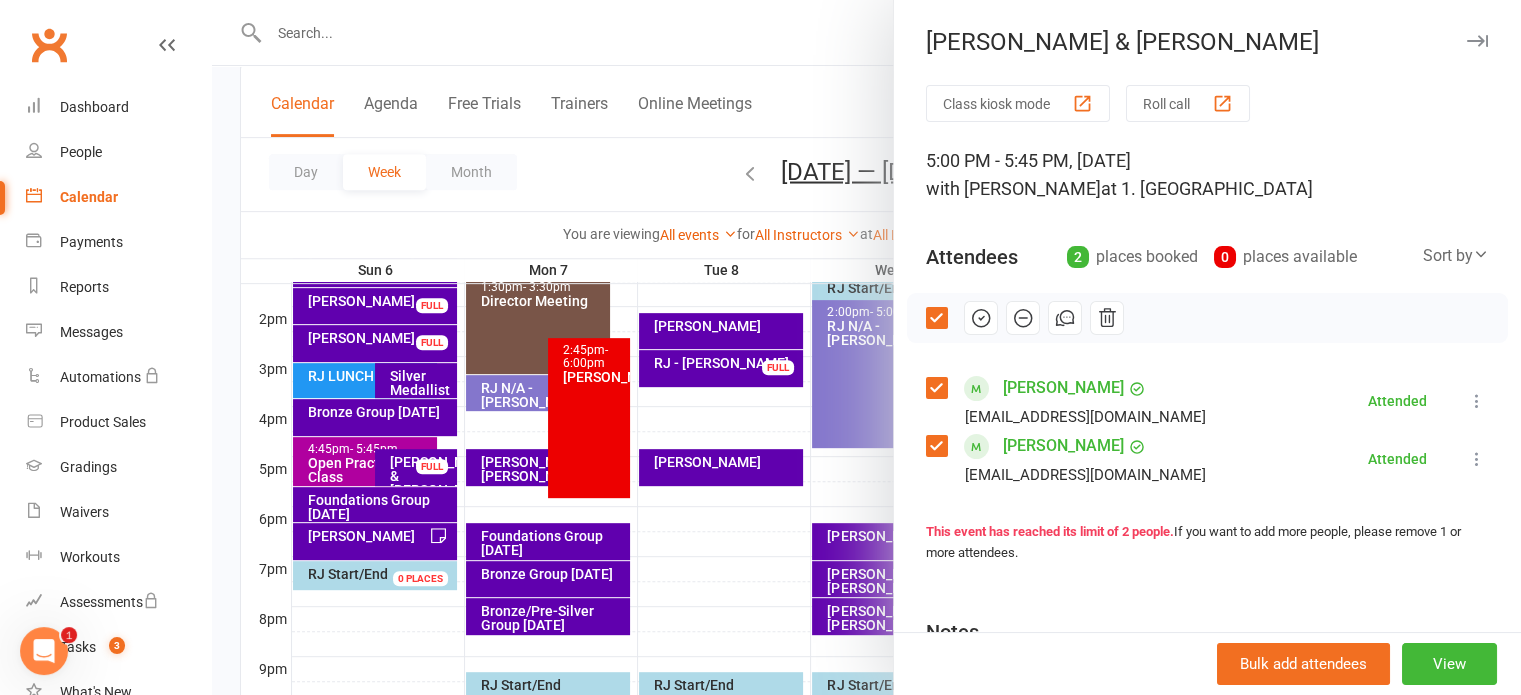 click at bounding box center (866, 347) 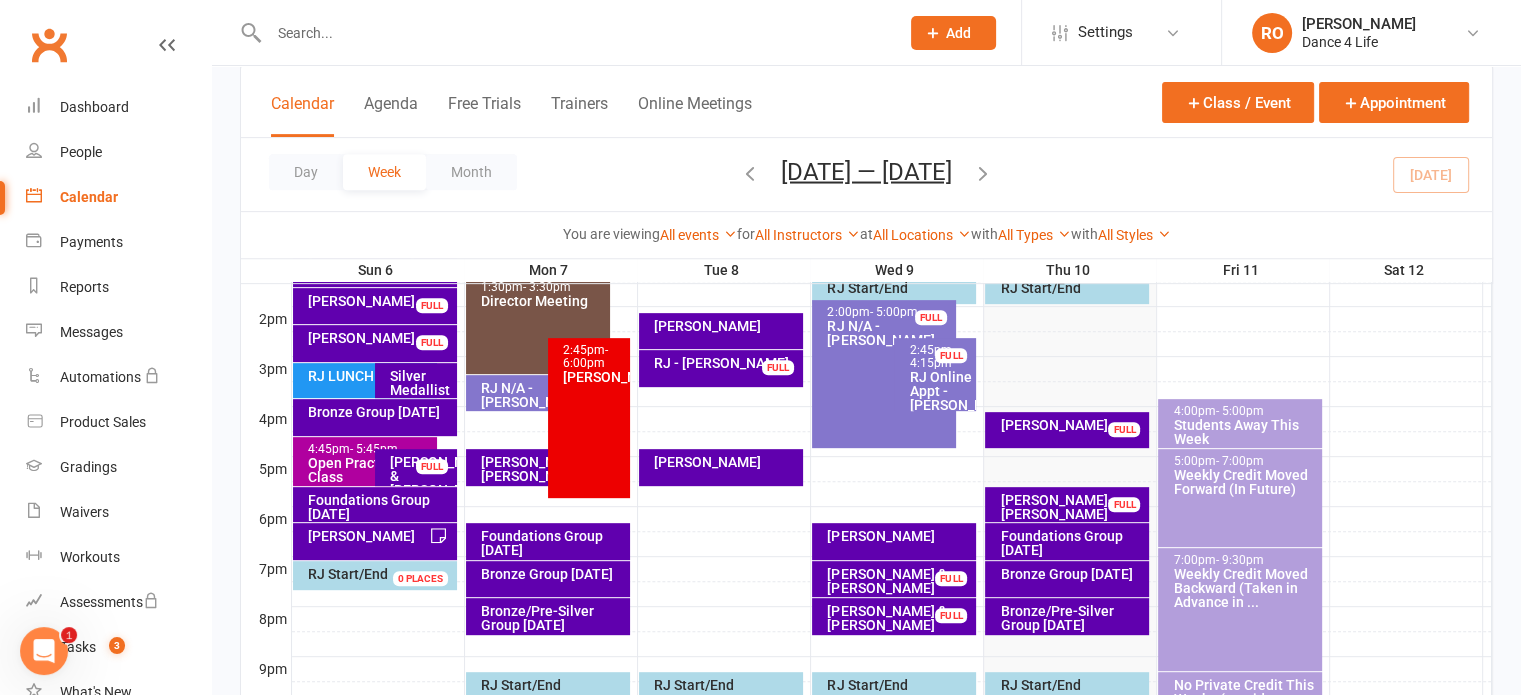 click on "Open Practice Class" at bounding box center (370, 470) 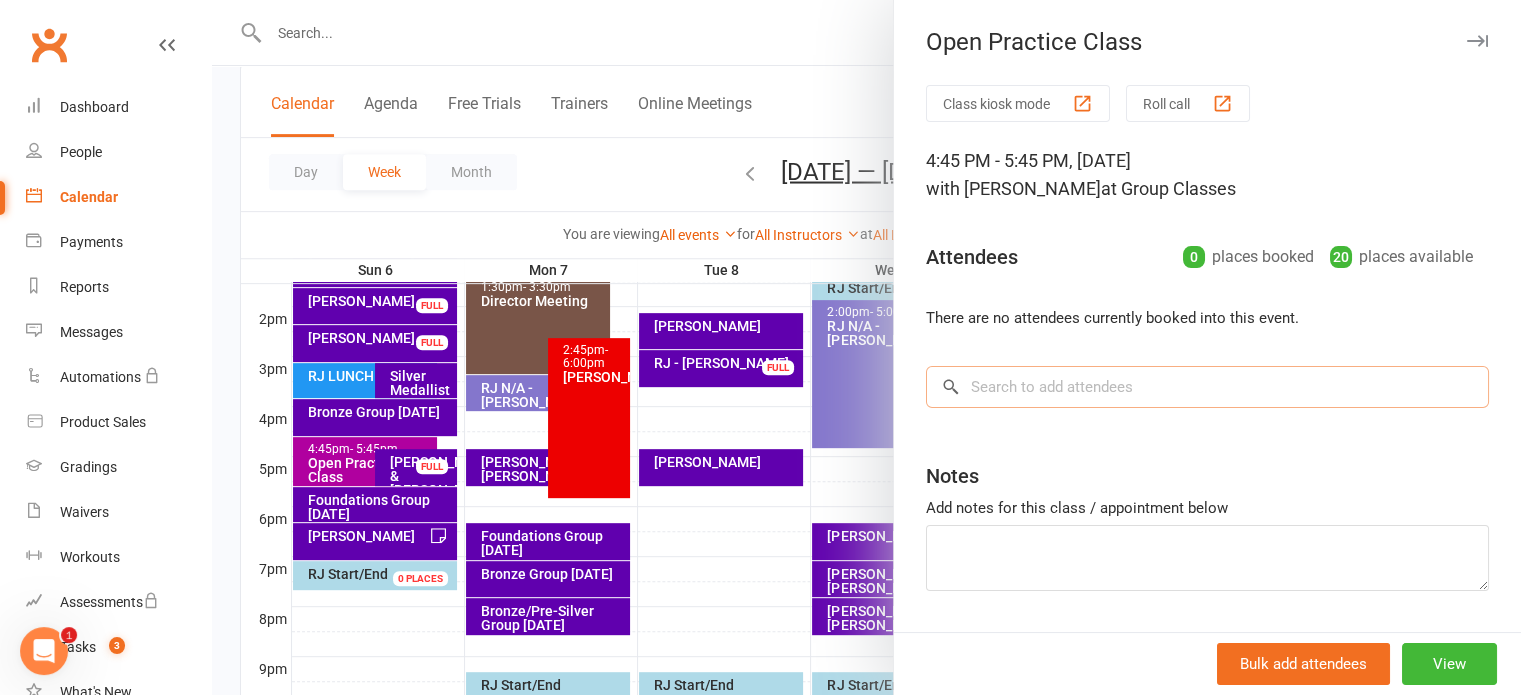 click at bounding box center [1207, 387] 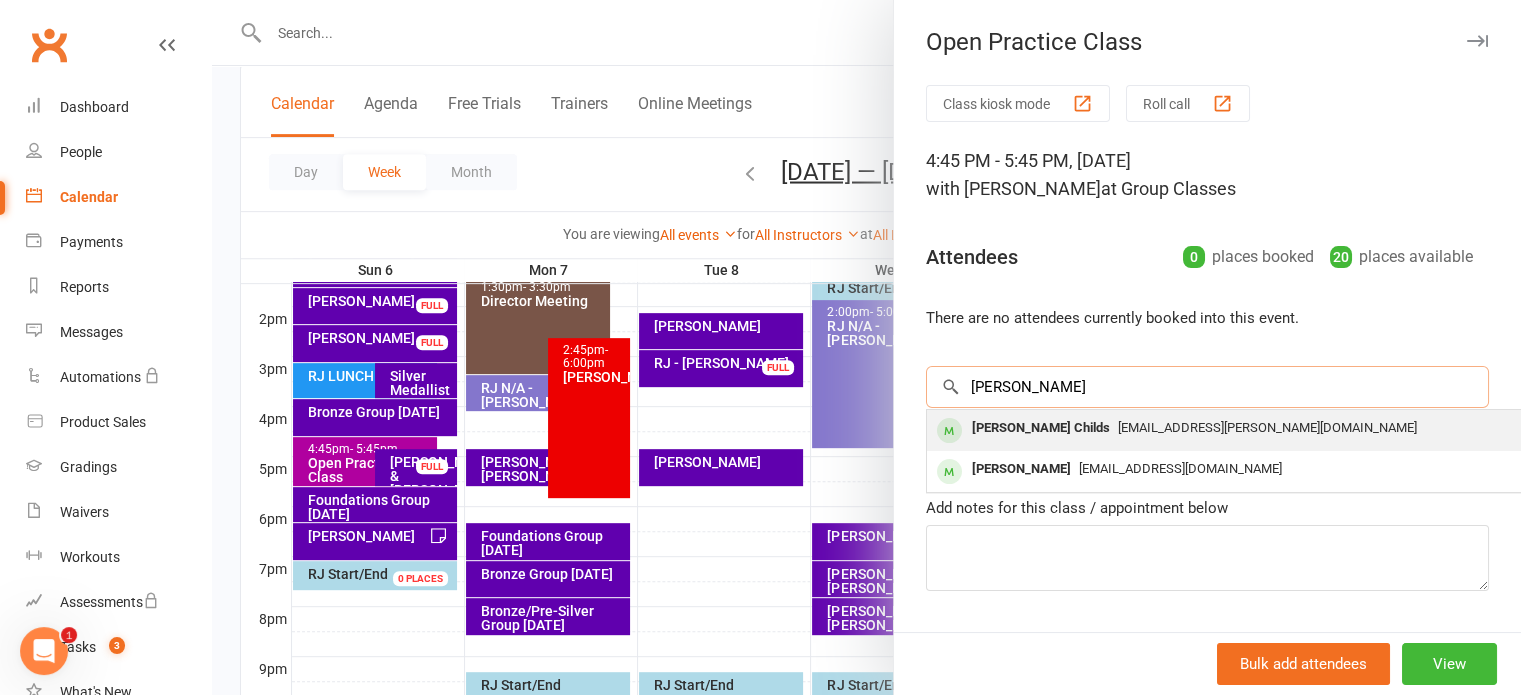 type on "craig" 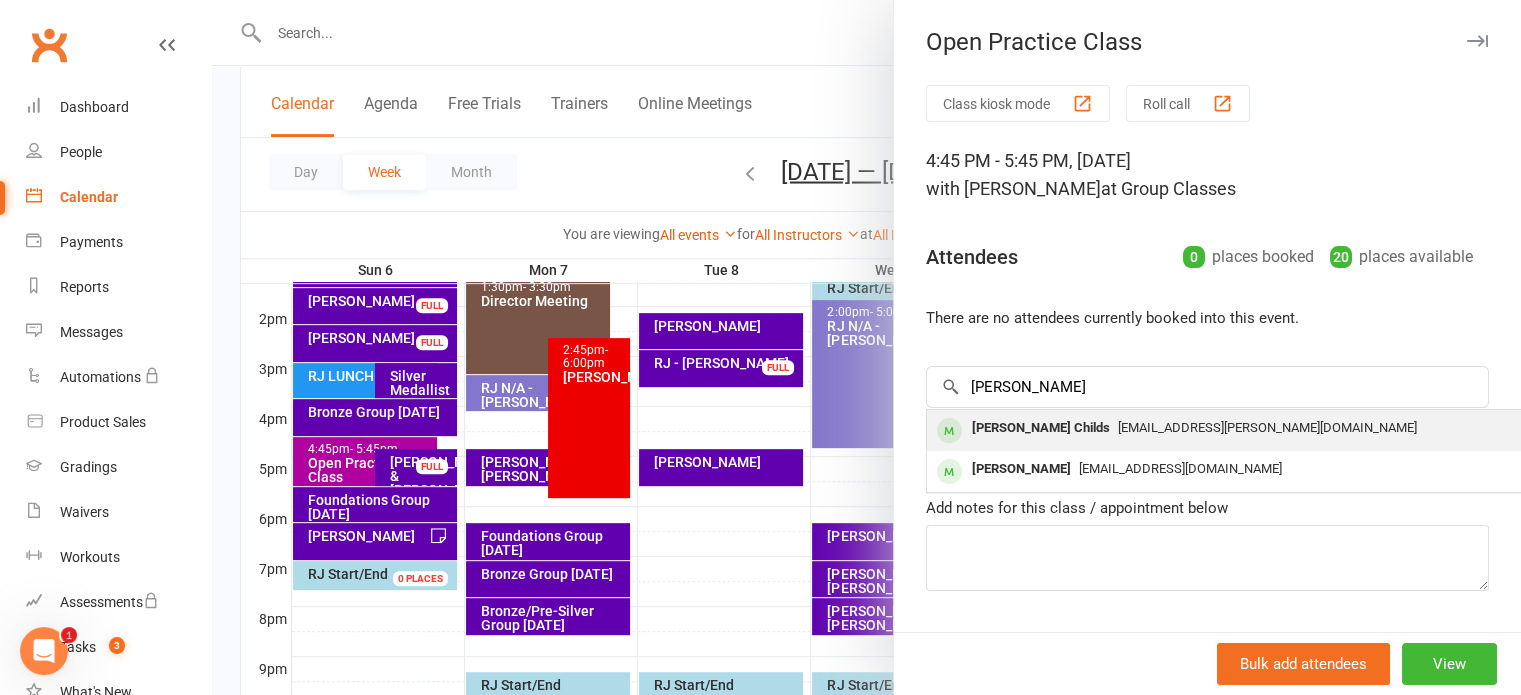 click on "childs.craig@gmail.com" at bounding box center (1267, 427) 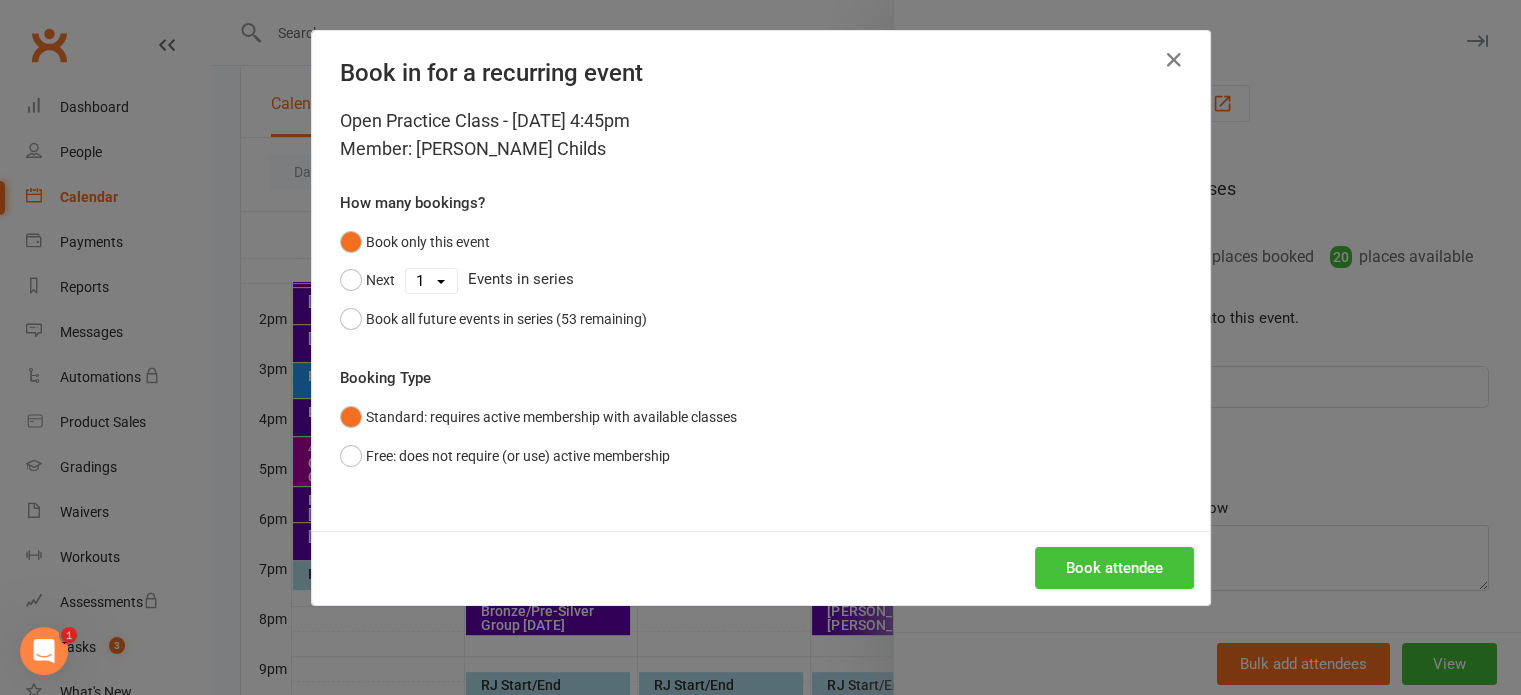 click on "Book attendee" at bounding box center (1114, 568) 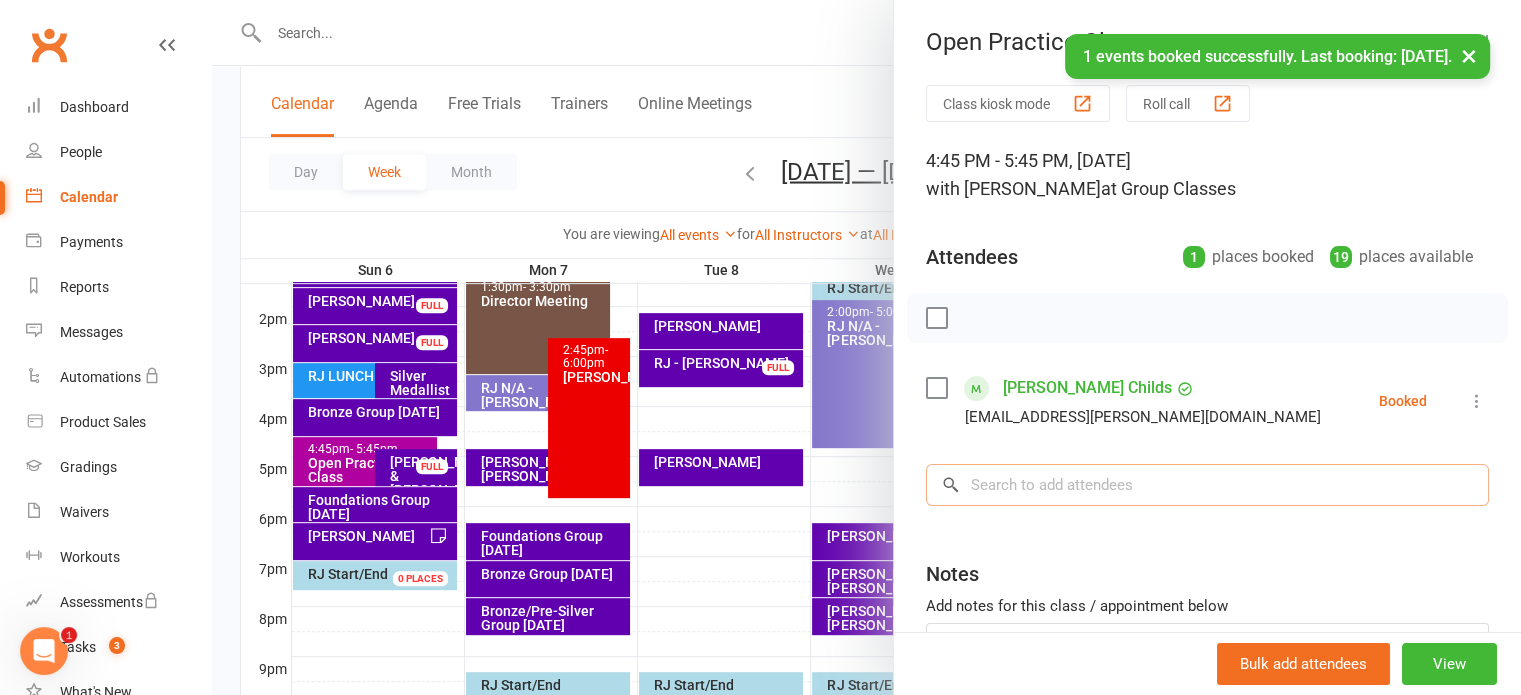 click at bounding box center (1207, 485) 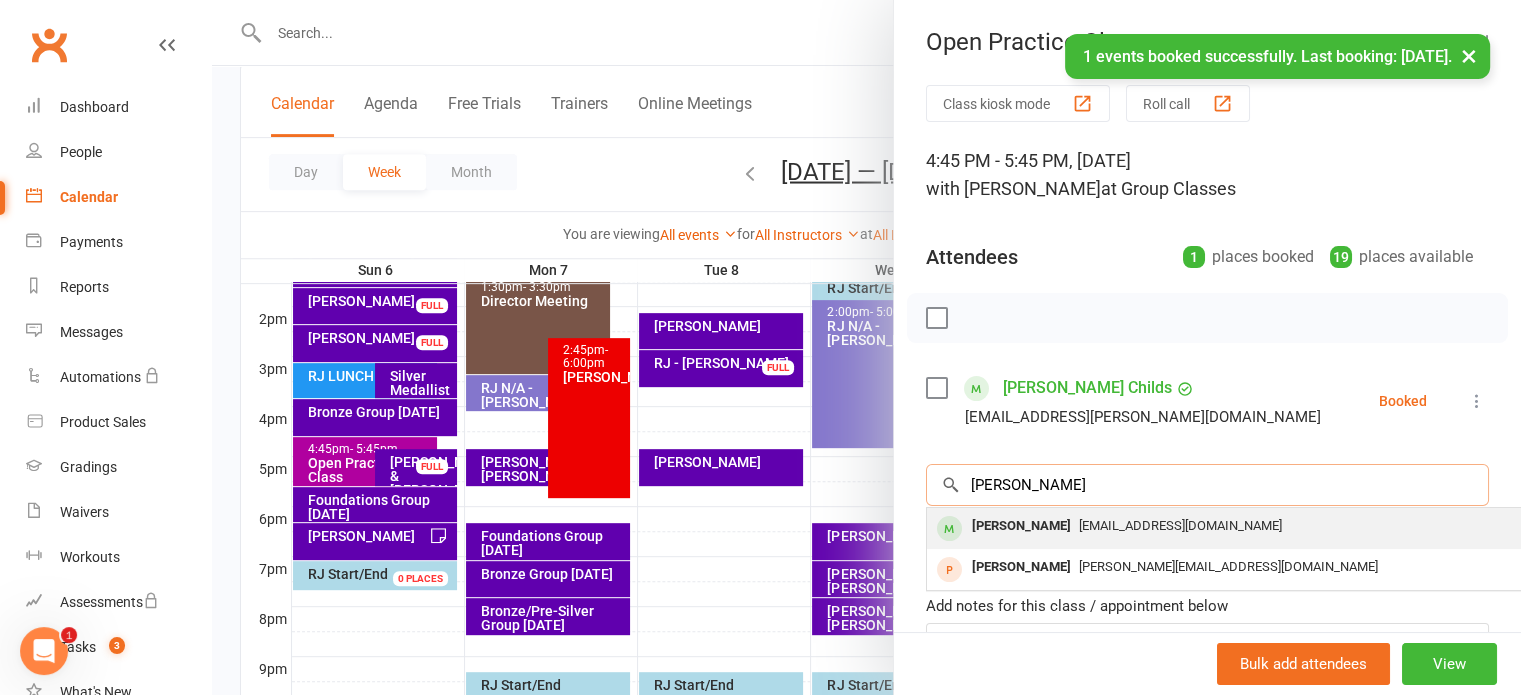 type on "dianne" 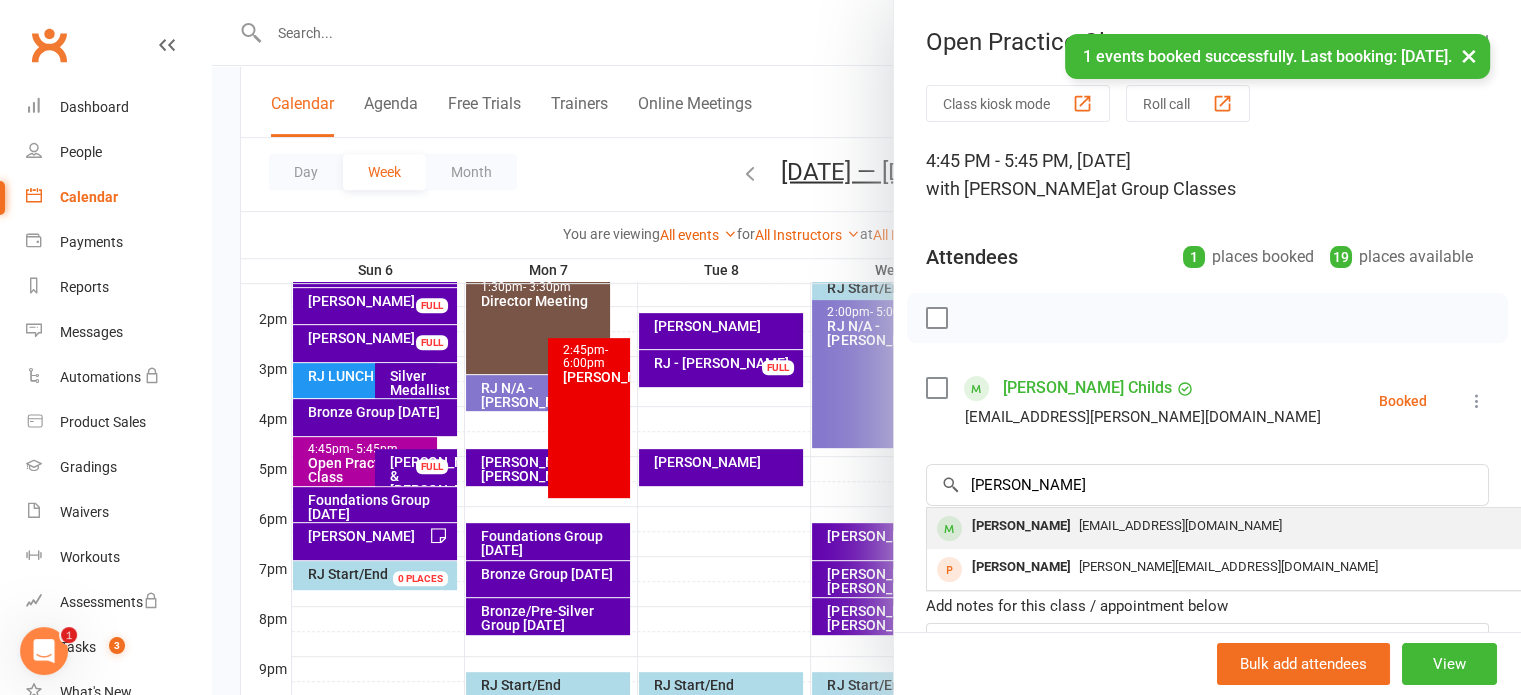 click on "diannezchilds@gmail.com" at bounding box center (1180, 525) 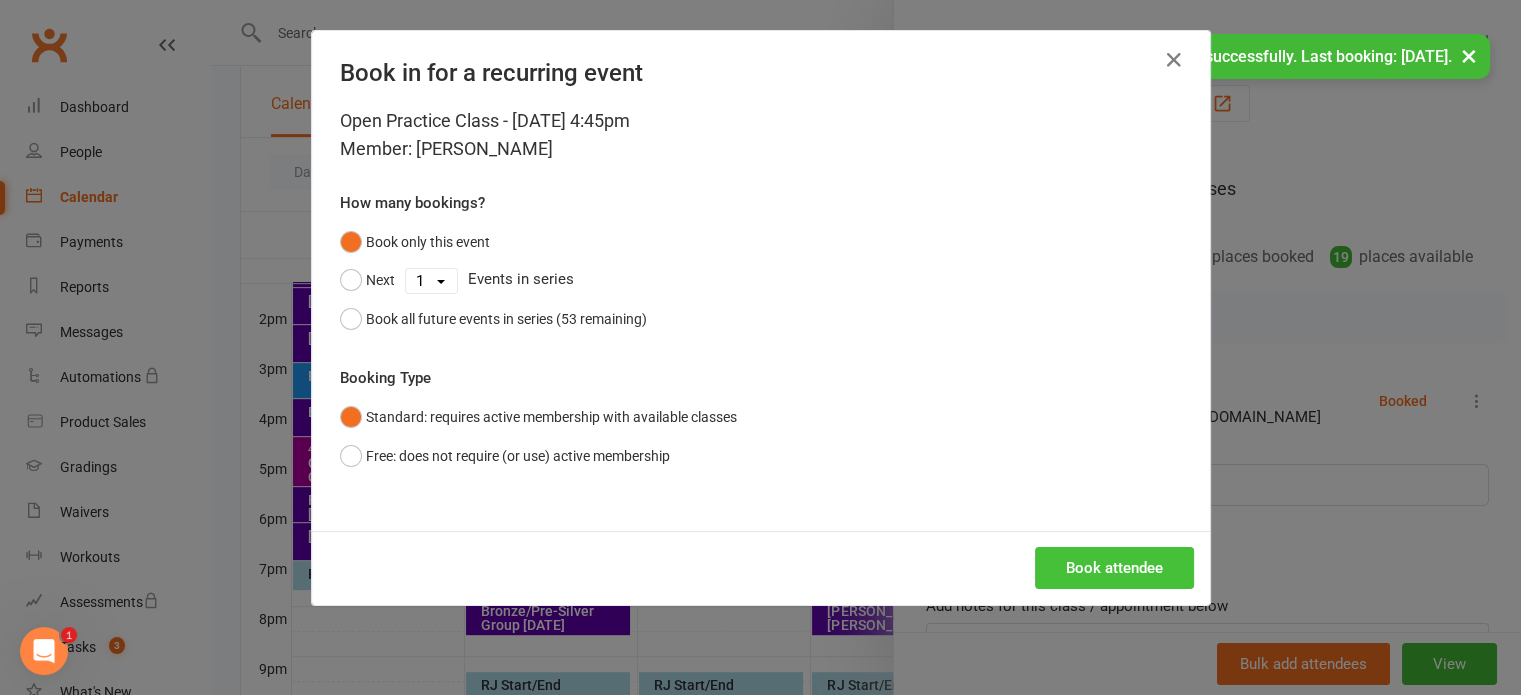 click on "Book attendee" at bounding box center (1114, 568) 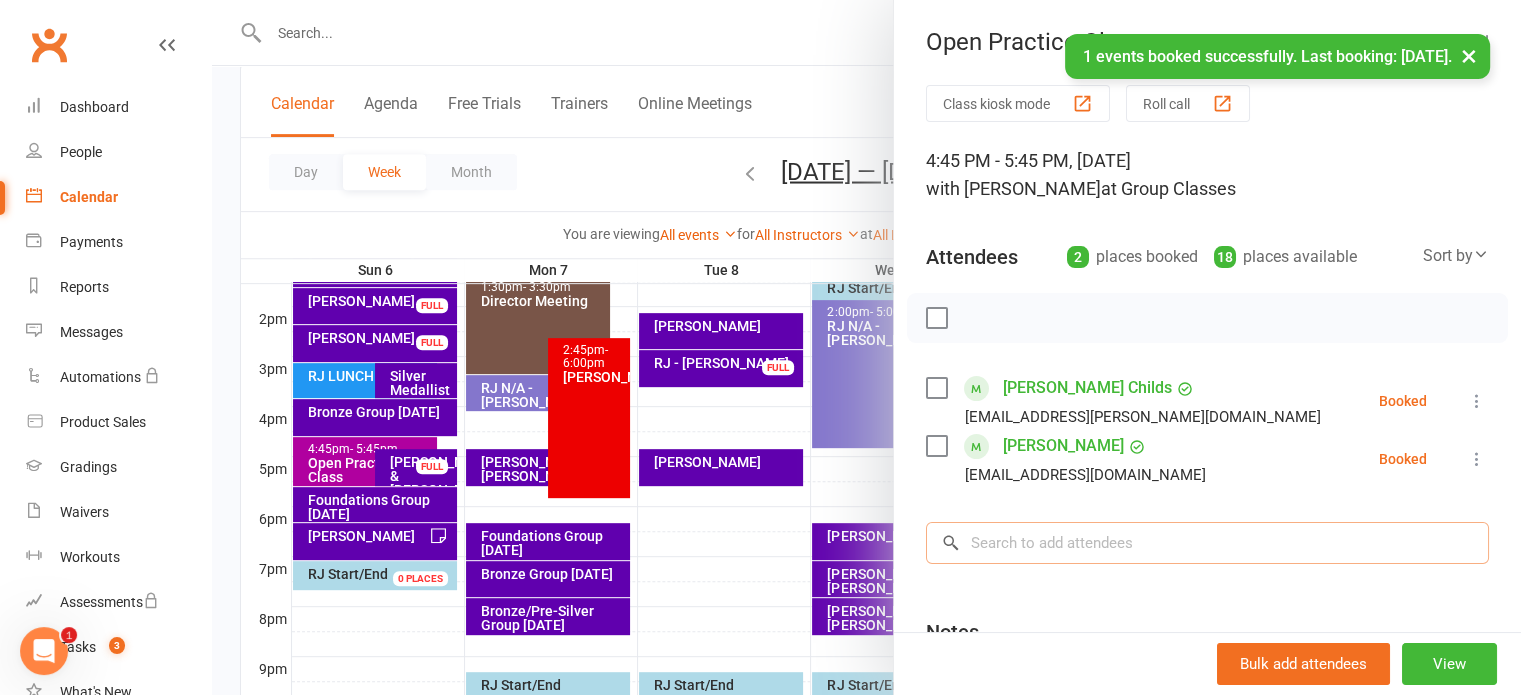 click at bounding box center [1207, 543] 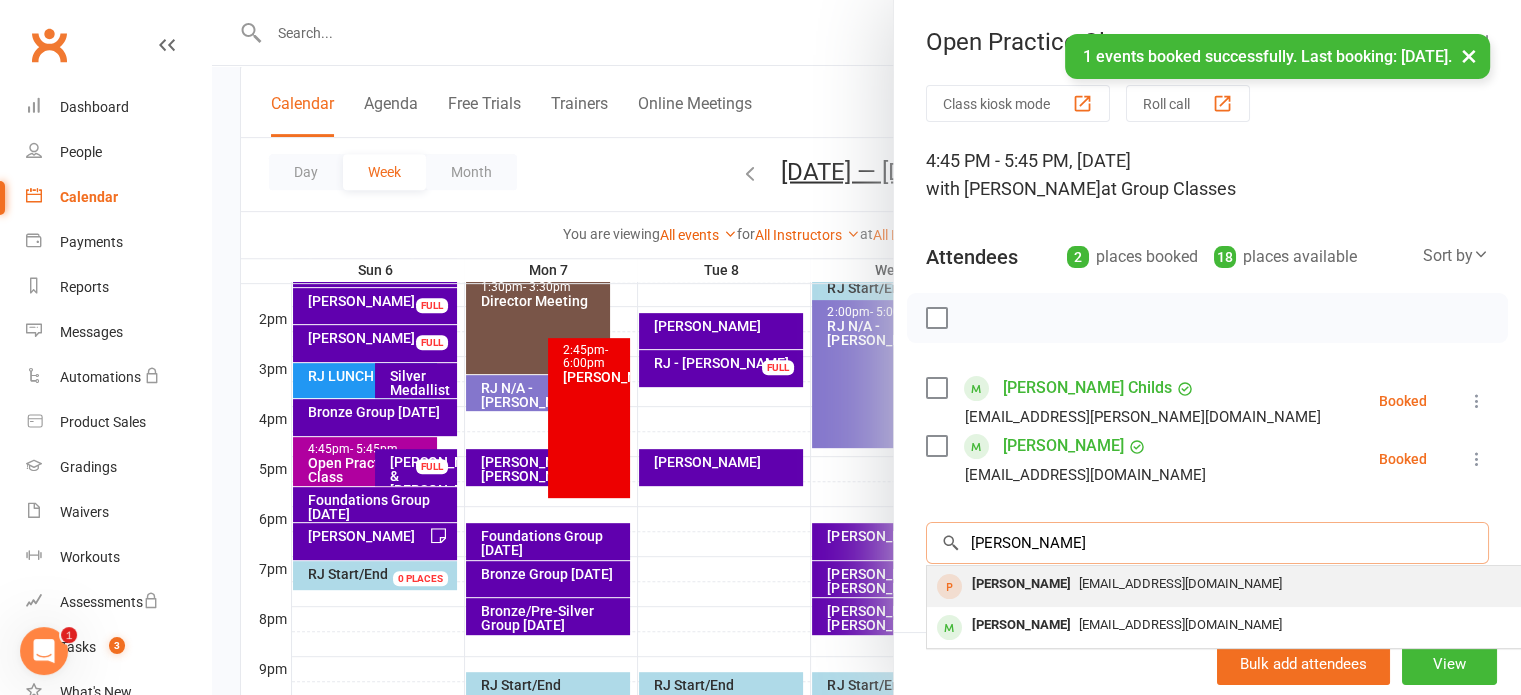 type on "anthony" 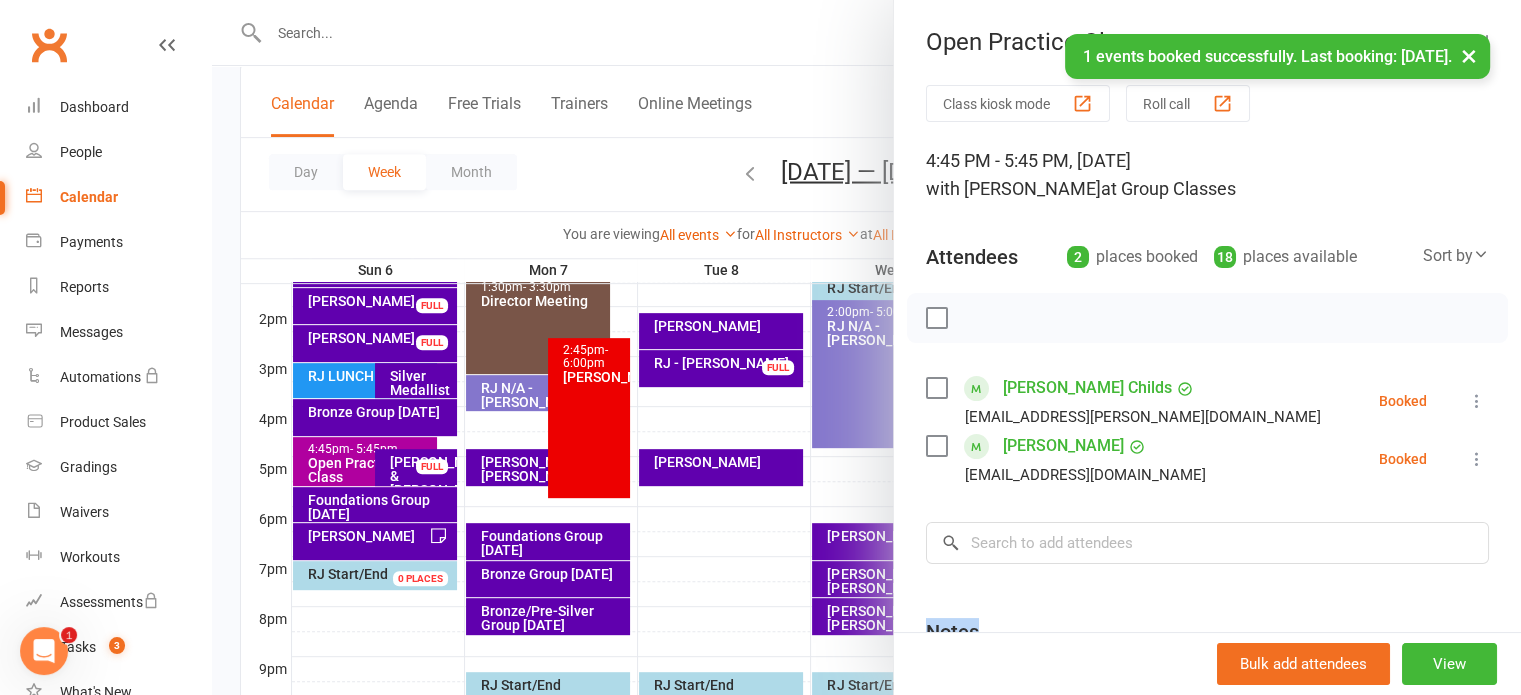 drag, startPoint x: 1094, startPoint y: 604, endPoint x: 1089, endPoint y: 621, distance: 17.720045 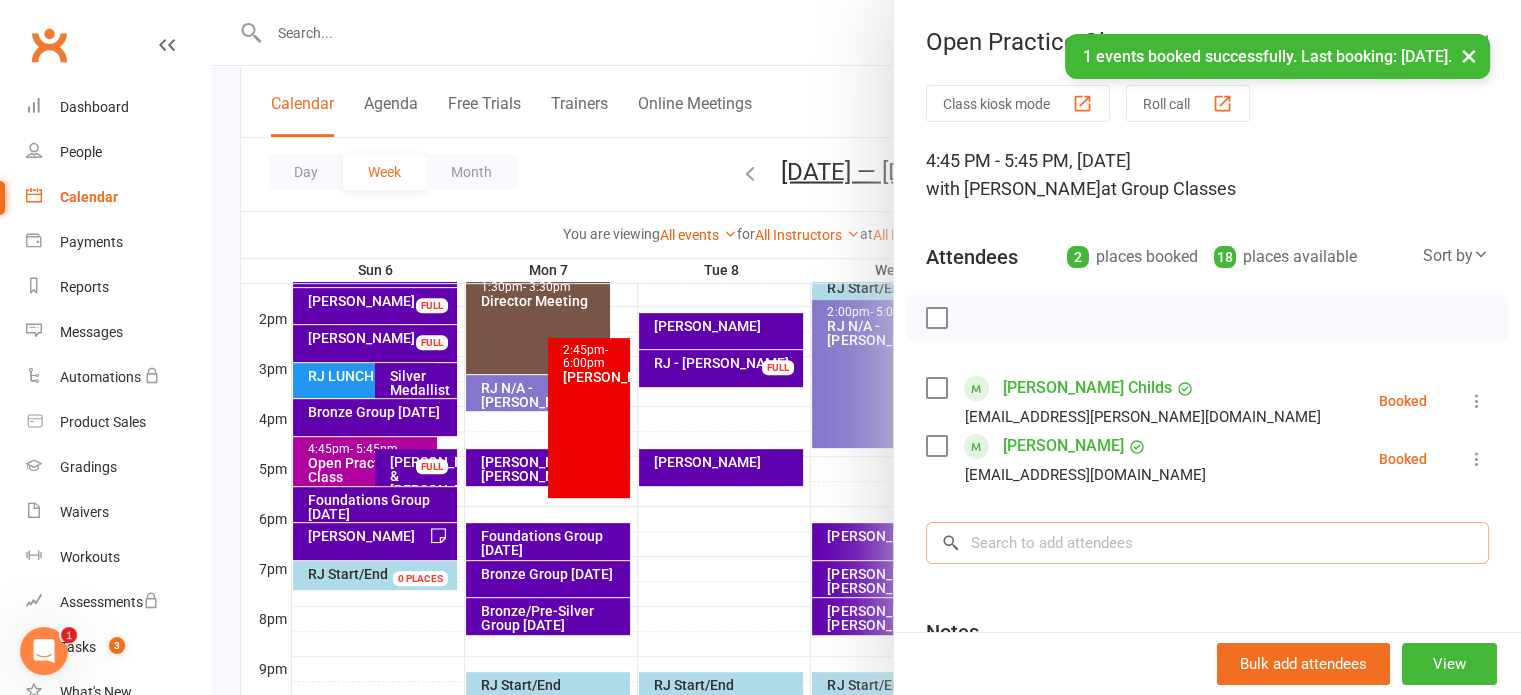 click at bounding box center [1207, 543] 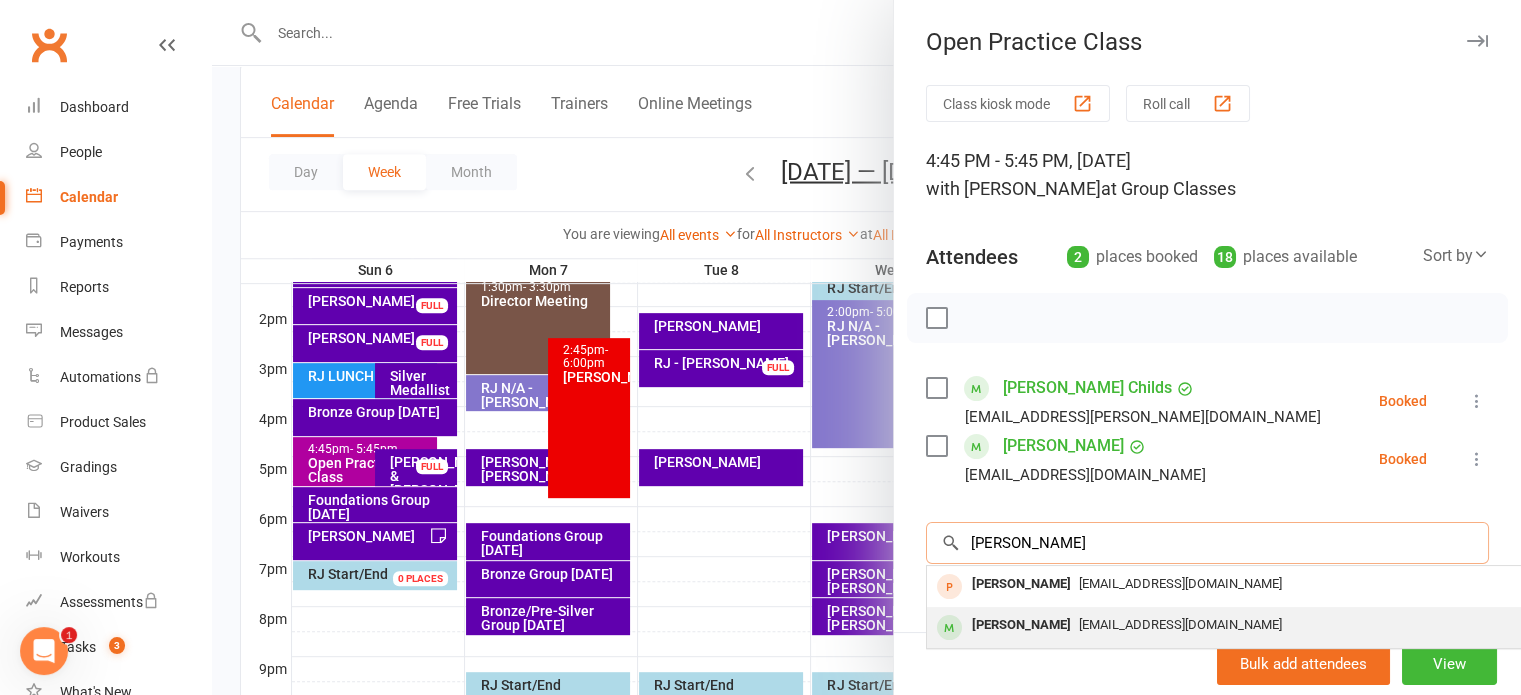 type on "anthony" 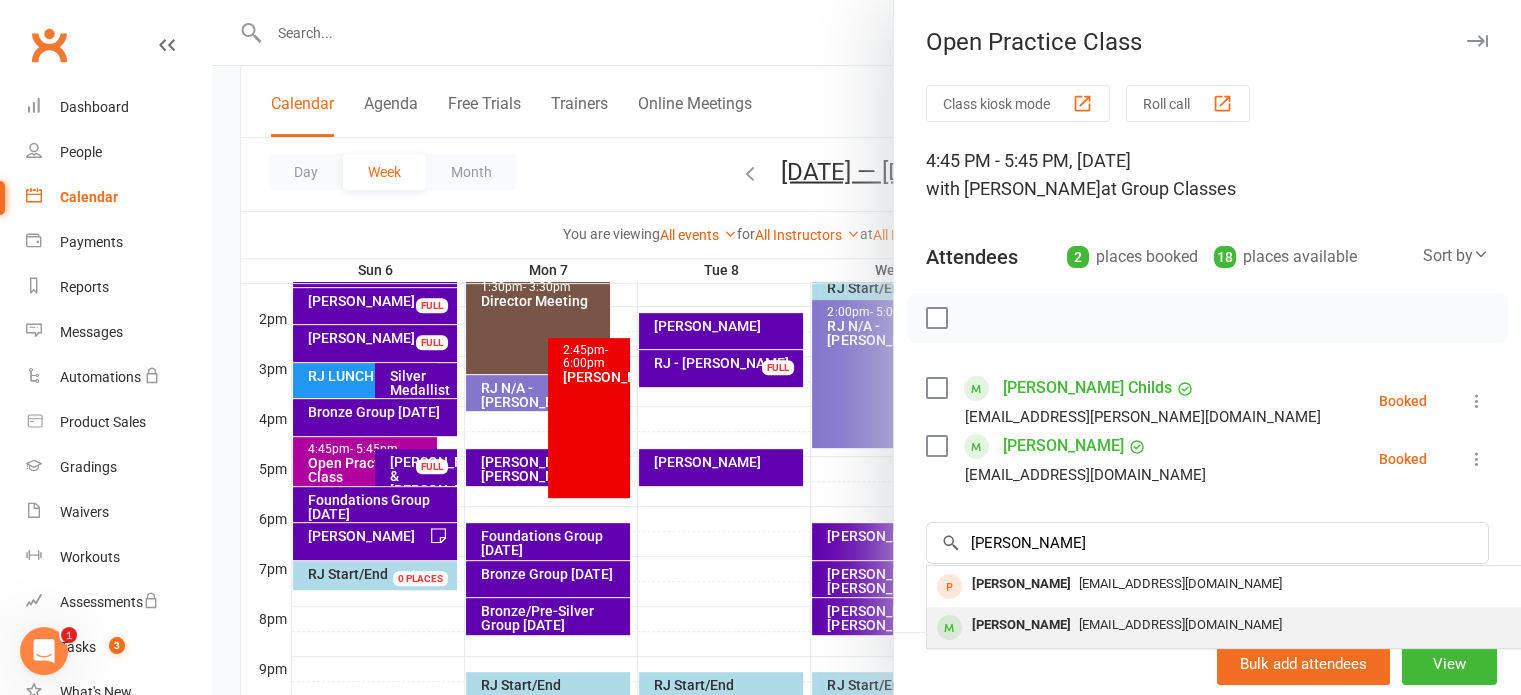 click on "Anthony Bereznicki" at bounding box center (1021, 625) 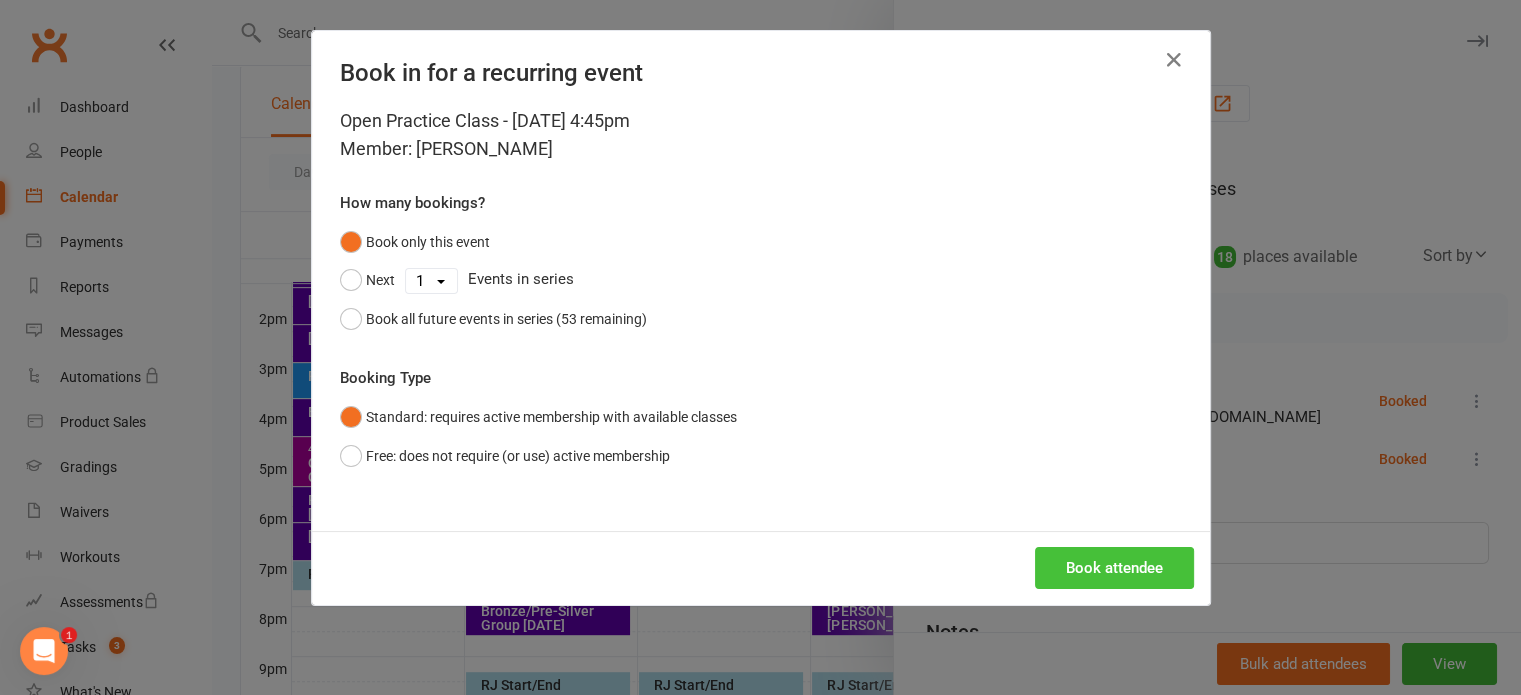 click on "Book attendee" at bounding box center [1114, 568] 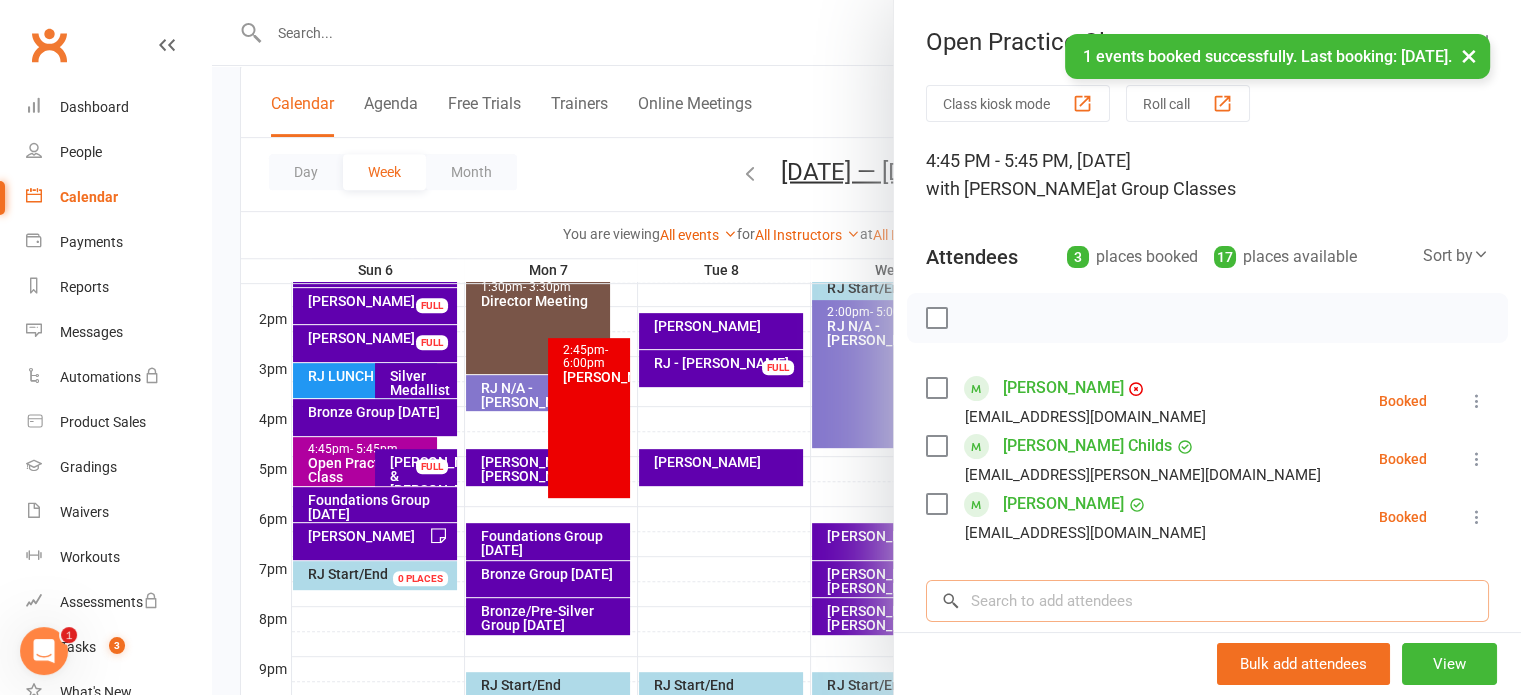 click at bounding box center [1207, 601] 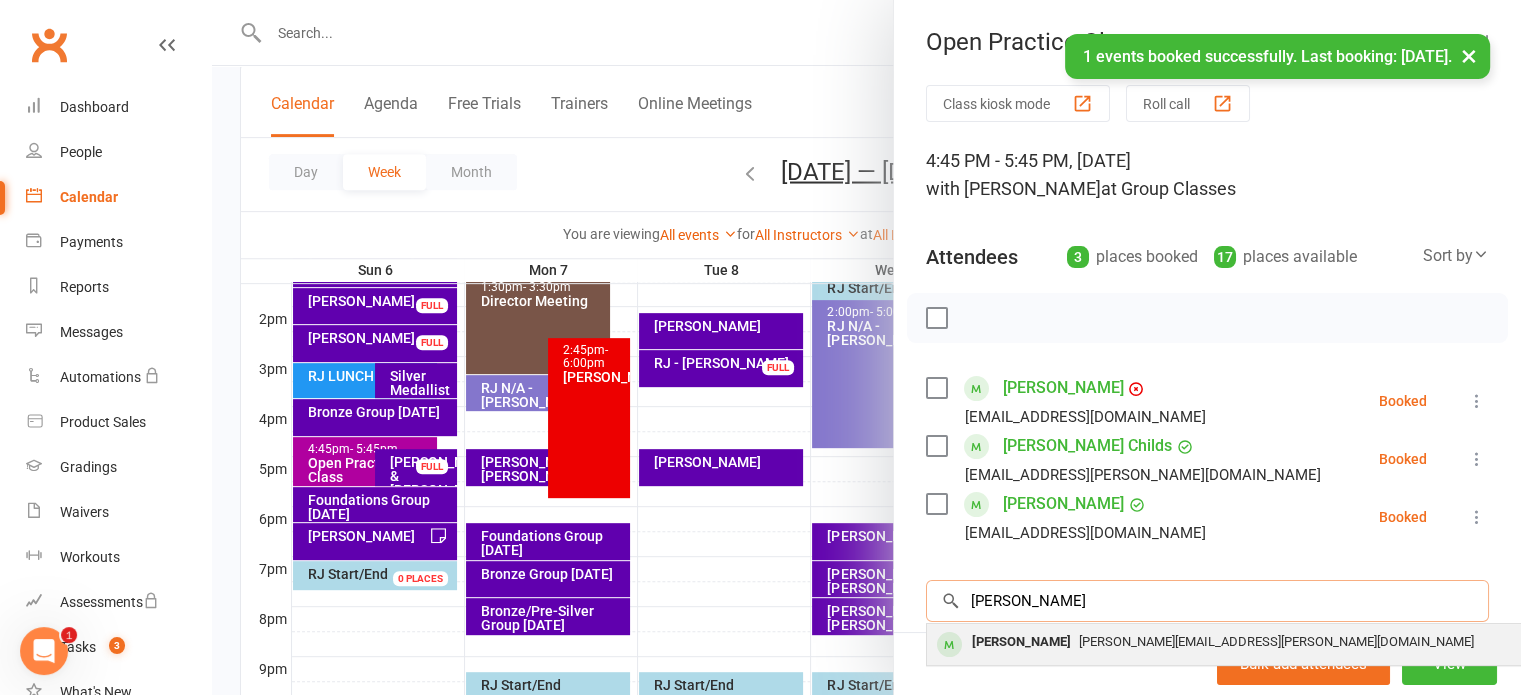 type on "dina ber" 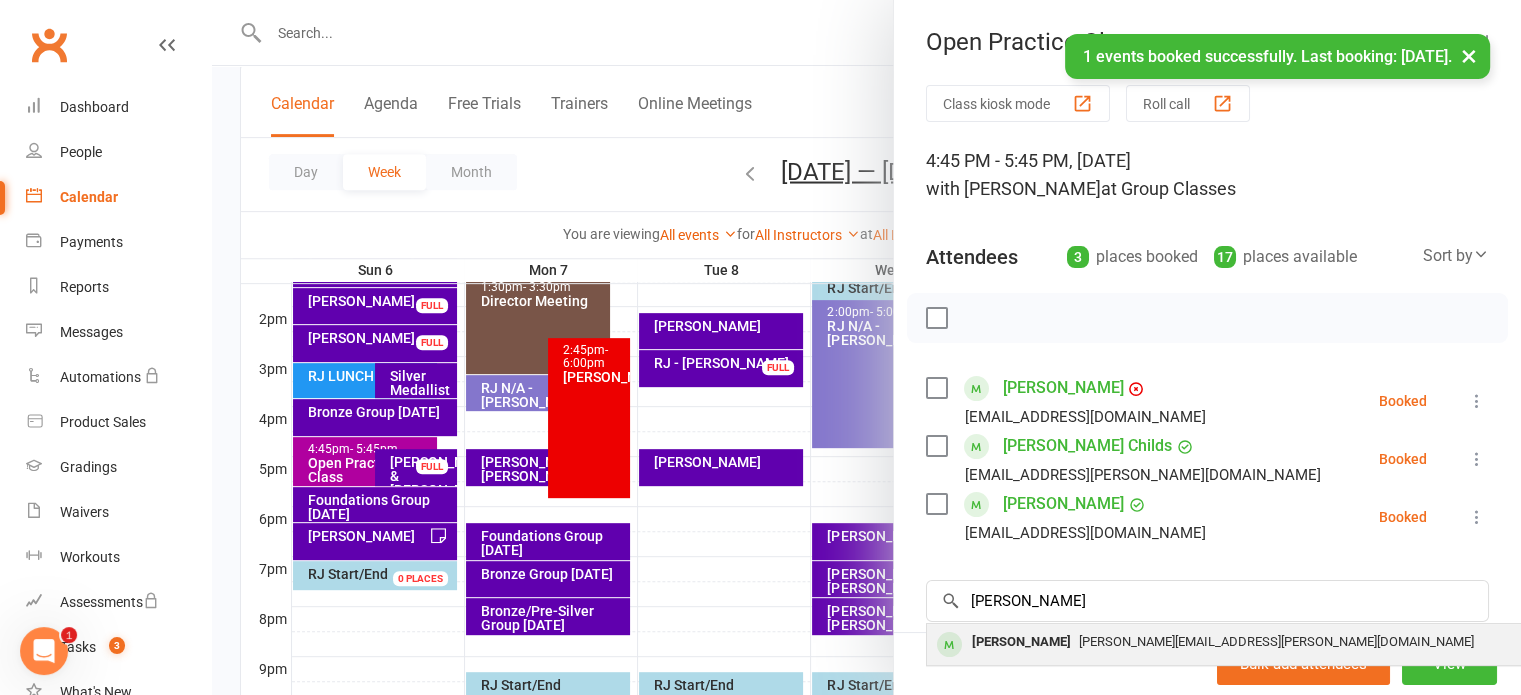 click on "dina.bereznicki@bigpond.com" at bounding box center (1276, 641) 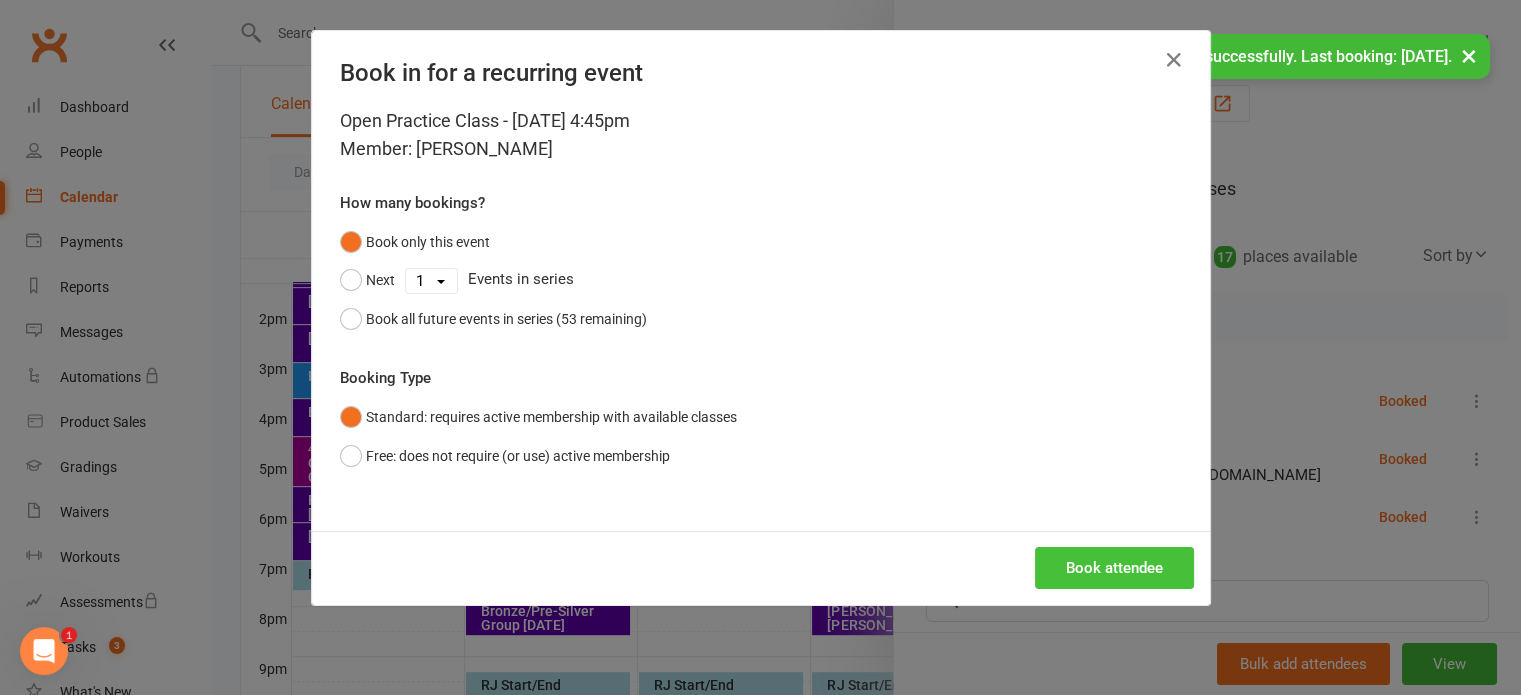 click on "Book attendee" at bounding box center (1114, 568) 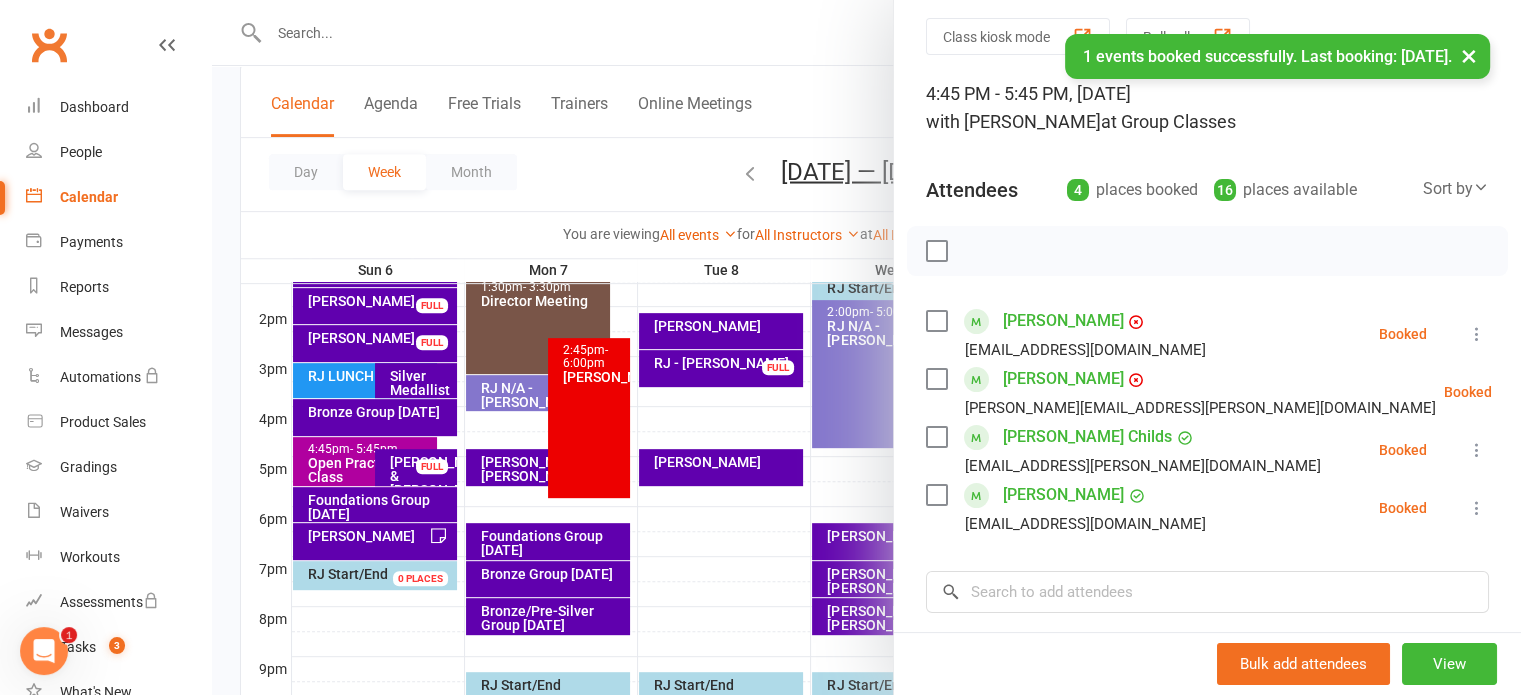 scroll, scrollTop: 100, scrollLeft: 0, axis: vertical 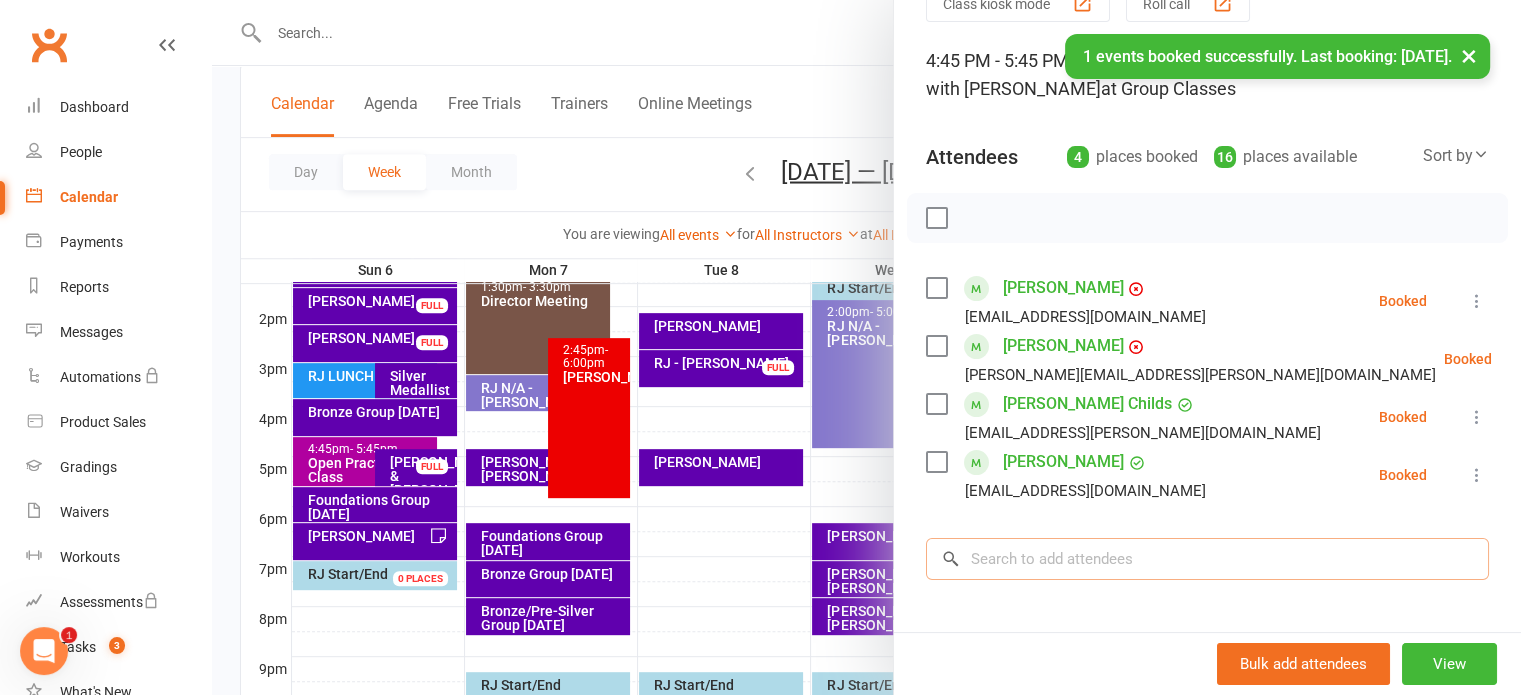 click at bounding box center [1207, 559] 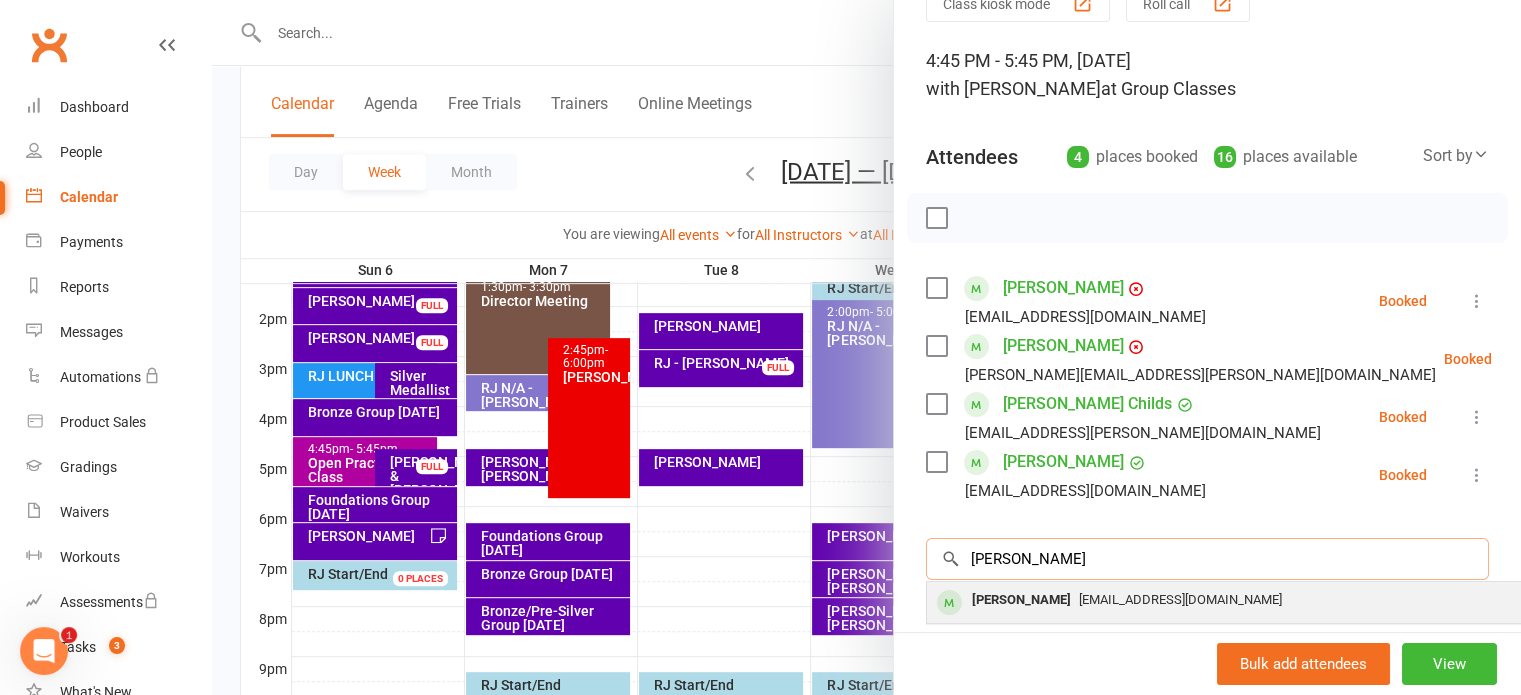 type on "maggie" 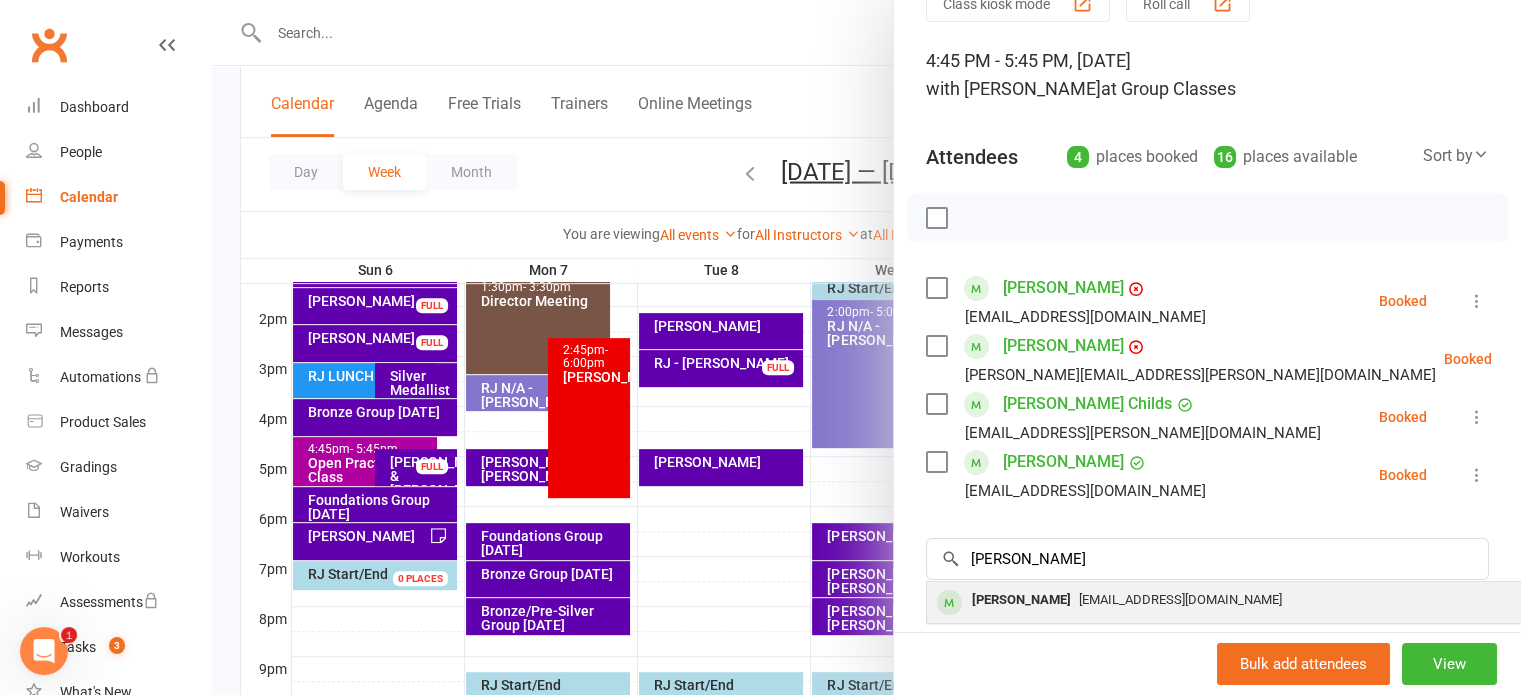 click on "maggiemeech@gmail.com" at bounding box center [1180, 599] 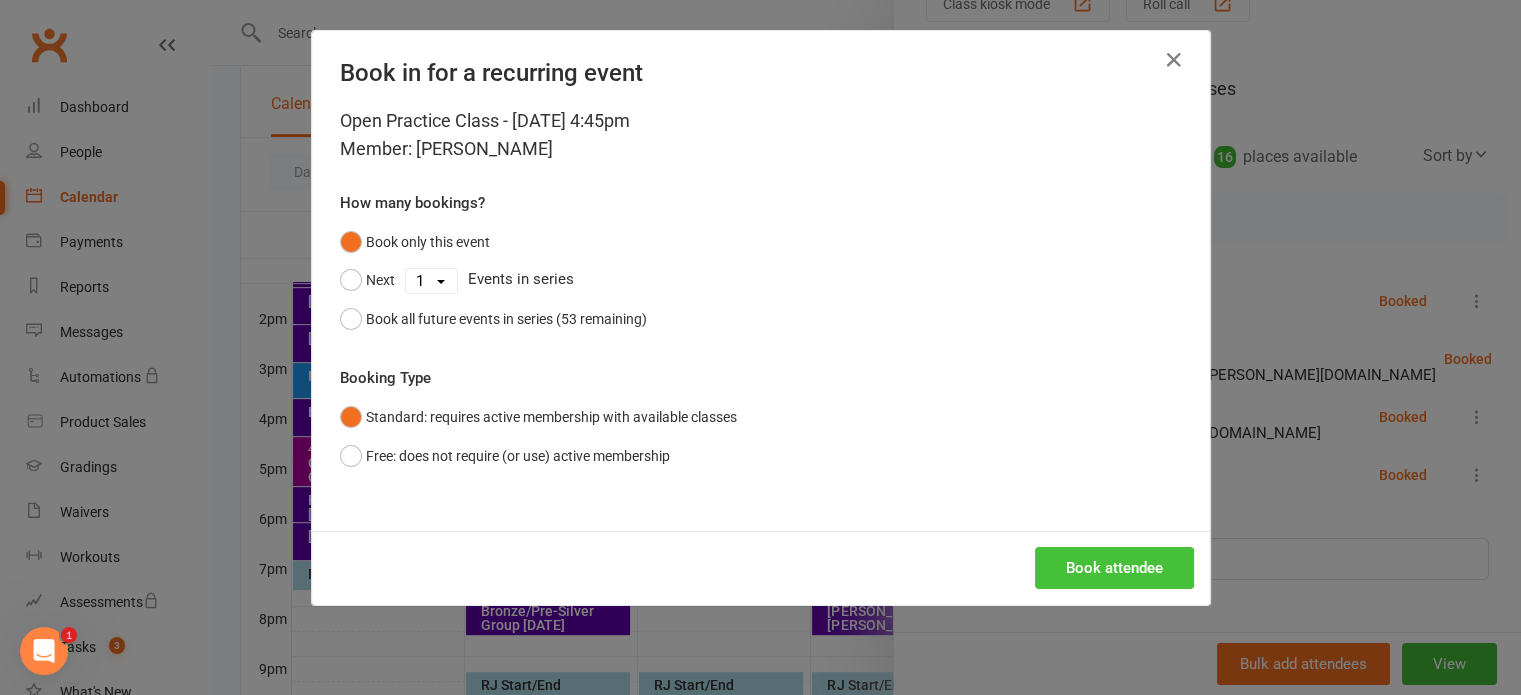 click on "Book attendee" at bounding box center [1114, 568] 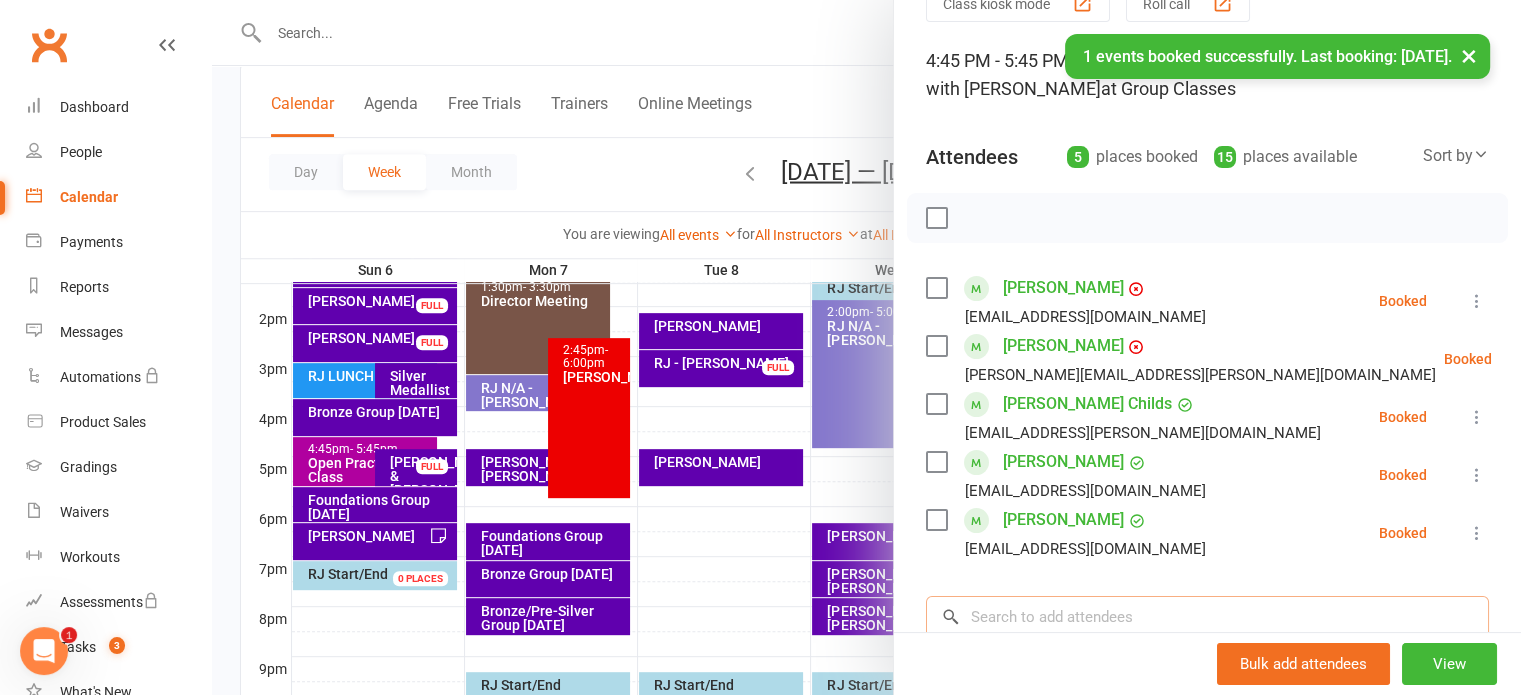 click at bounding box center (1207, 617) 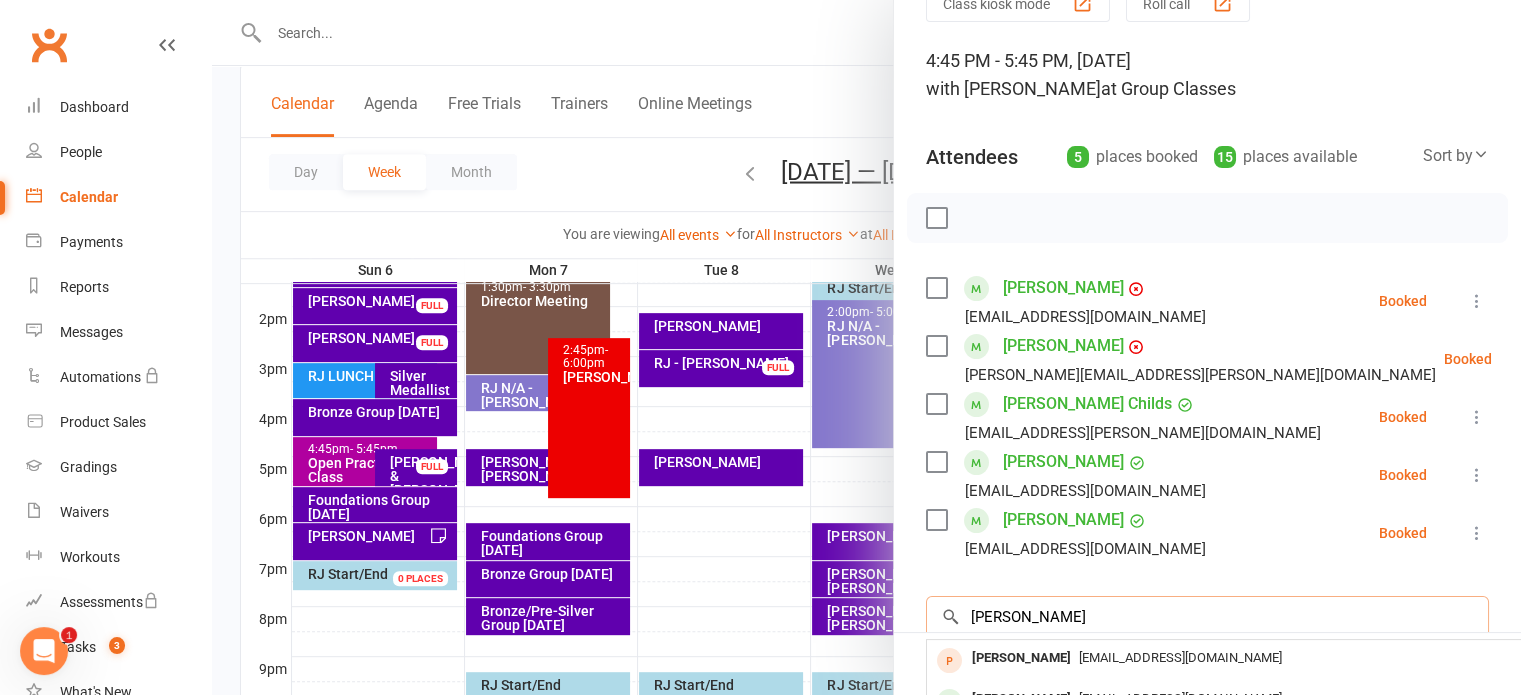 scroll, scrollTop: 200, scrollLeft: 0, axis: vertical 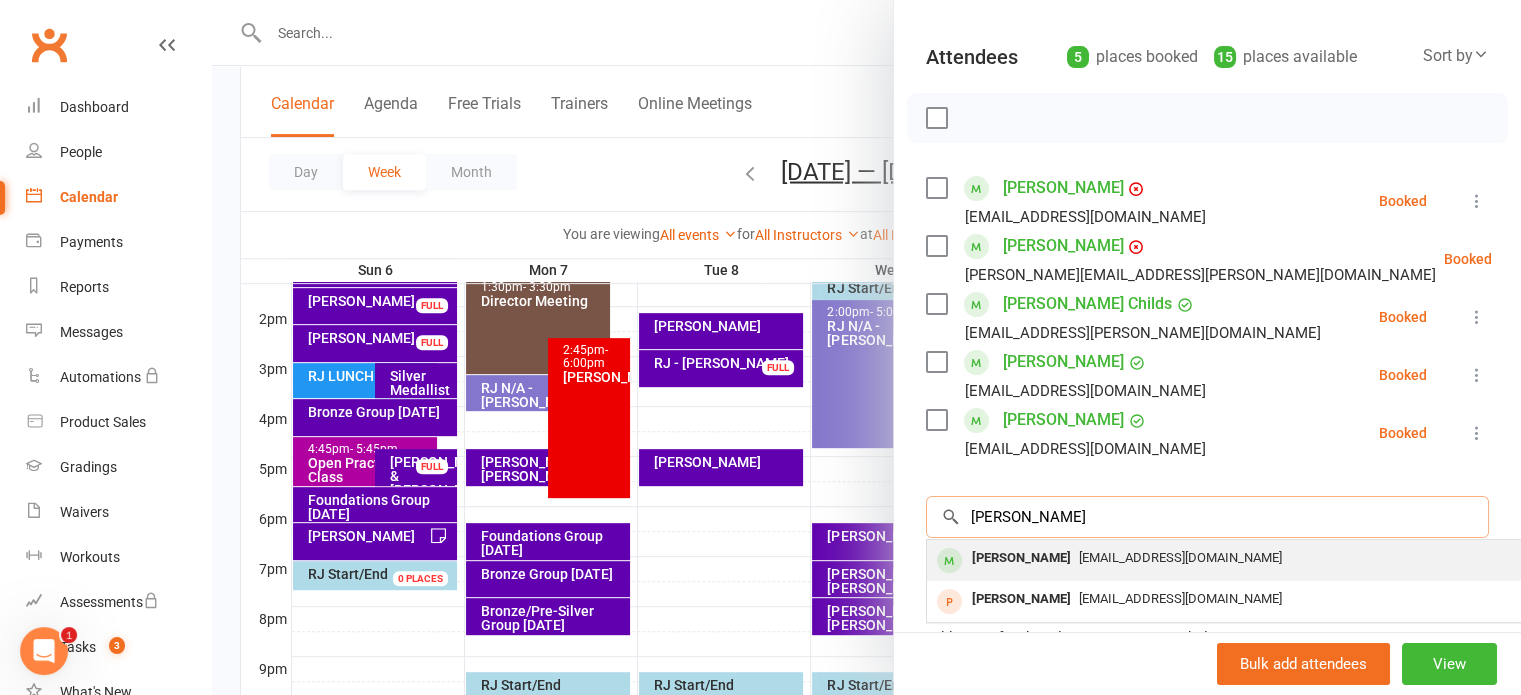 type on "tiffany b" 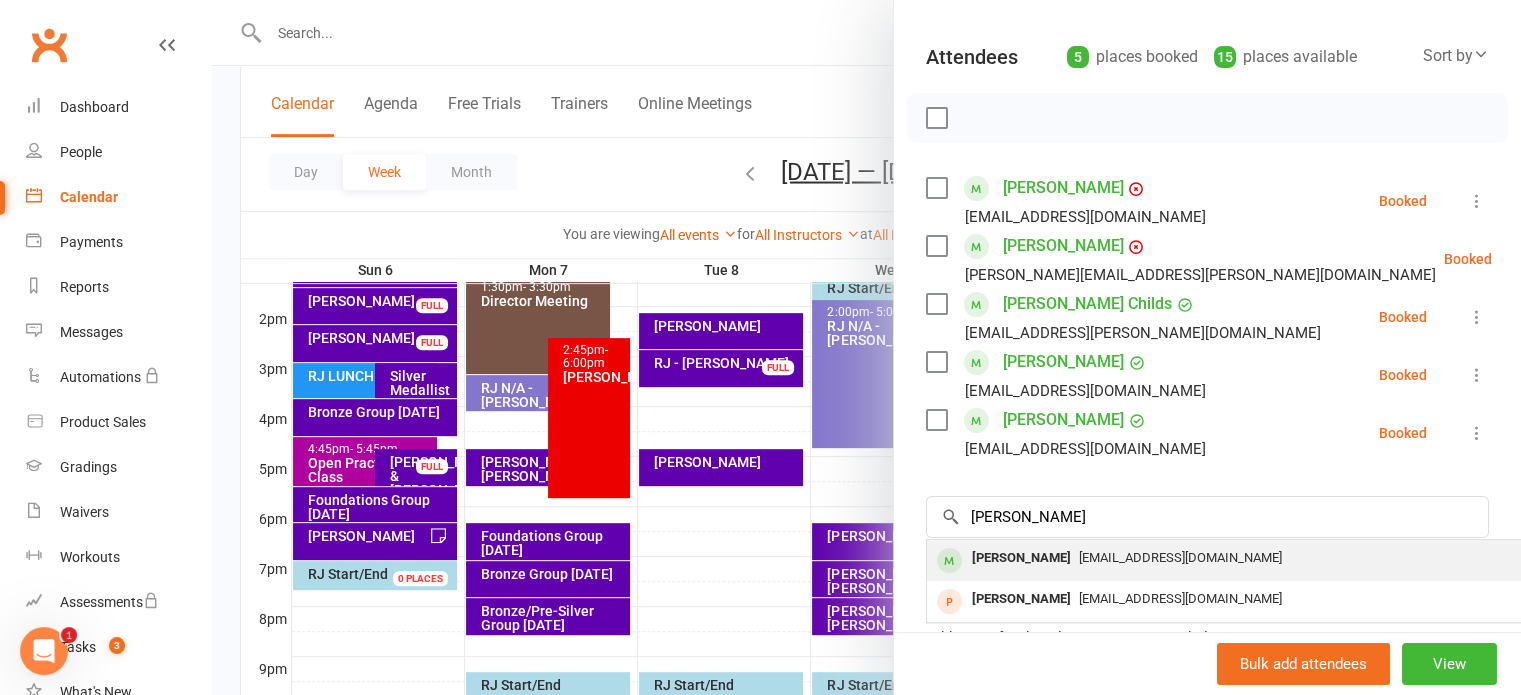 click on "Tiffany Barbarich" at bounding box center [1021, 558] 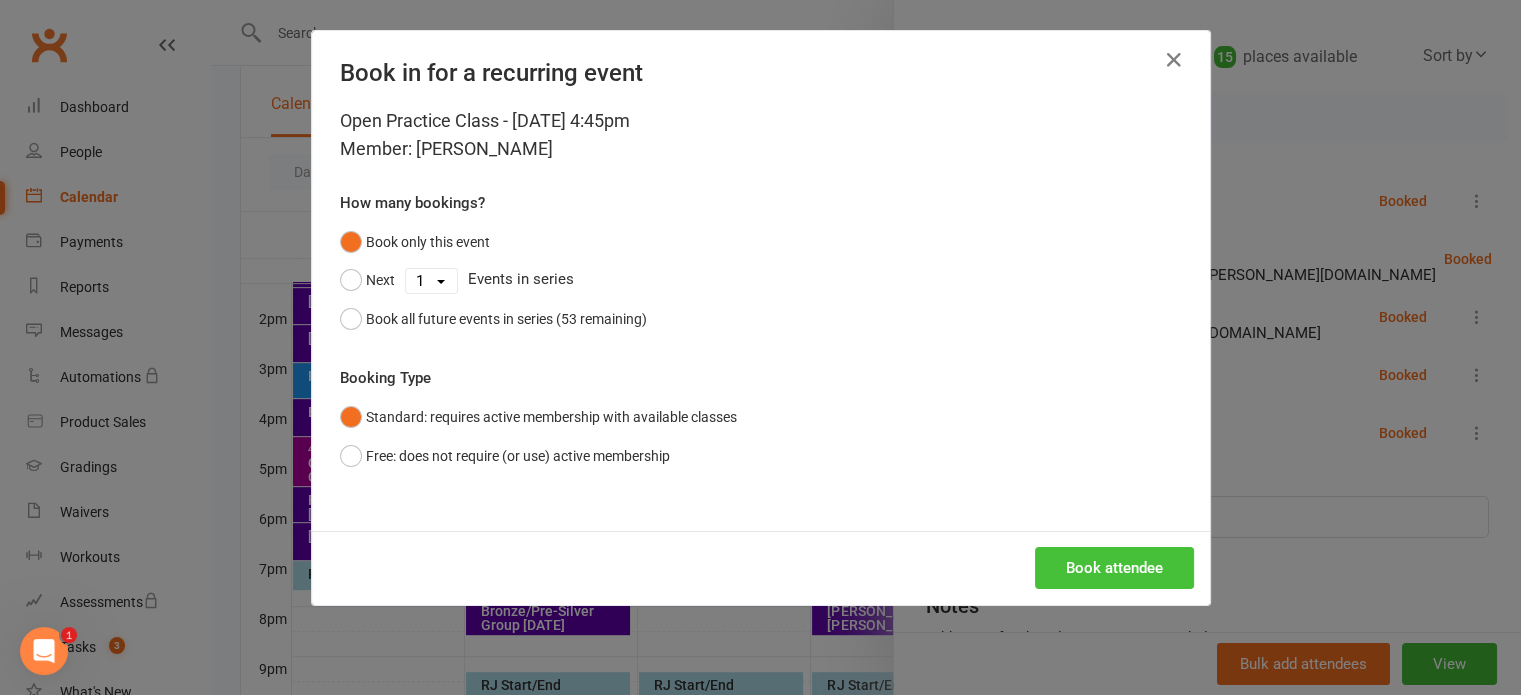 click on "Book attendee" at bounding box center (1114, 568) 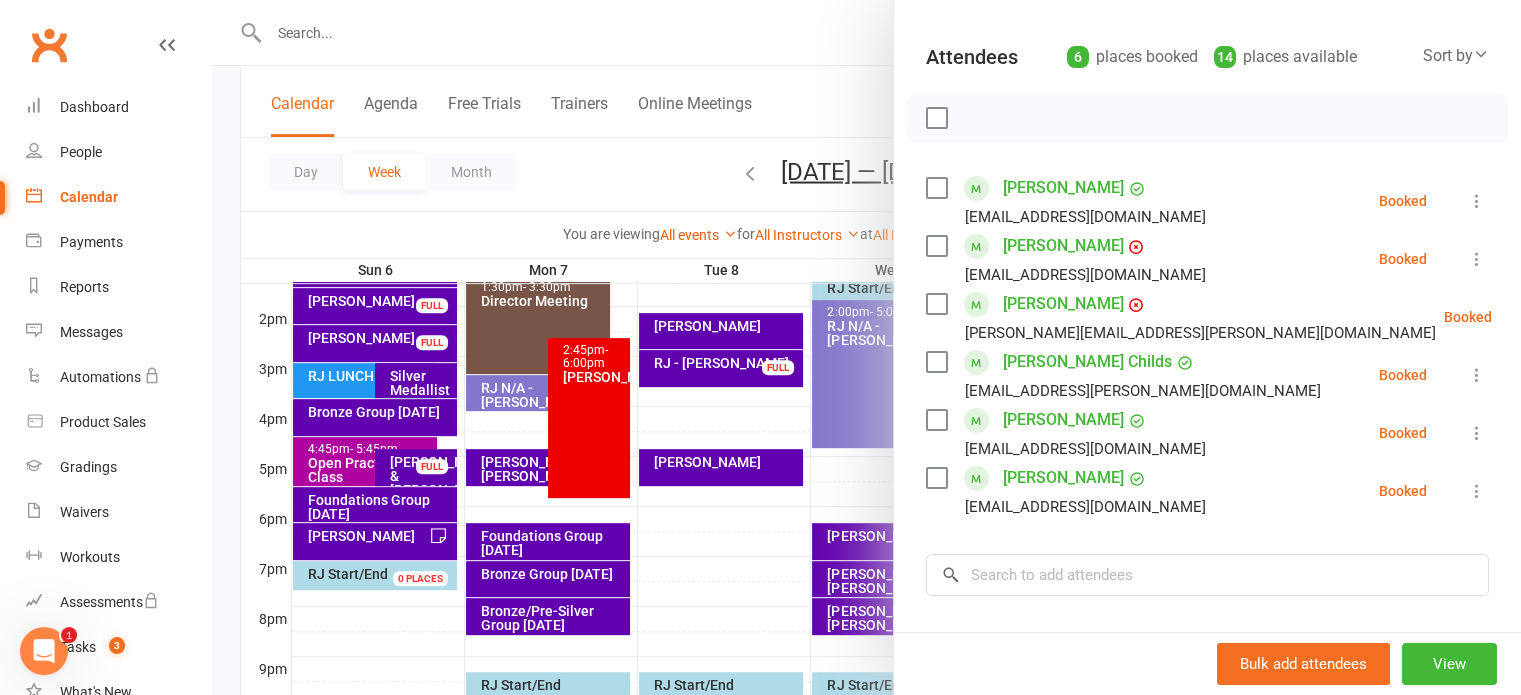 click at bounding box center [936, 118] 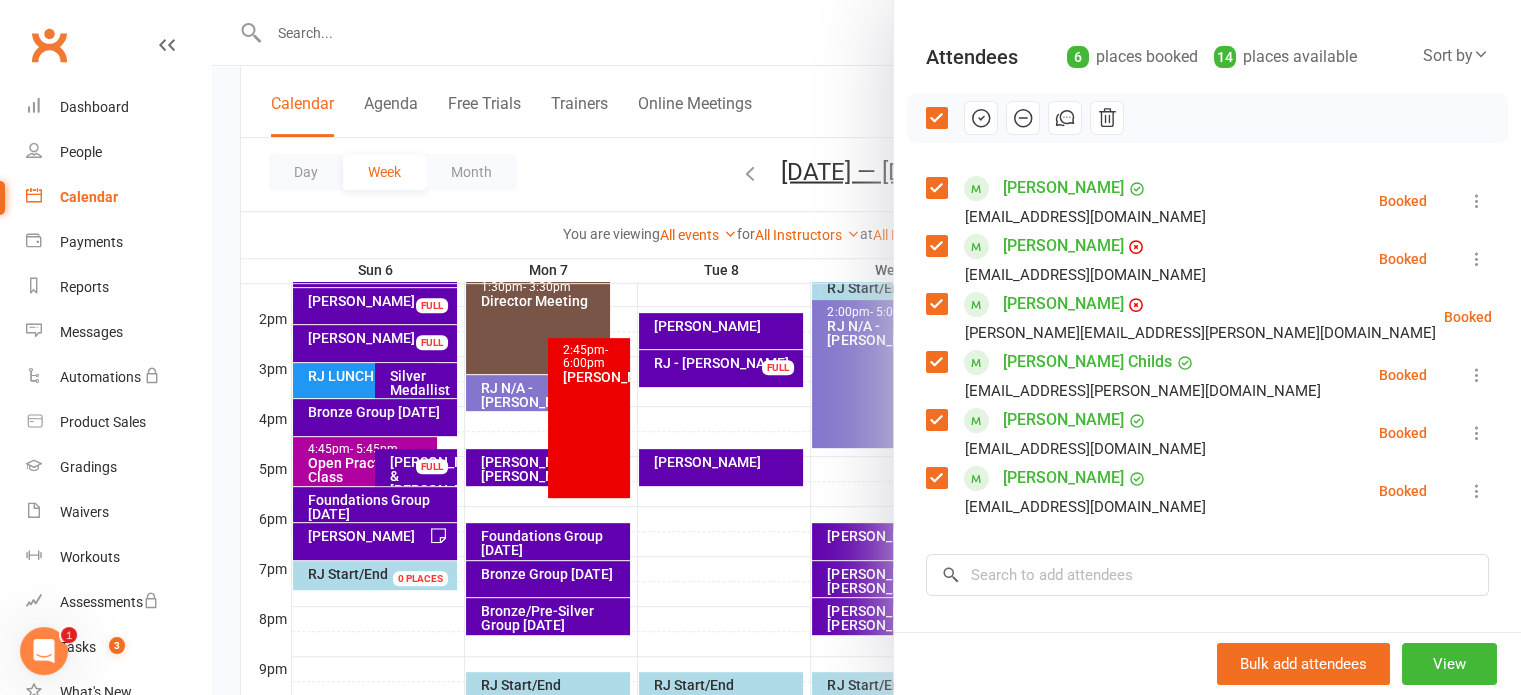 click 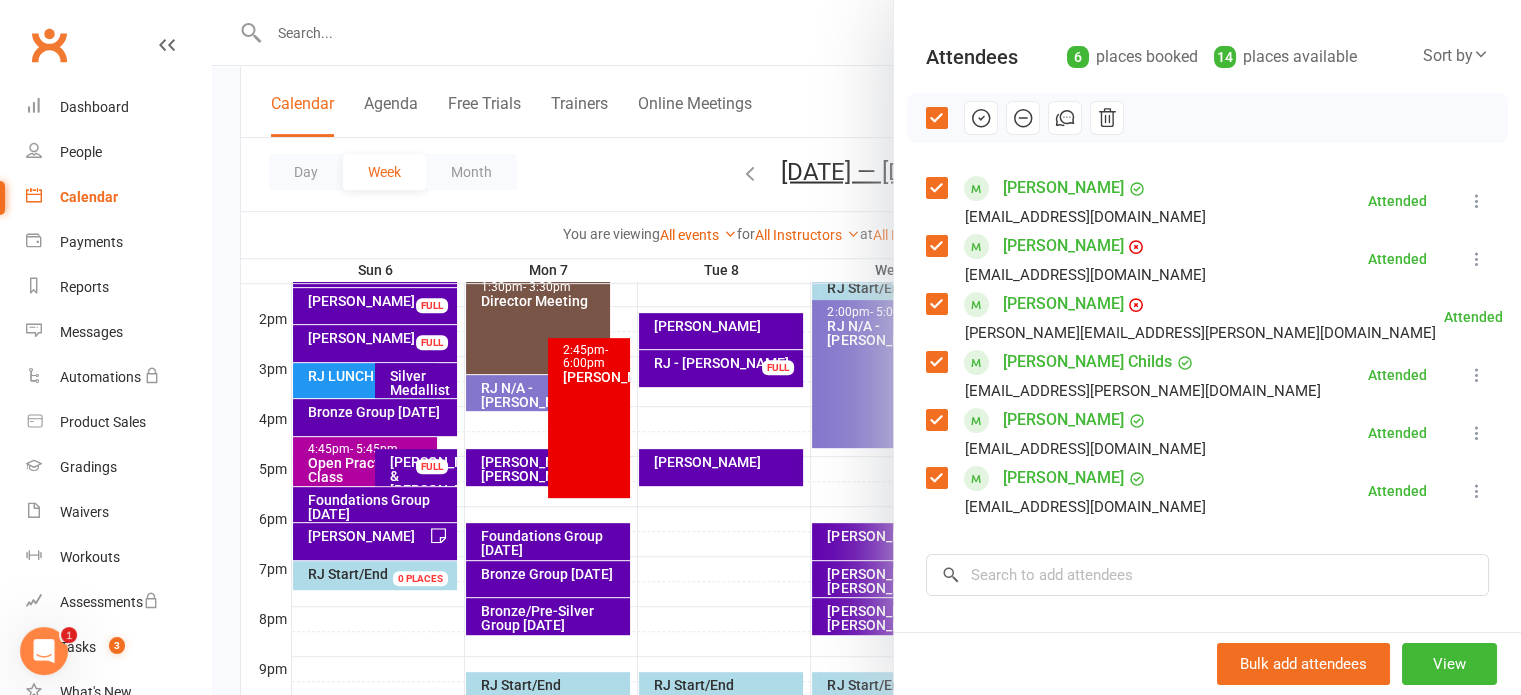 click at bounding box center [1207, 118] 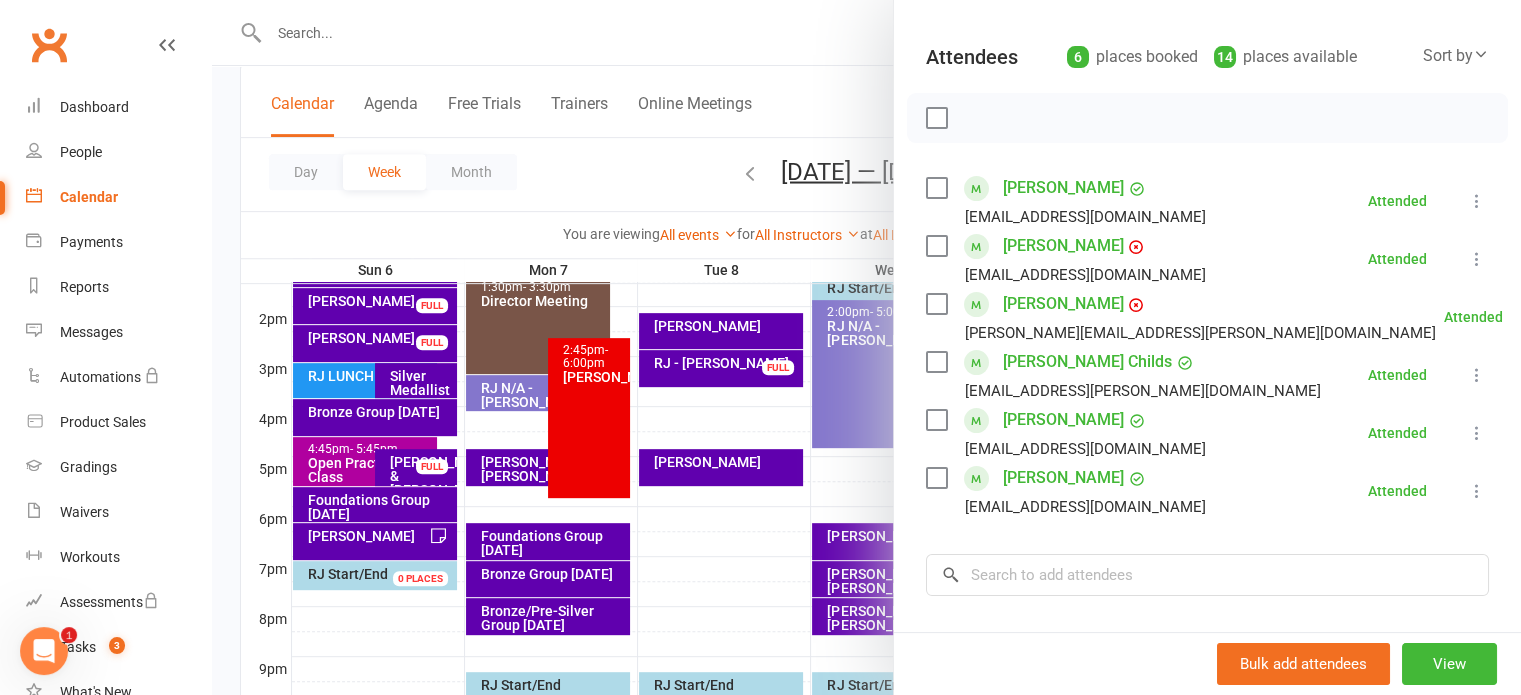 click at bounding box center (866, 347) 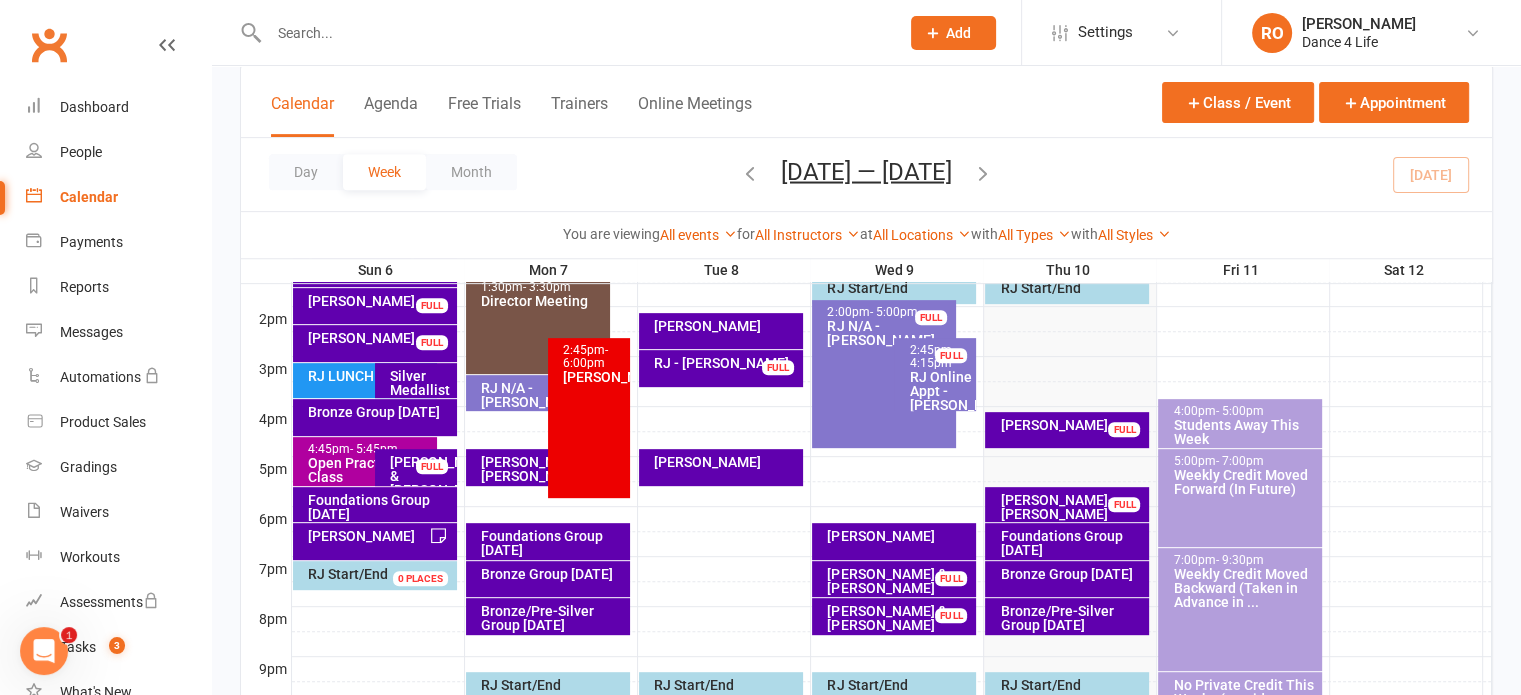 click on "4:45pm  - 5:45pm" at bounding box center (370, 449) 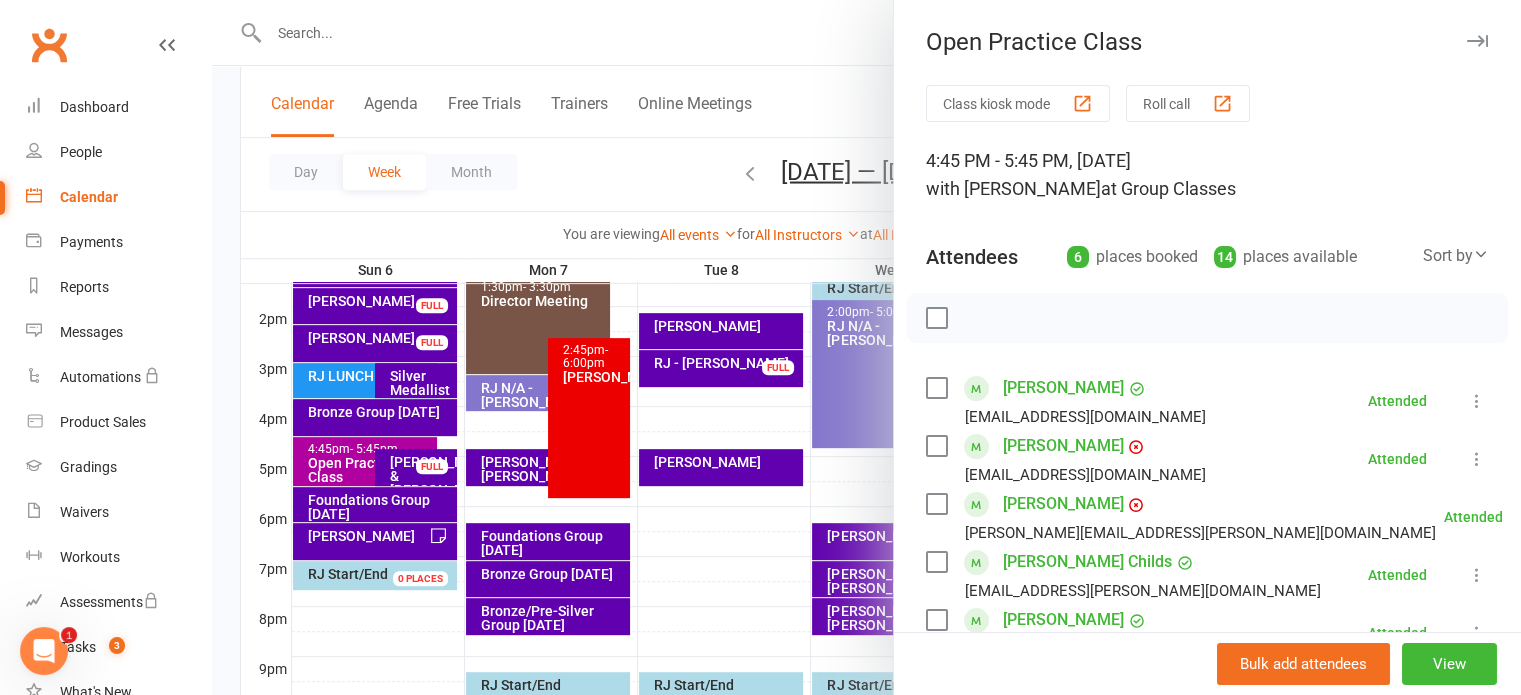 click at bounding box center (866, 347) 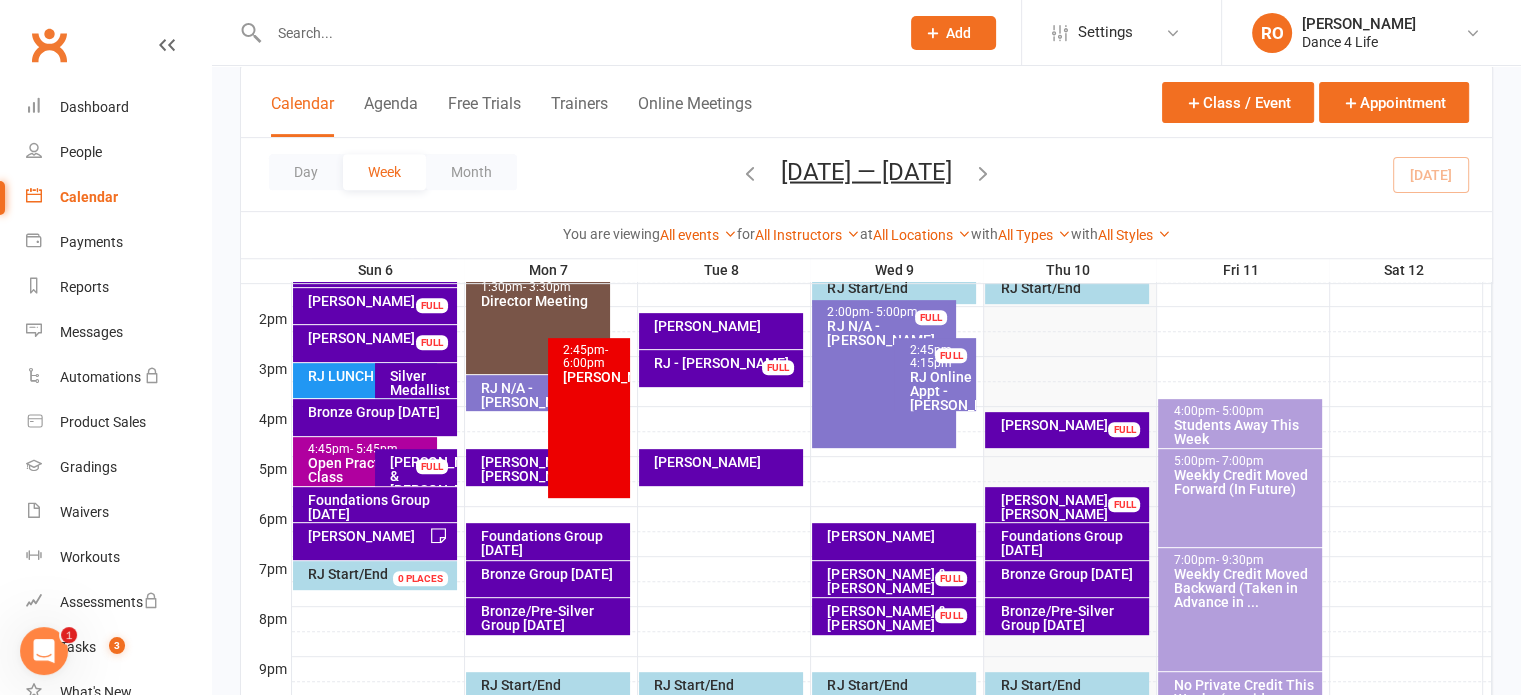 click on "Bronze Group [DATE]" at bounding box center (380, 412) 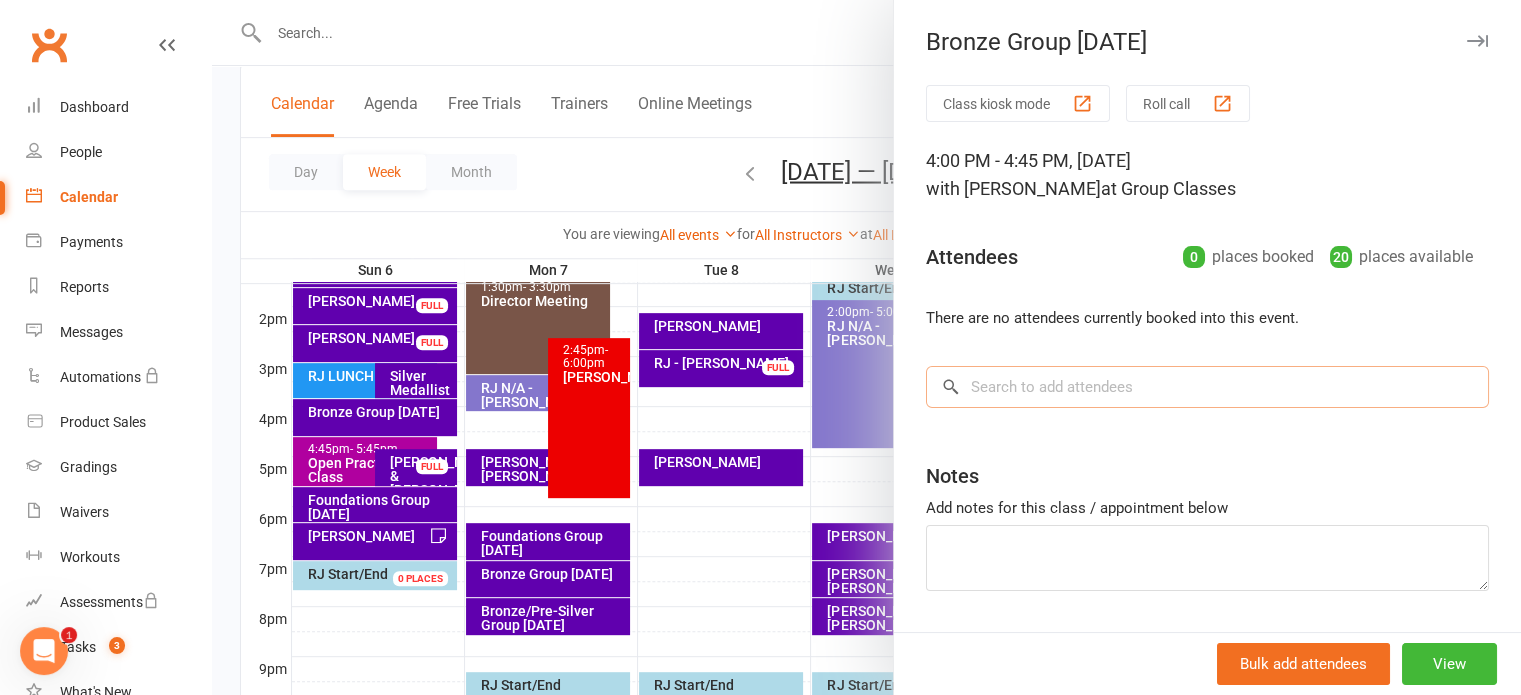 click at bounding box center [1207, 387] 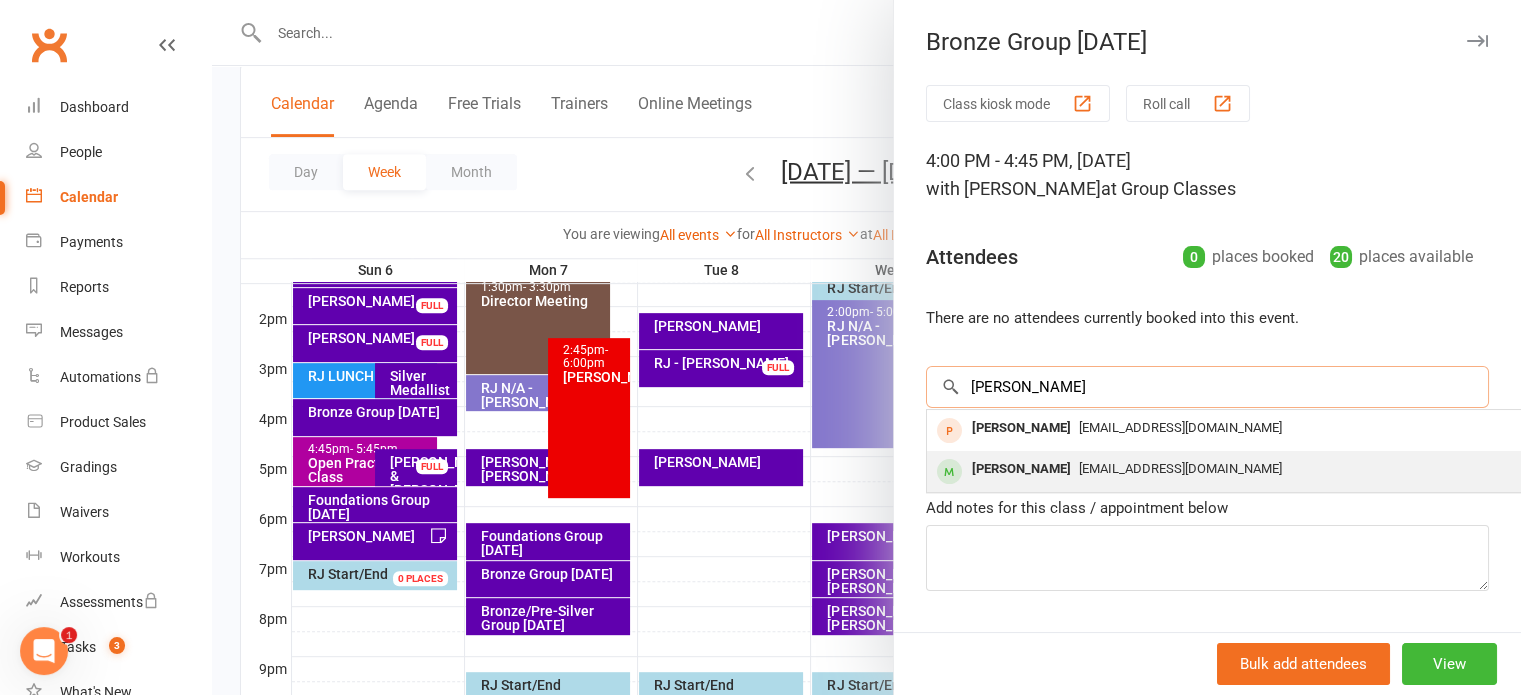 type on "anthony" 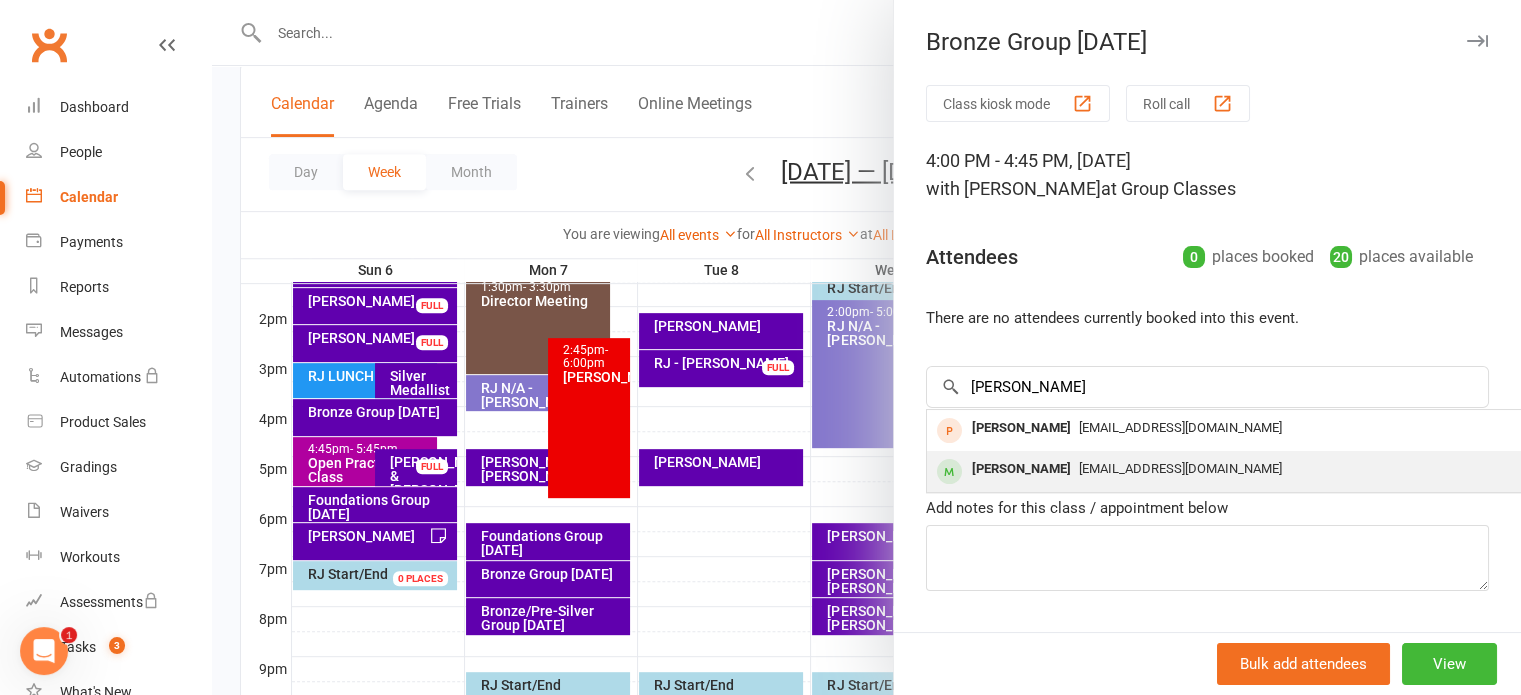 click on "Anthony Bereznicki" at bounding box center (1021, 469) 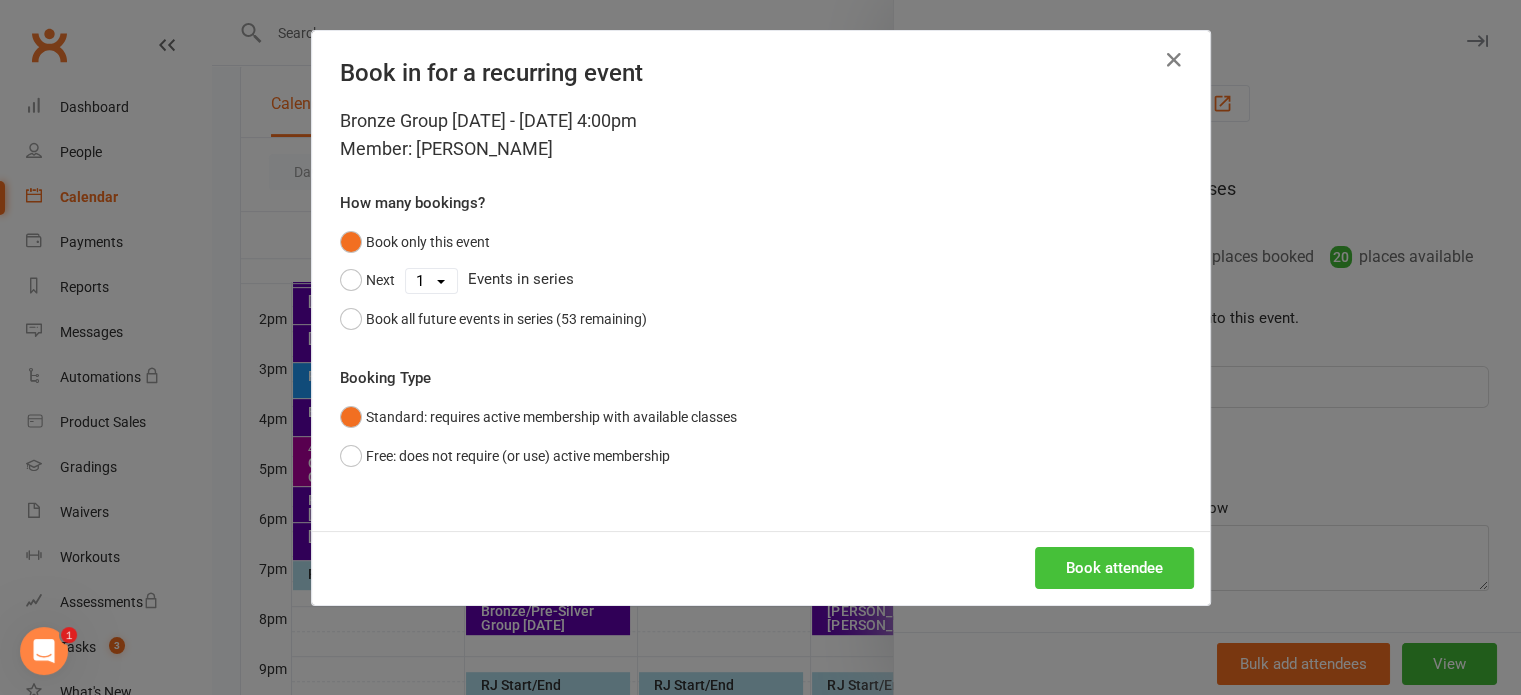 click on "Book attendee" at bounding box center [1114, 568] 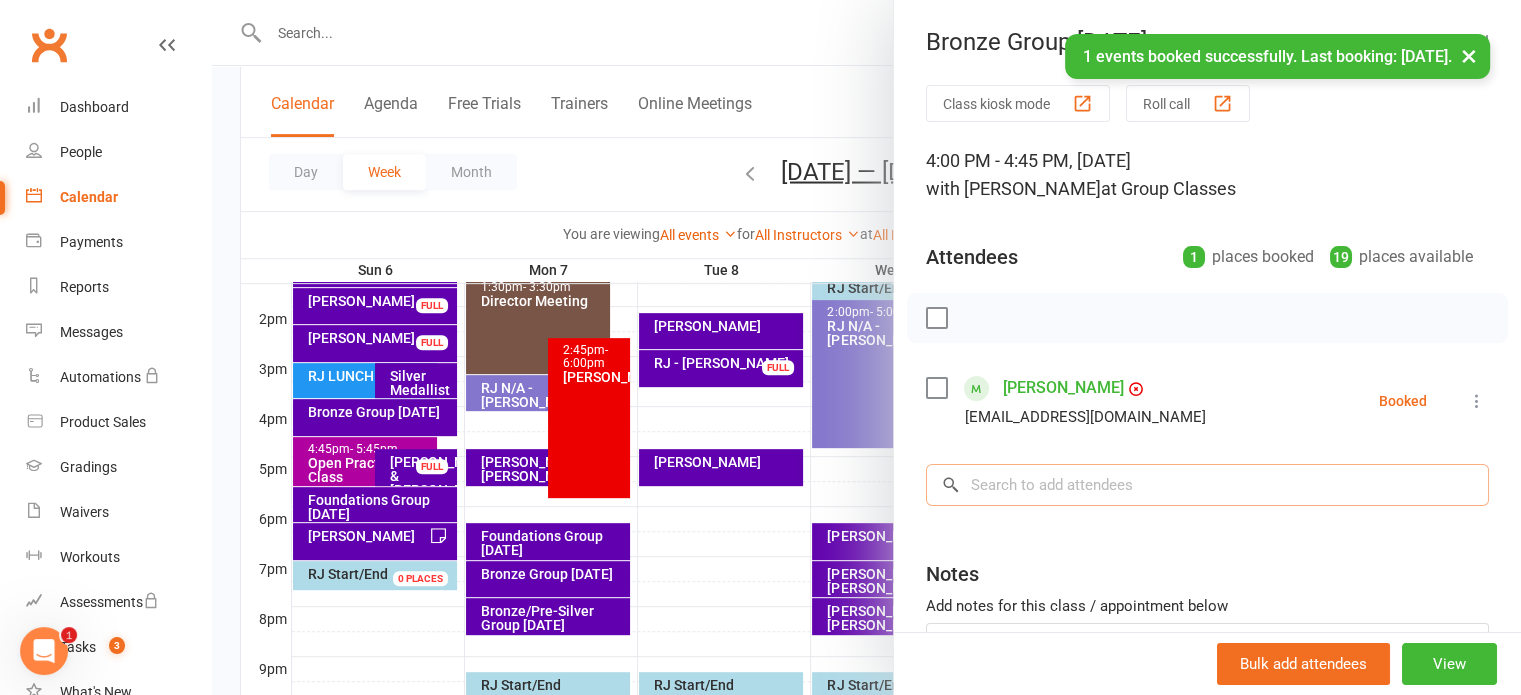 click at bounding box center [1207, 485] 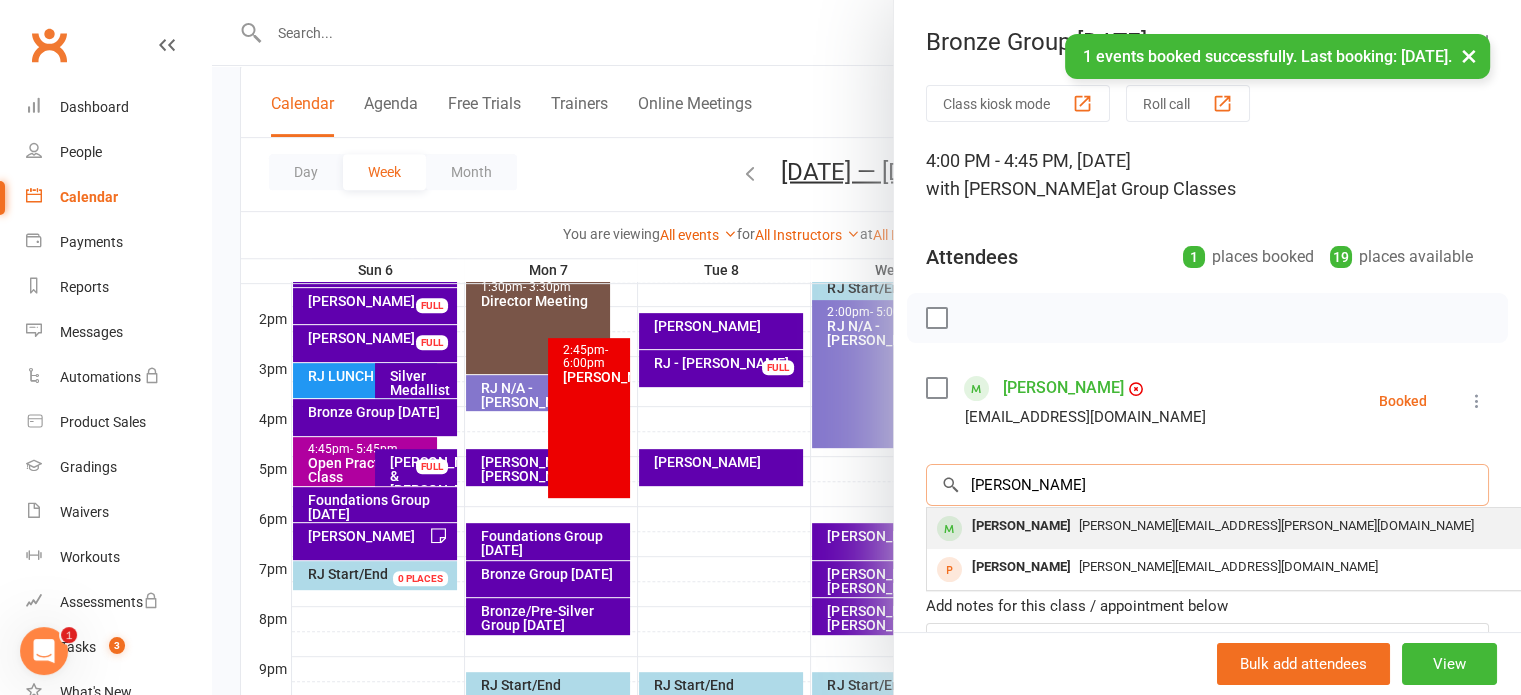 type on "dina" 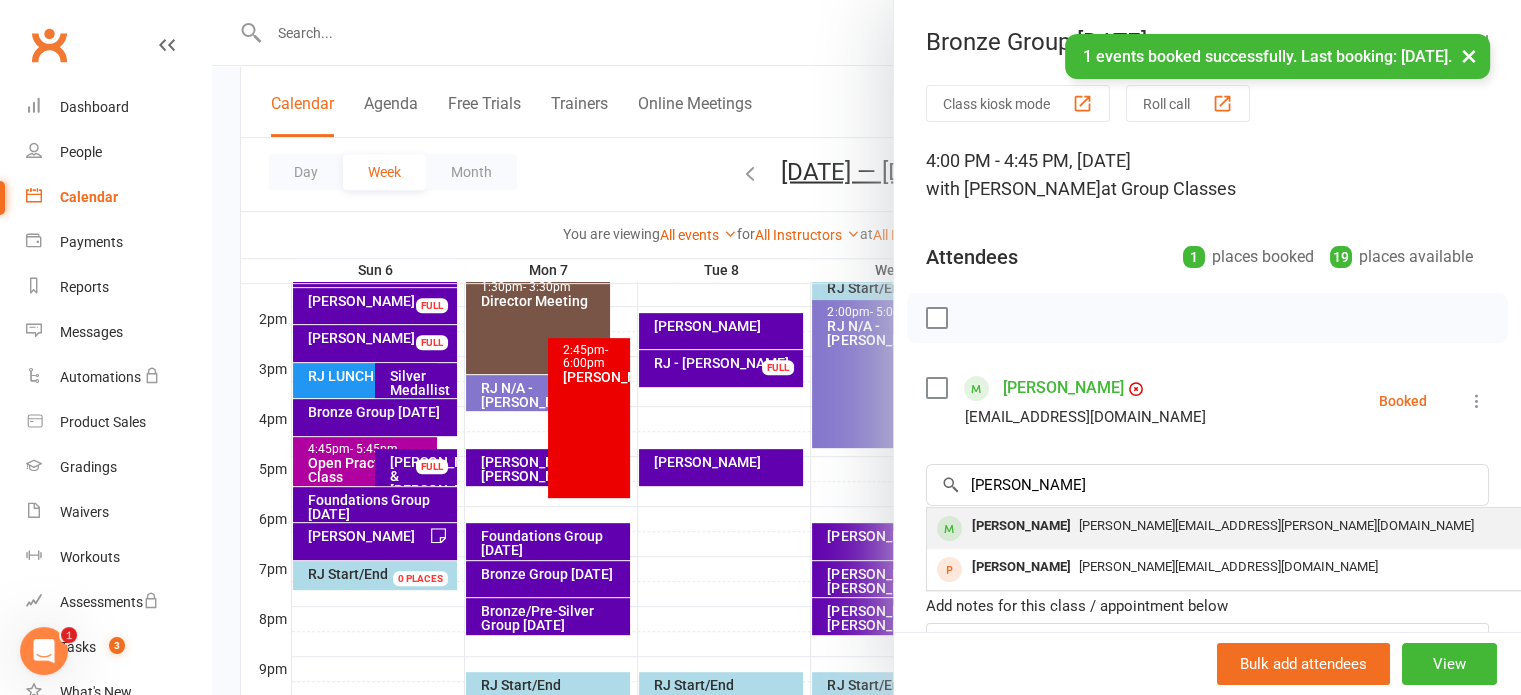 click on "dina.bereznicki@bigpond.com" at bounding box center [1276, 525] 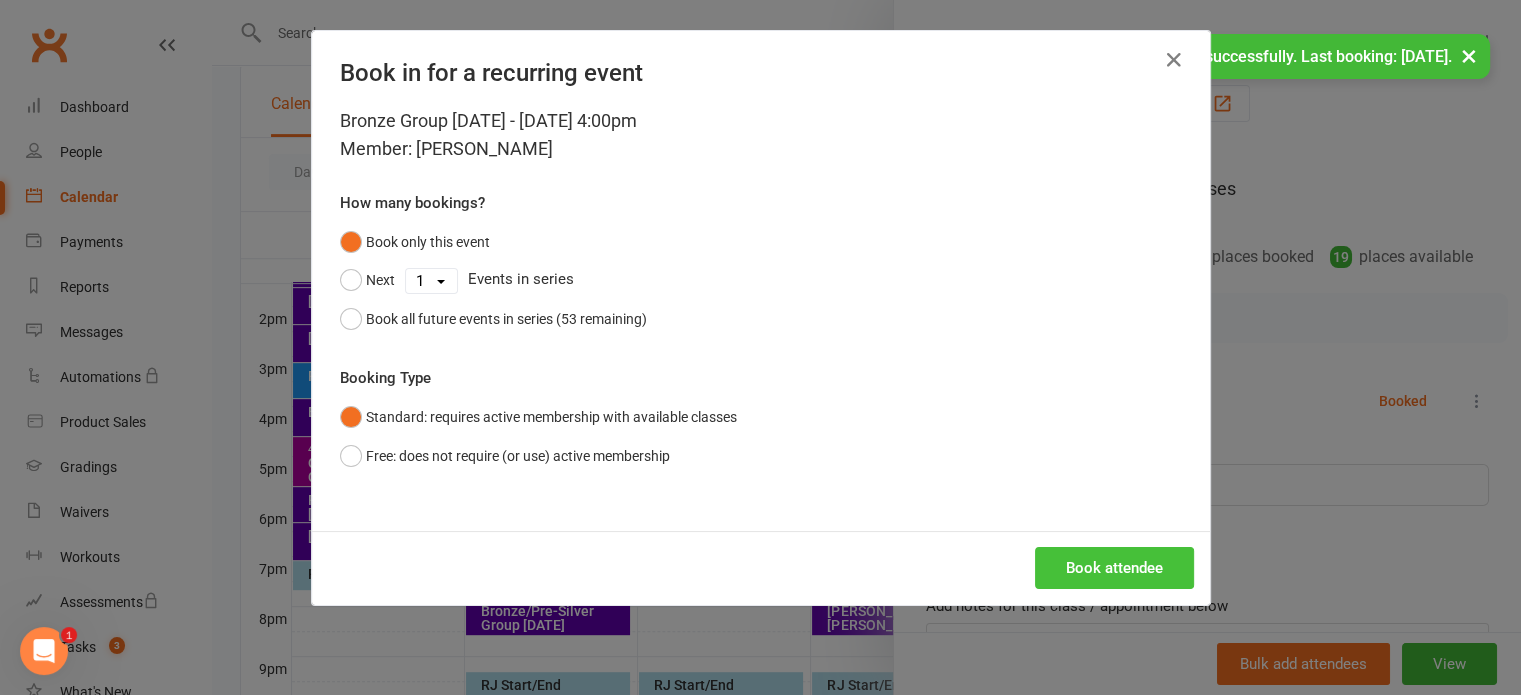 click on "Book attendee" at bounding box center [1114, 568] 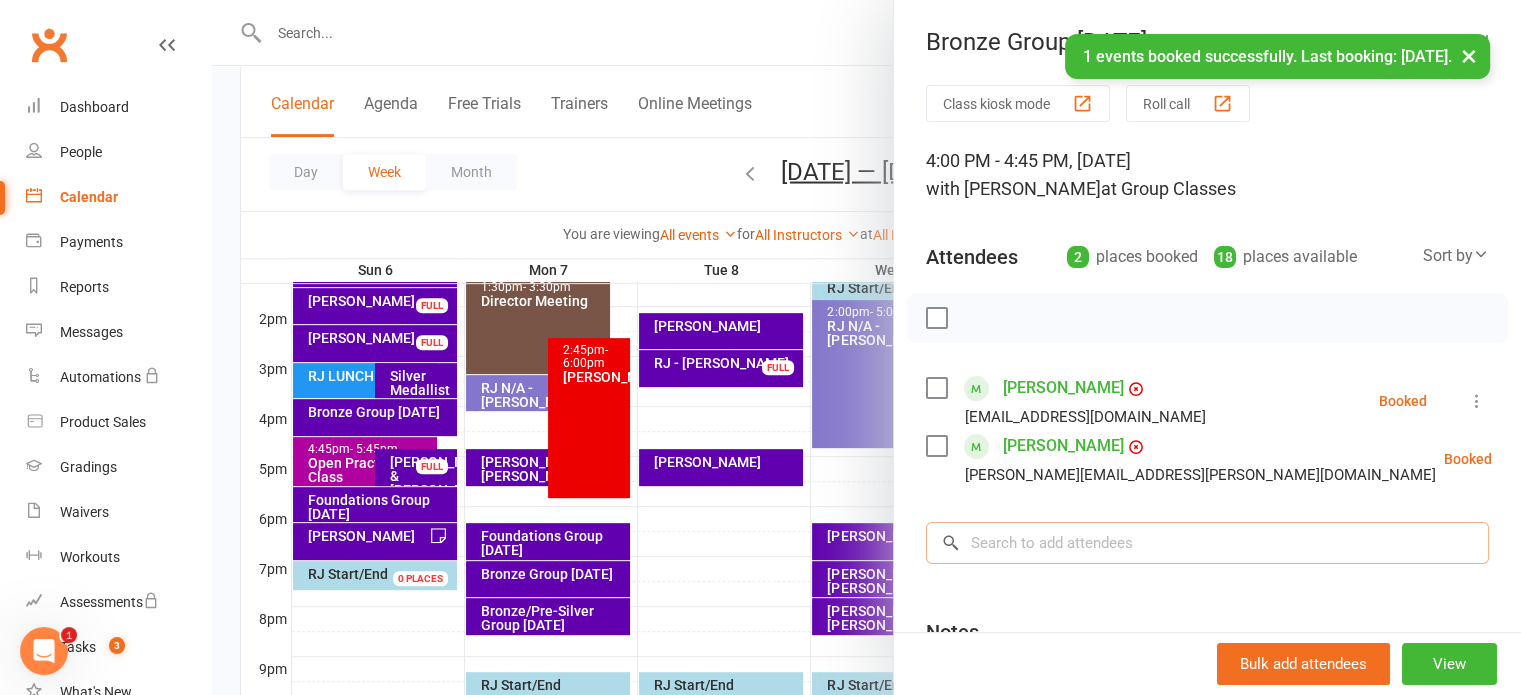 click at bounding box center [1207, 543] 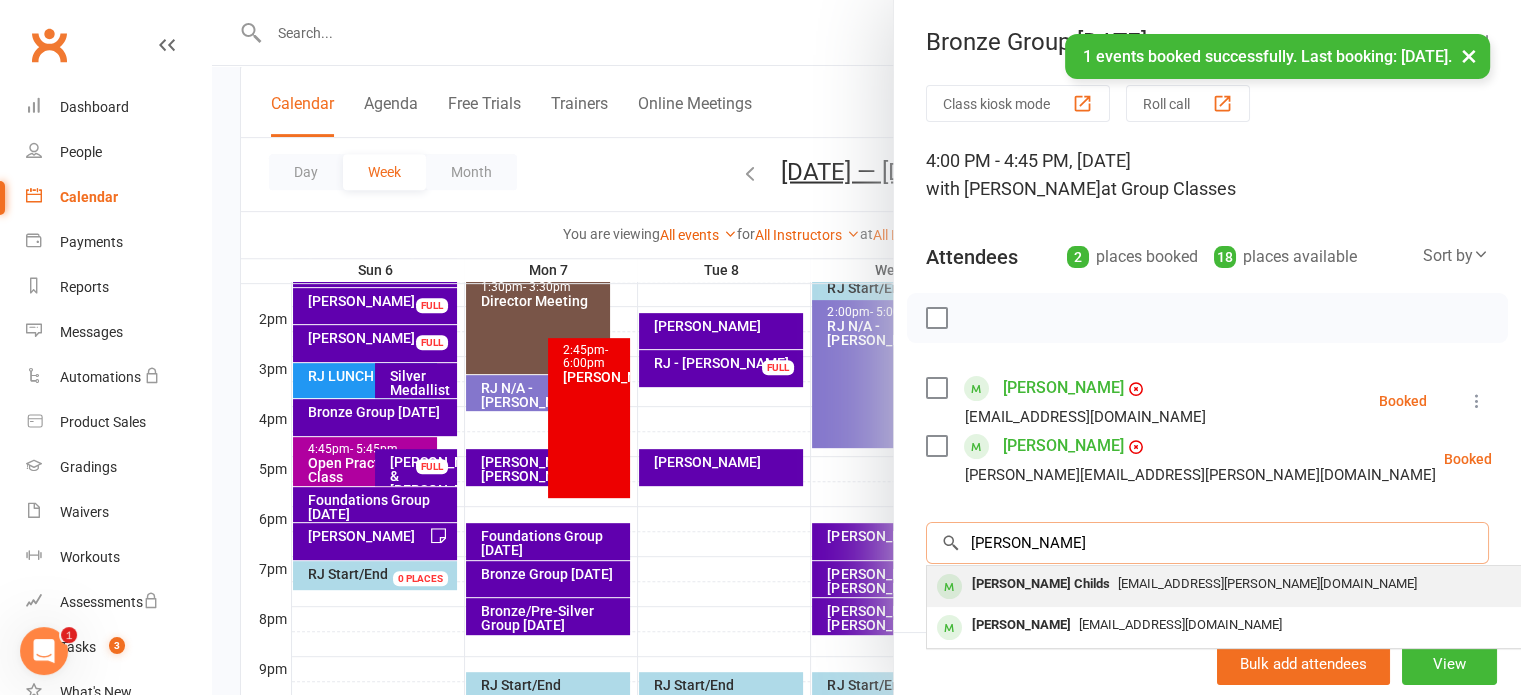 type on "craig" 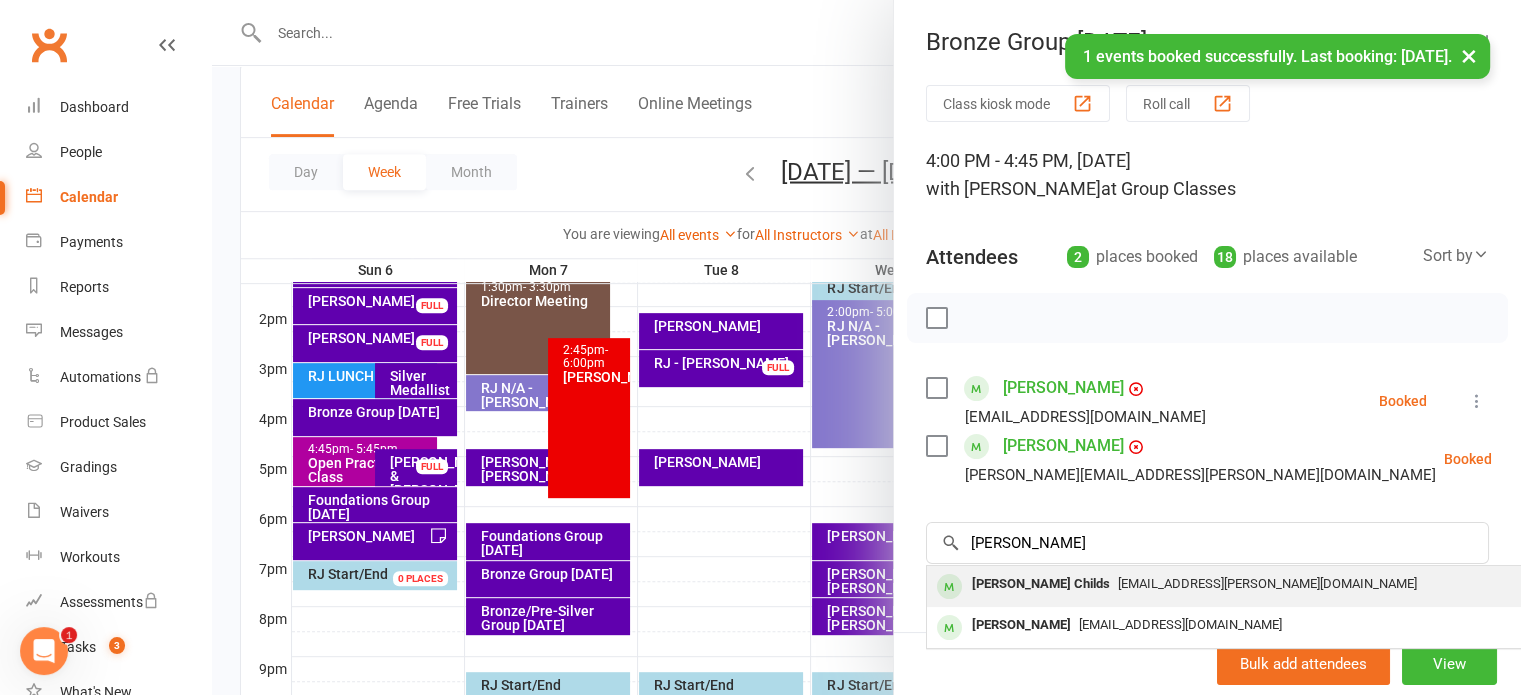 click on "childs.craig@gmail.com" at bounding box center (1267, 583) 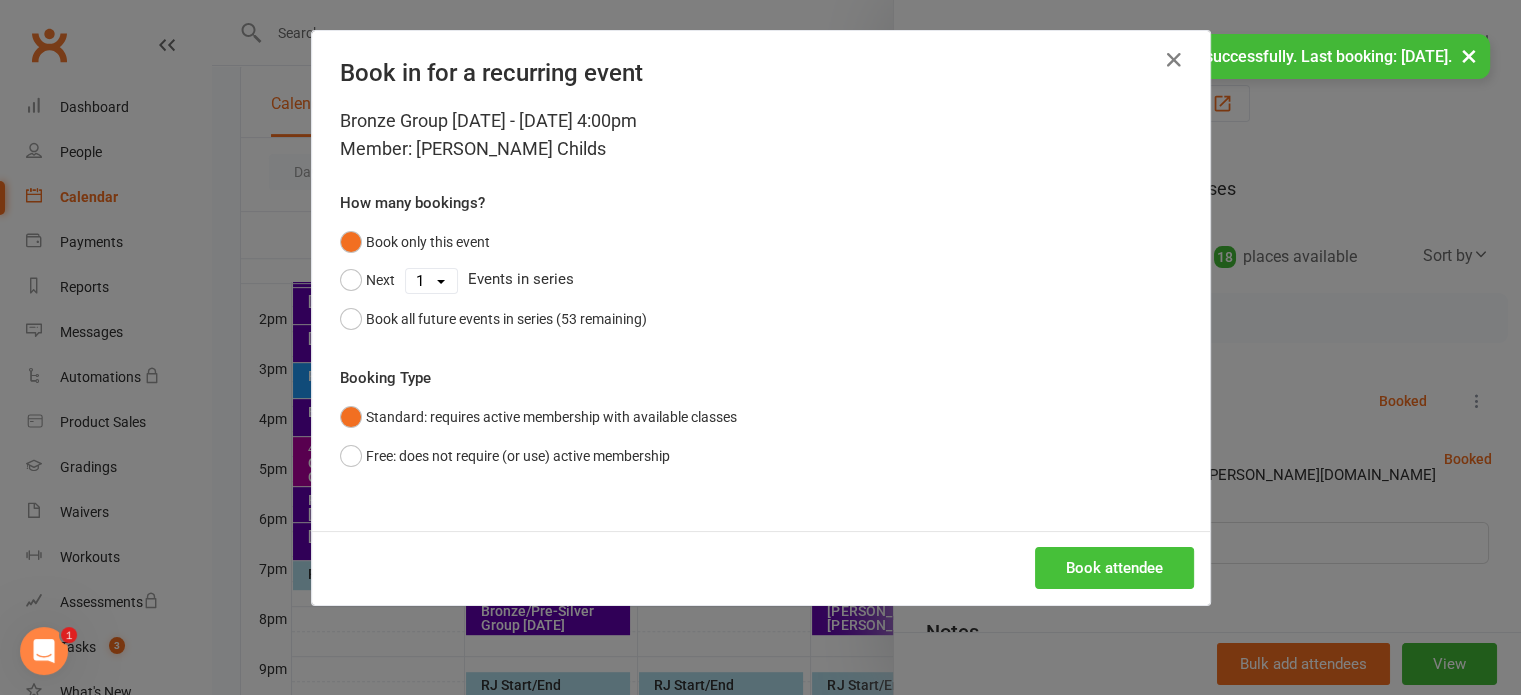 click on "Book attendee" at bounding box center (1114, 568) 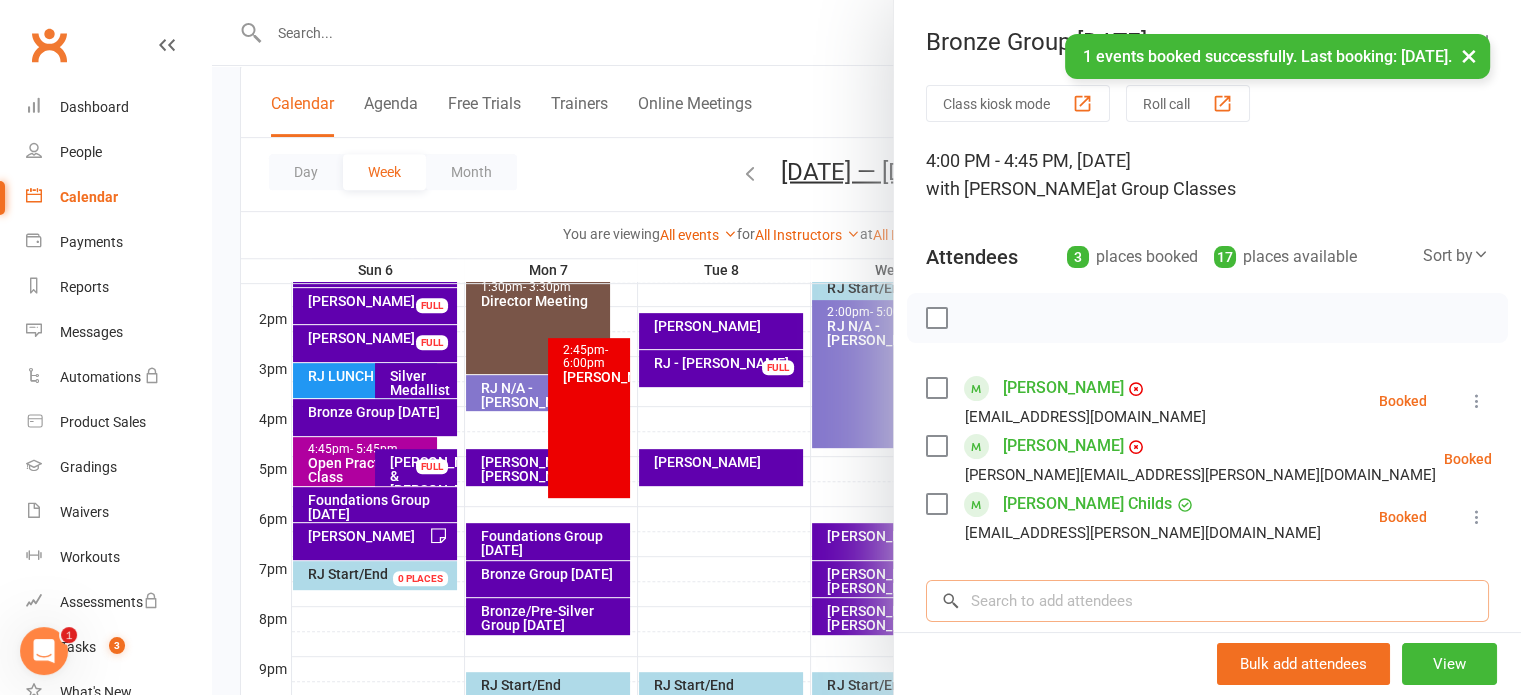 click at bounding box center (1207, 601) 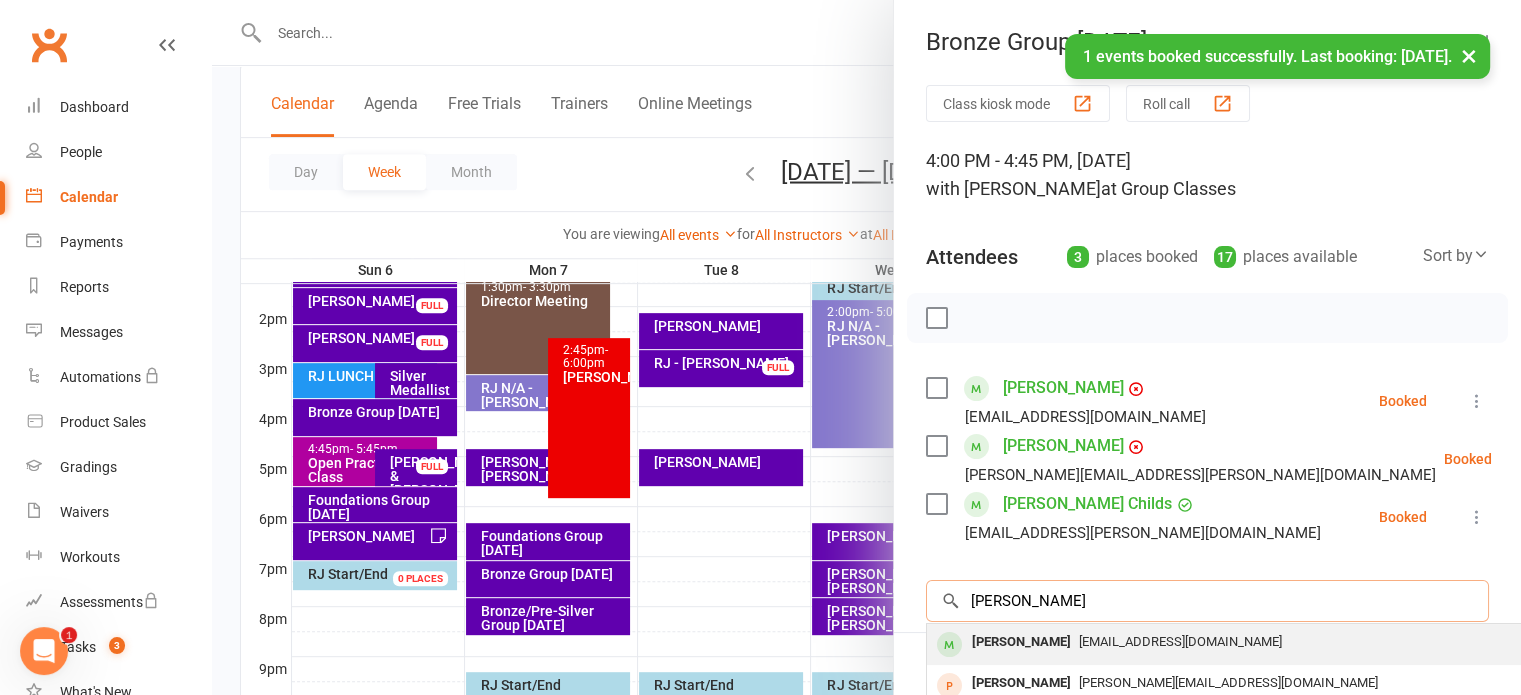 type on "dianne" 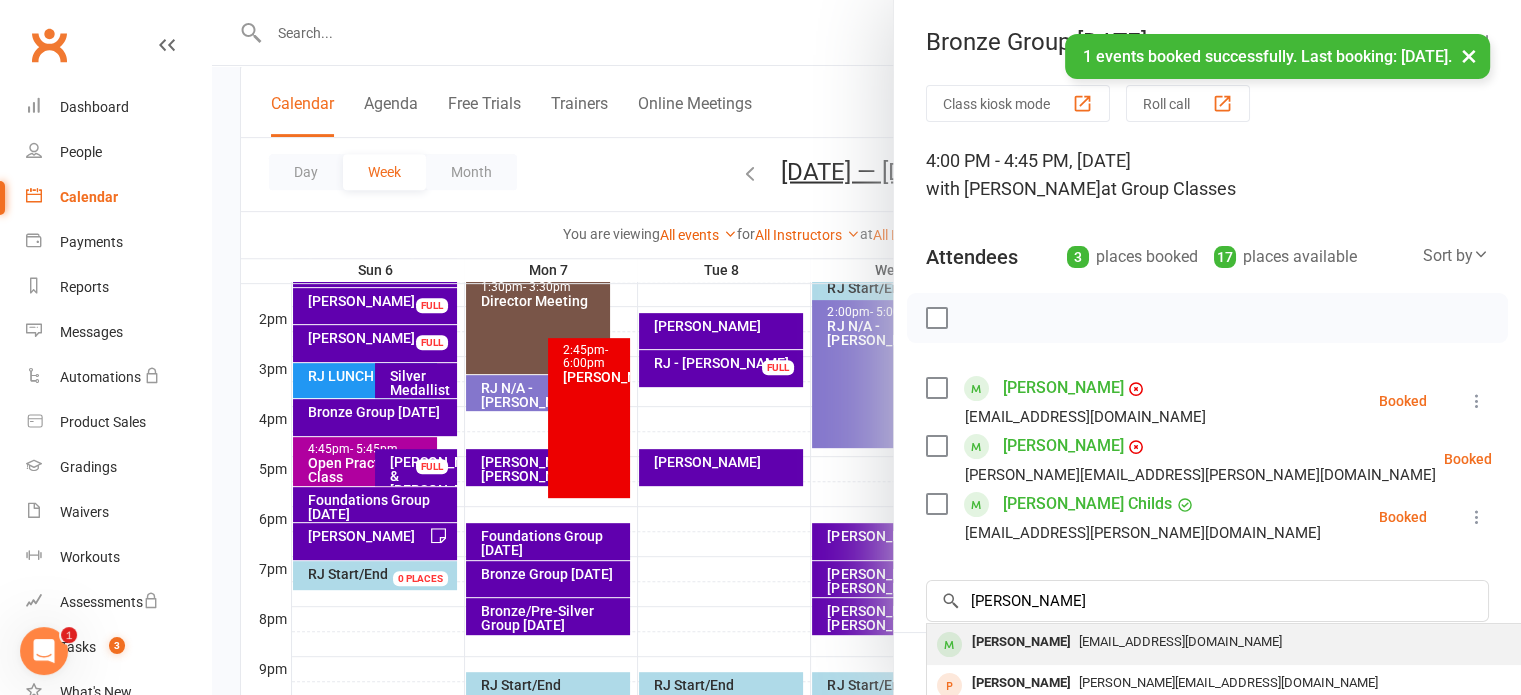 click on "diannezchilds@gmail.com" at bounding box center (1180, 641) 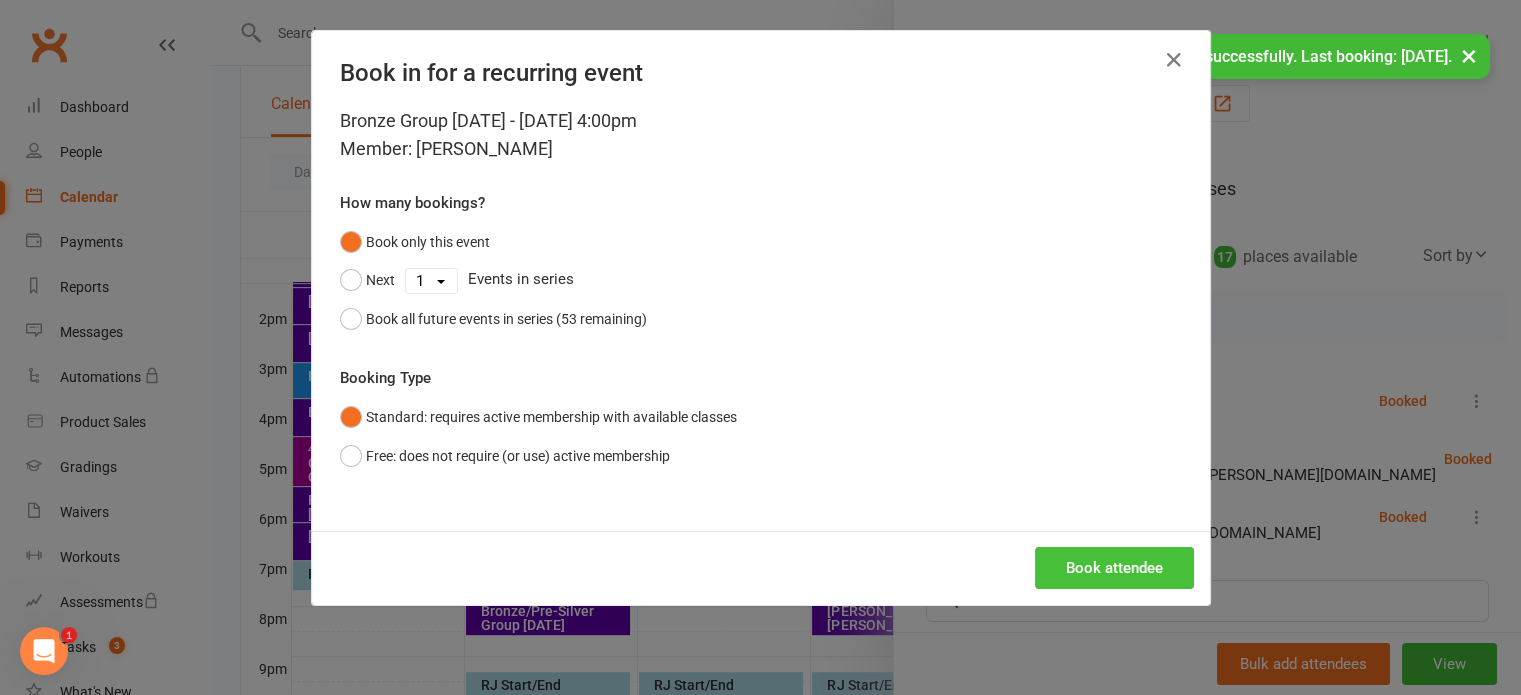 click on "Book attendee" at bounding box center (1114, 568) 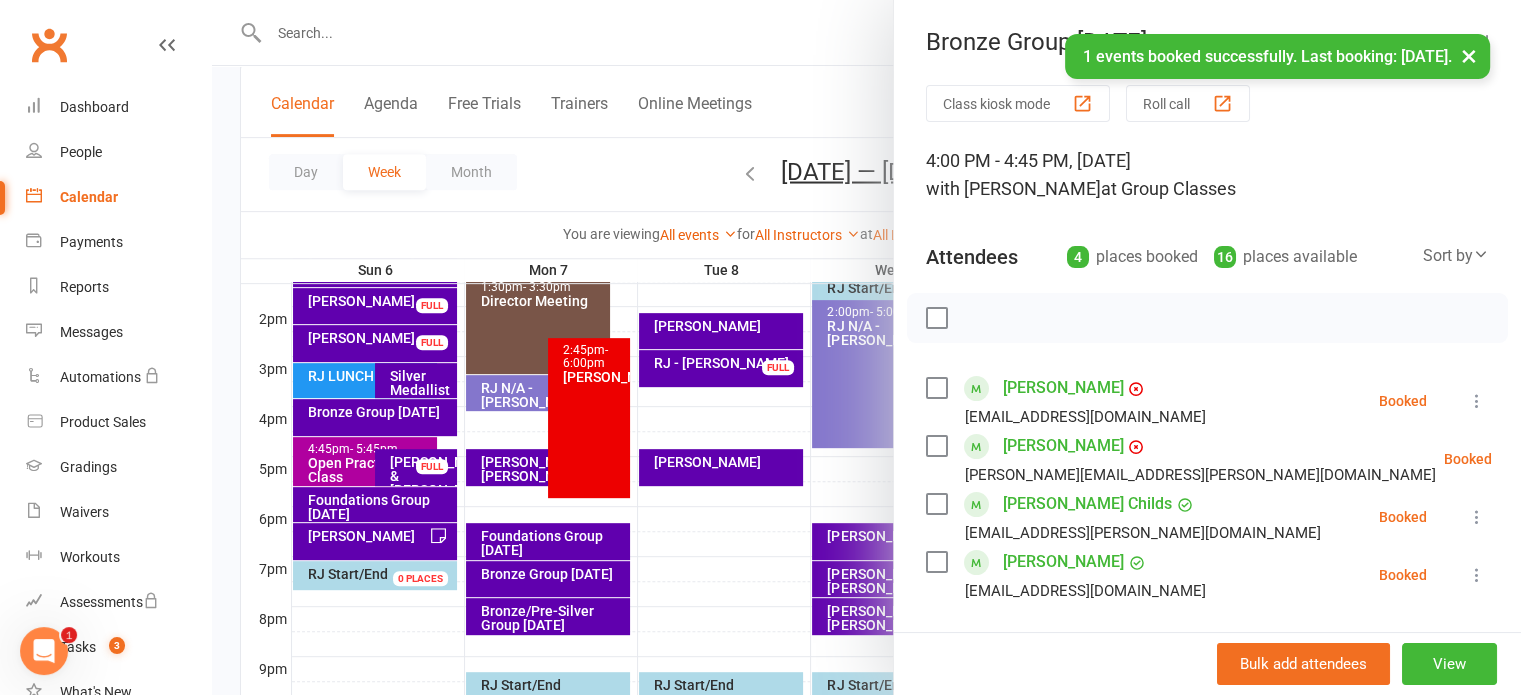 scroll, scrollTop: 300, scrollLeft: 0, axis: vertical 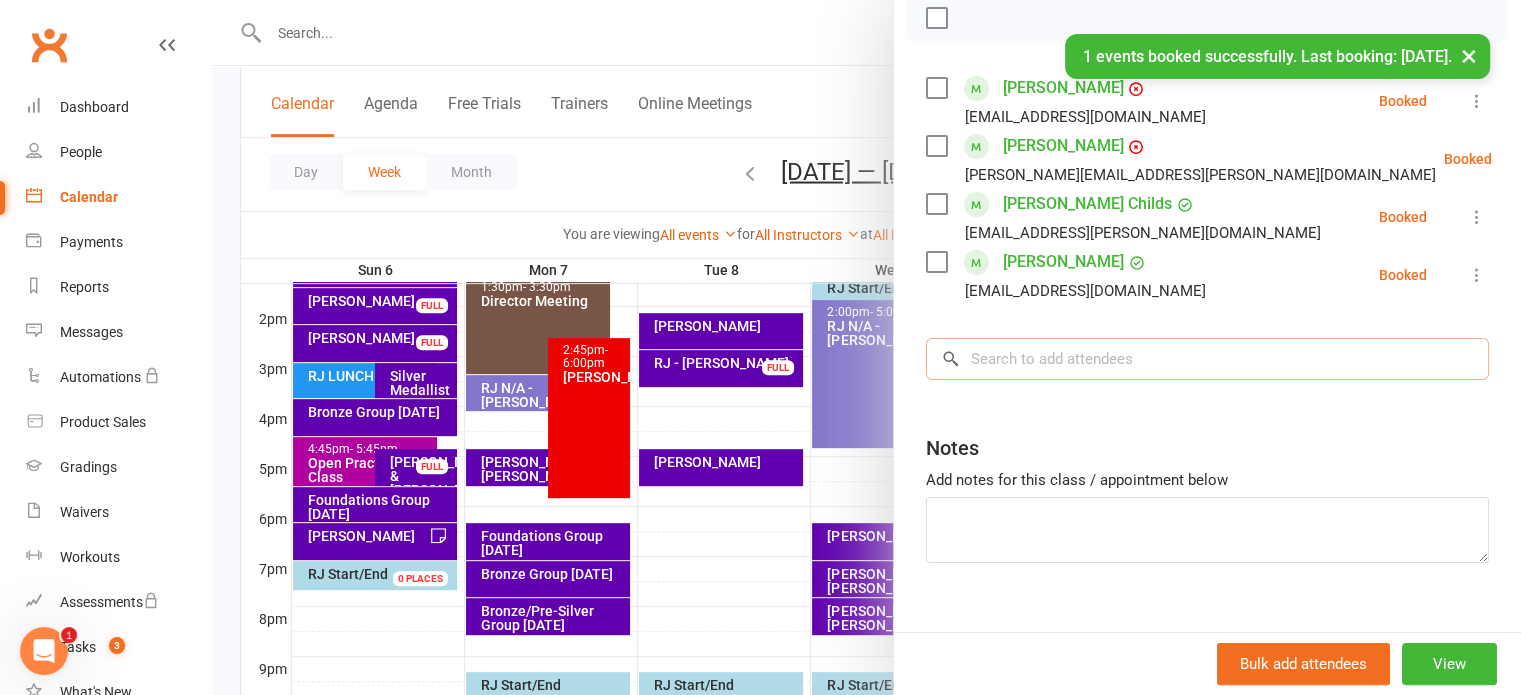 click at bounding box center (1207, 359) 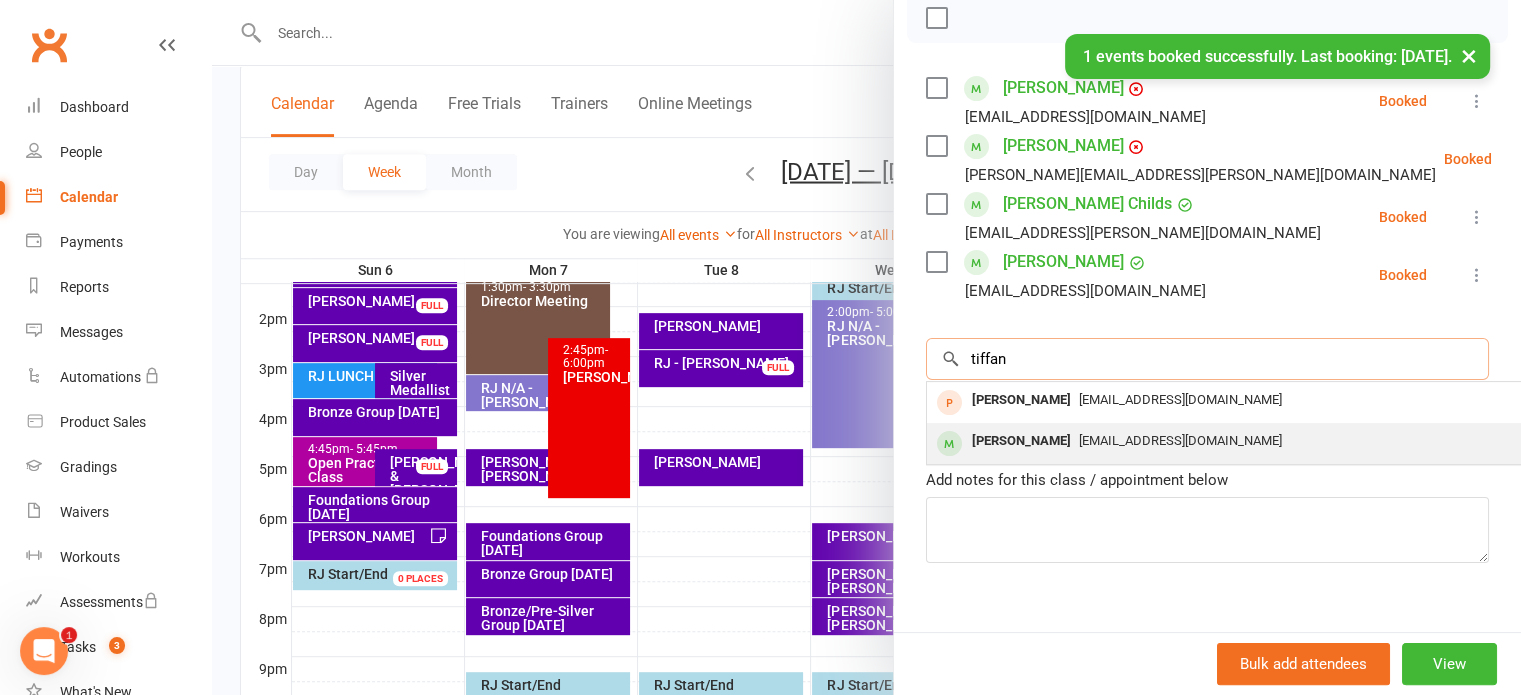 type on "tiffan" 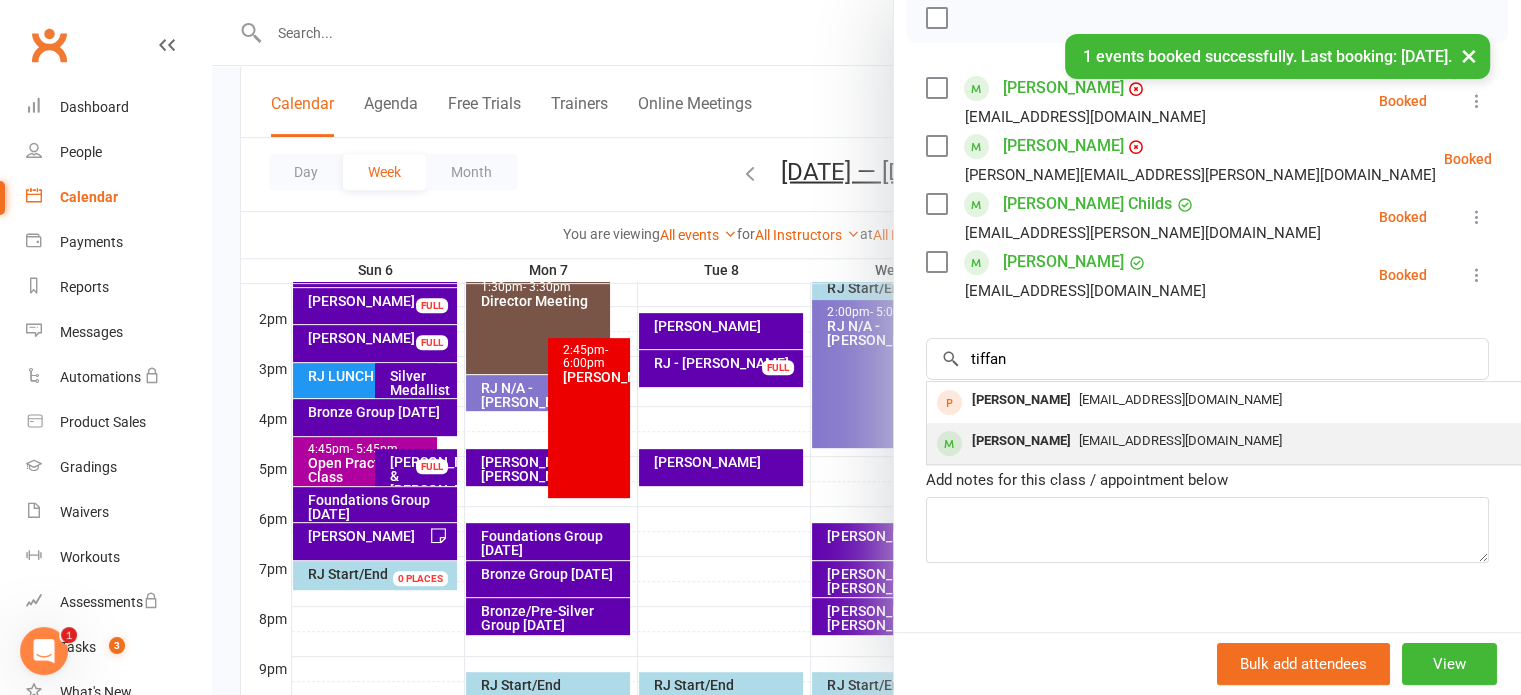 click on "Tiffany Barbarich" at bounding box center [1021, 441] 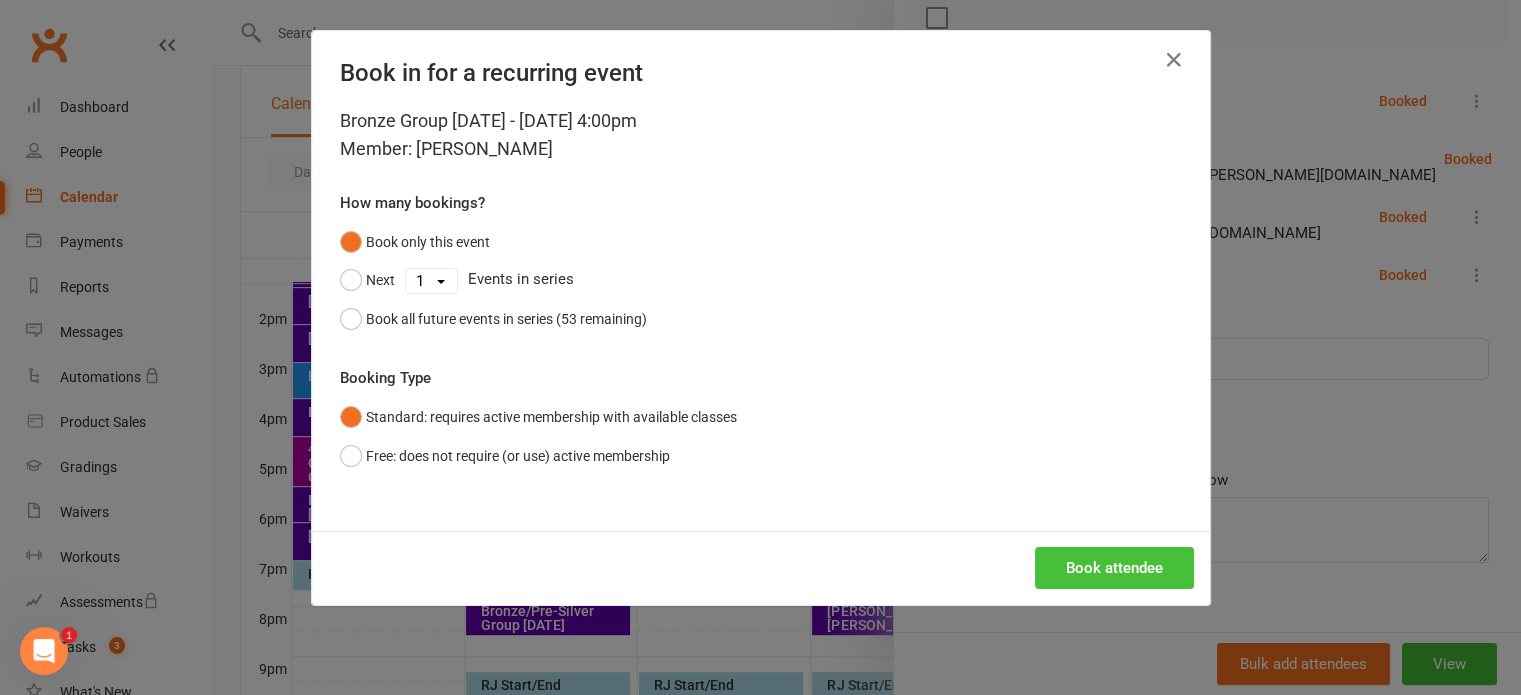 click on "Book attendee" at bounding box center (1114, 568) 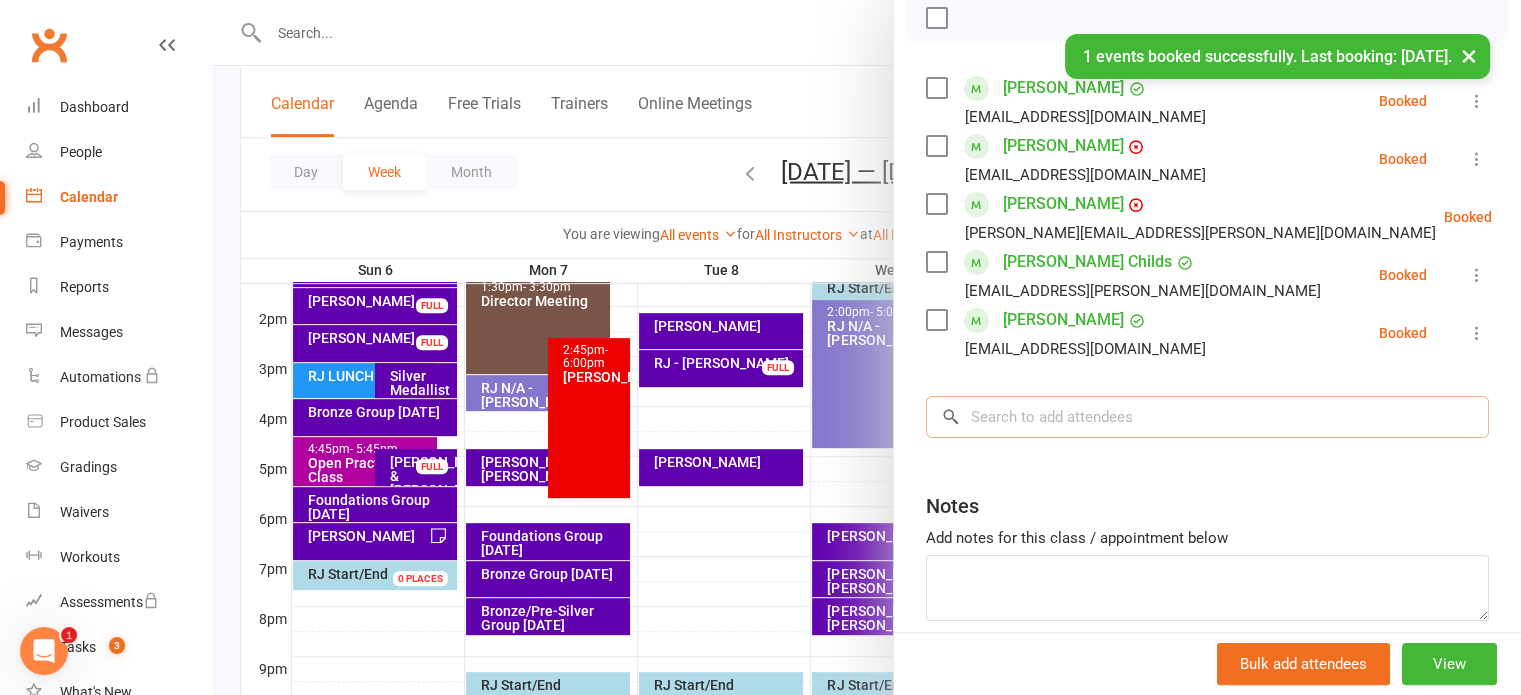 click at bounding box center [1207, 417] 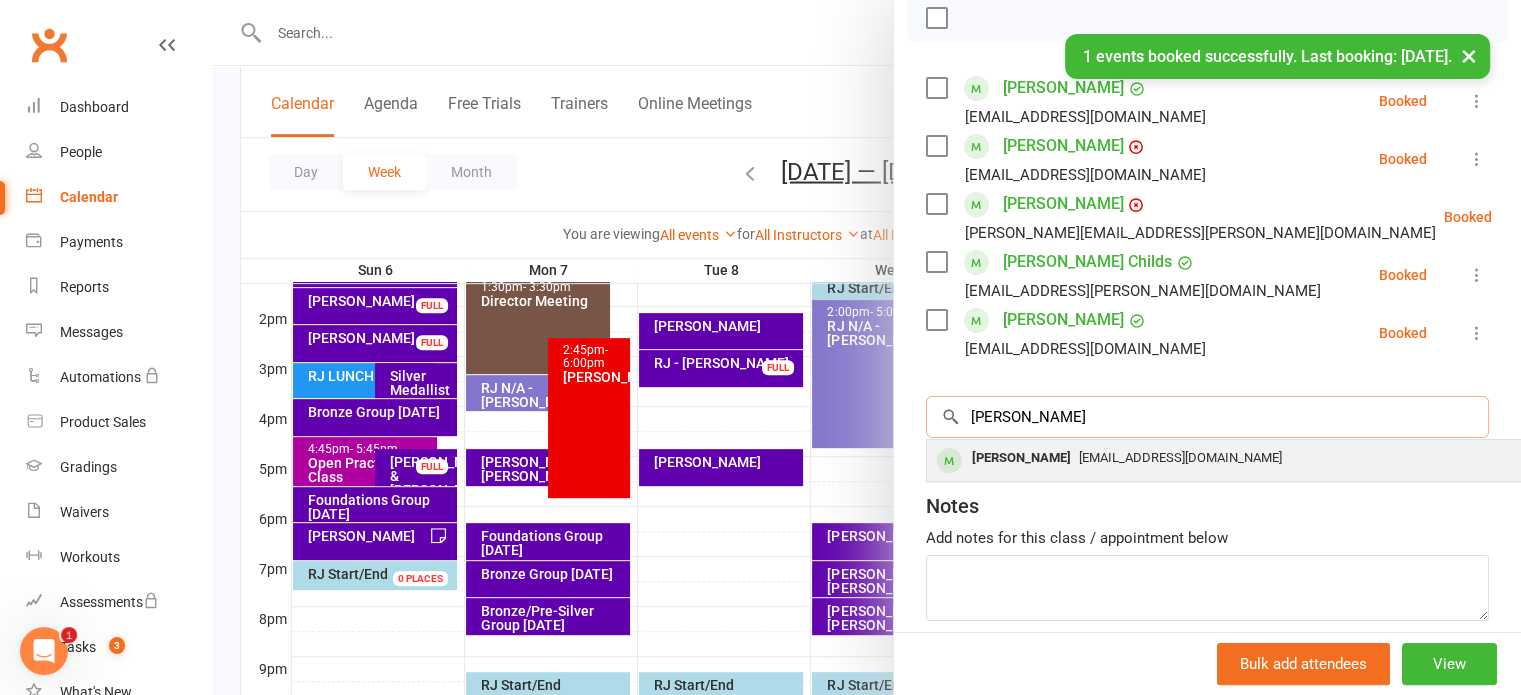 type on "maggie" 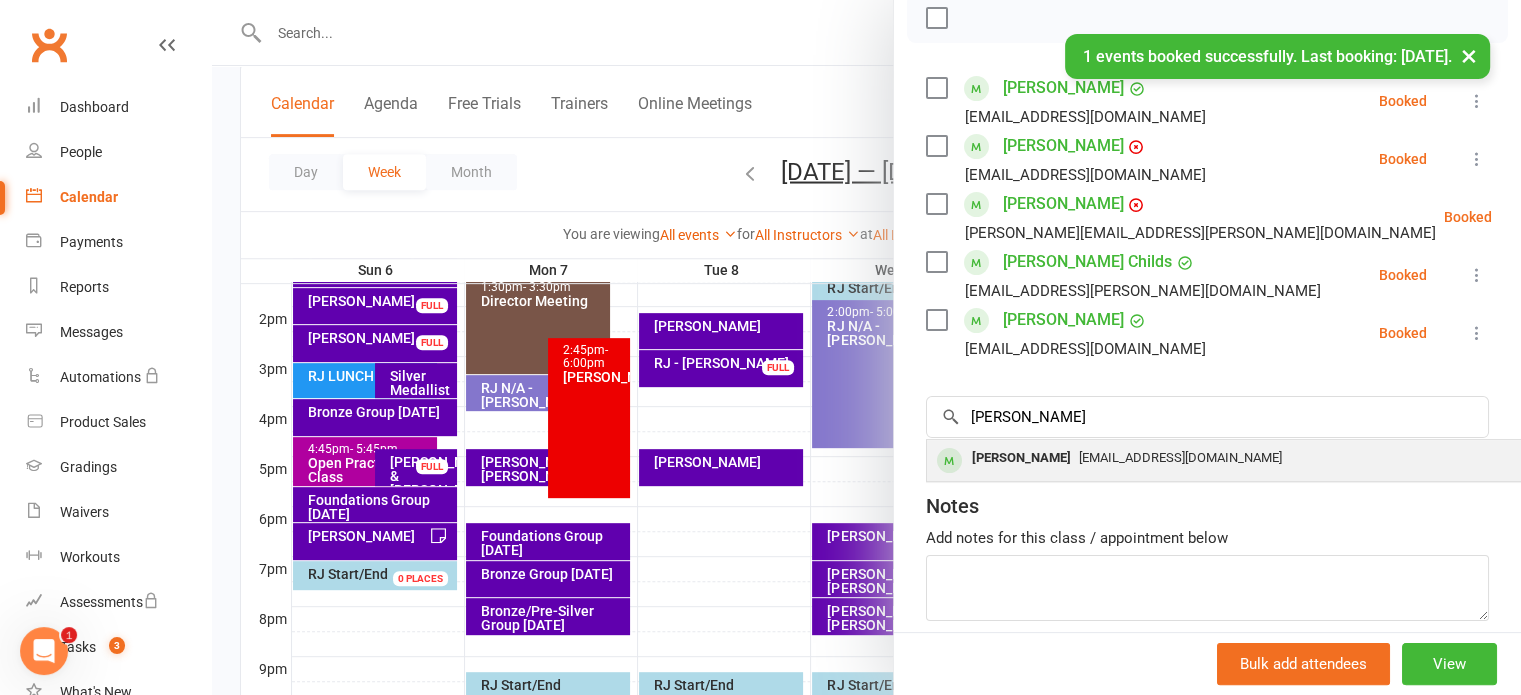 click on "maggiemeech@gmail.com" at bounding box center [1180, 457] 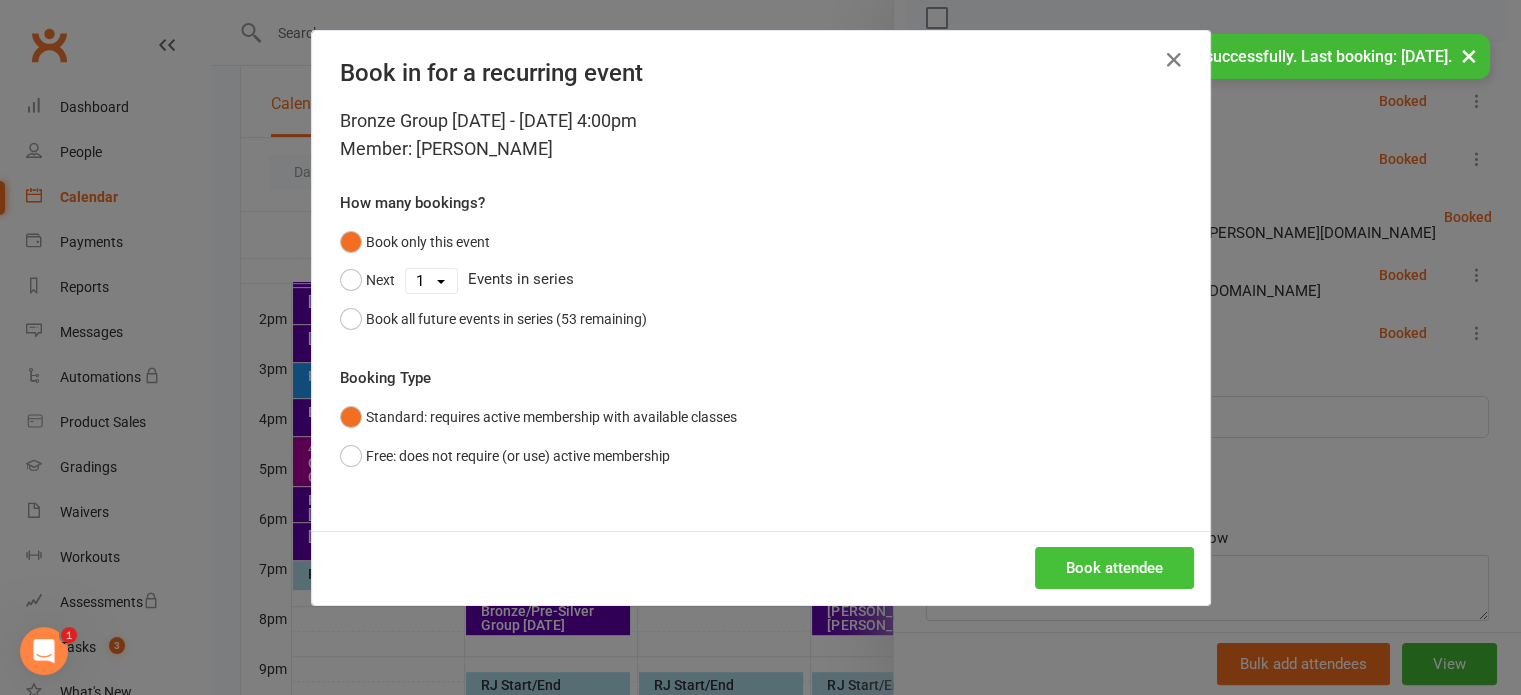 click on "Book attendee" at bounding box center (1114, 568) 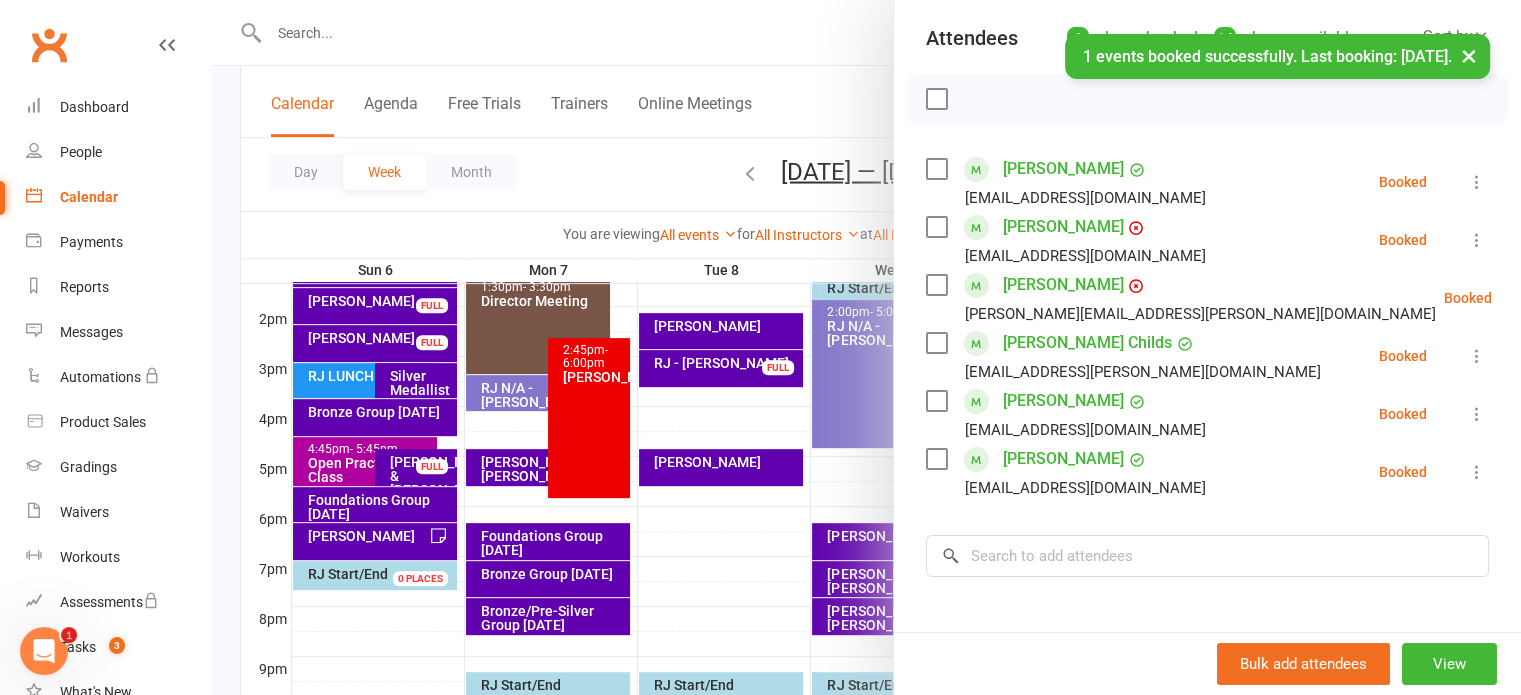 scroll, scrollTop: 100, scrollLeft: 0, axis: vertical 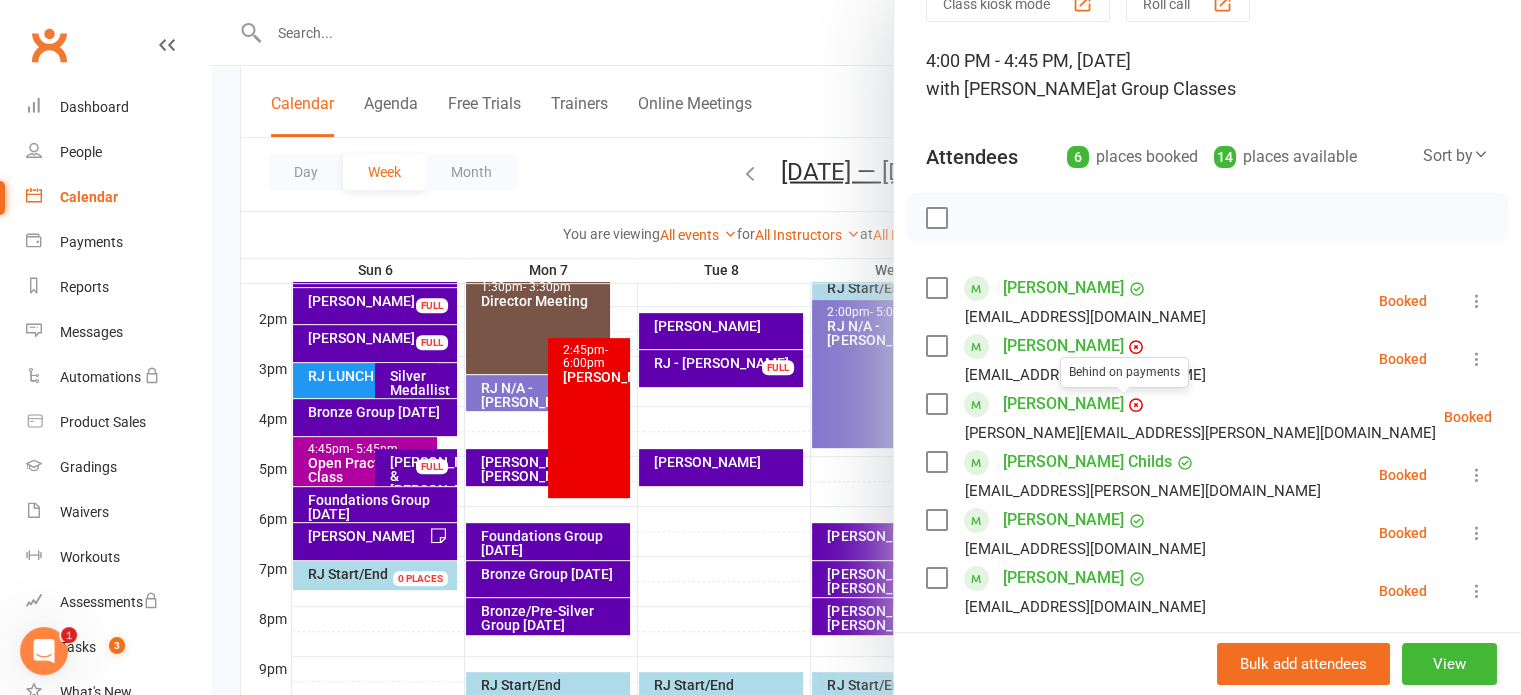 drag, startPoint x: 915, startPoint y: 215, endPoint x: 924, endPoint y: 221, distance: 10.816654 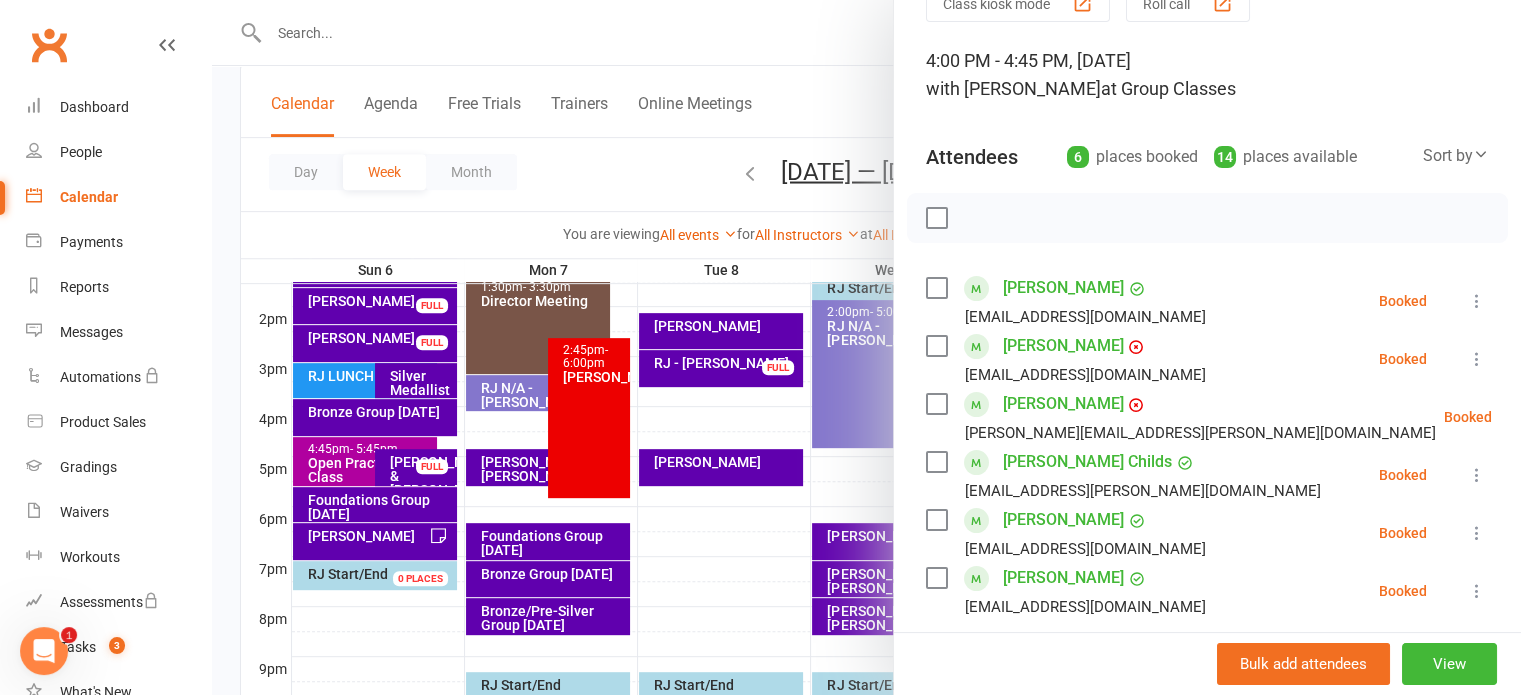 click at bounding box center [936, 218] 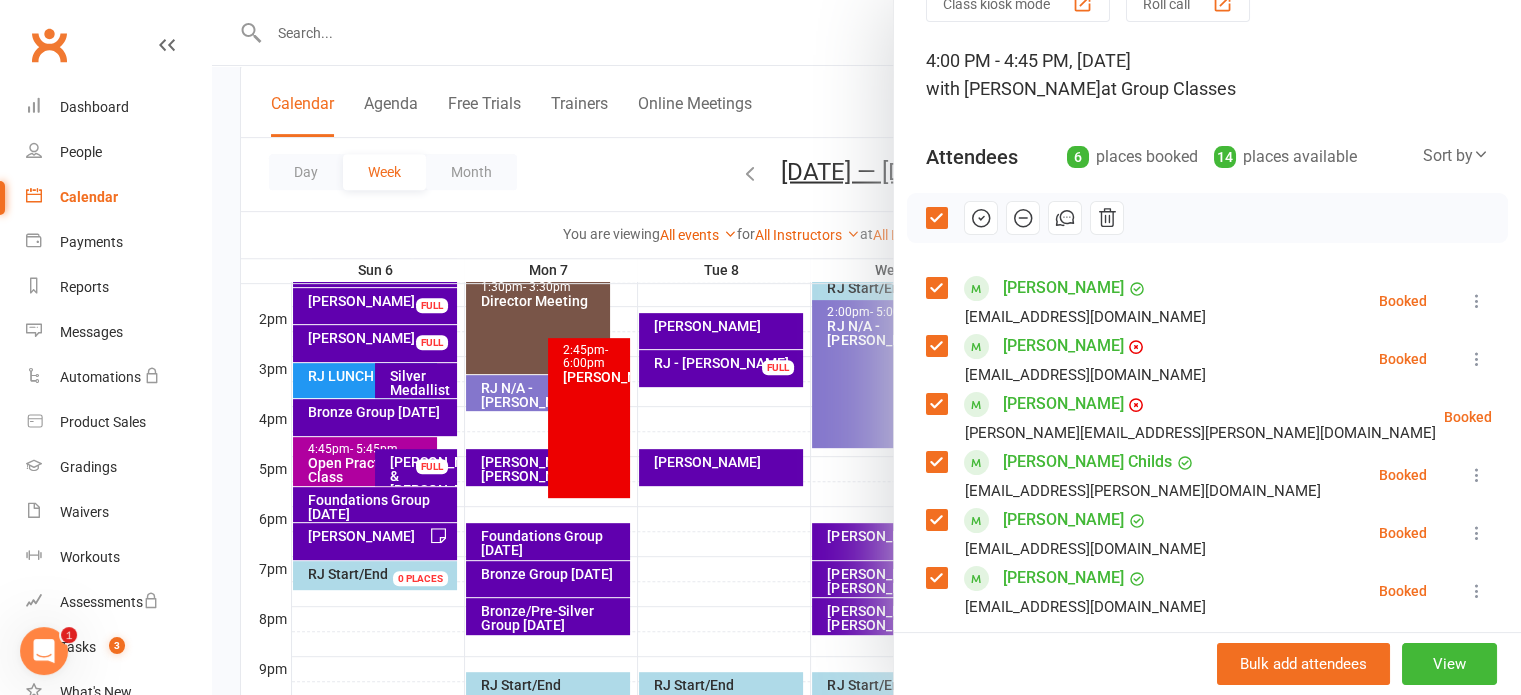 click 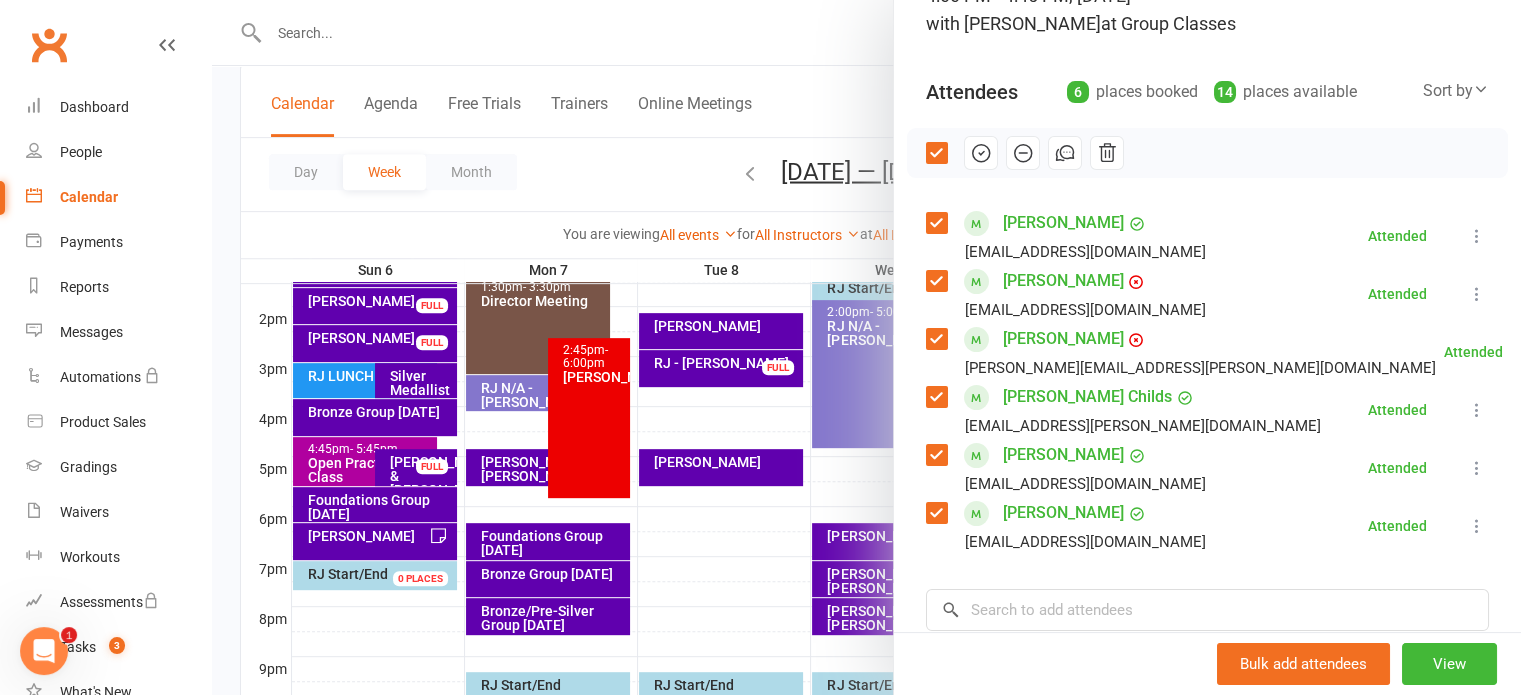 scroll, scrollTop: 200, scrollLeft: 0, axis: vertical 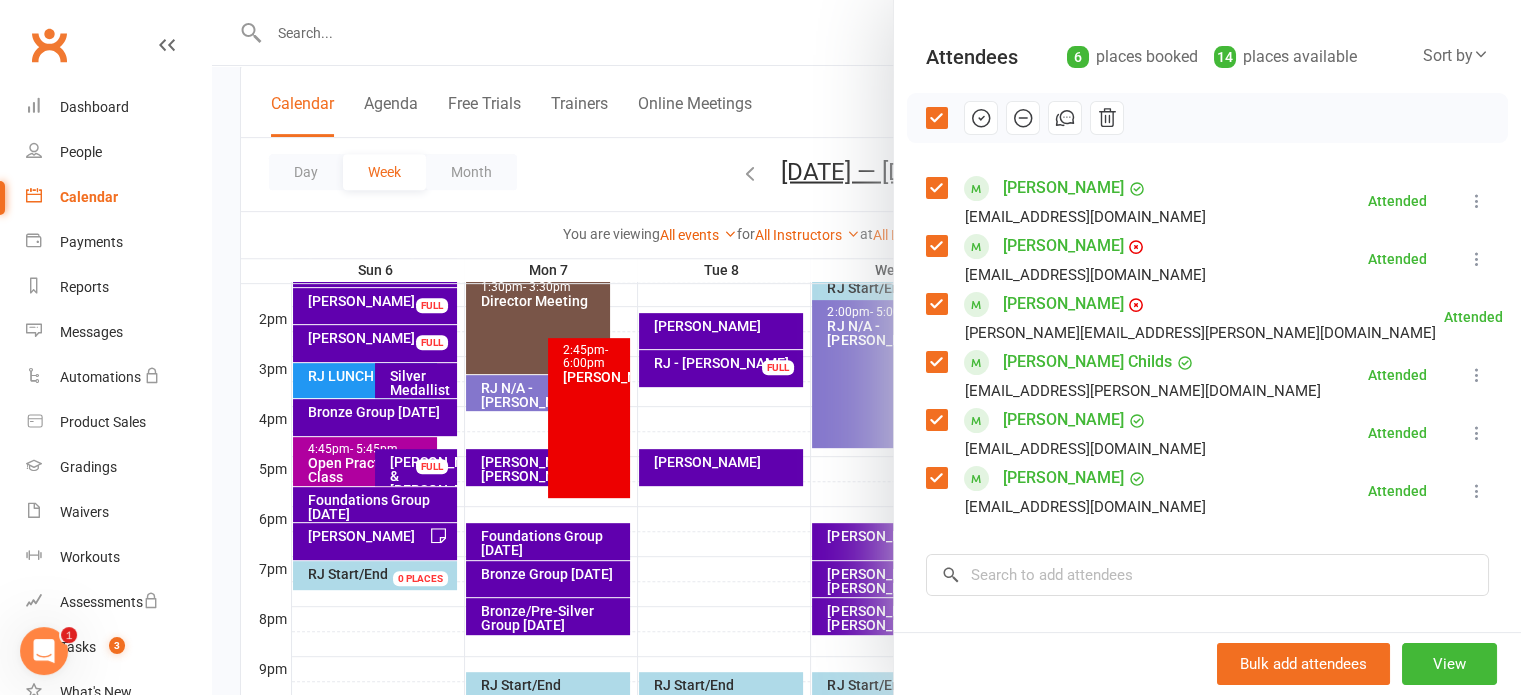 click at bounding box center [866, 347] 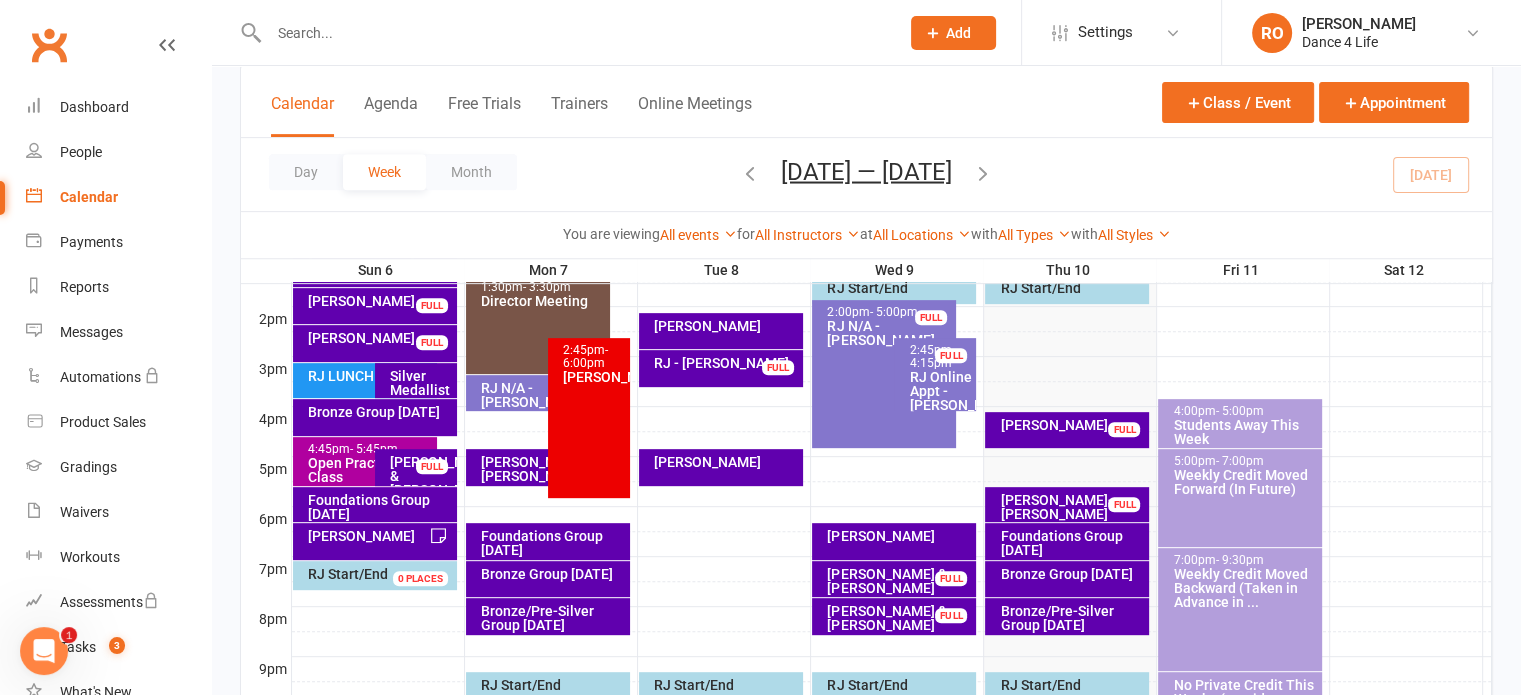 click on "Silver Medallist Group" at bounding box center [421, 390] 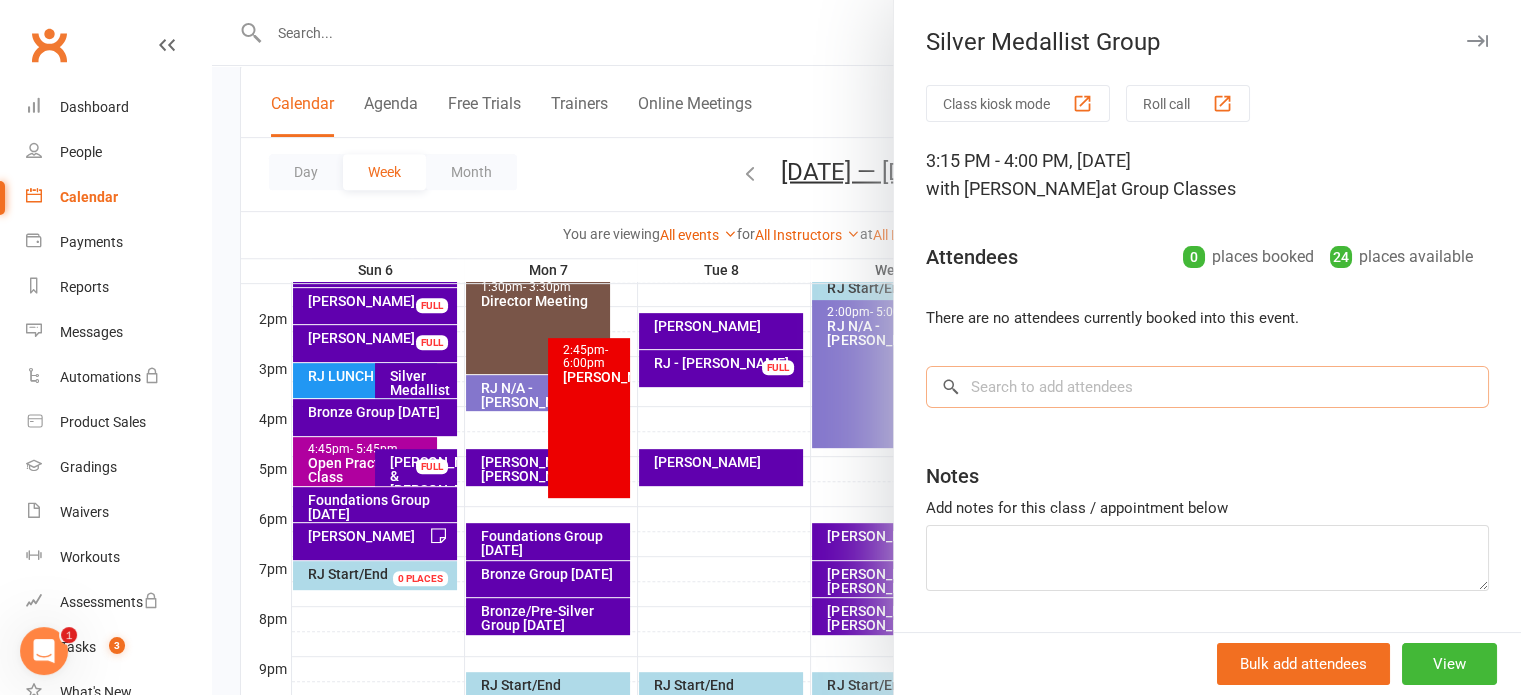 click at bounding box center (1207, 387) 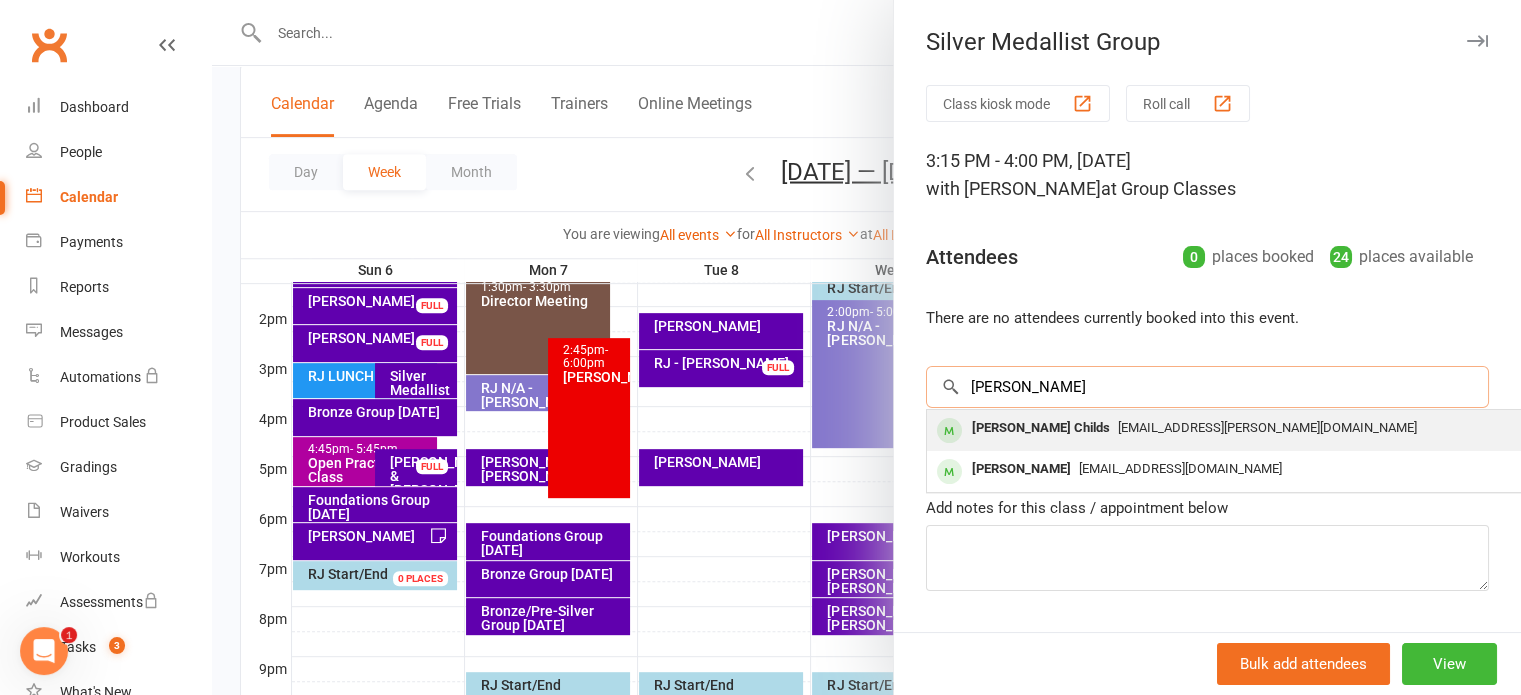 type on "craig" 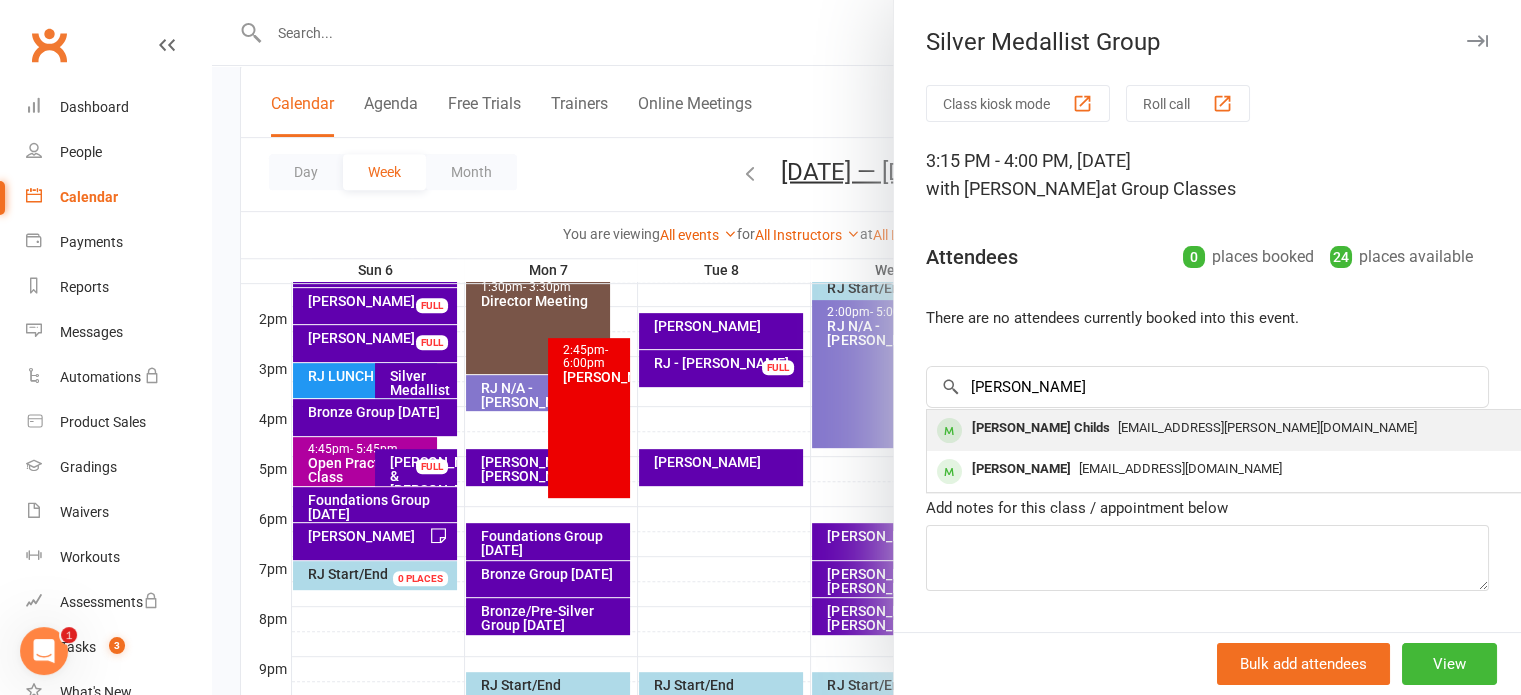 click on "childs.craig@gmail.com" at bounding box center [1267, 427] 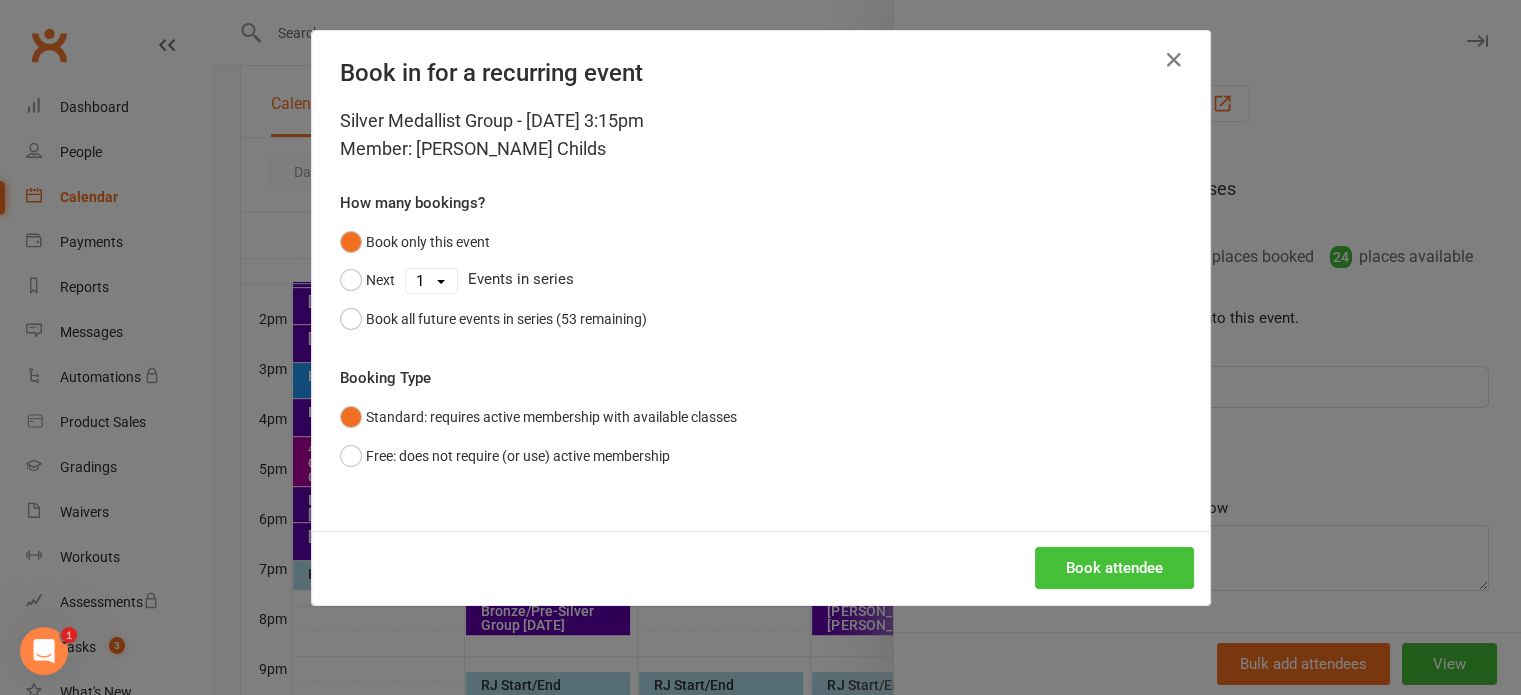 click on "Book attendee" at bounding box center (1114, 568) 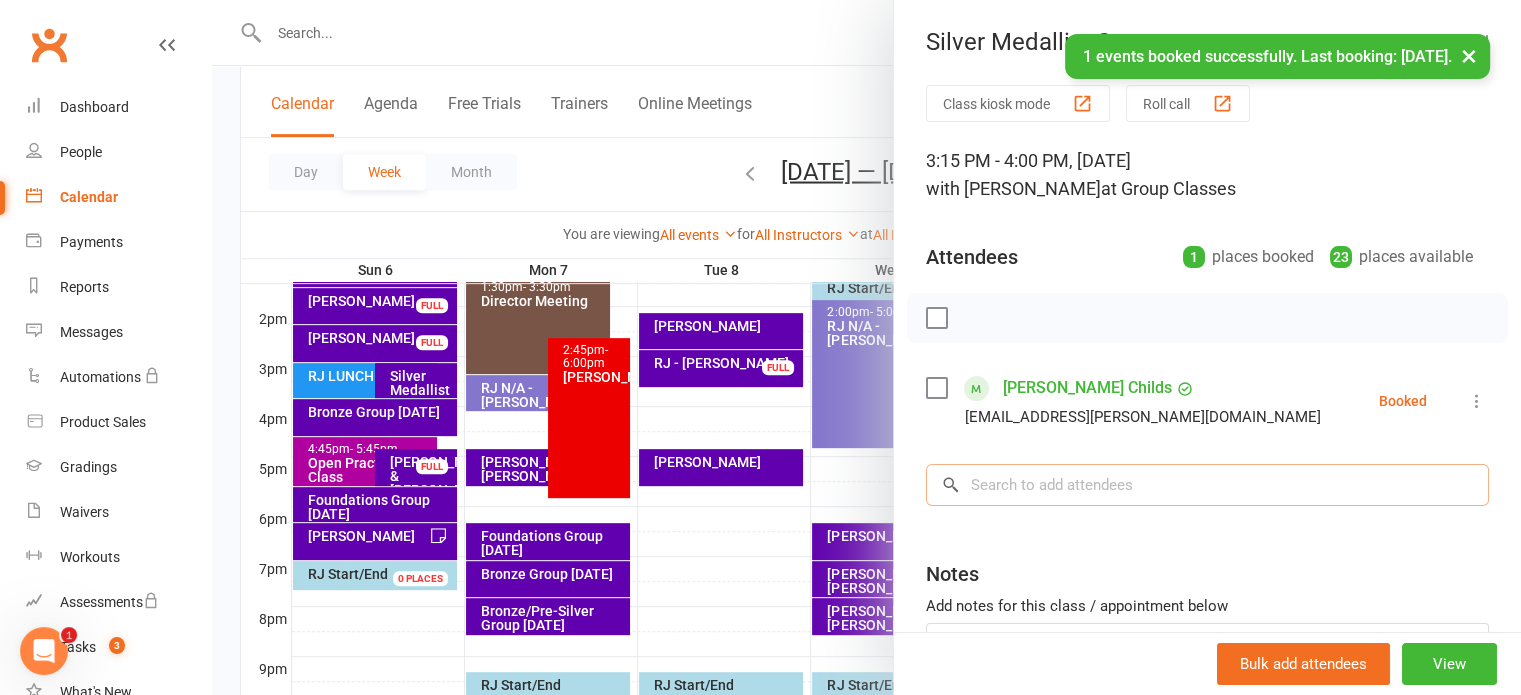 click at bounding box center [1207, 485] 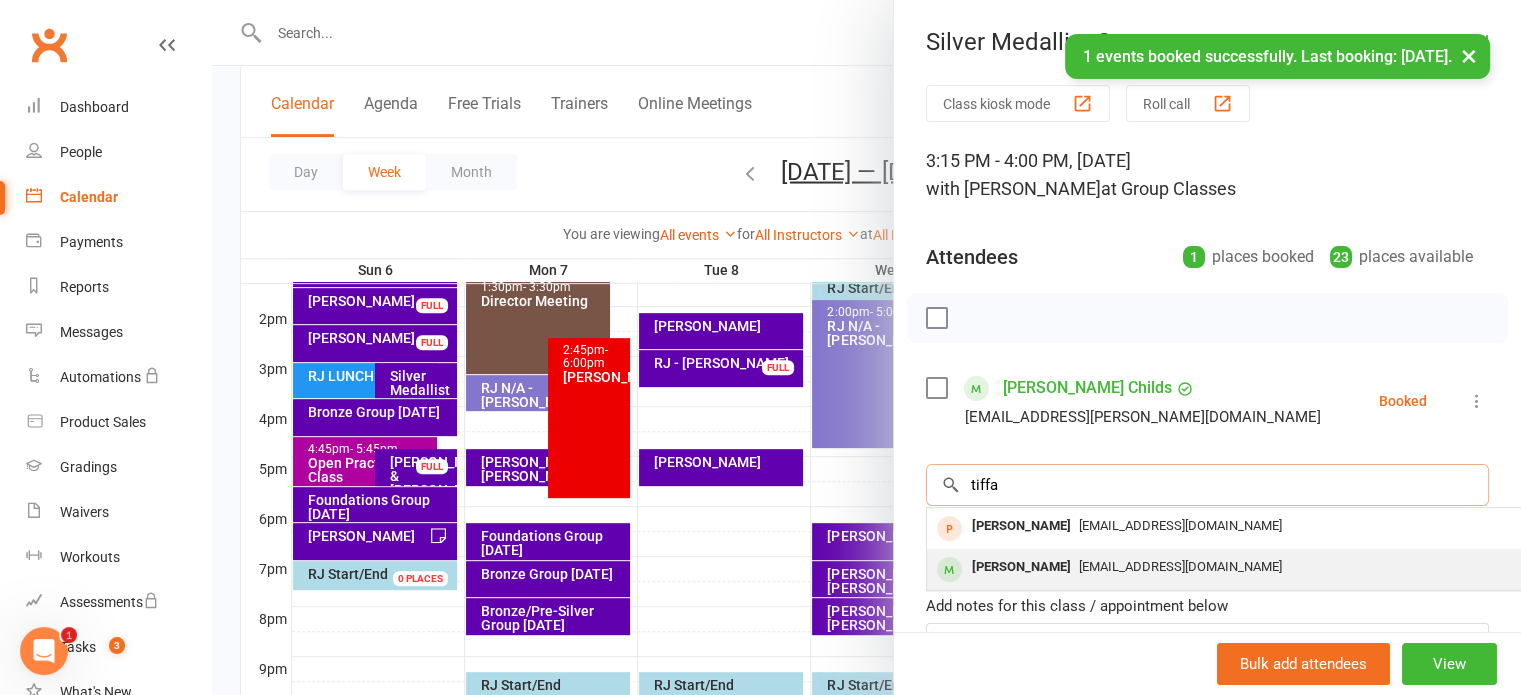 type on "tiffa" 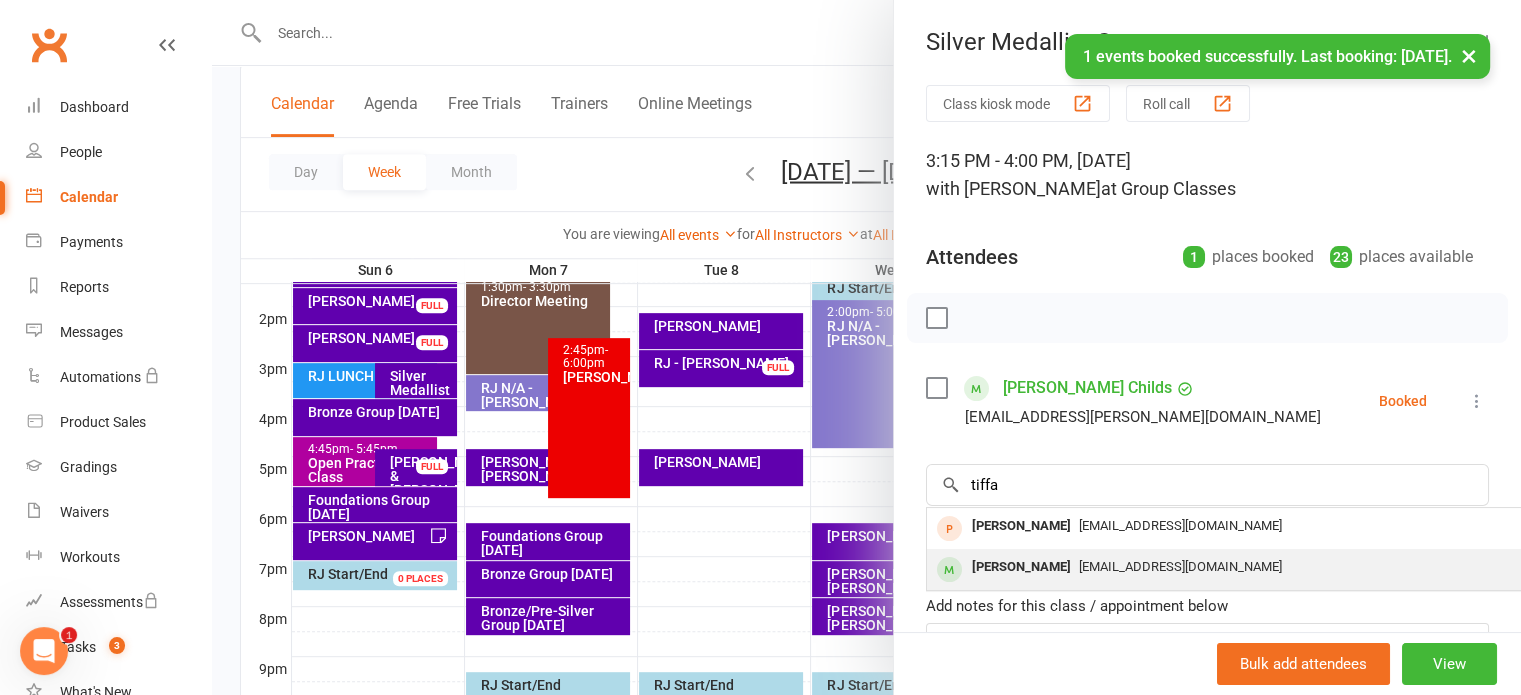 click on "tiffanyinlondon@gmail.com" at bounding box center [1180, 566] 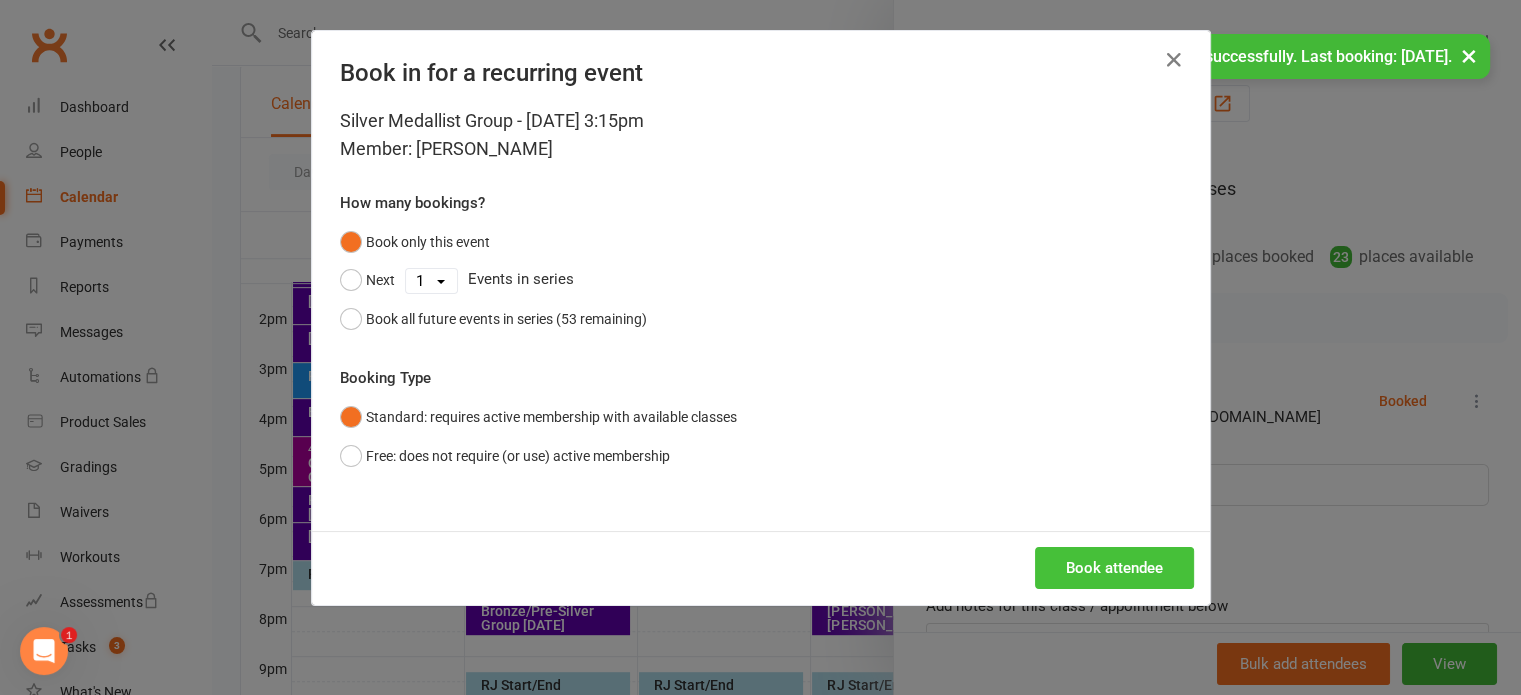 click on "Book attendee" at bounding box center (1114, 568) 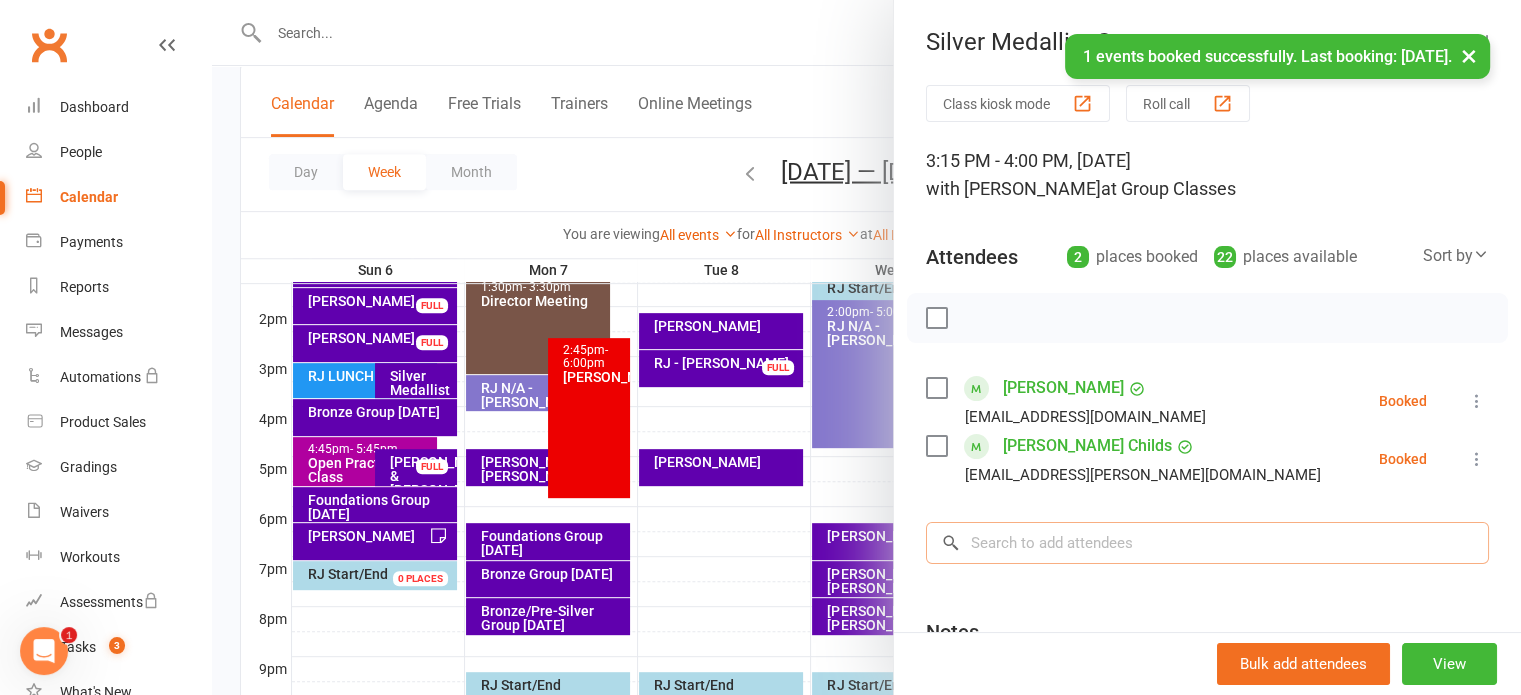 click at bounding box center (1207, 543) 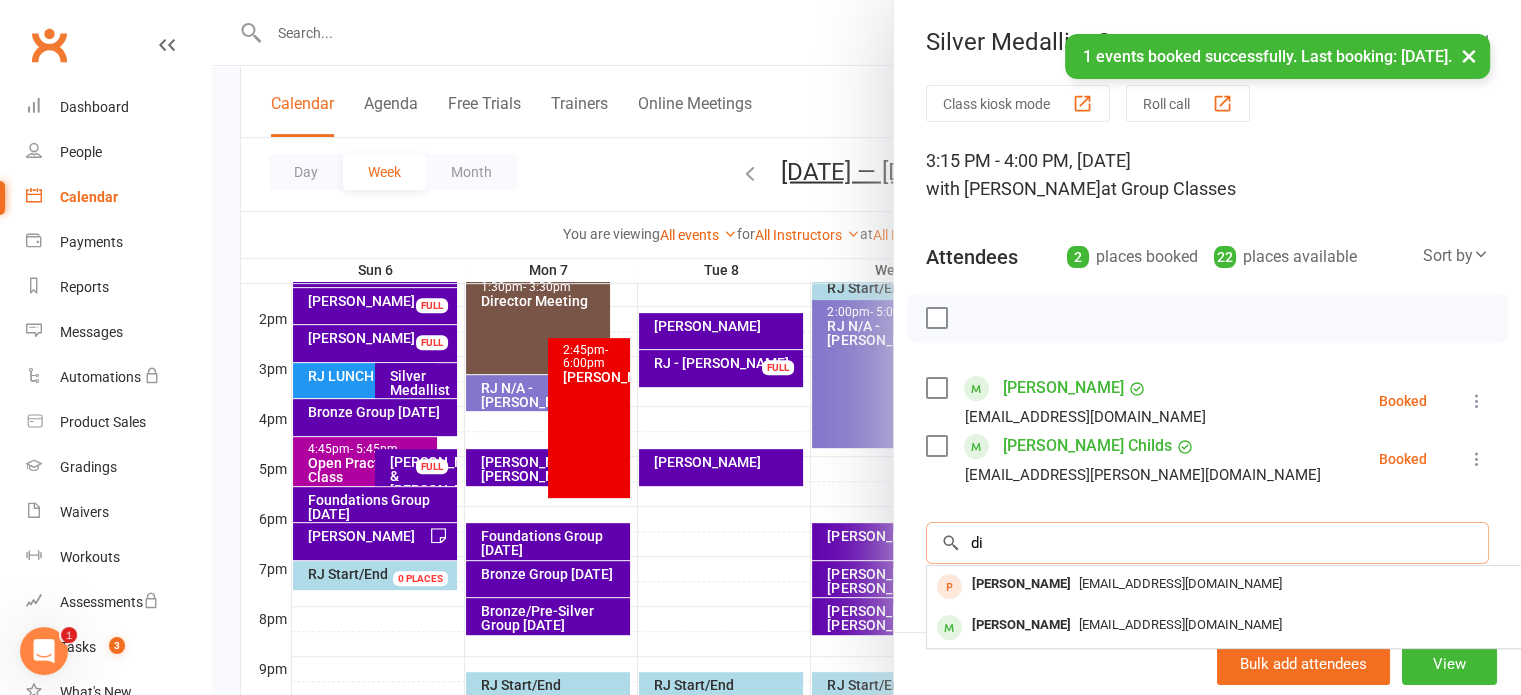 type on "d" 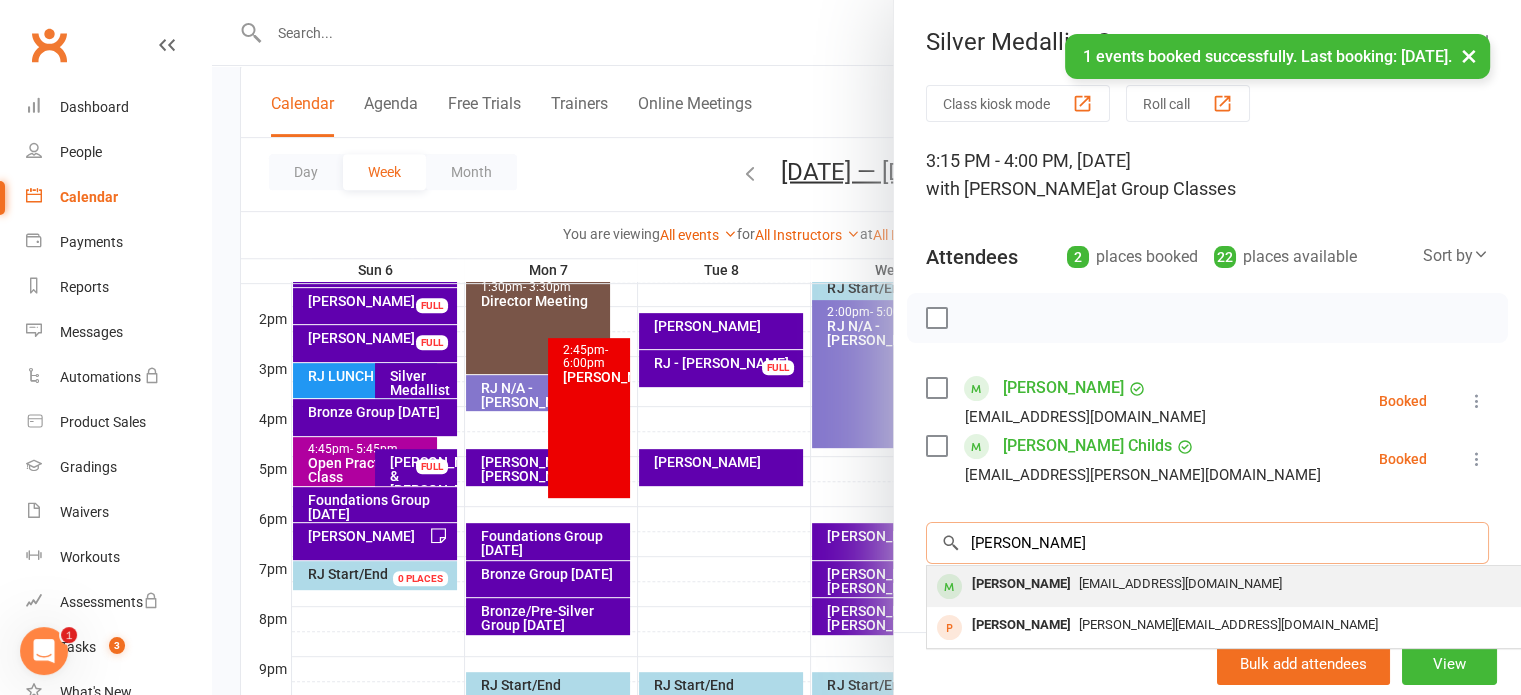 type on "dianne" 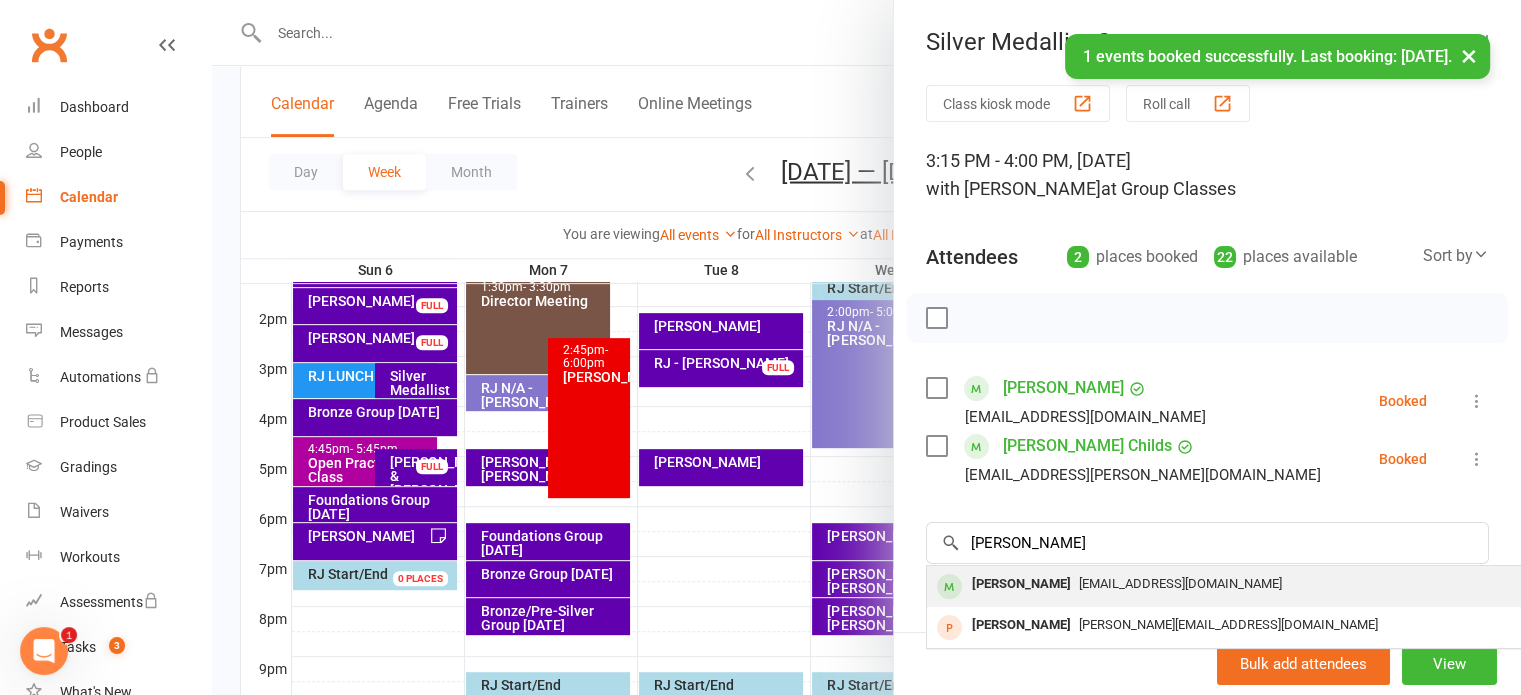 click on "diannezchilds@gmail.com" at bounding box center (1180, 583) 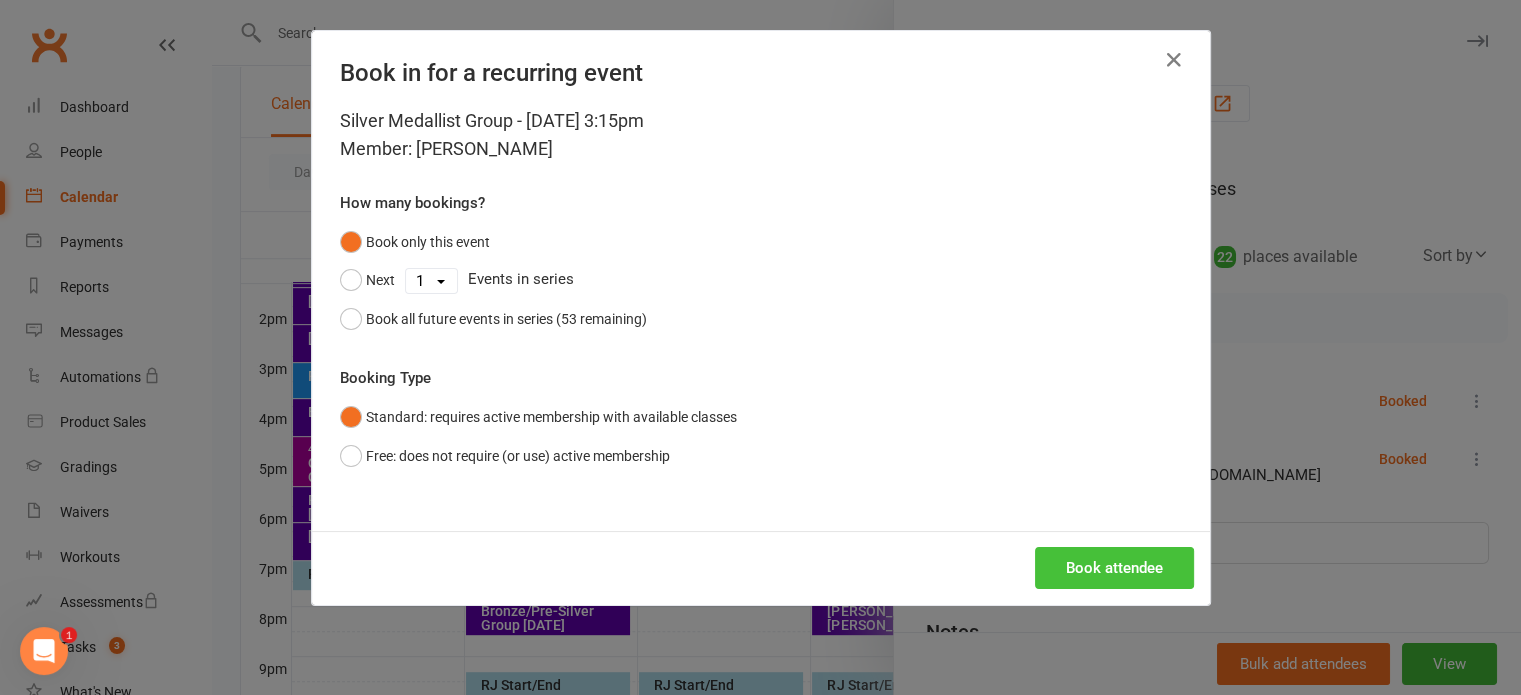 click on "Book attendee" at bounding box center [1114, 568] 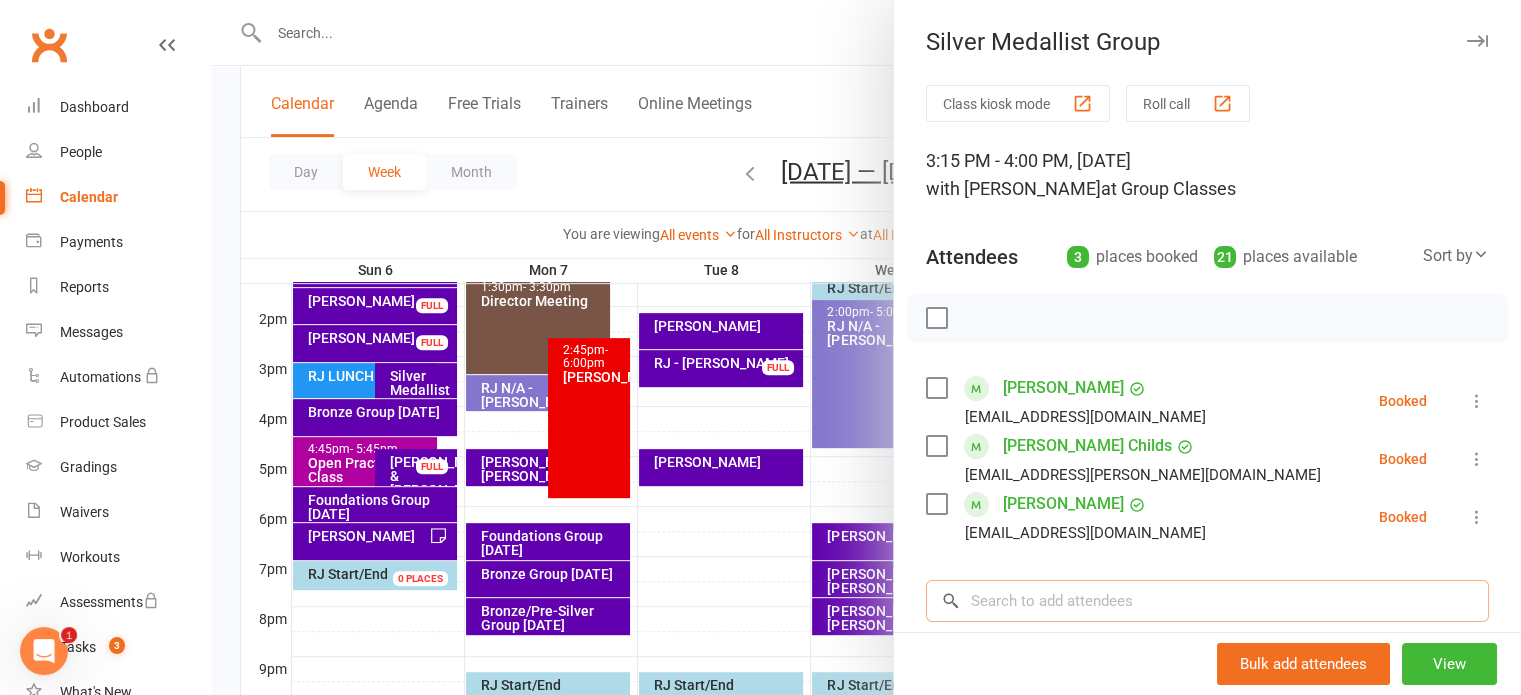 click at bounding box center (1207, 601) 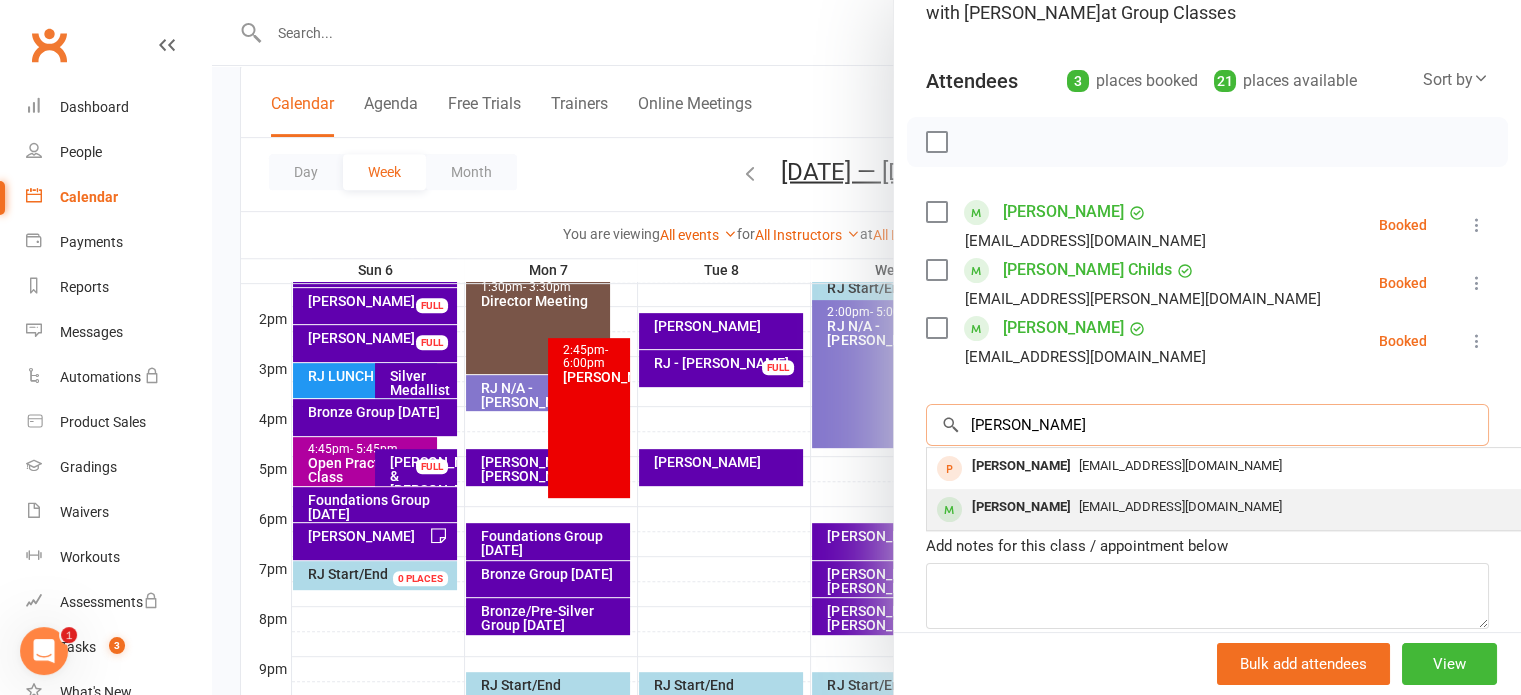 scroll, scrollTop: 200, scrollLeft: 0, axis: vertical 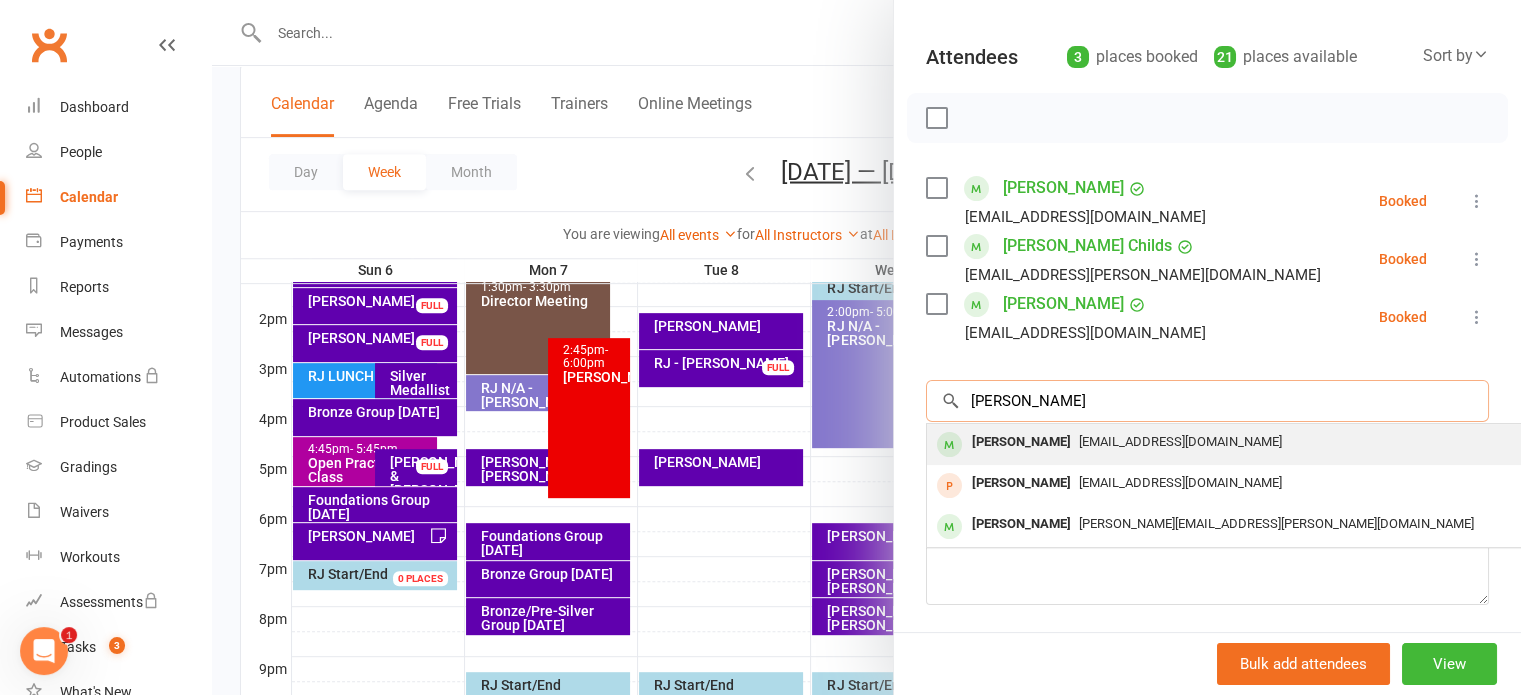 type on "anthony berez" 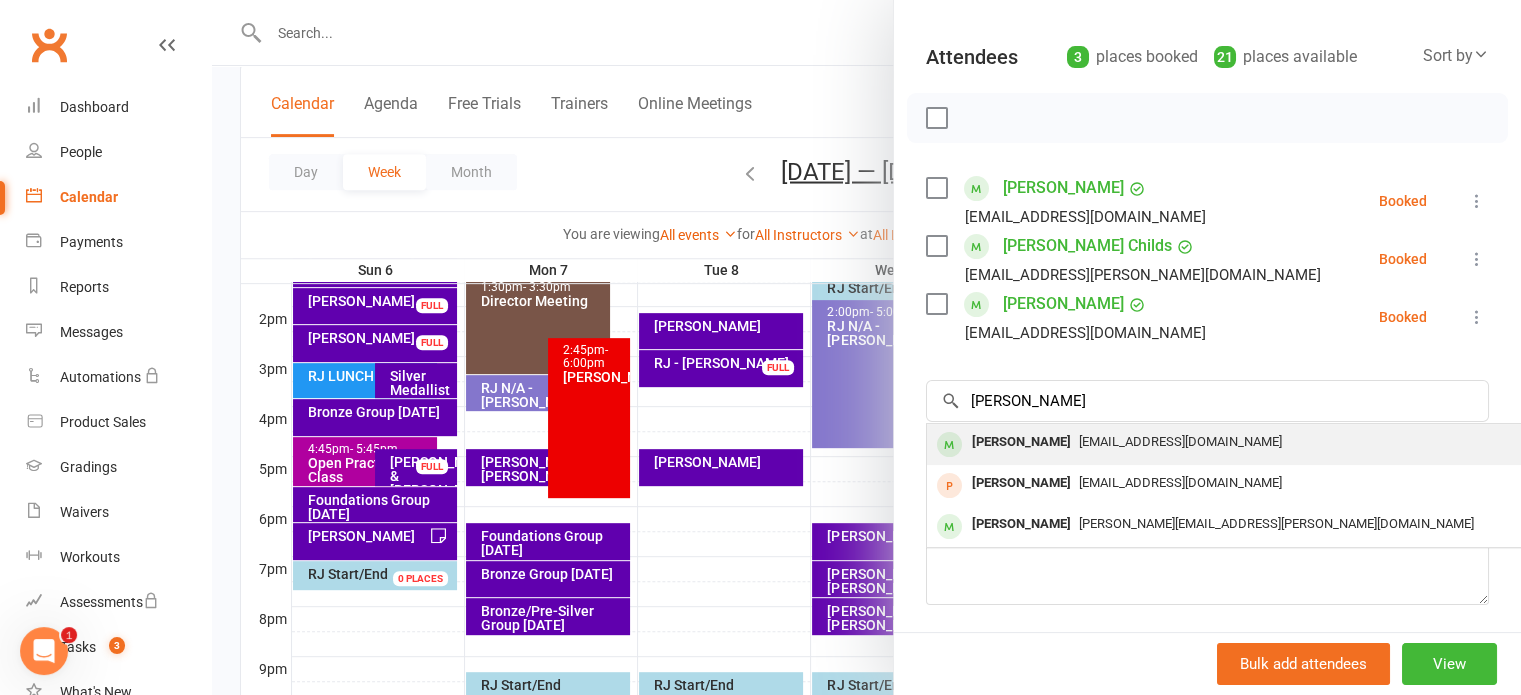 click on "berezni@bigpond.net.au" at bounding box center [1180, 441] 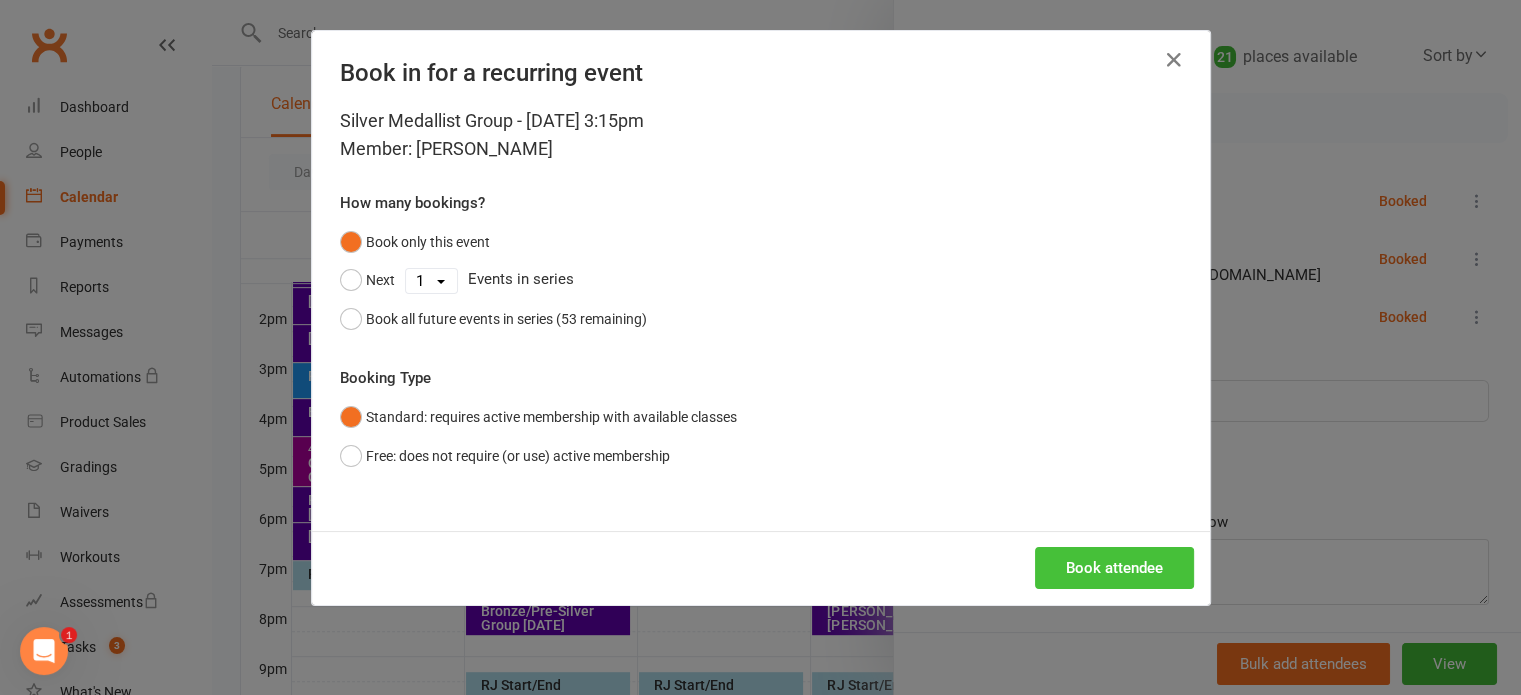 click on "Book attendee" at bounding box center [1114, 568] 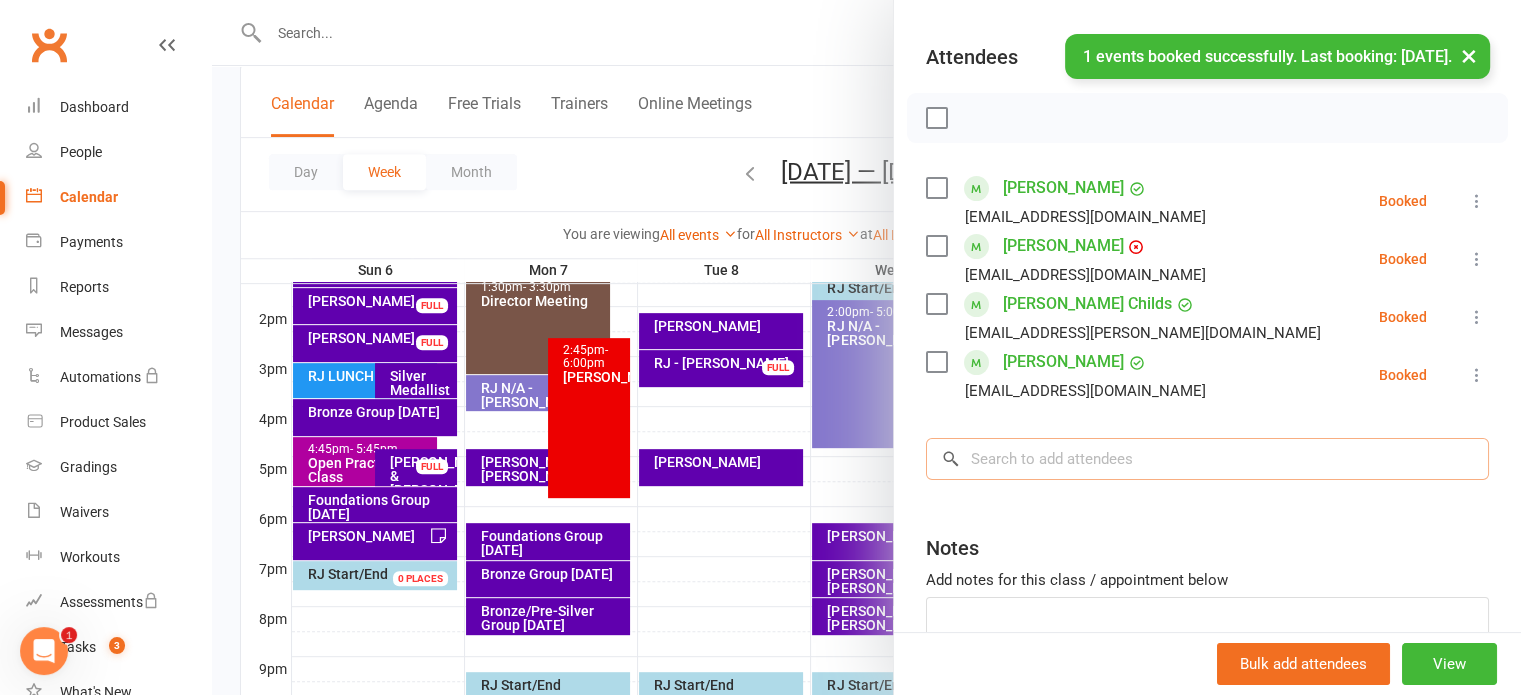 click at bounding box center (1207, 459) 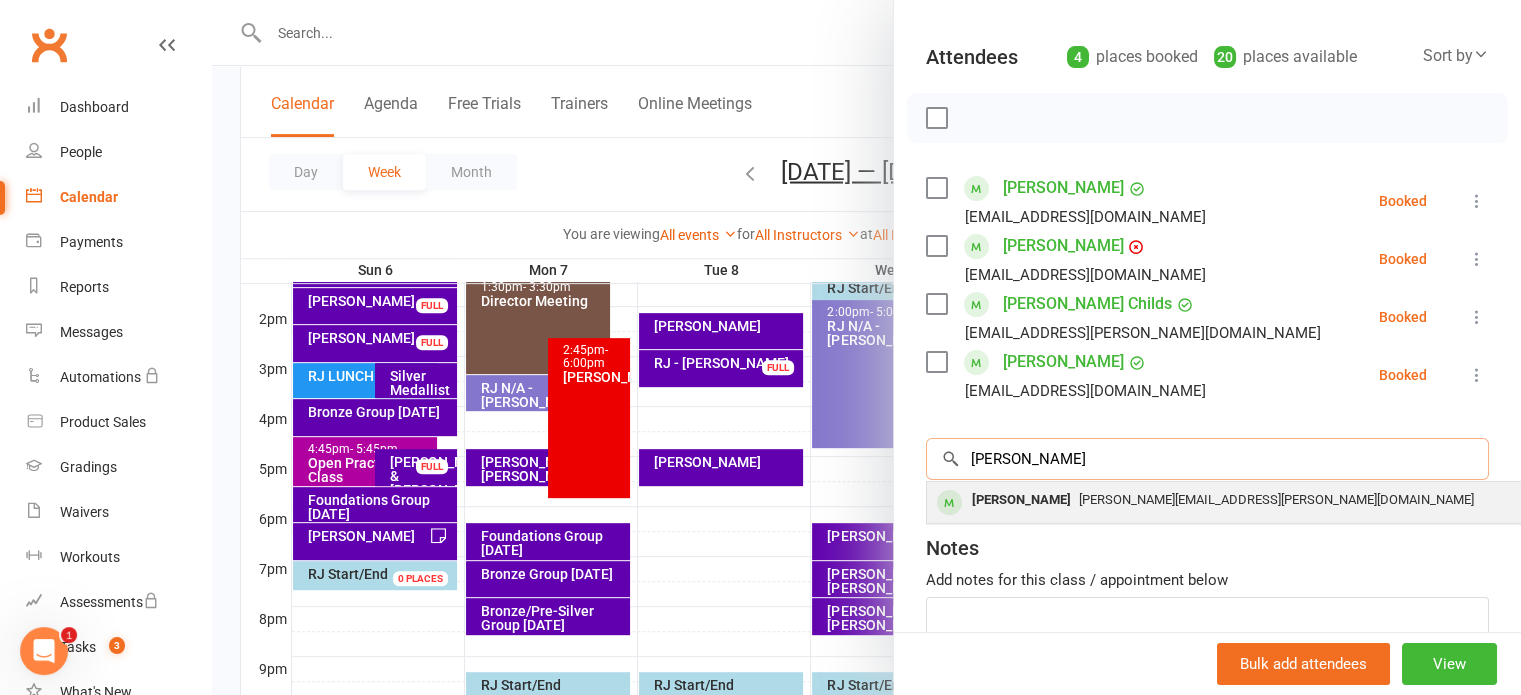 type on "dina bere" 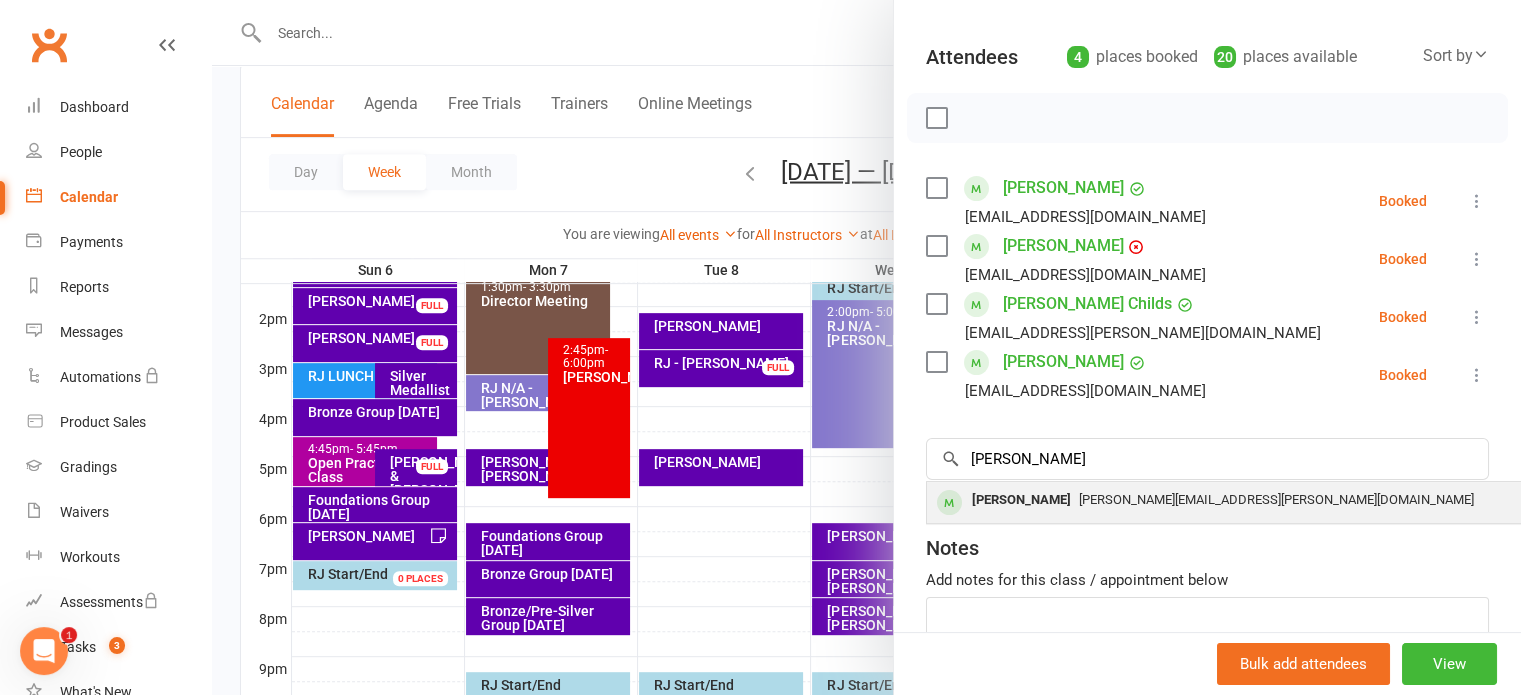click on "dina.bereznicki@bigpond.com" at bounding box center [1276, 499] 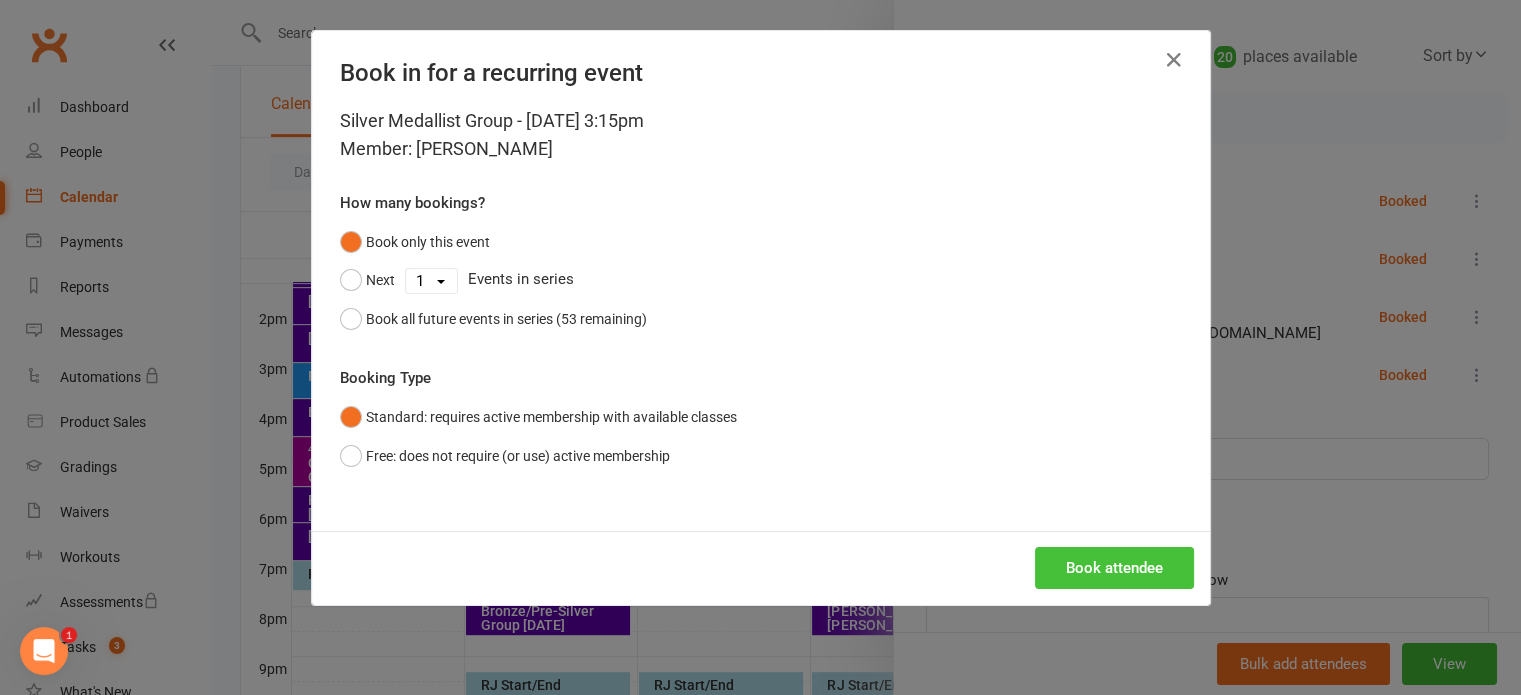 click on "Book attendee" at bounding box center (1114, 568) 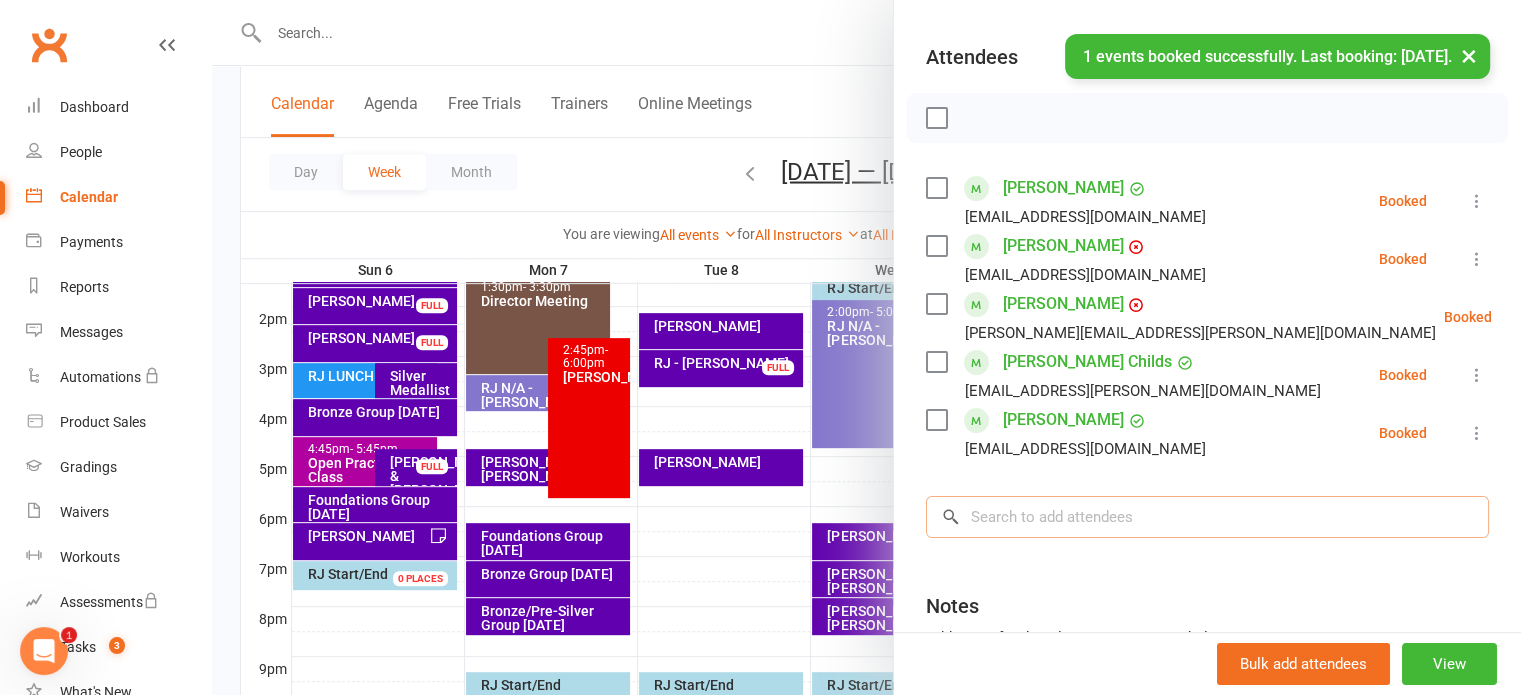 click at bounding box center (1207, 517) 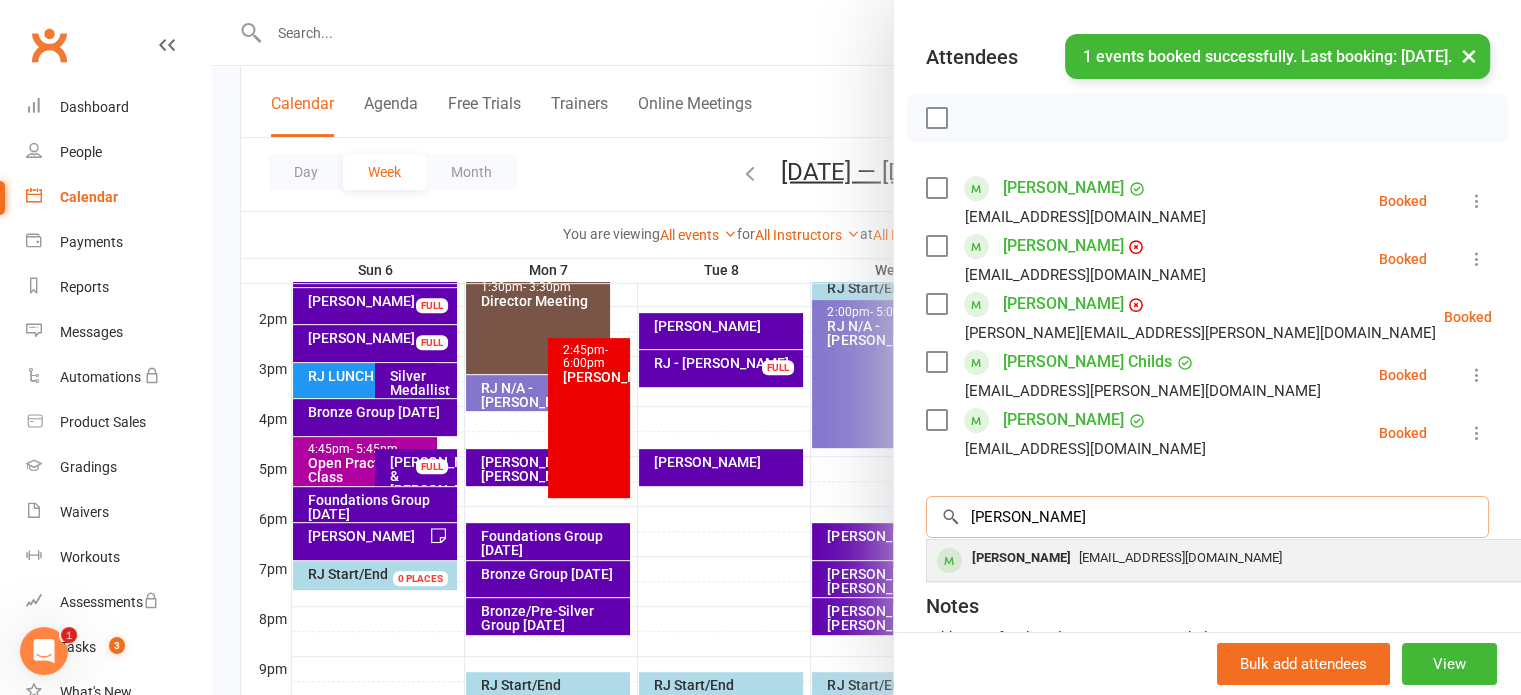 type on "maggie" 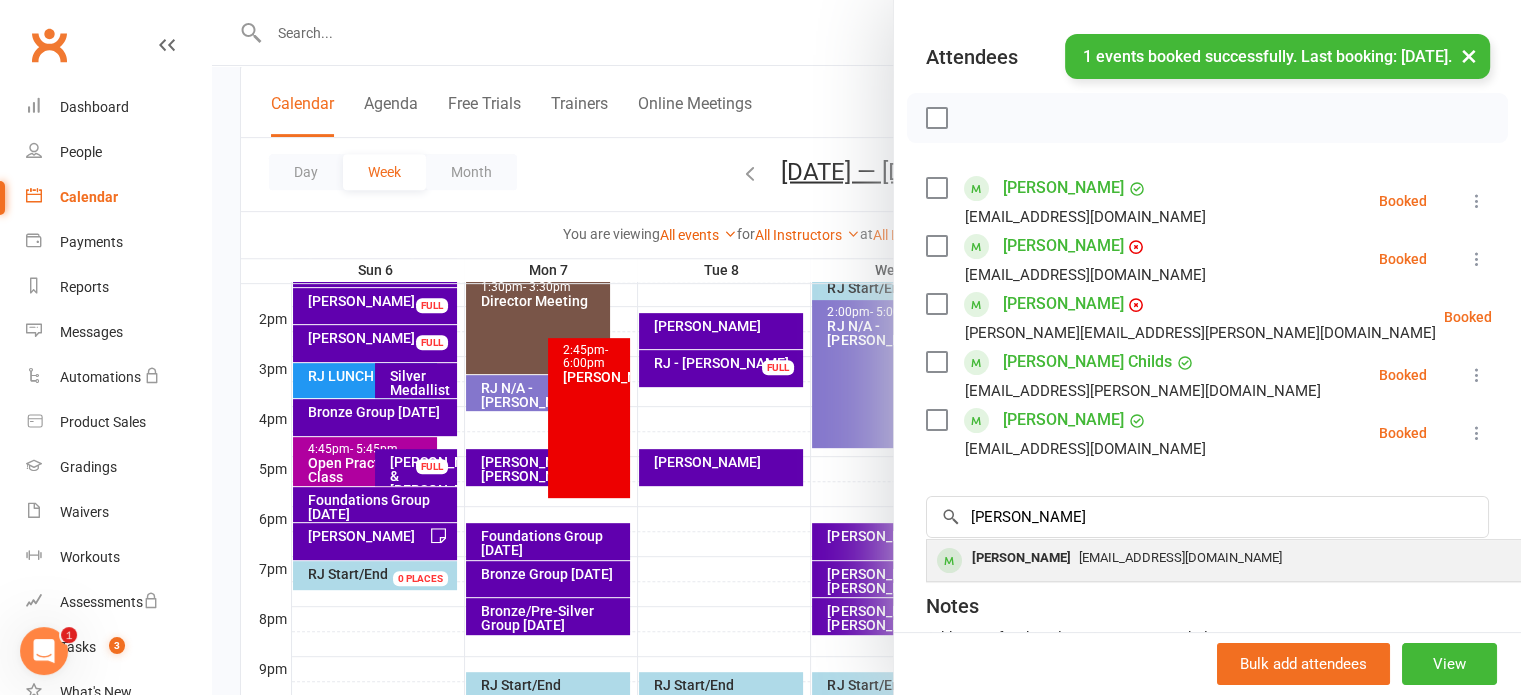 click on "maggiemeech@gmail.com" at bounding box center [1180, 557] 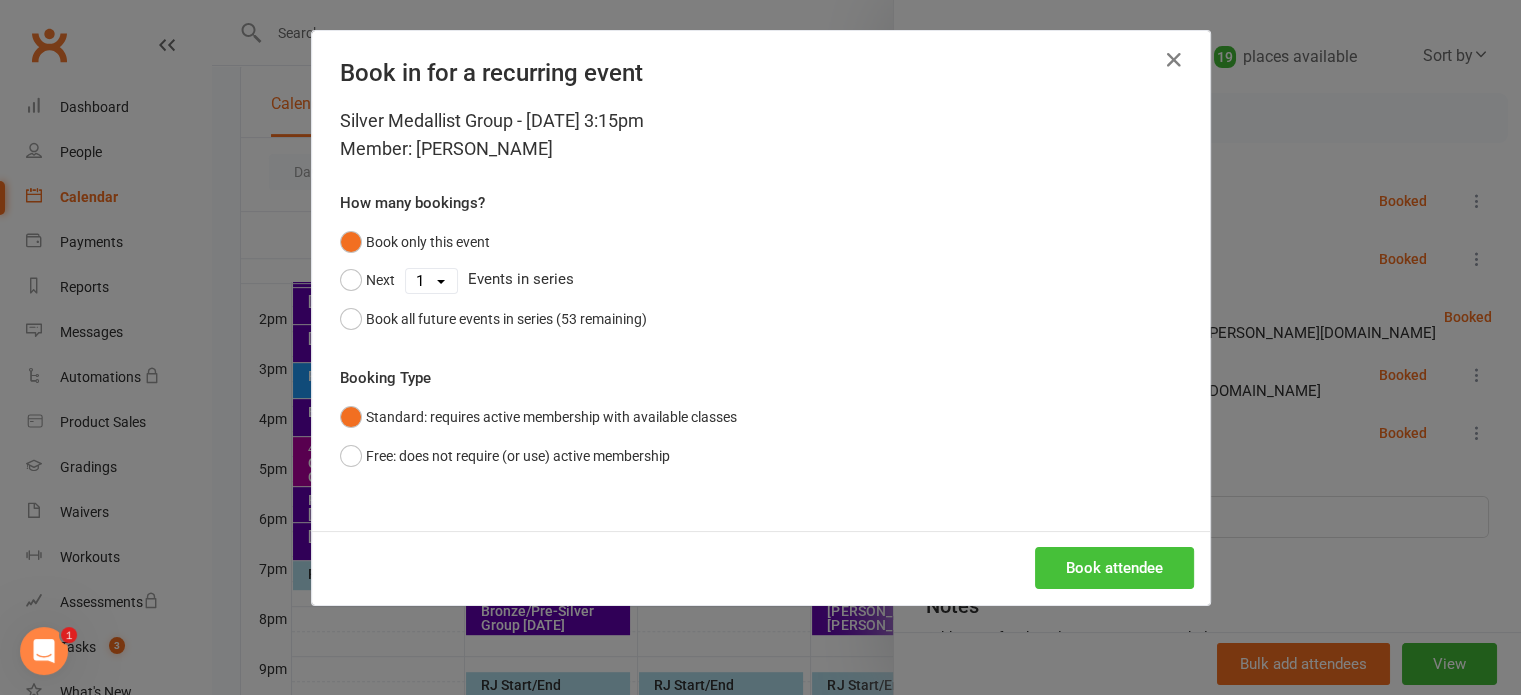 click on "Book attendee" at bounding box center (1114, 568) 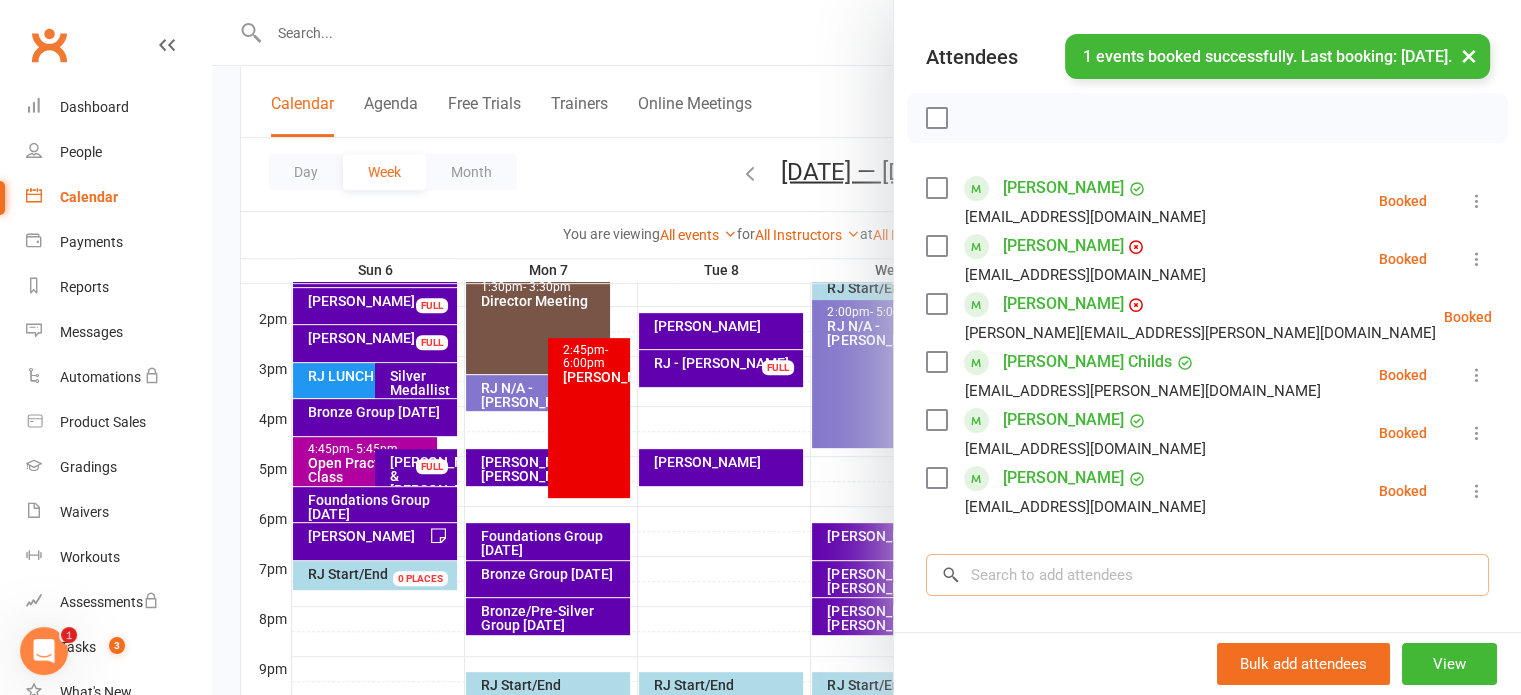 click at bounding box center [1207, 575] 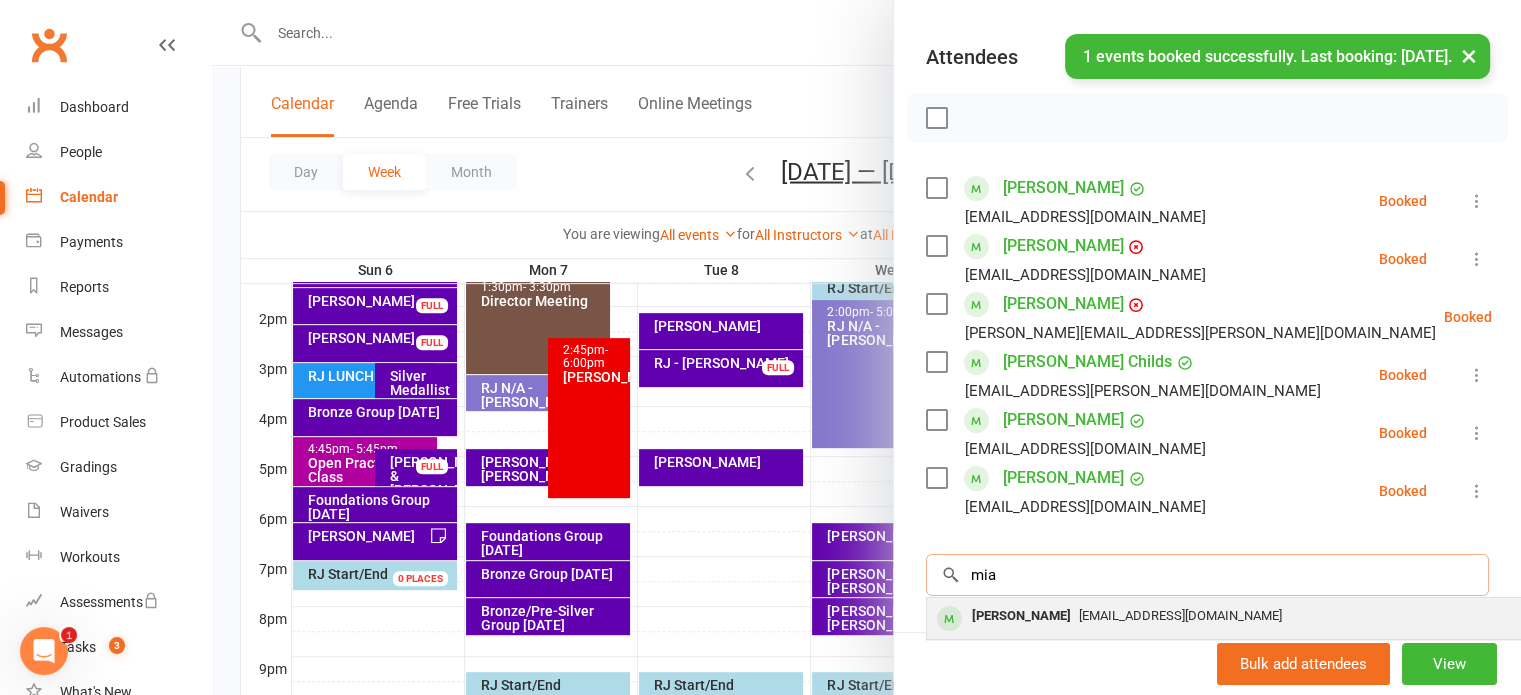 type on "mia" 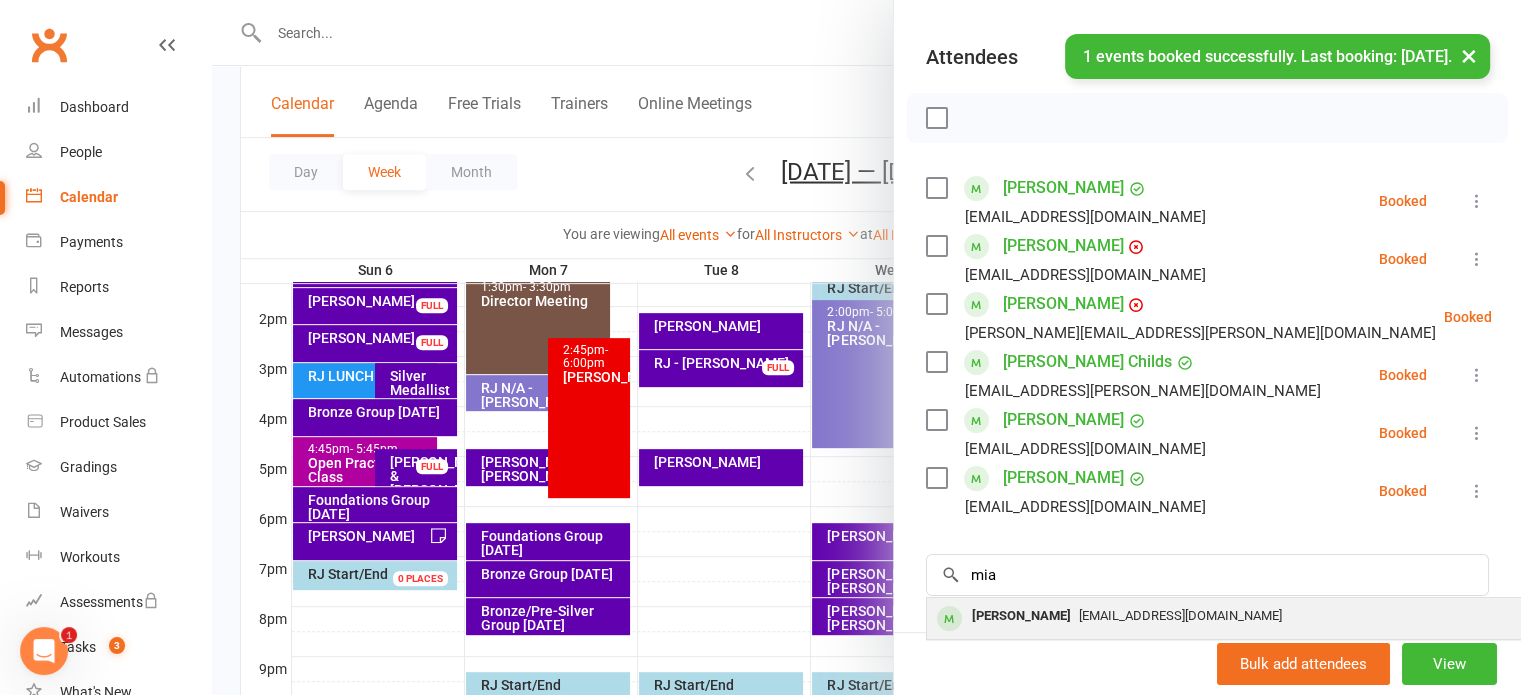 click on "miakdav@icloud.com" at bounding box center [1180, 615] 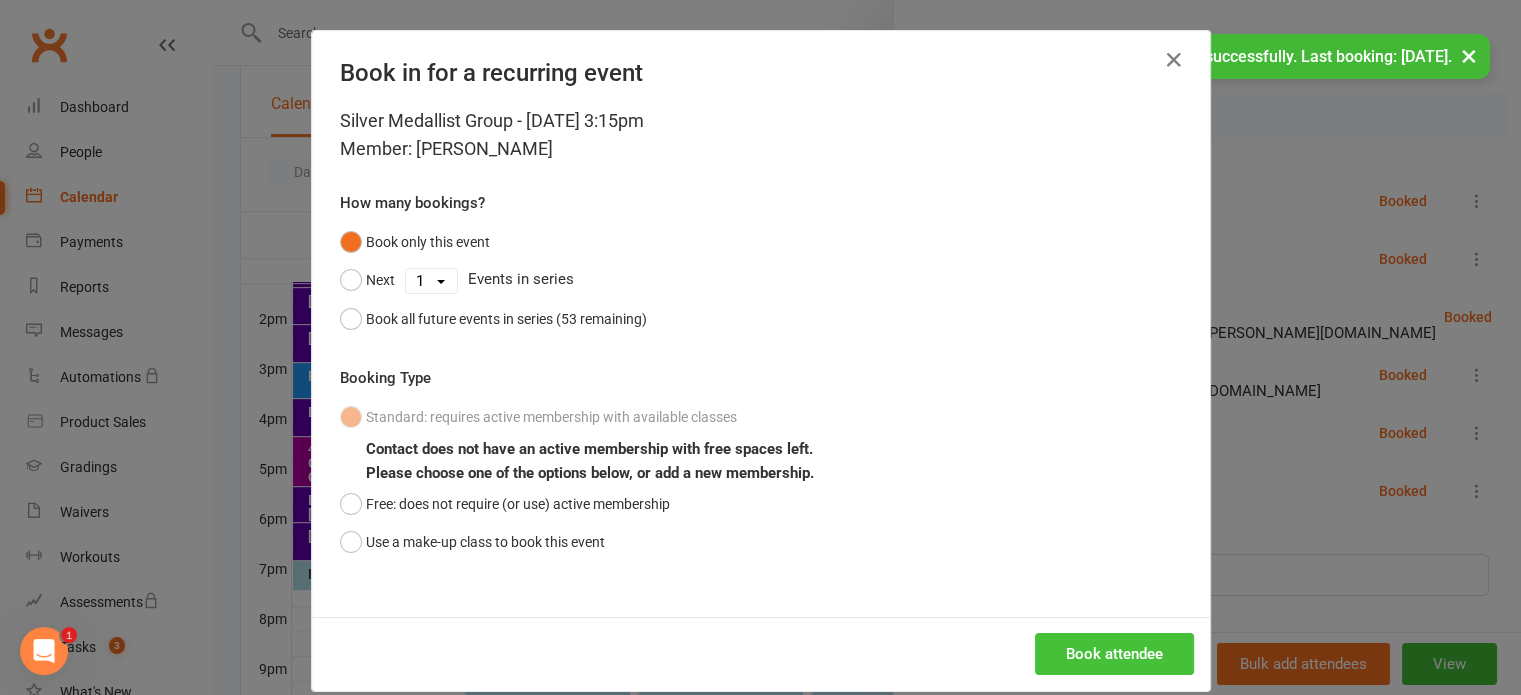 click on "Book attendee" at bounding box center [1114, 654] 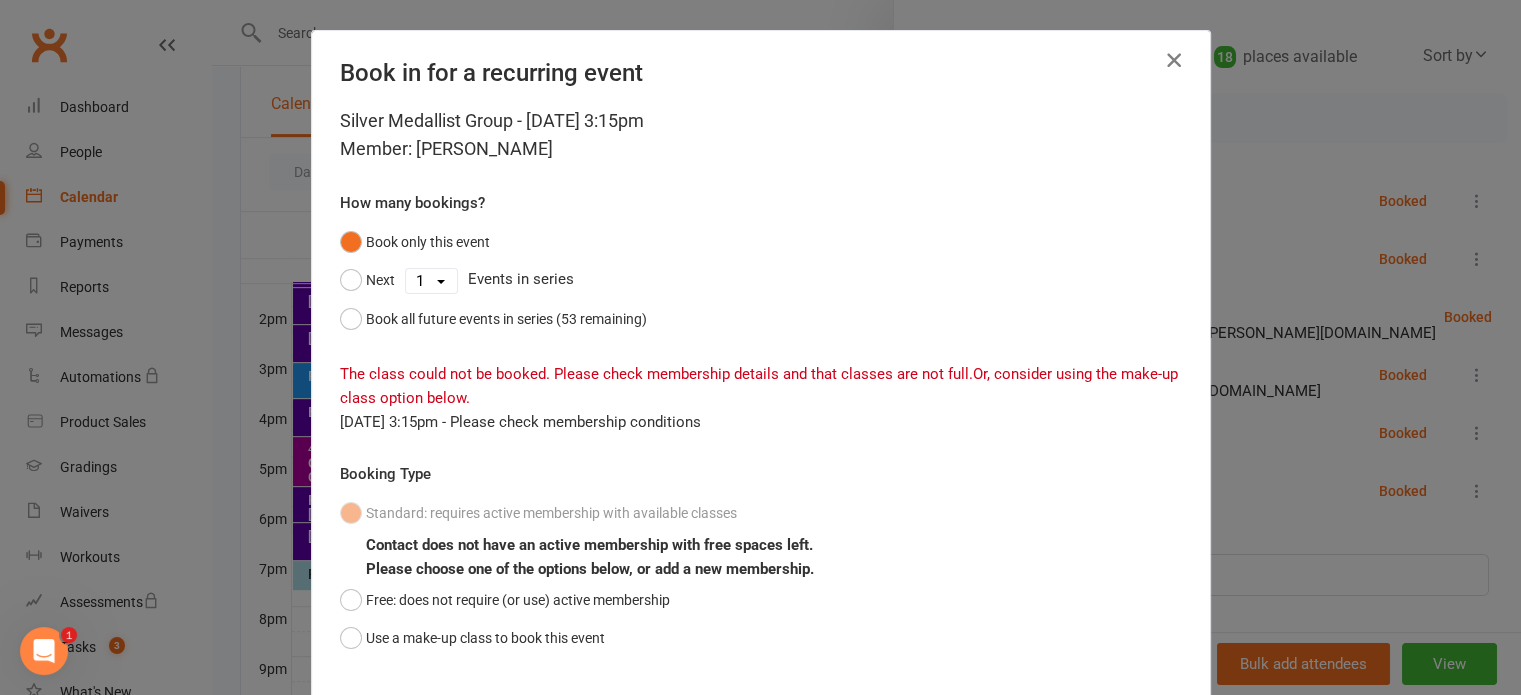 click at bounding box center (1174, 60) 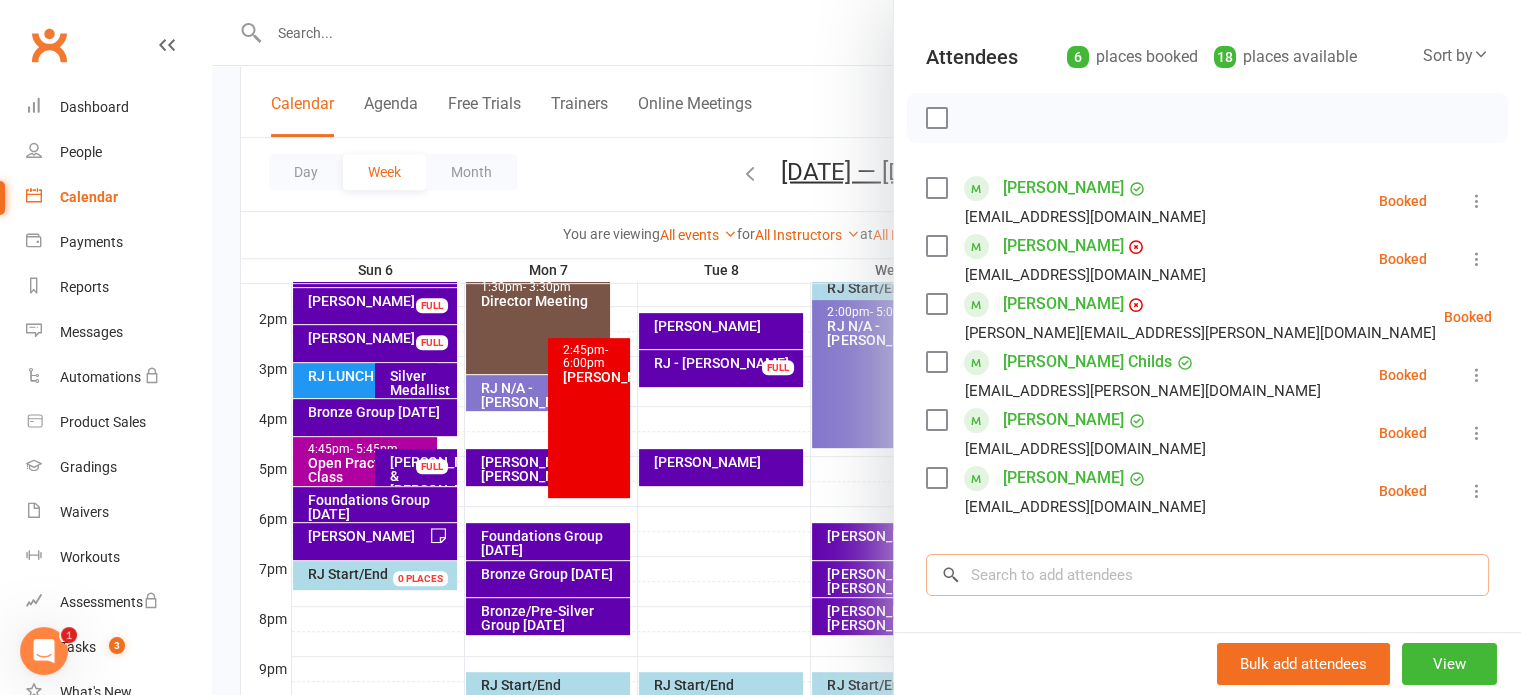 click at bounding box center [1207, 575] 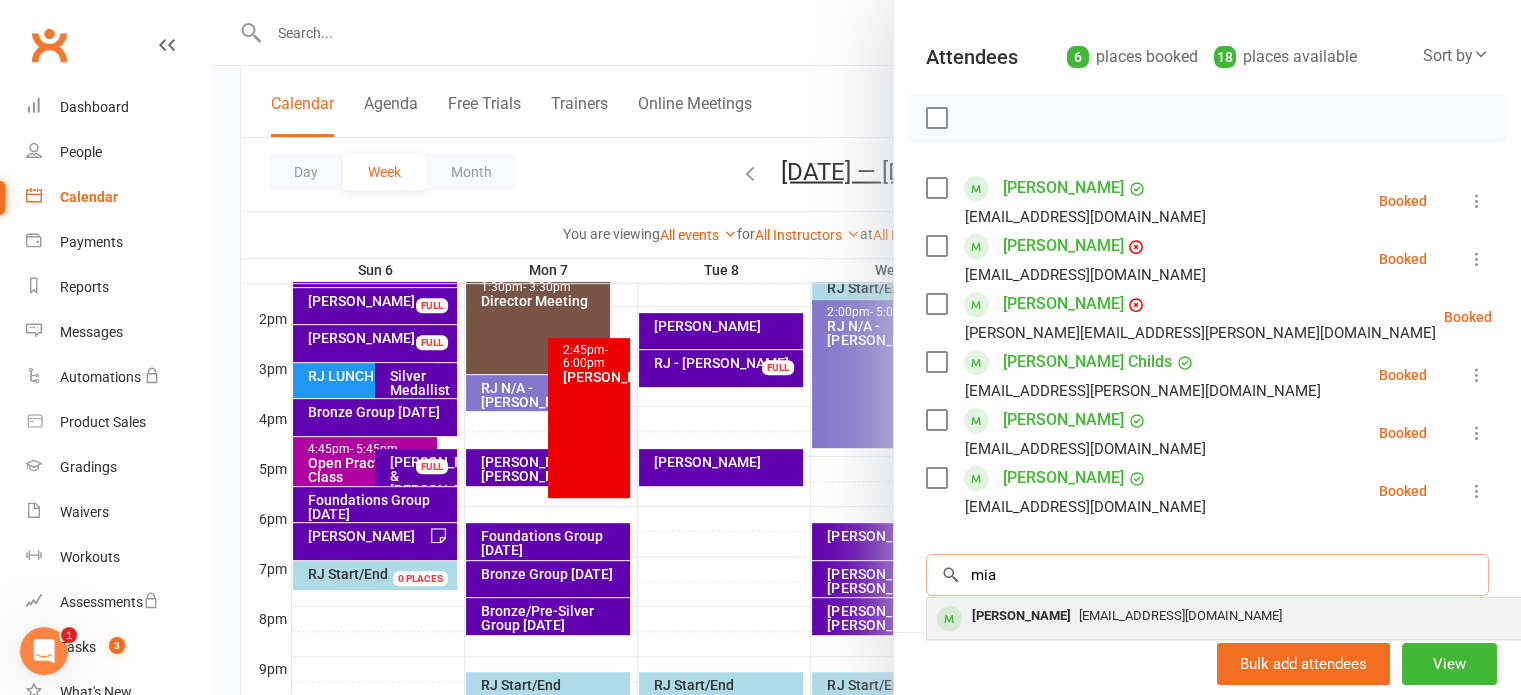 type on "mia" 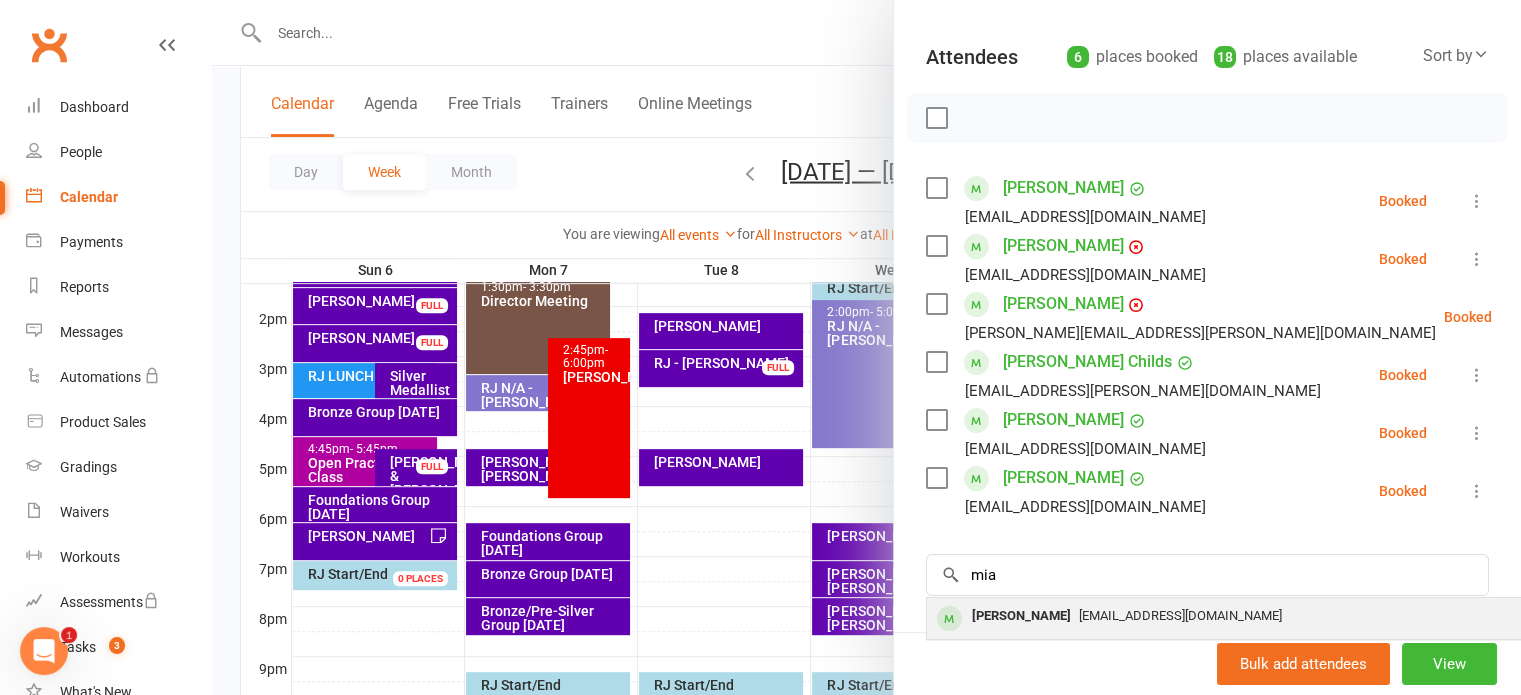 click on "miakdav@icloud.com" at bounding box center (1180, 615) 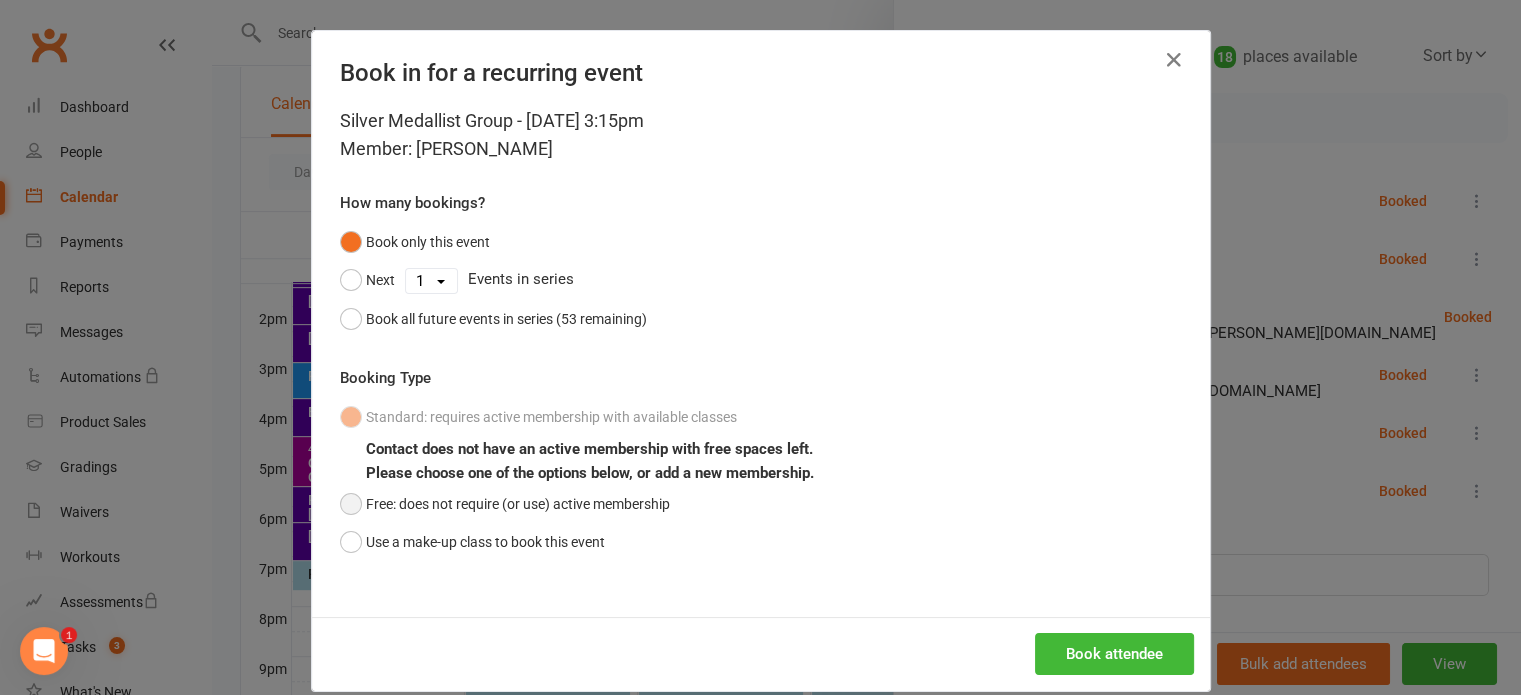 click on "Free: does not require (or use) active membership" at bounding box center [505, 504] 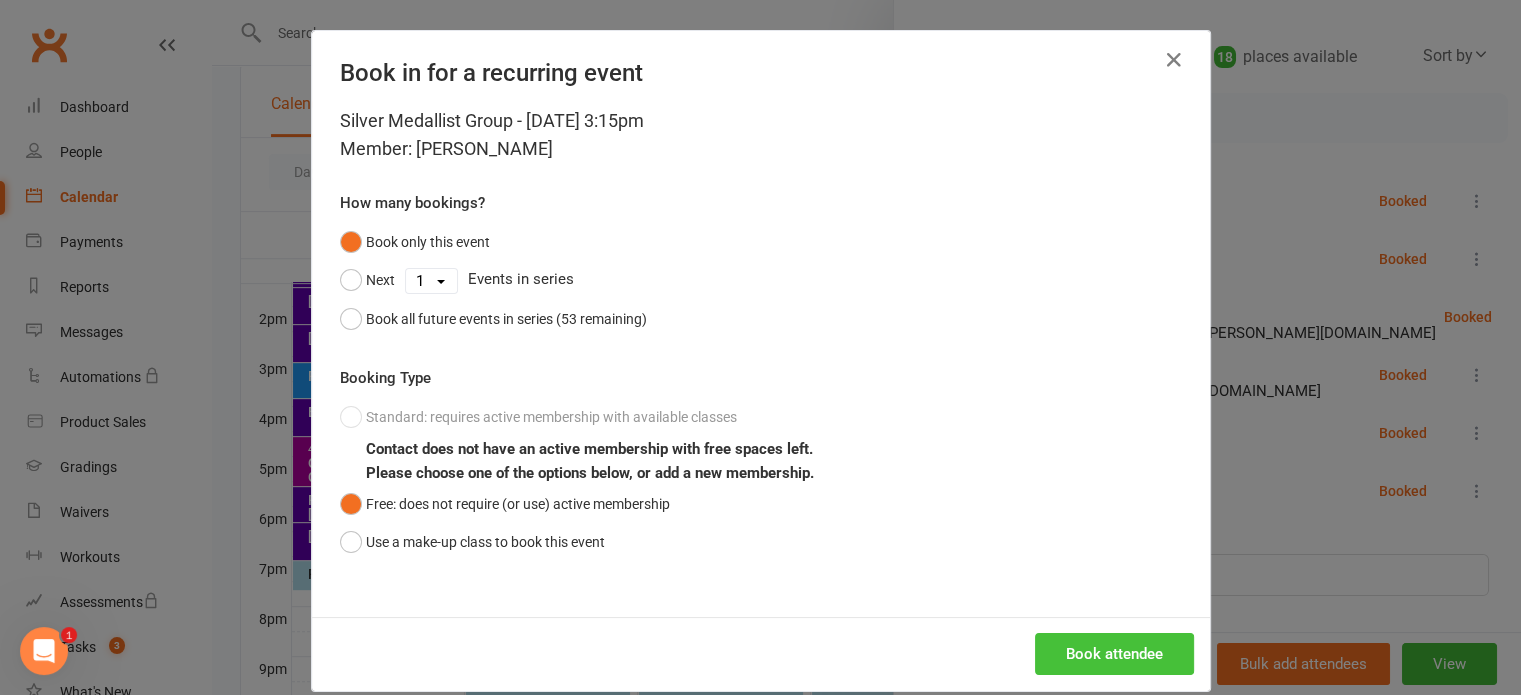 click on "Book attendee" at bounding box center [1114, 654] 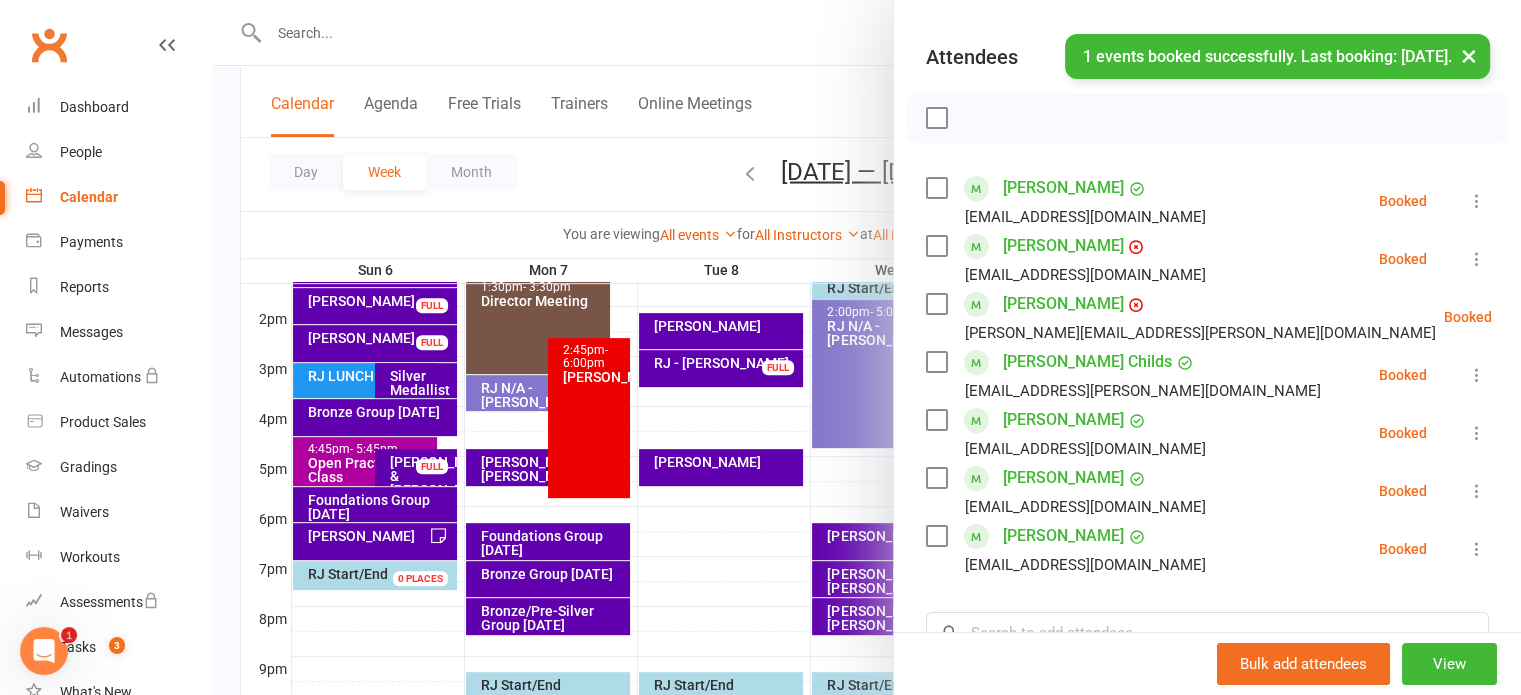 click at bounding box center (866, 347) 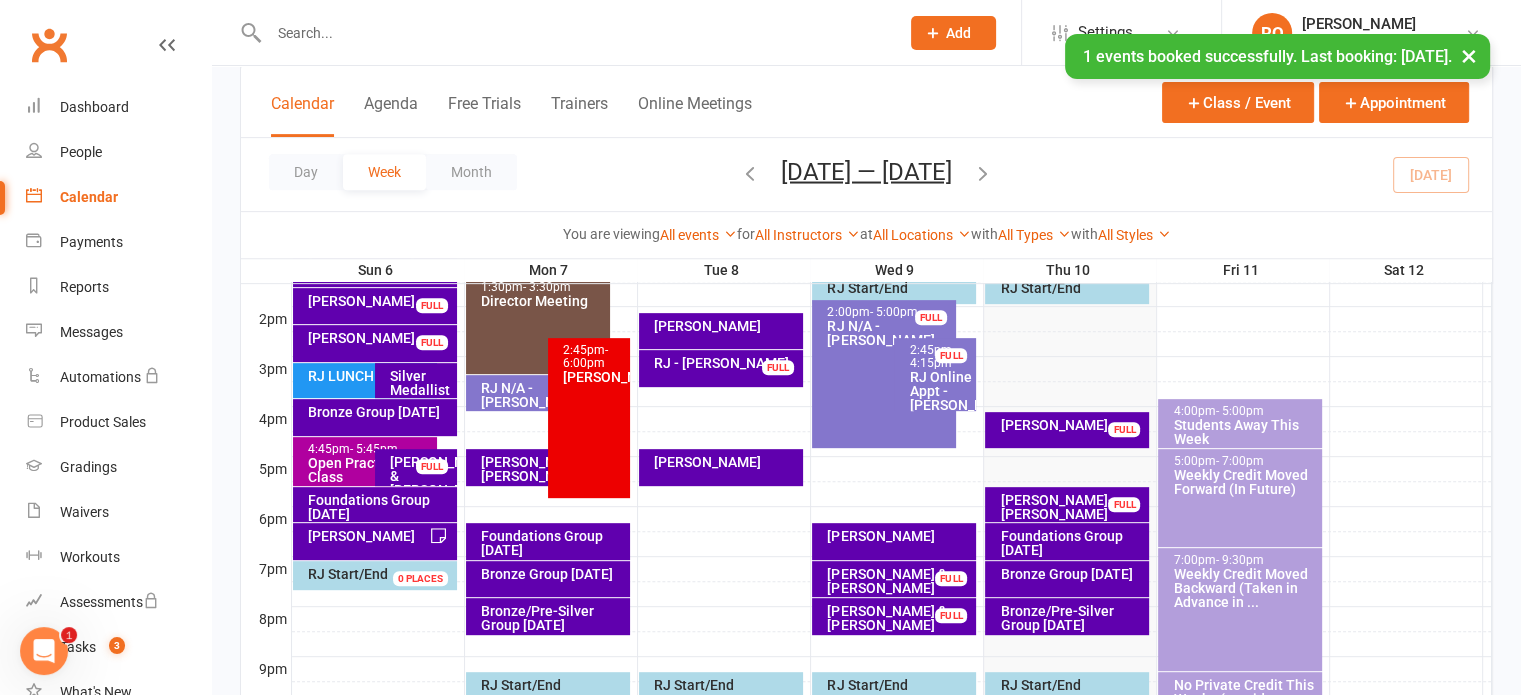click on "Bronze Group [DATE]" at bounding box center (380, 412) 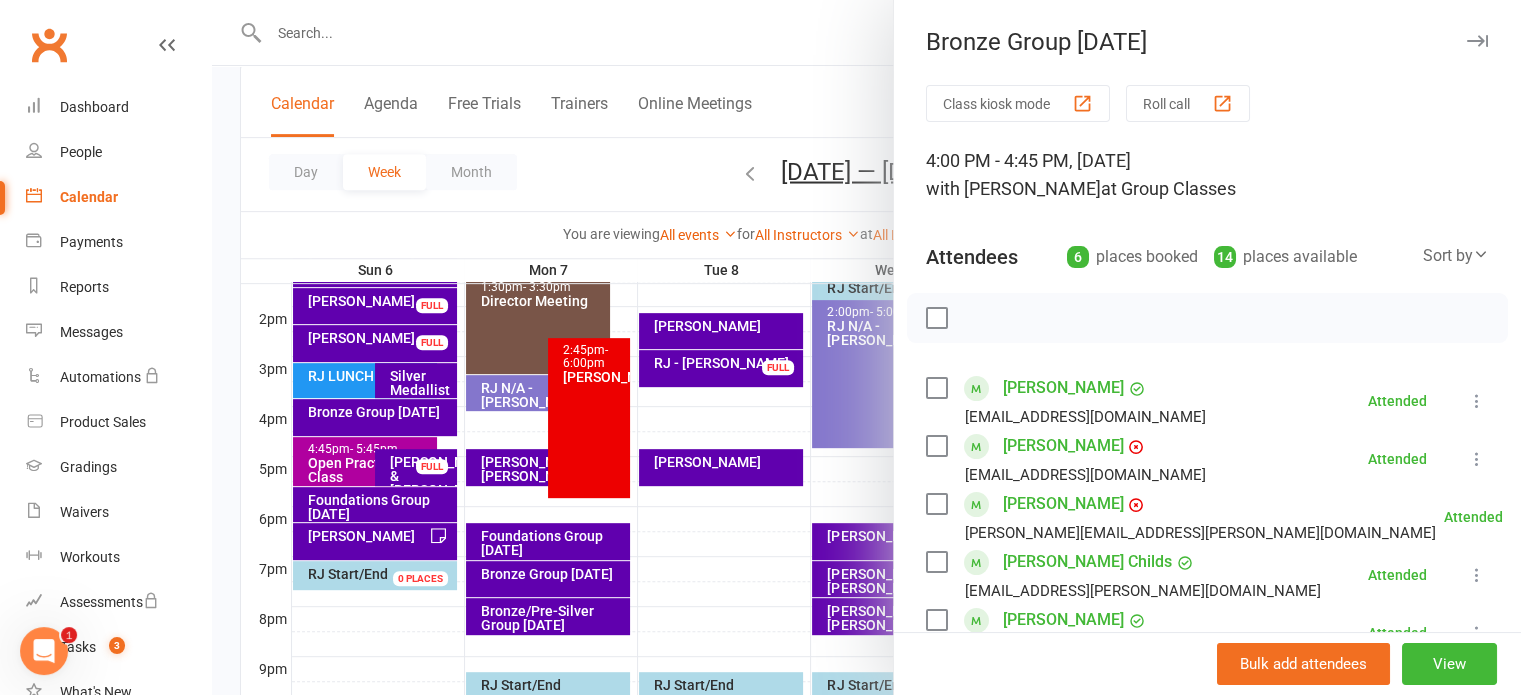 scroll, scrollTop: 400, scrollLeft: 0, axis: vertical 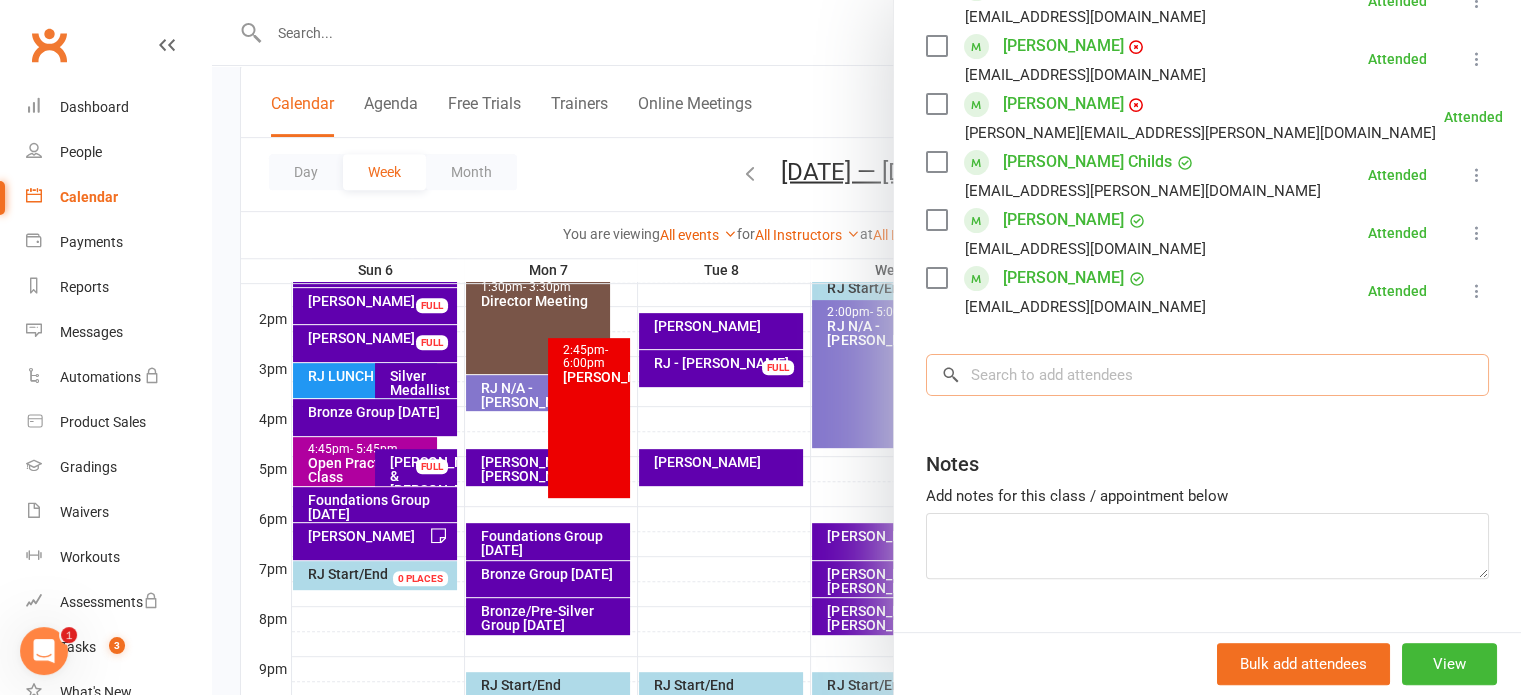 click at bounding box center (1207, 375) 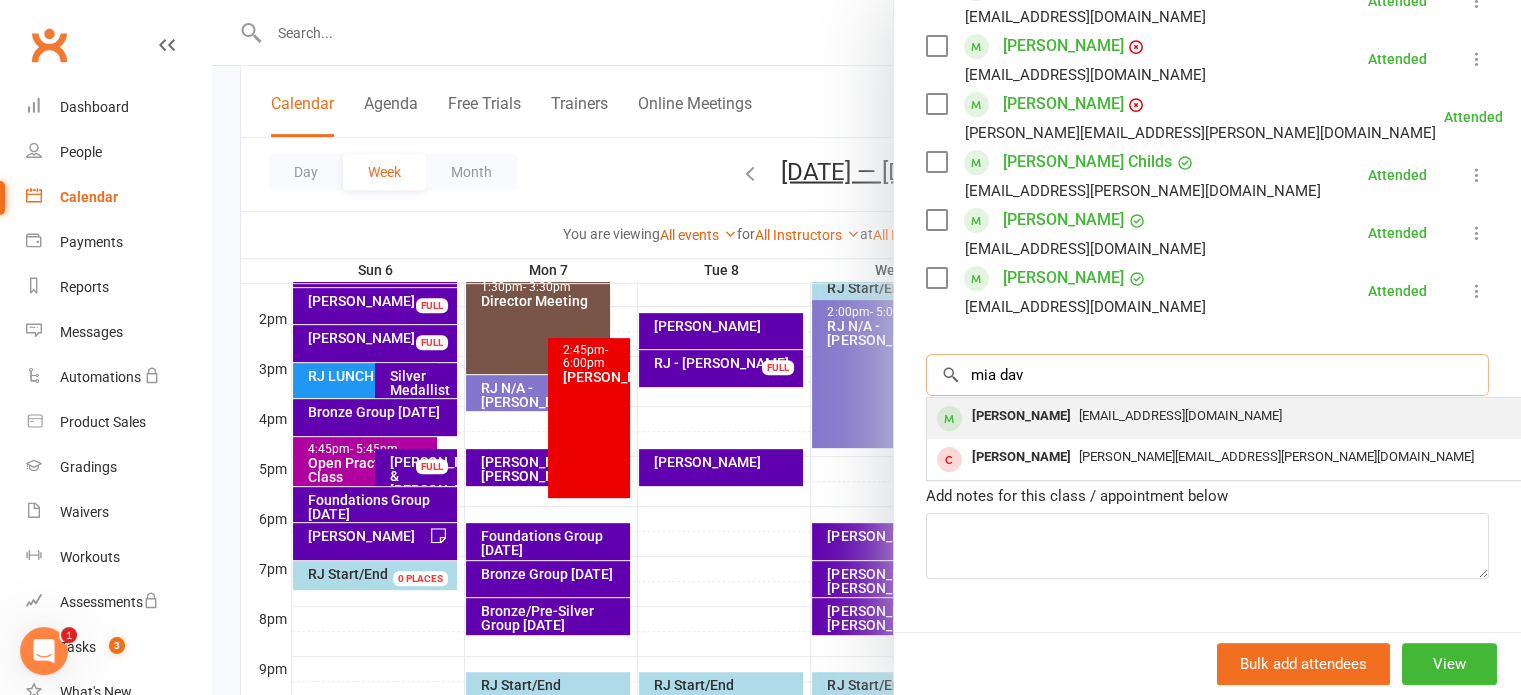 type on "mia dav" 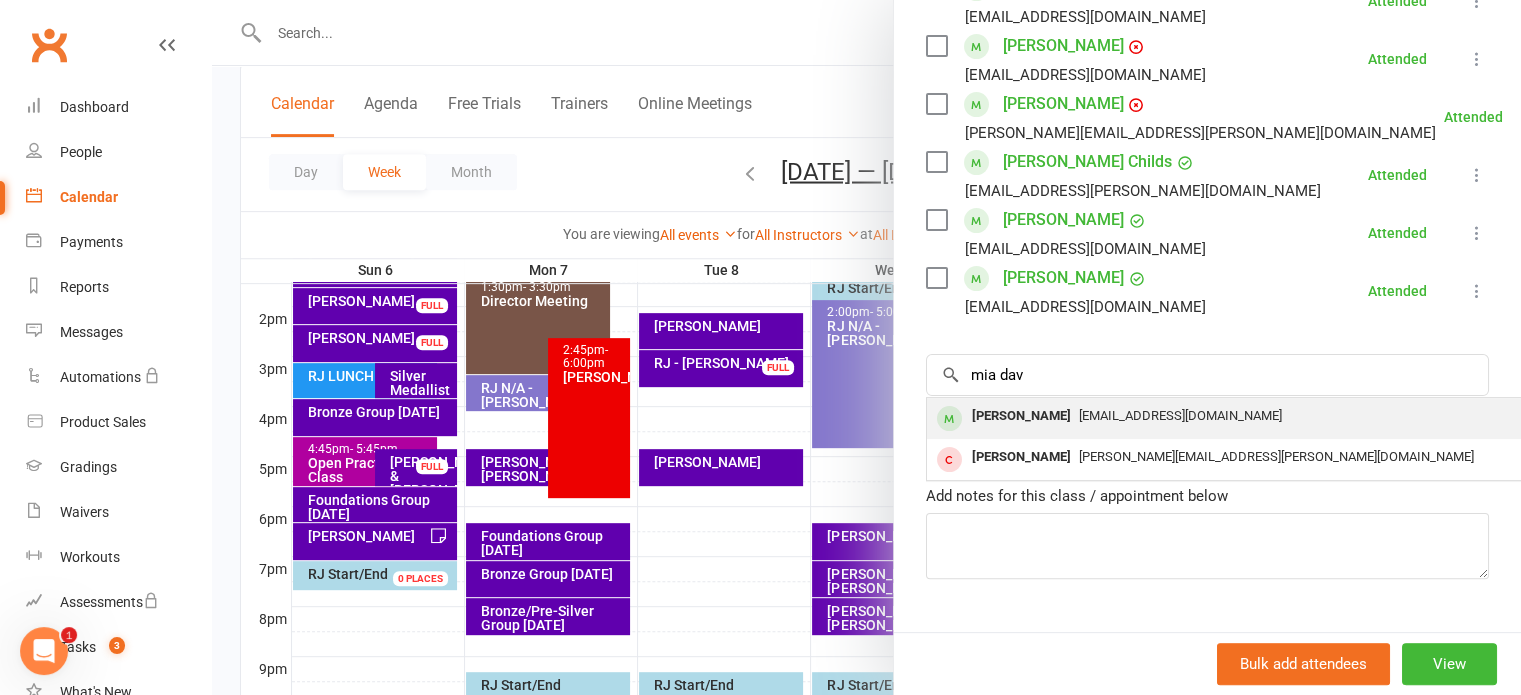 click on "miakdav@icloud.com" at bounding box center [1226, 416] 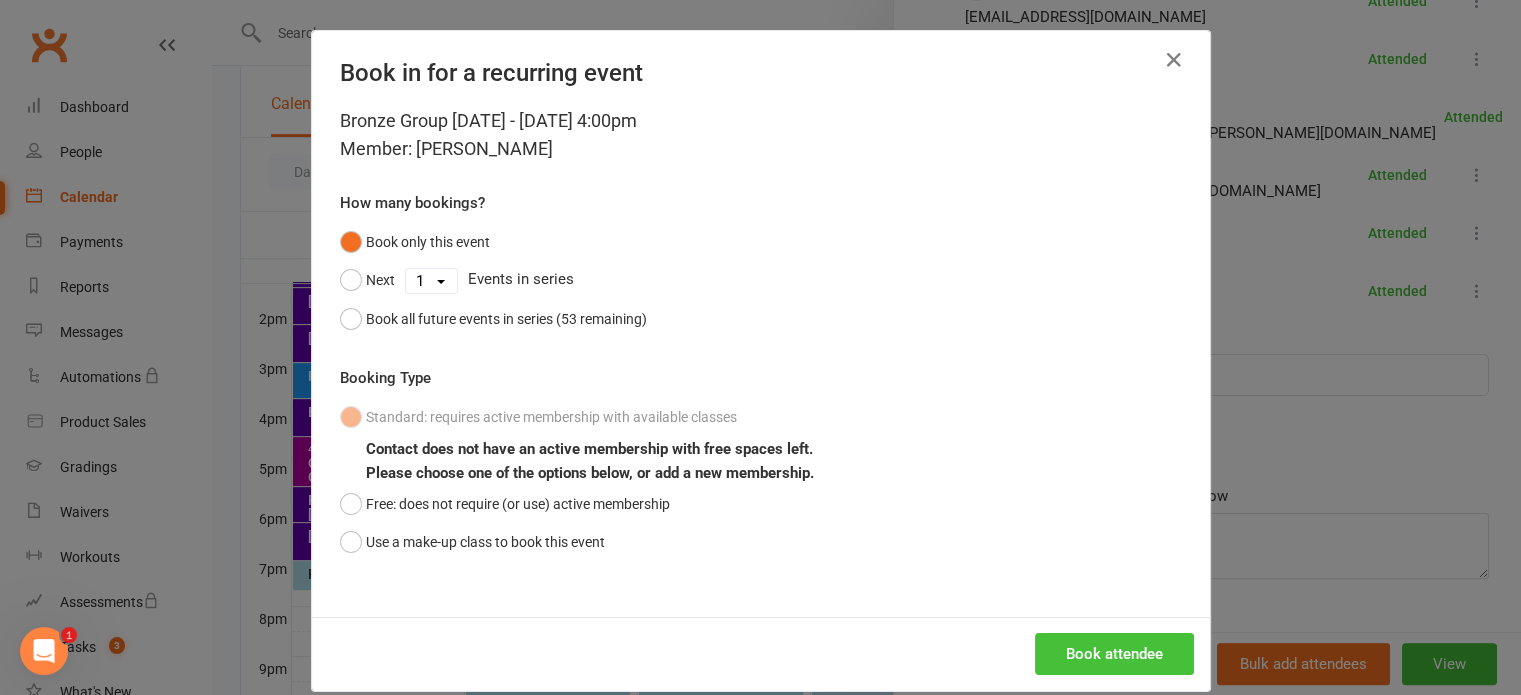 click on "Book attendee" at bounding box center [1114, 654] 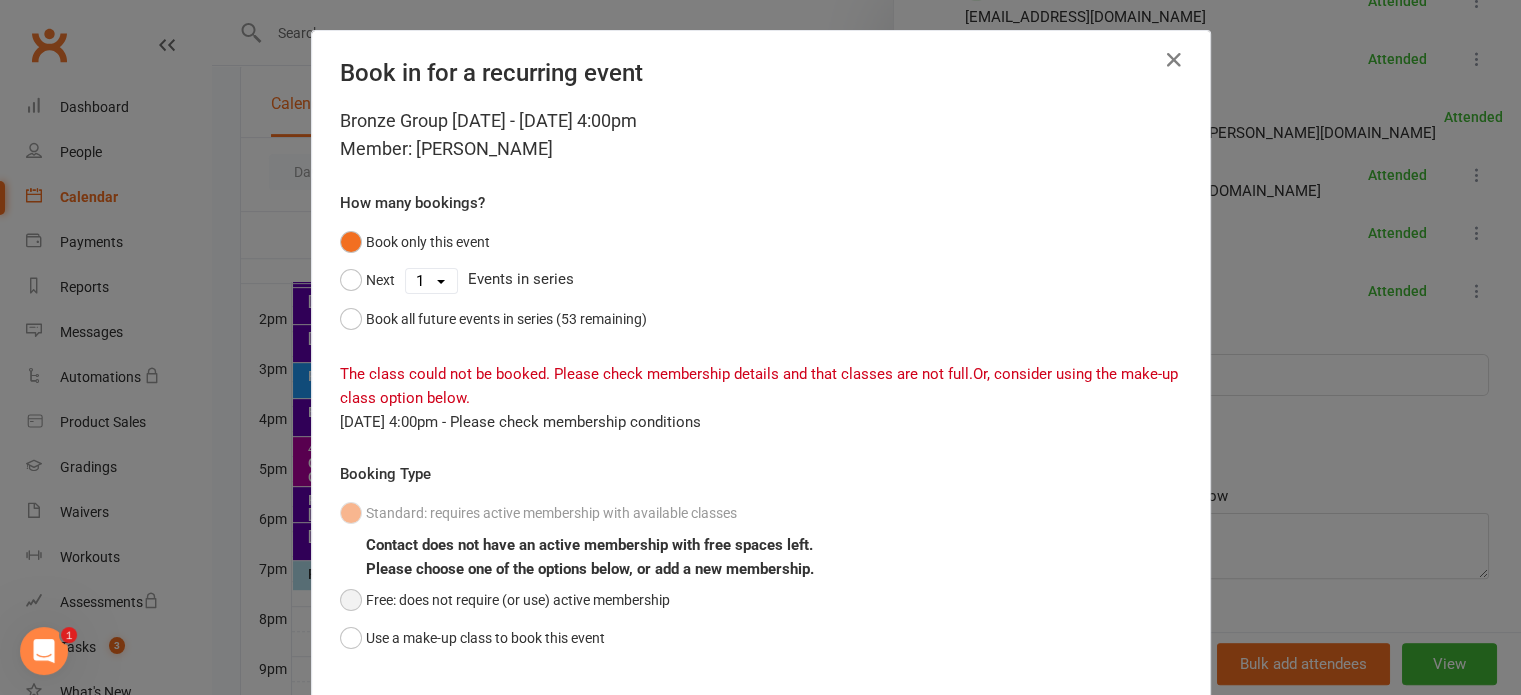 click on "Free: does not require (or use) active membership" at bounding box center (505, 600) 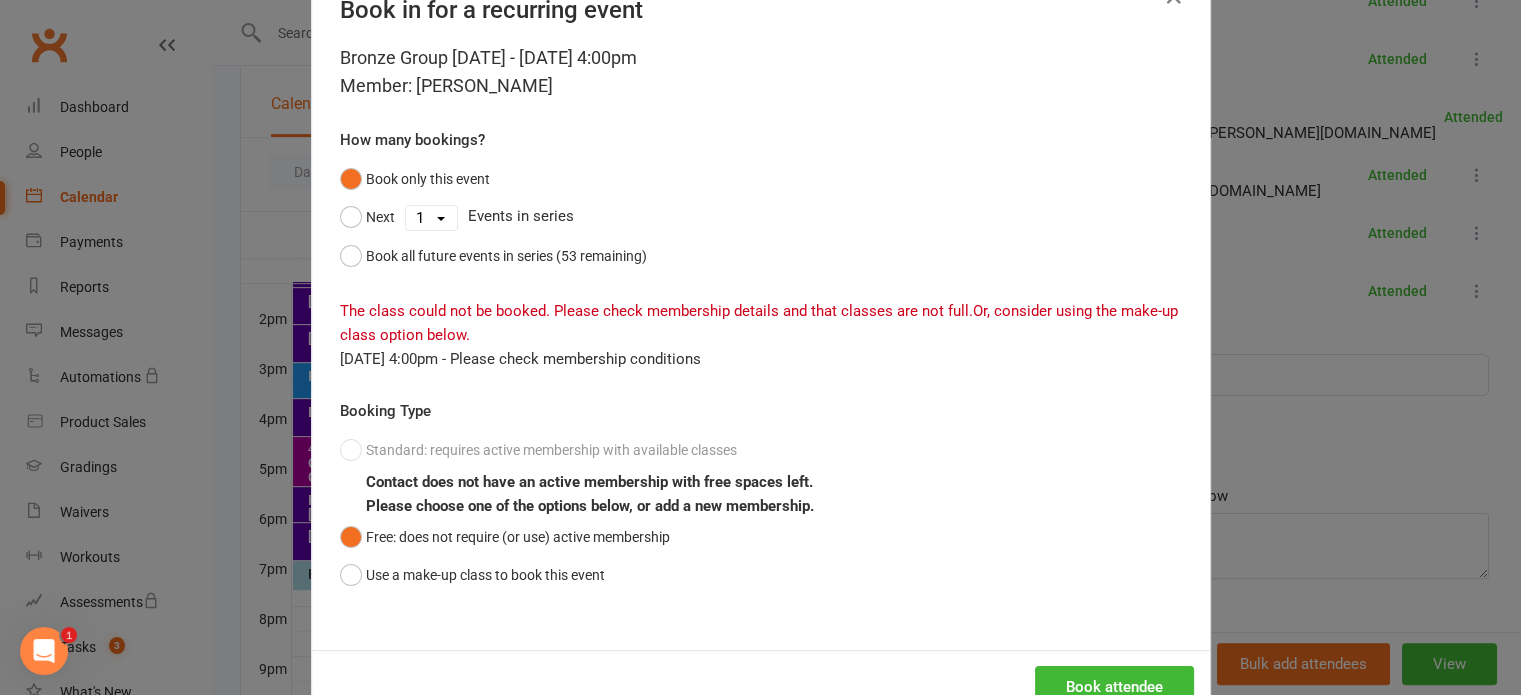 scroll, scrollTop: 122, scrollLeft: 0, axis: vertical 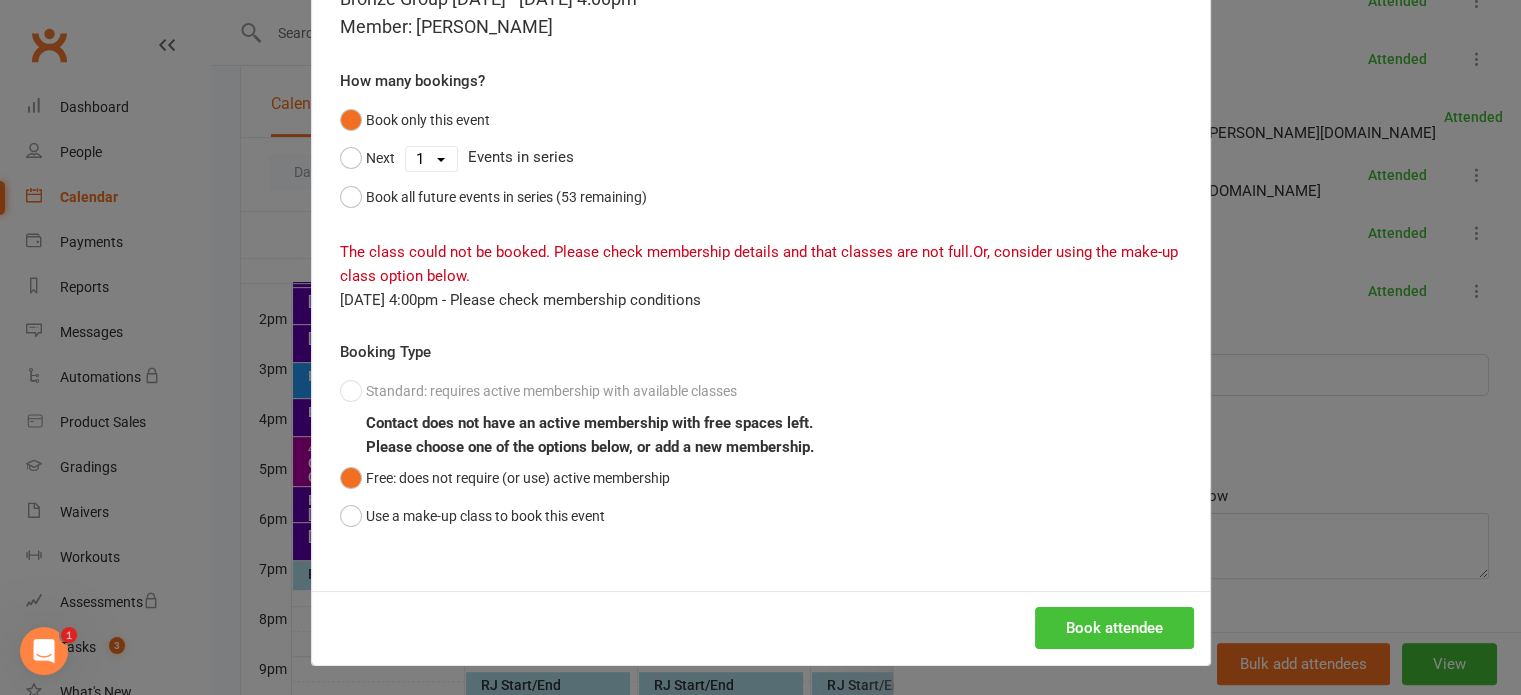 click on "Book attendee" at bounding box center (1114, 628) 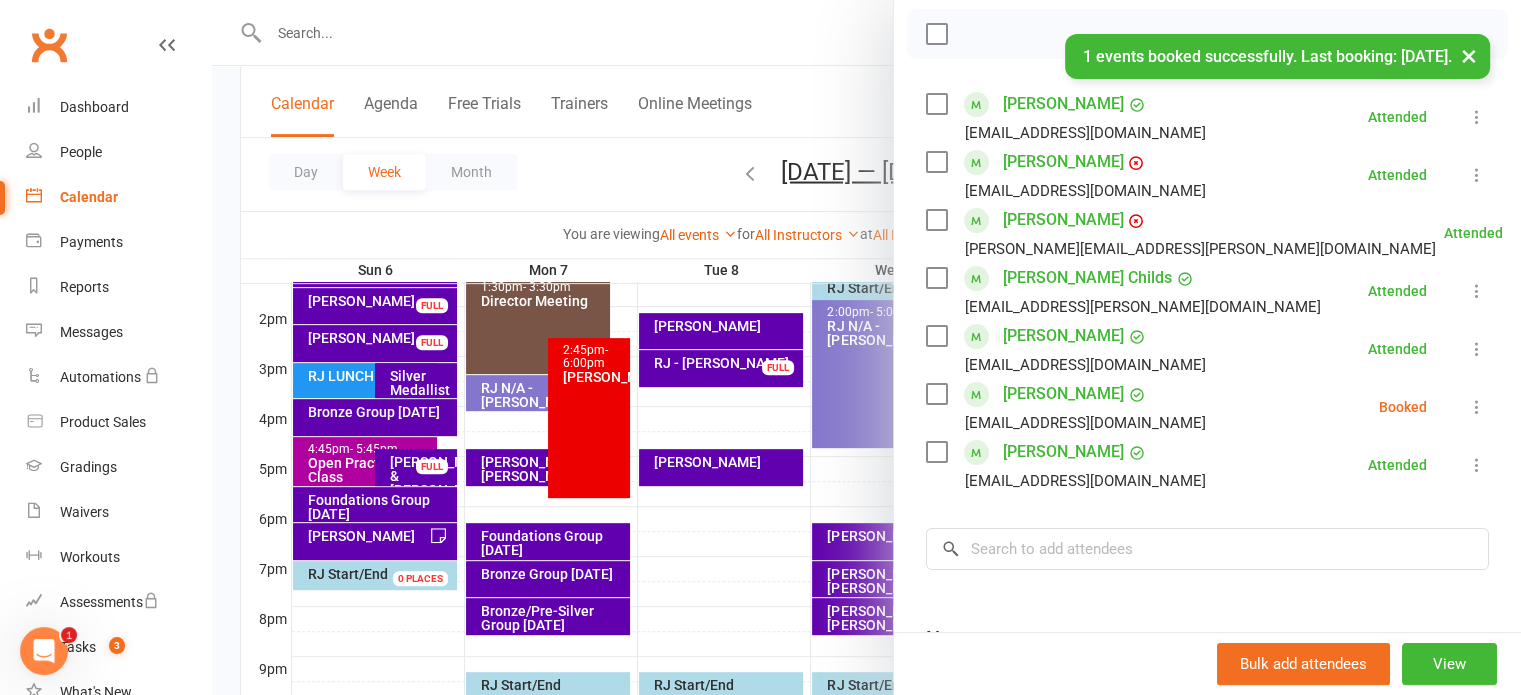 scroll, scrollTop: 400, scrollLeft: 0, axis: vertical 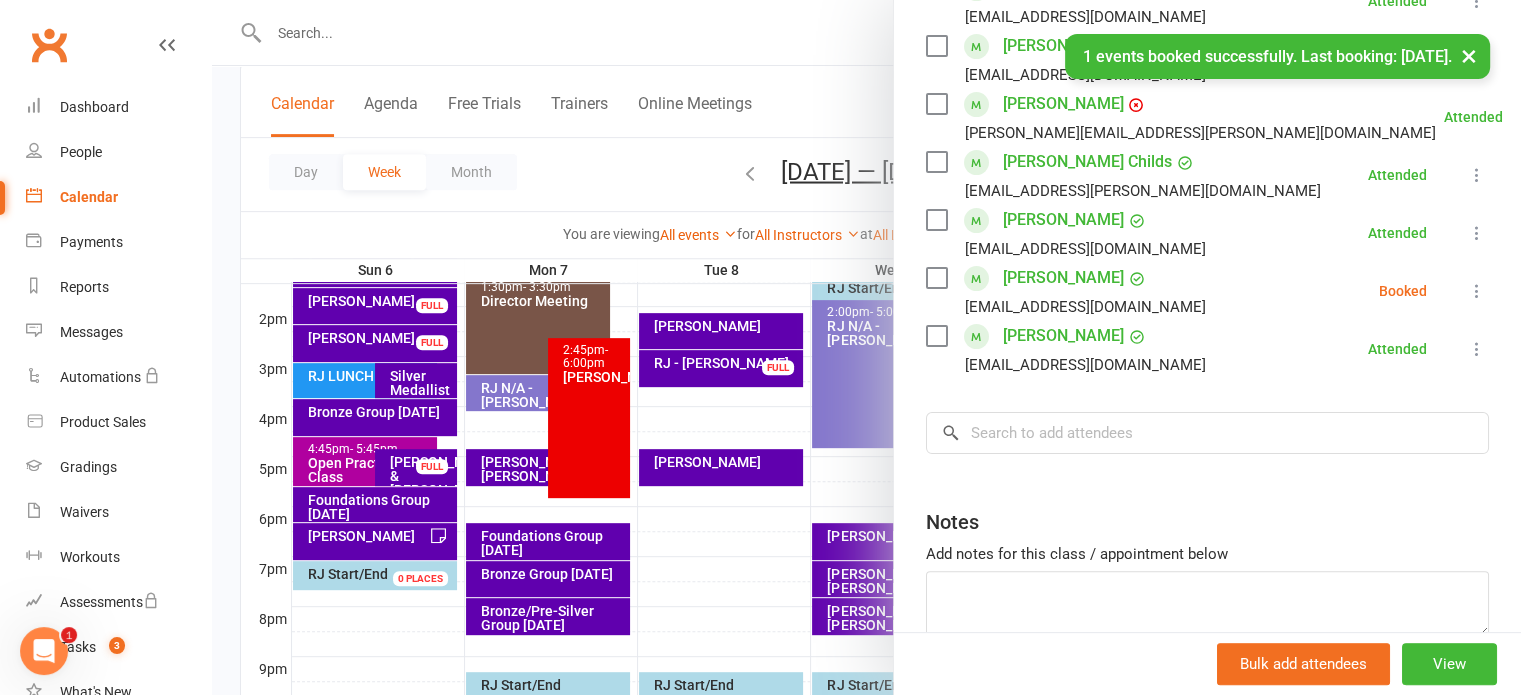 click at bounding box center [936, 278] 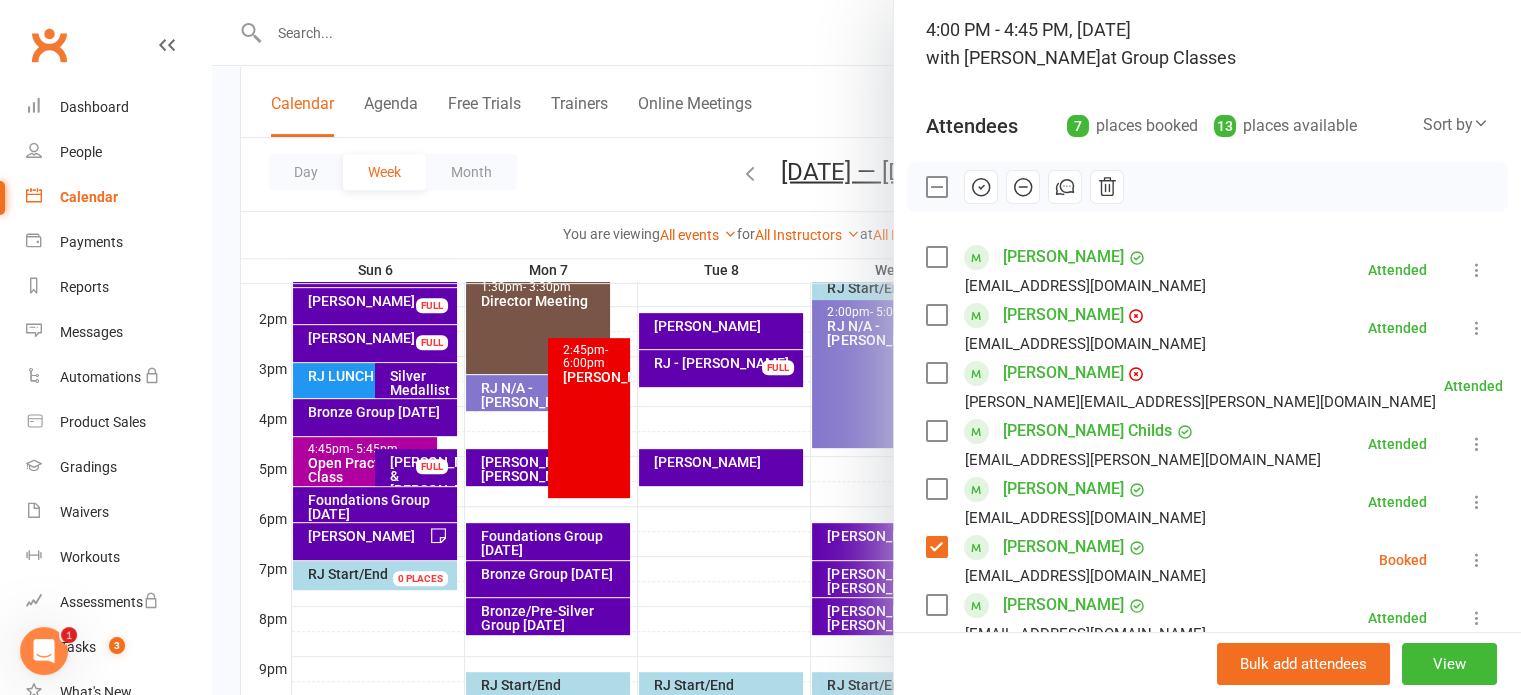 scroll, scrollTop: 100, scrollLeft: 0, axis: vertical 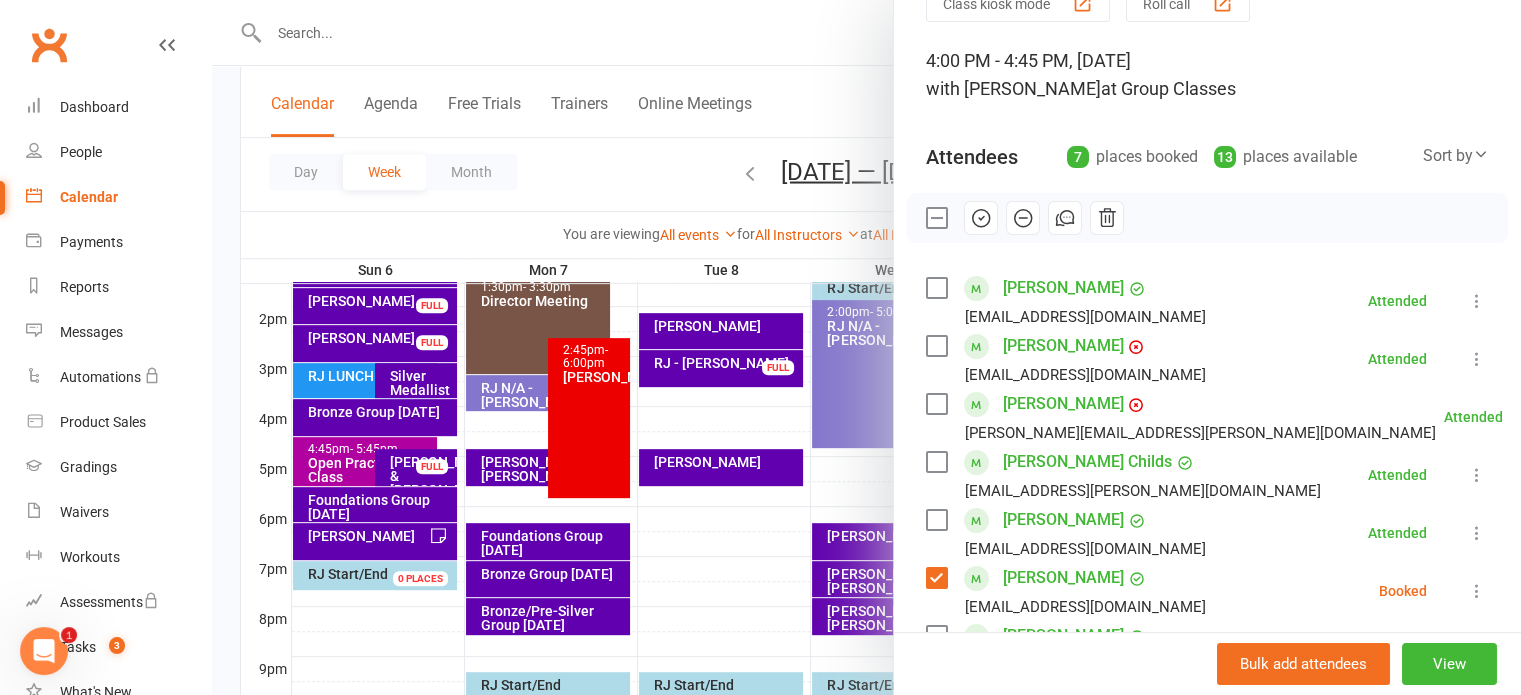 click at bounding box center [981, 218] 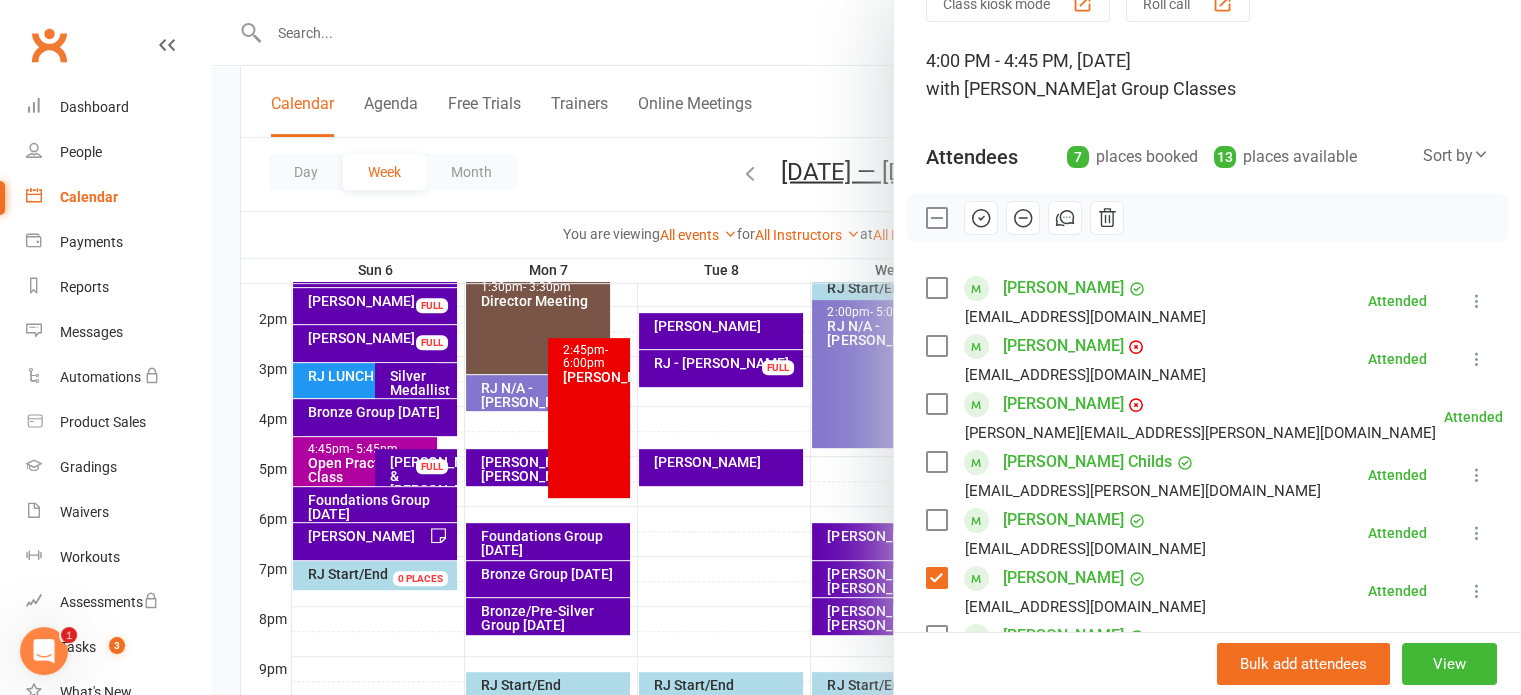 click at bounding box center (866, 347) 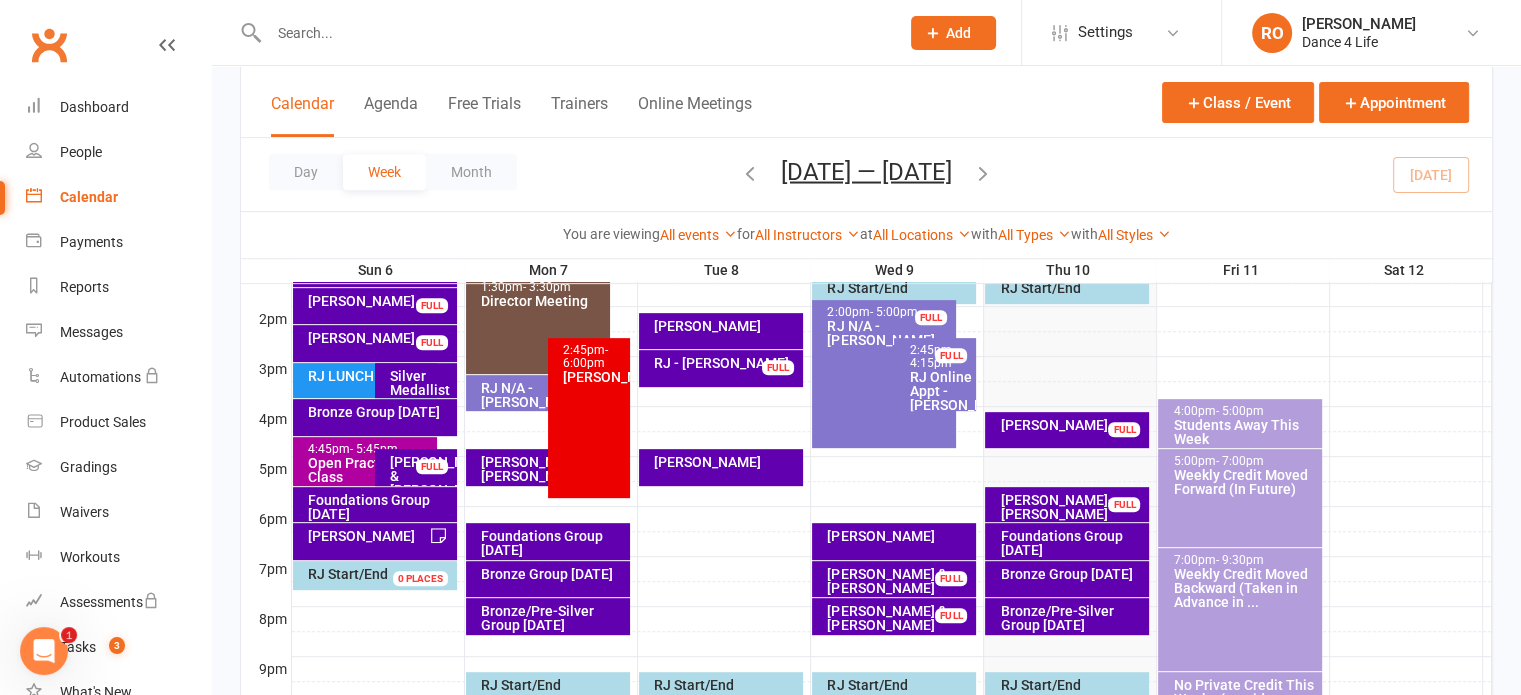 click on "Silver Medallist Group" at bounding box center (421, 390) 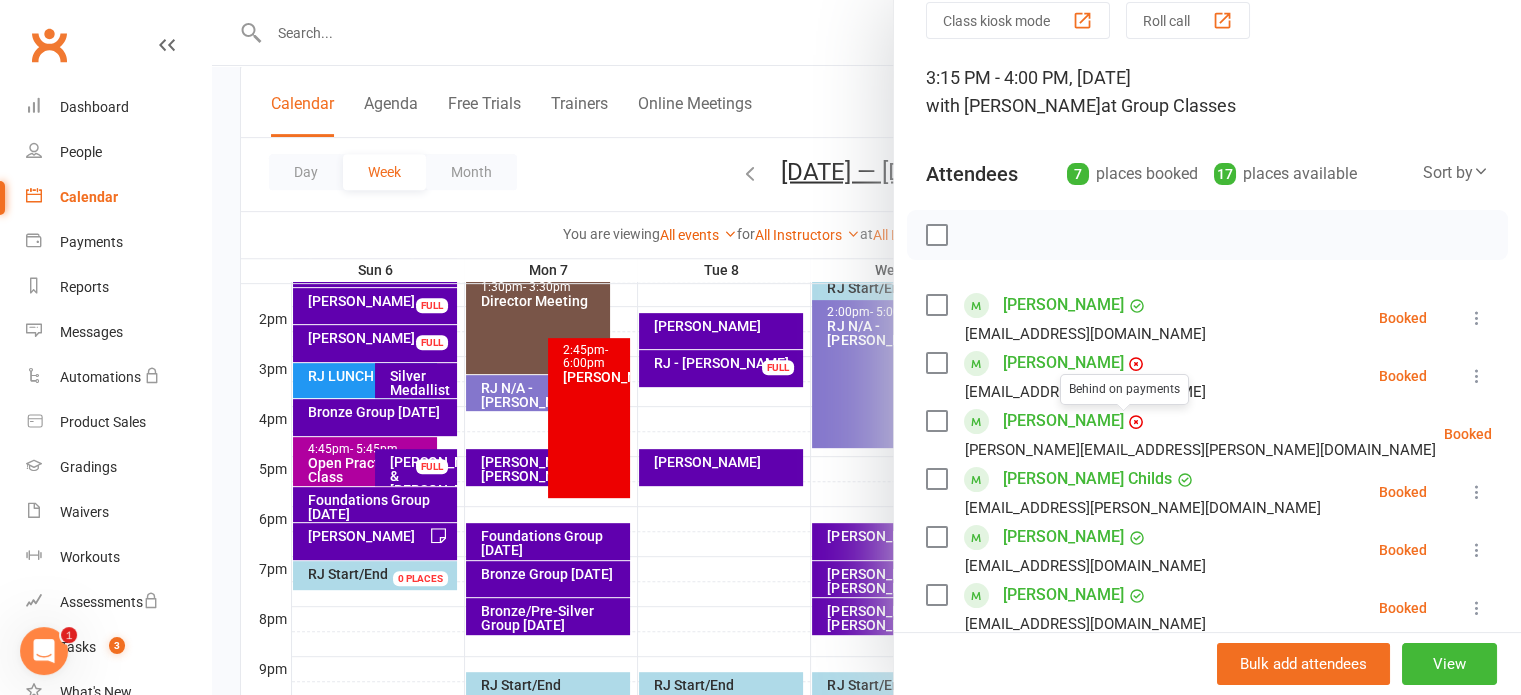 scroll, scrollTop: 200, scrollLeft: 0, axis: vertical 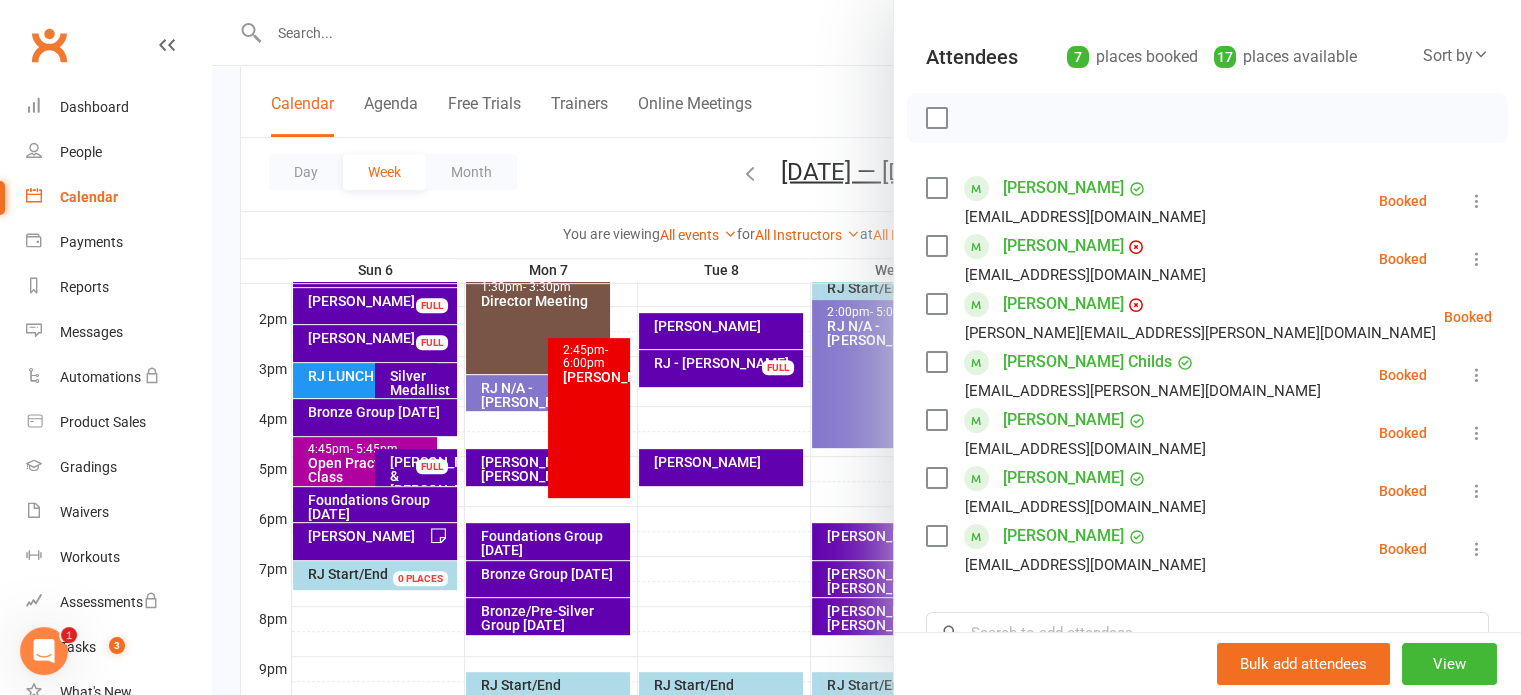 click at bounding box center (1207, 118) 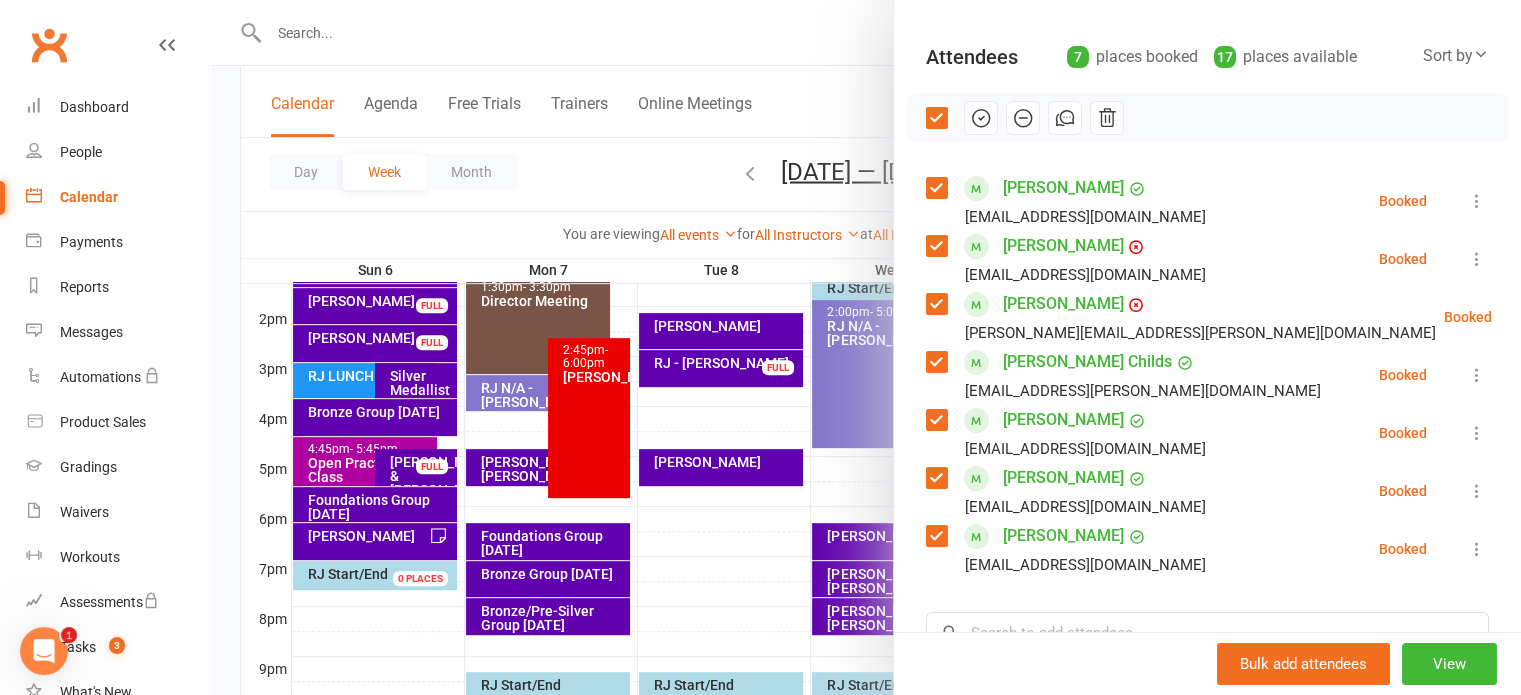 click at bounding box center (981, 118) 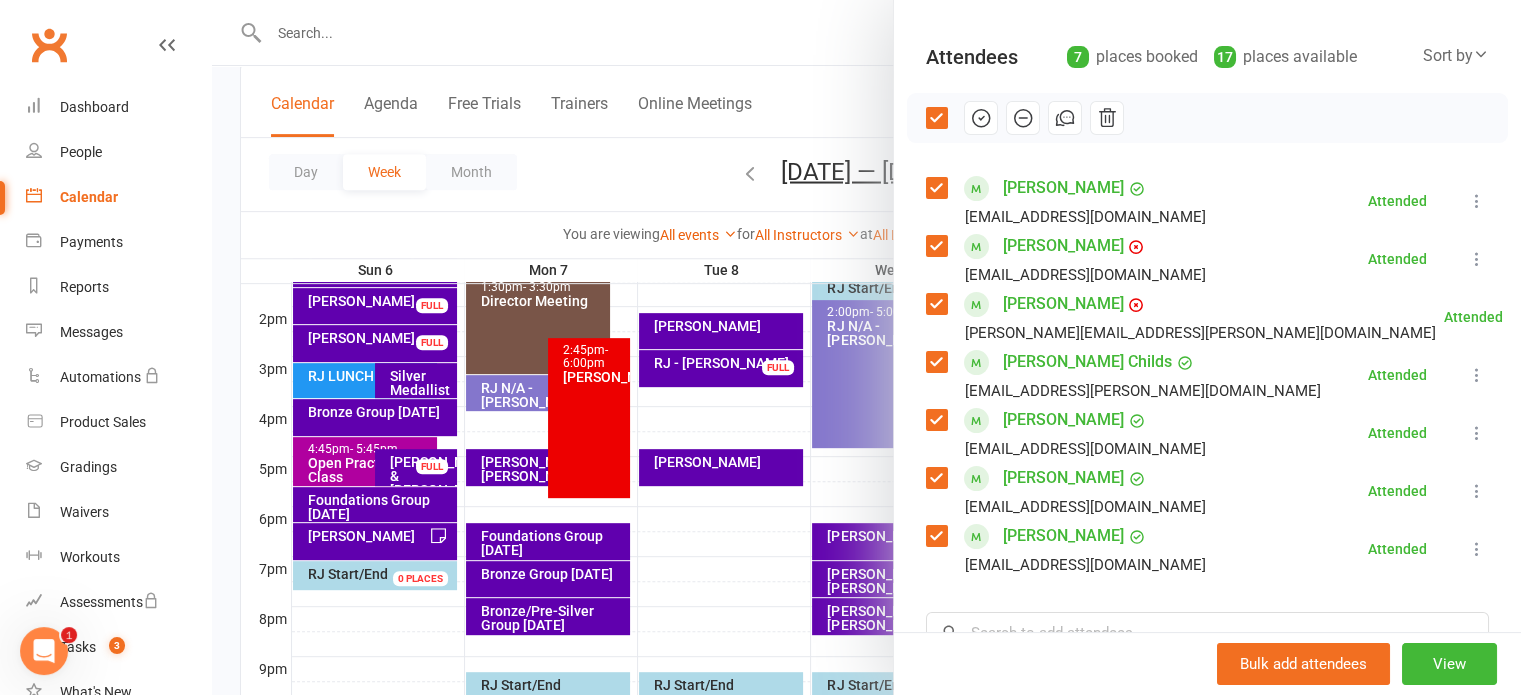 click at bounding box center (866, 347) 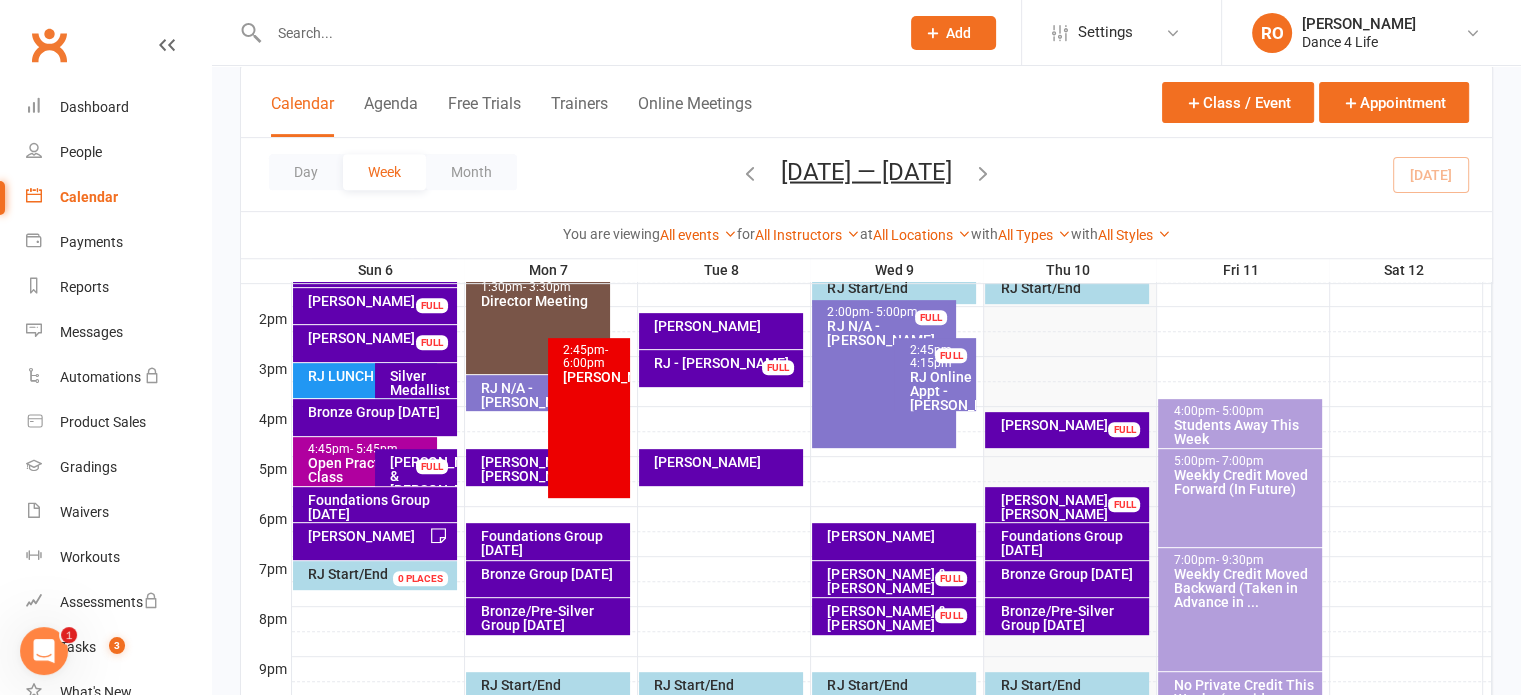 click on "Bronze Group [DATE]" at bounding box center [380, 412] 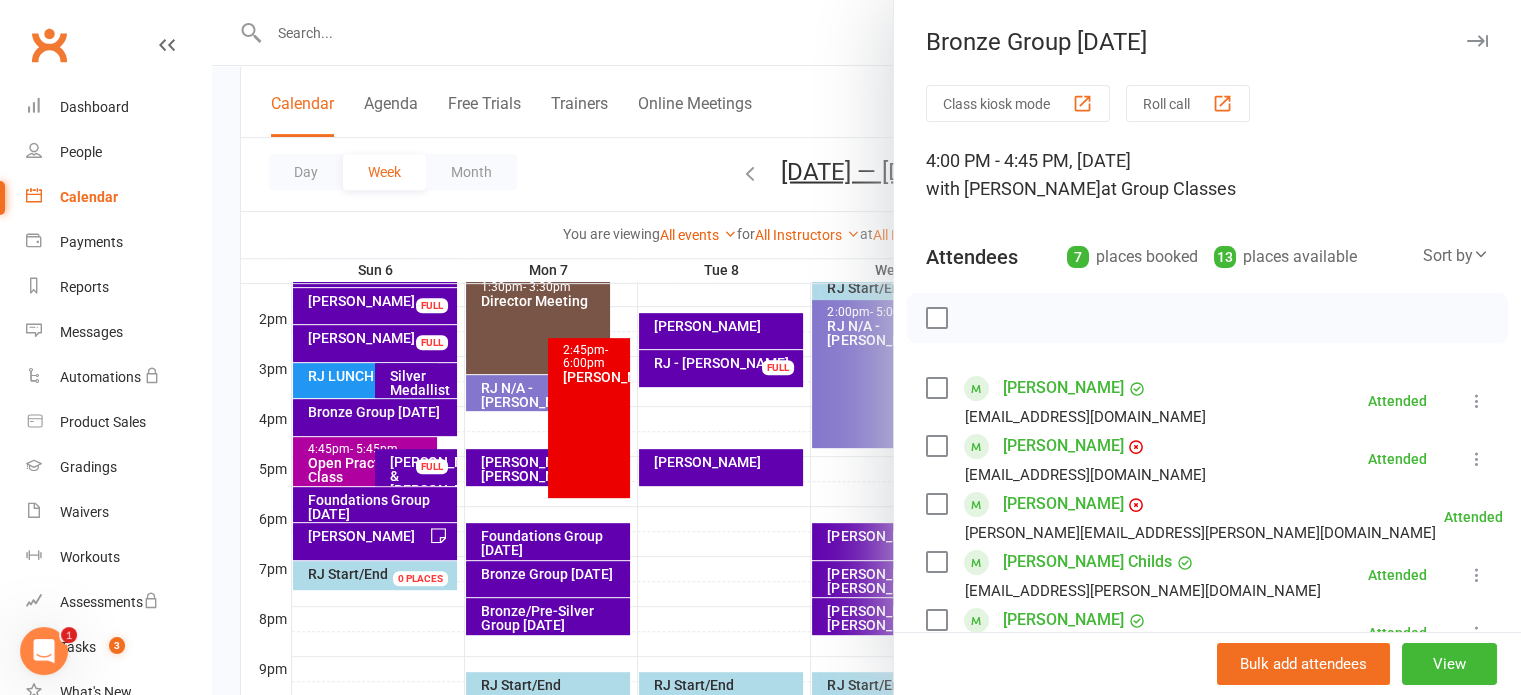 click at bounding box center [936, 318] 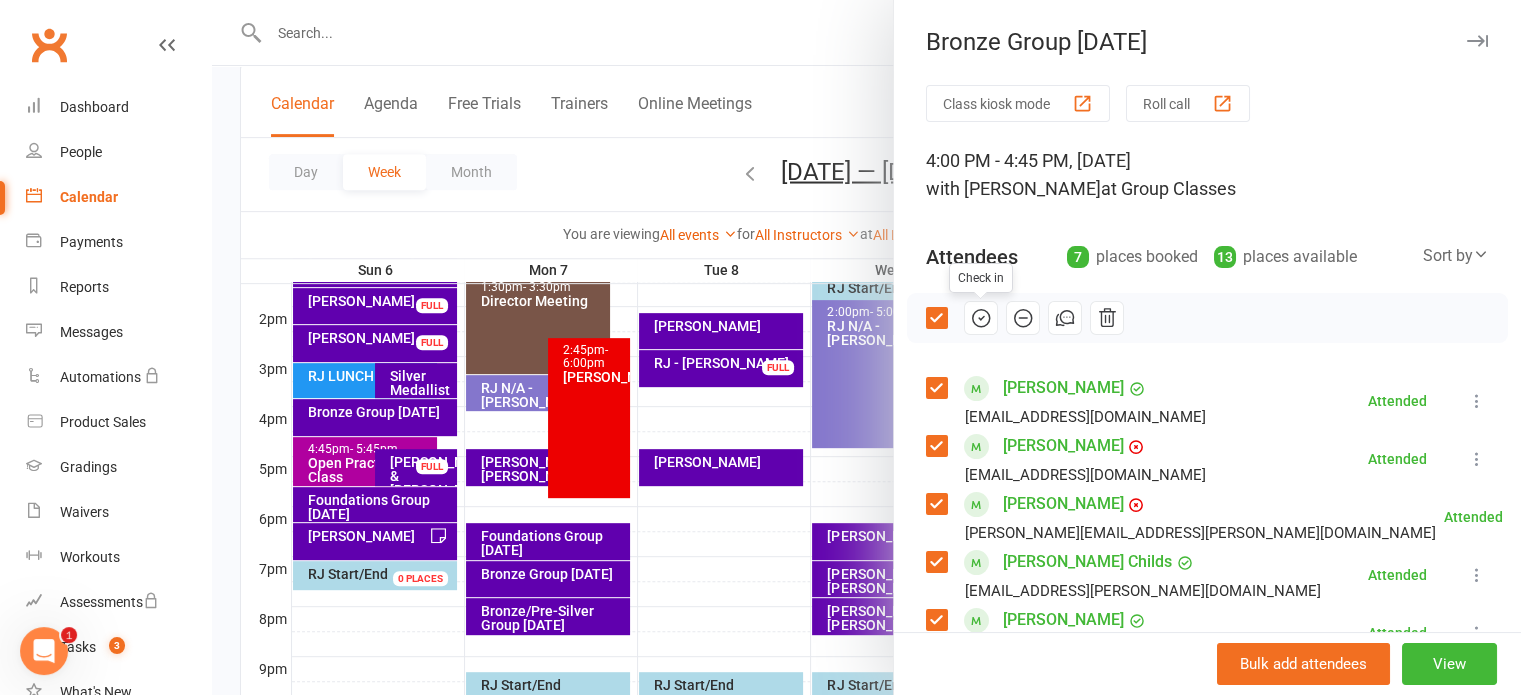 drag, startPoint x: 973, startPoint y: 319, endPoint x: 856, endPoint y: 77, distance: 268.7992 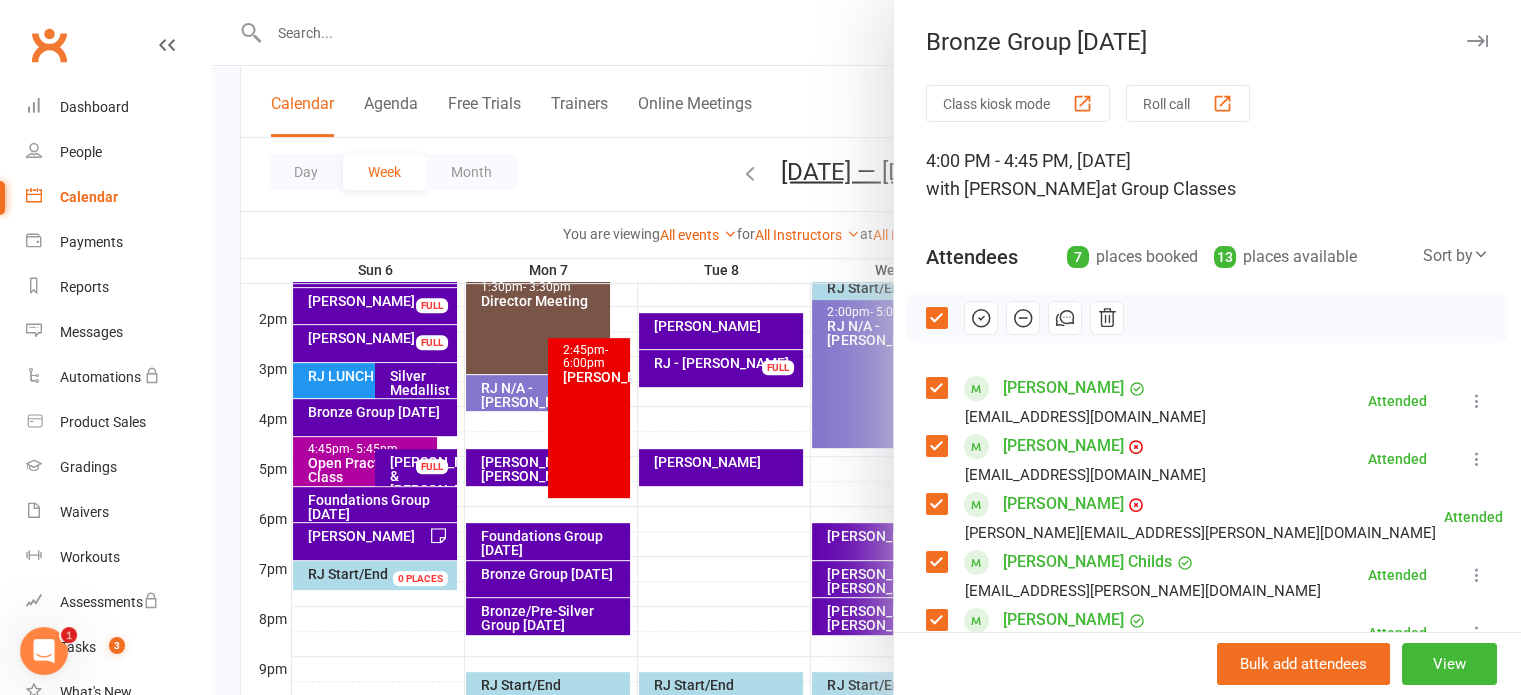 click at bounding box center [866, 347] 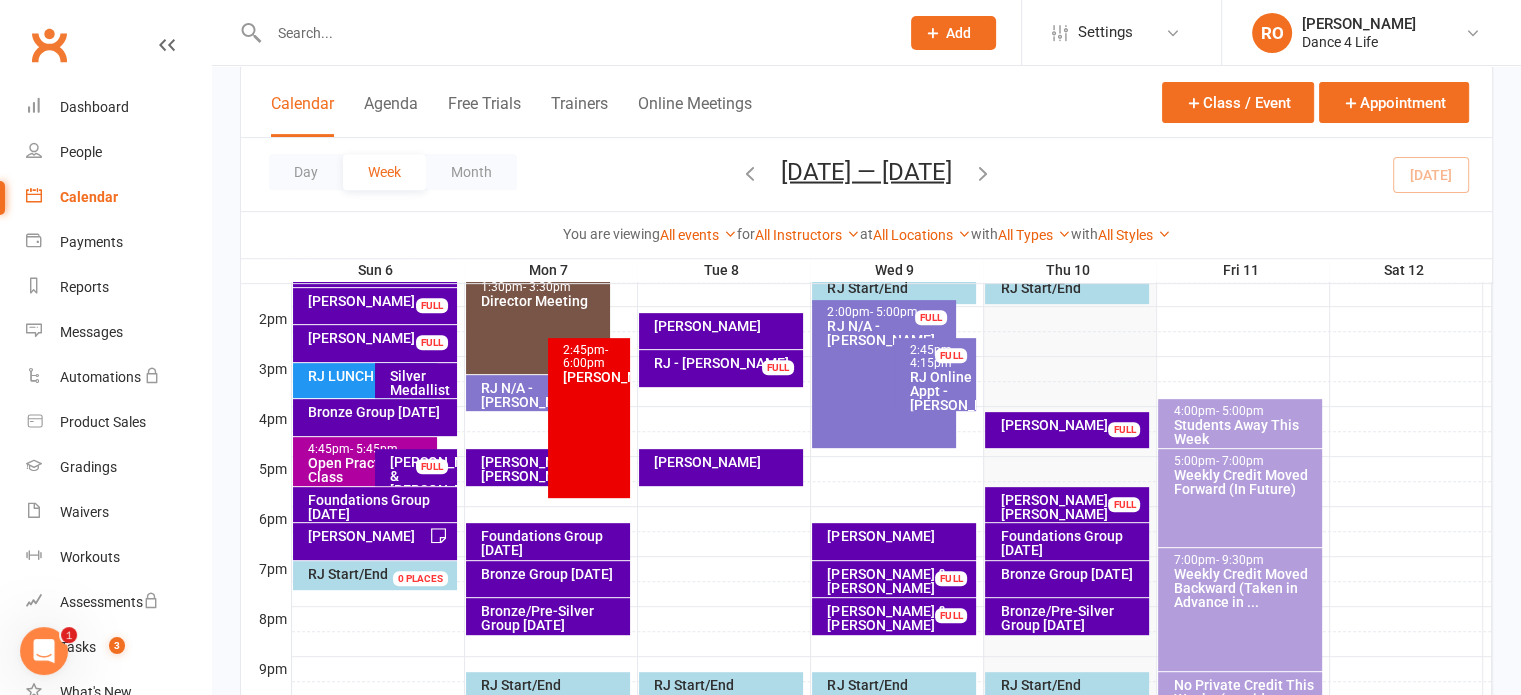 click on "Open Practice Class" at bounding box center (370, 470) 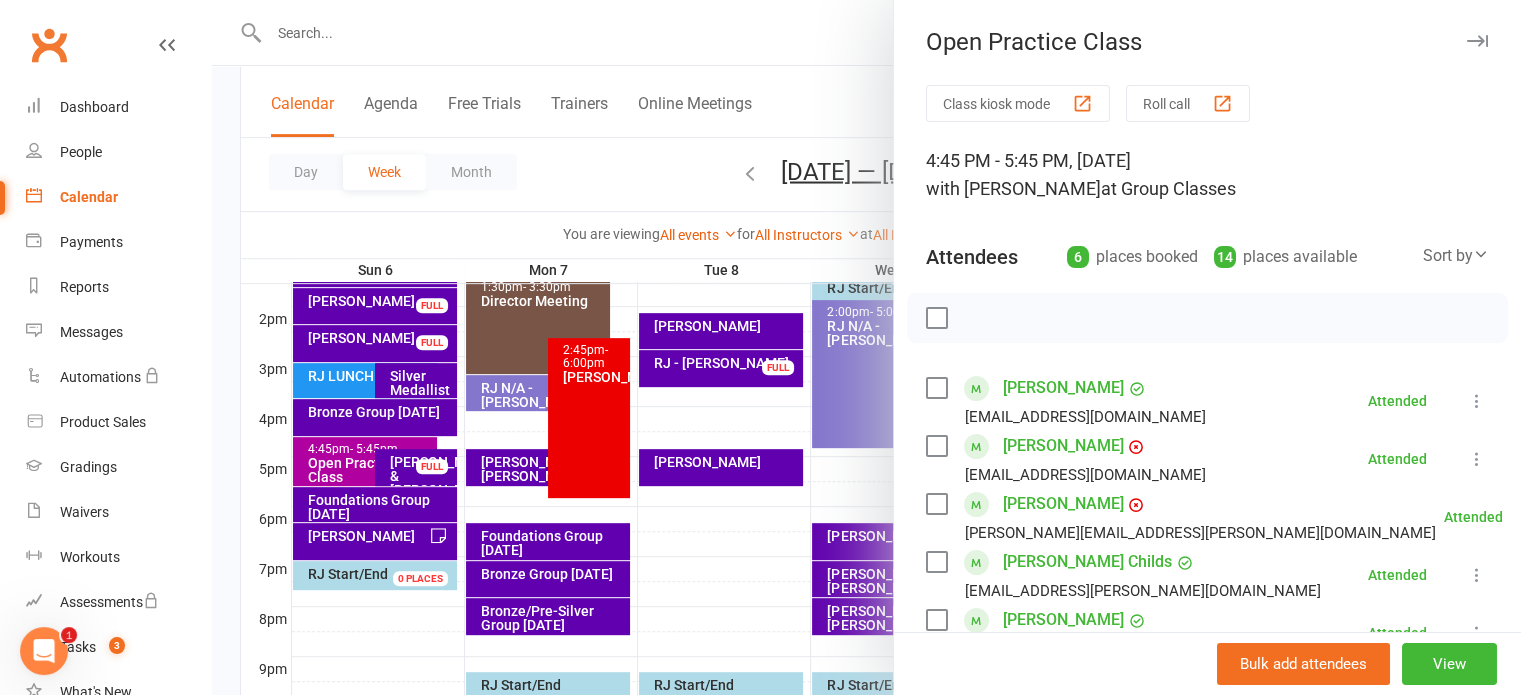 click at bounding box center [866, 347] 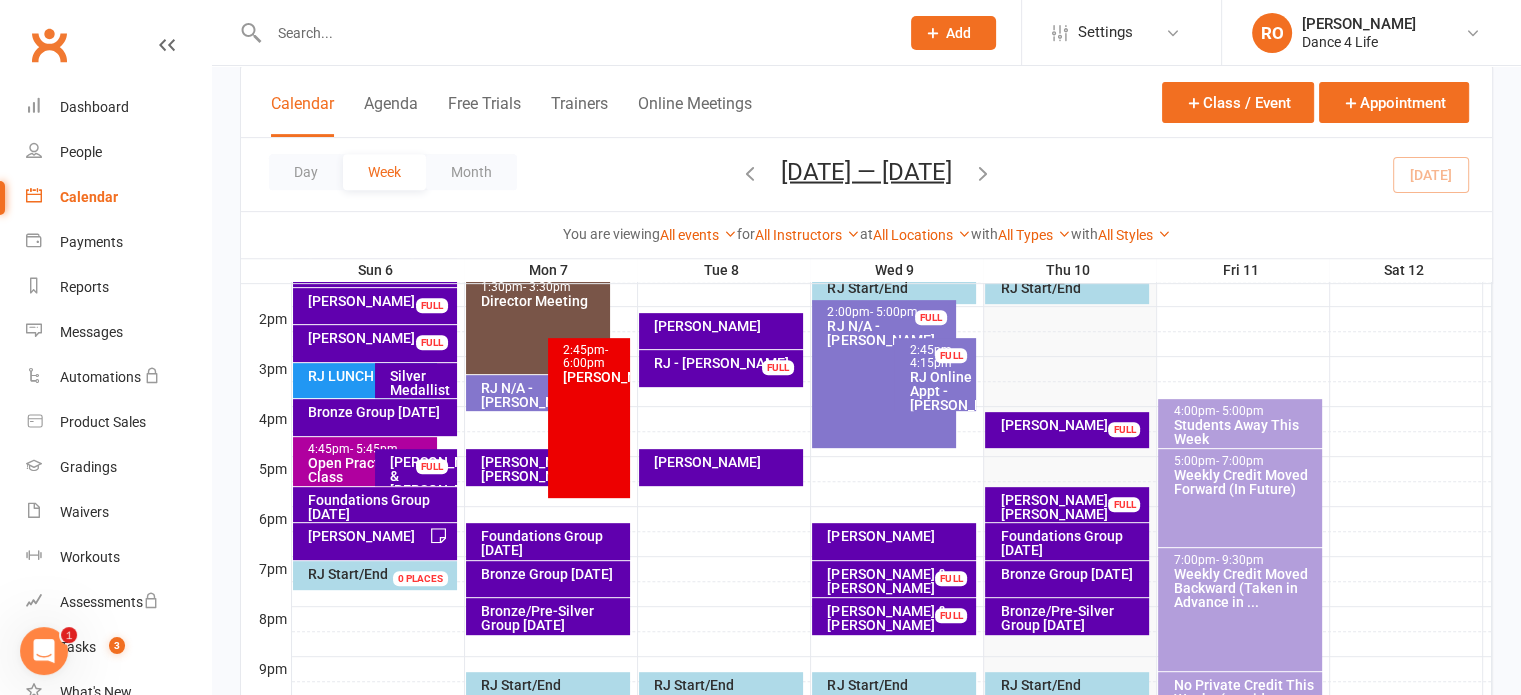click at bounding box center (983, 172) 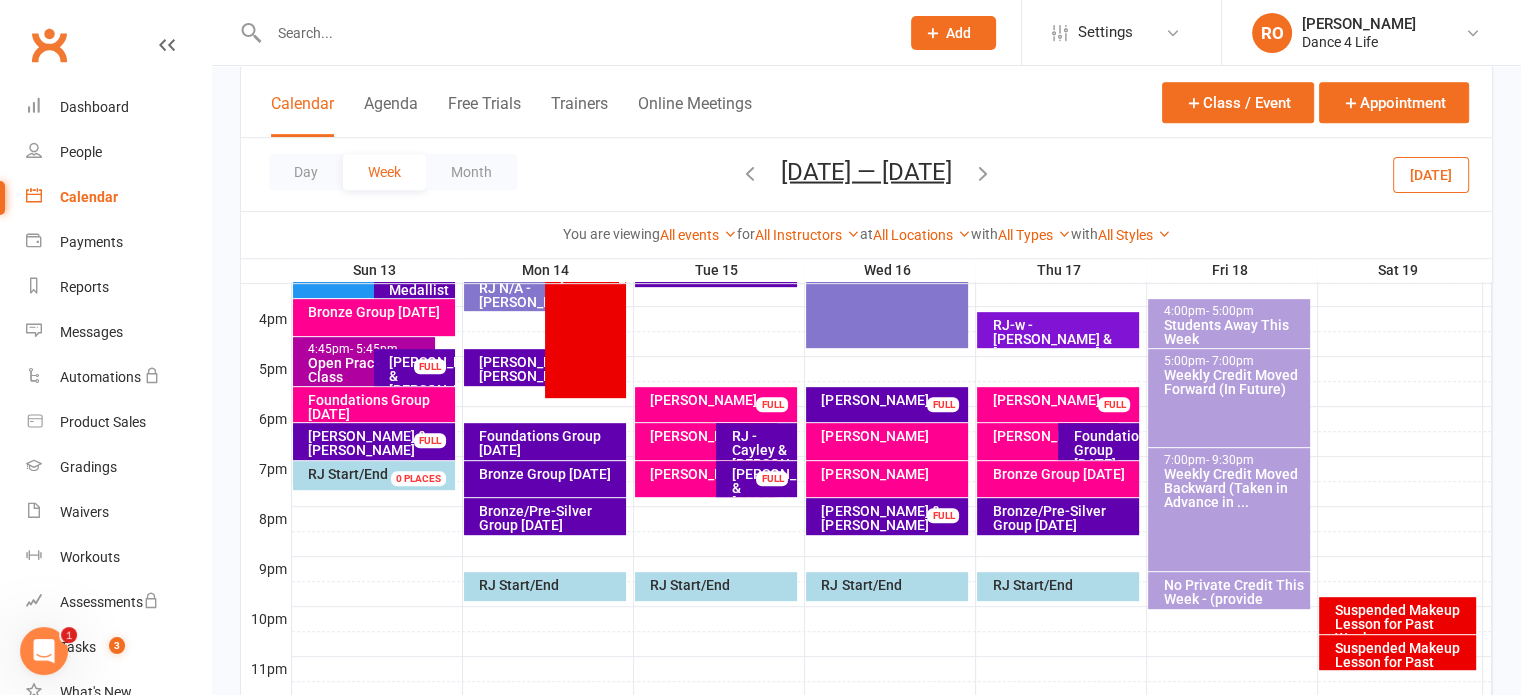 scroll, scrollTop: 800, scrollLeft: 0, axis: vertical 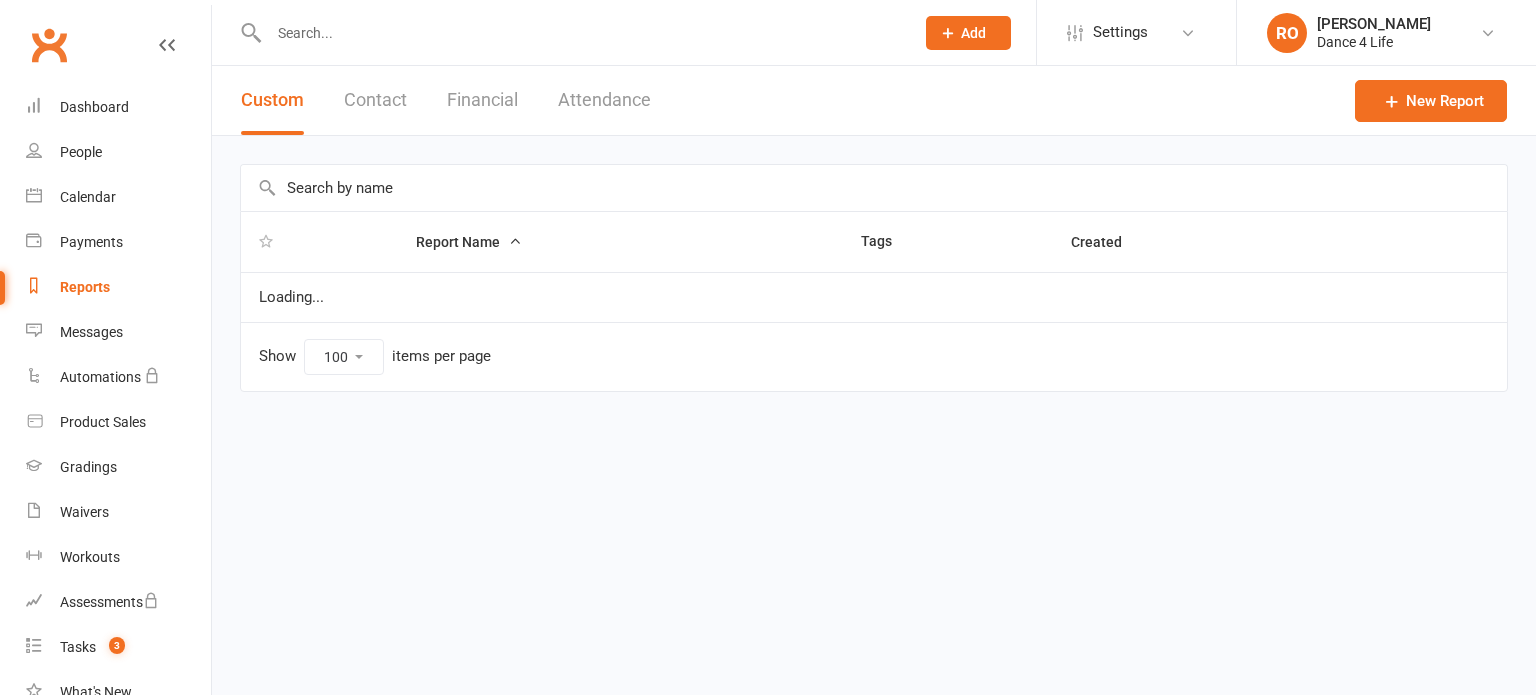 select on "100" 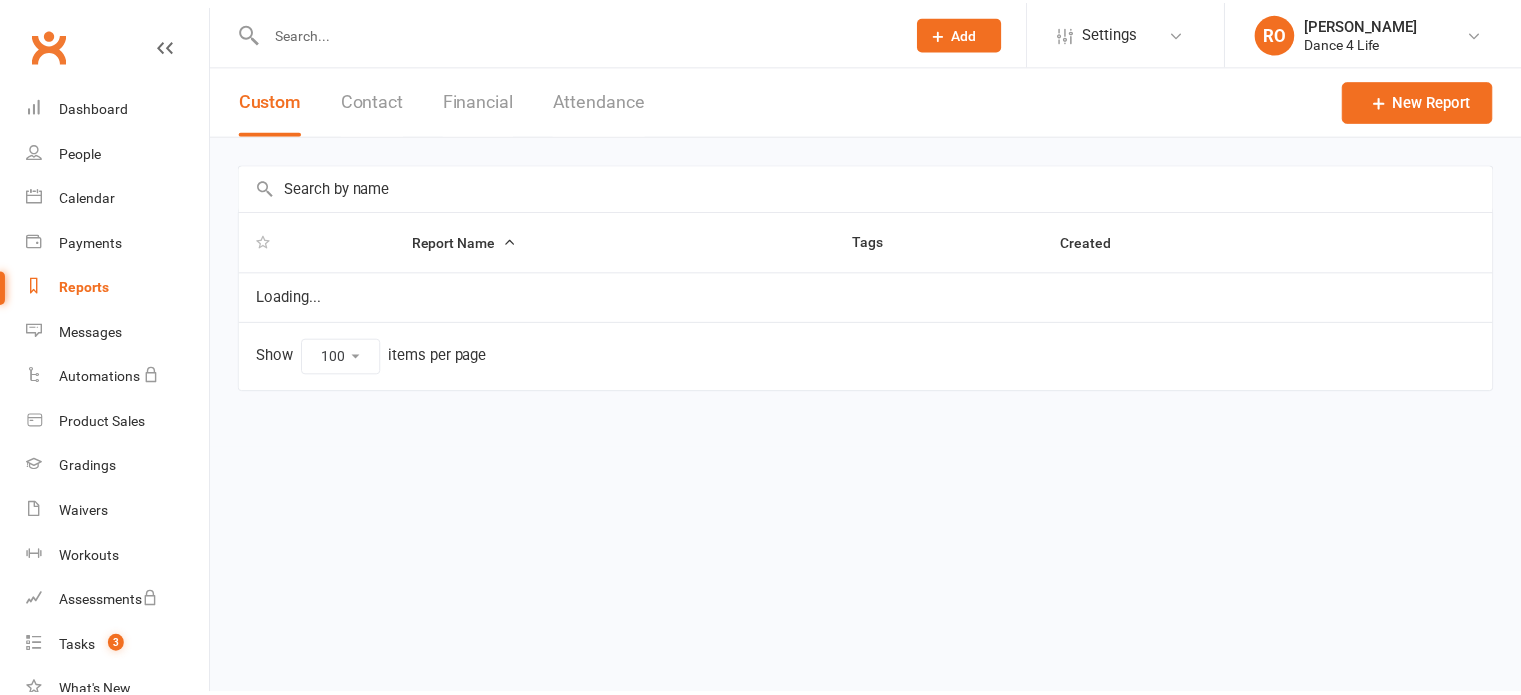 scroll, scrollTop: 0, scrollLeft: 0, axis: both 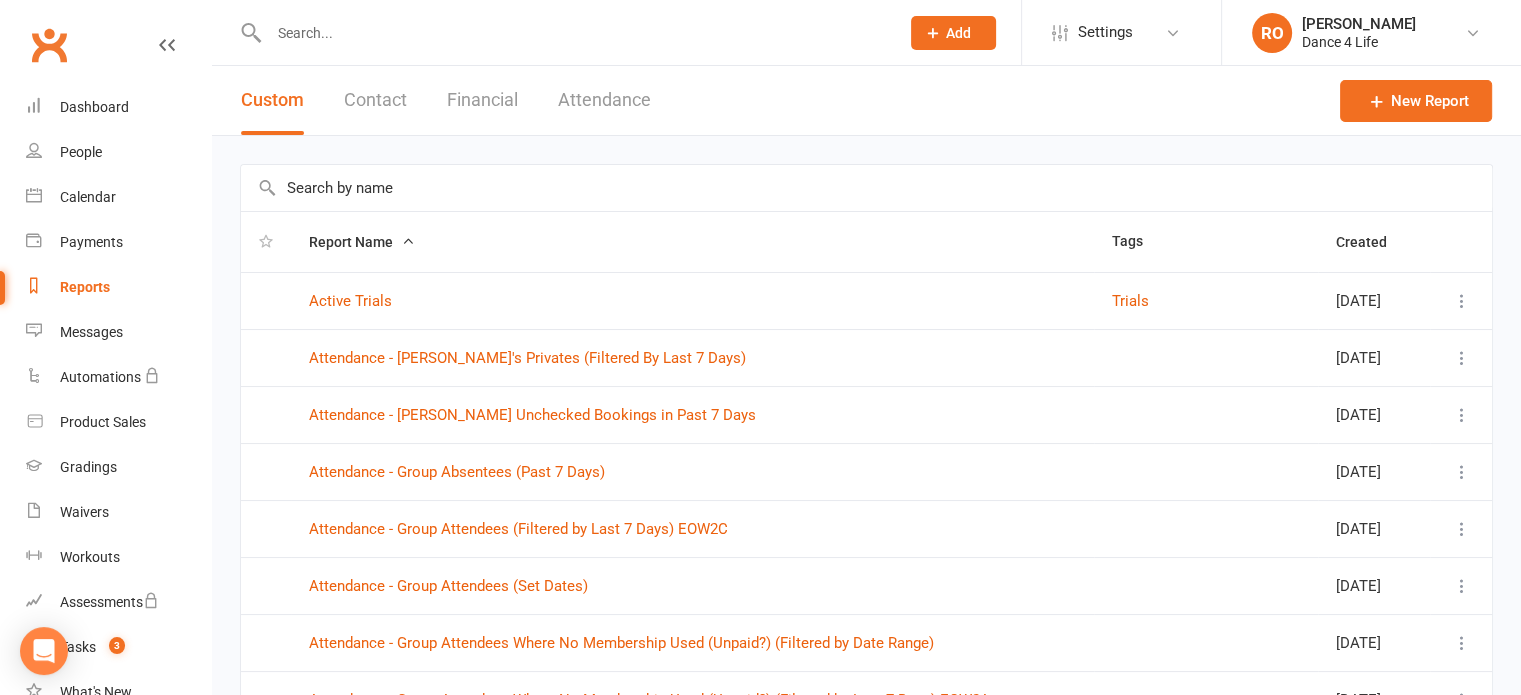 click on "Attendance" at bounding box center (604, 100) 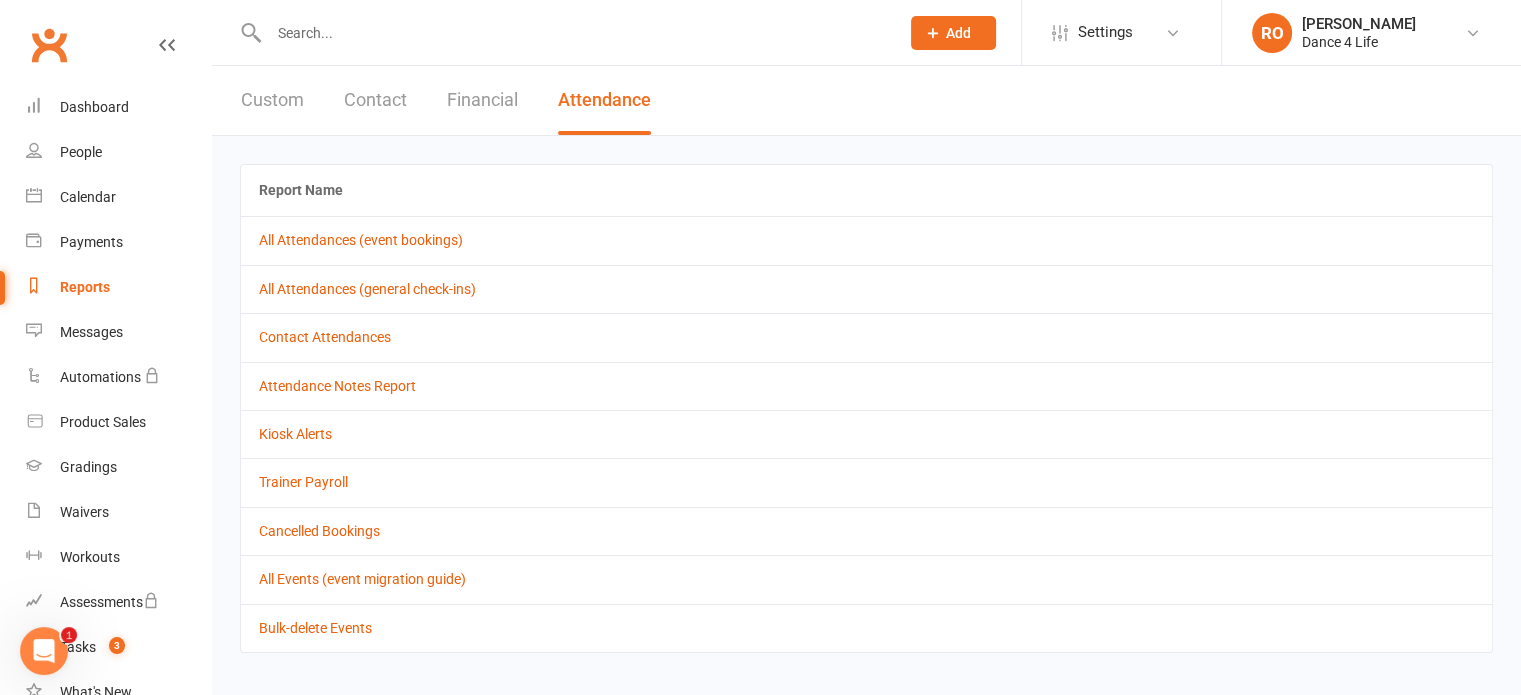 scroll, scrollTop: 0, scrollLeft: 0, axis: both 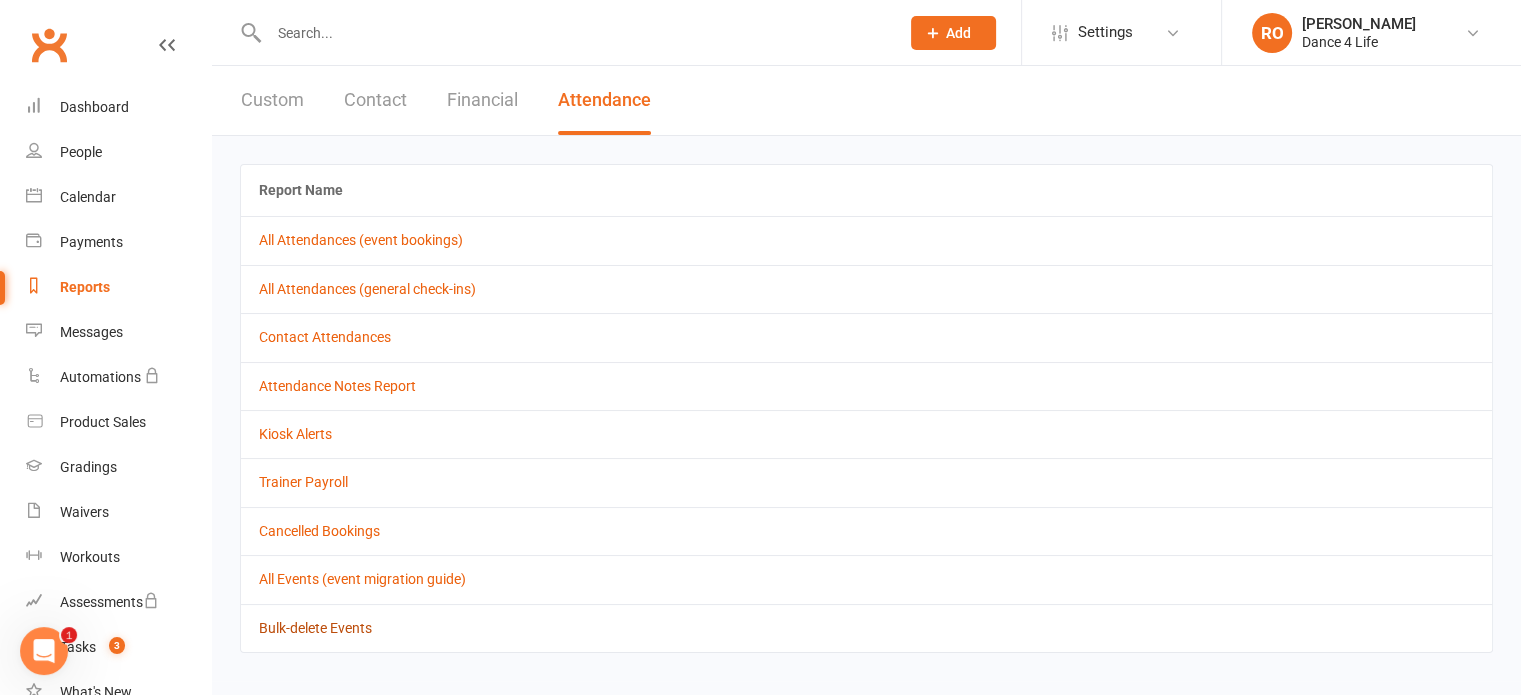click on "Bulk-delete Events" at bounding box center [315, 628] 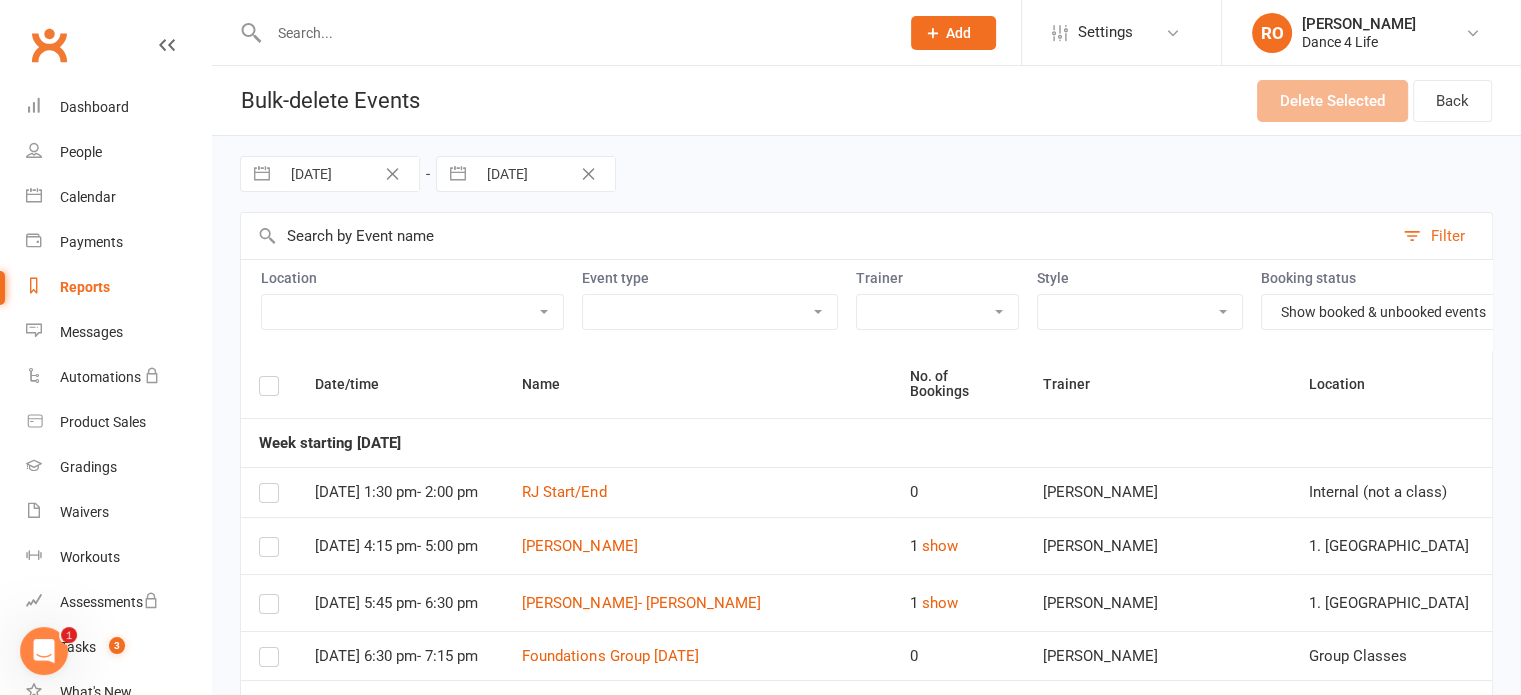 click on "Kew East Kew East (Private Lessons) Private Lessons Privates (As Partner) Week Ending Privates Week Ending Williamstown (Events) Williamstown (Group Classes) 1. Williamstown Downstairs 2. Williamstown Upstairs Canterbury Event Group Classes Internal (not a class) Outing Virtual" at bounding box center (412, 312) 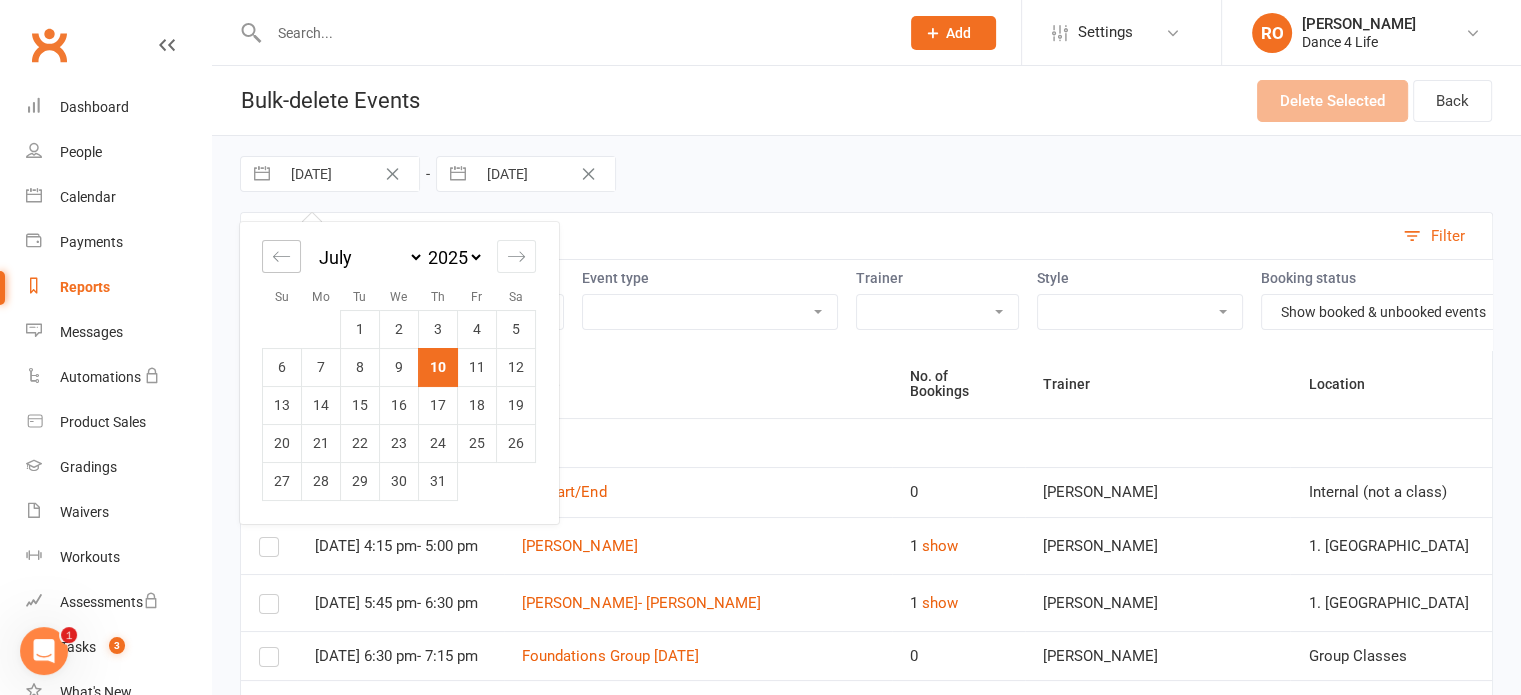 click 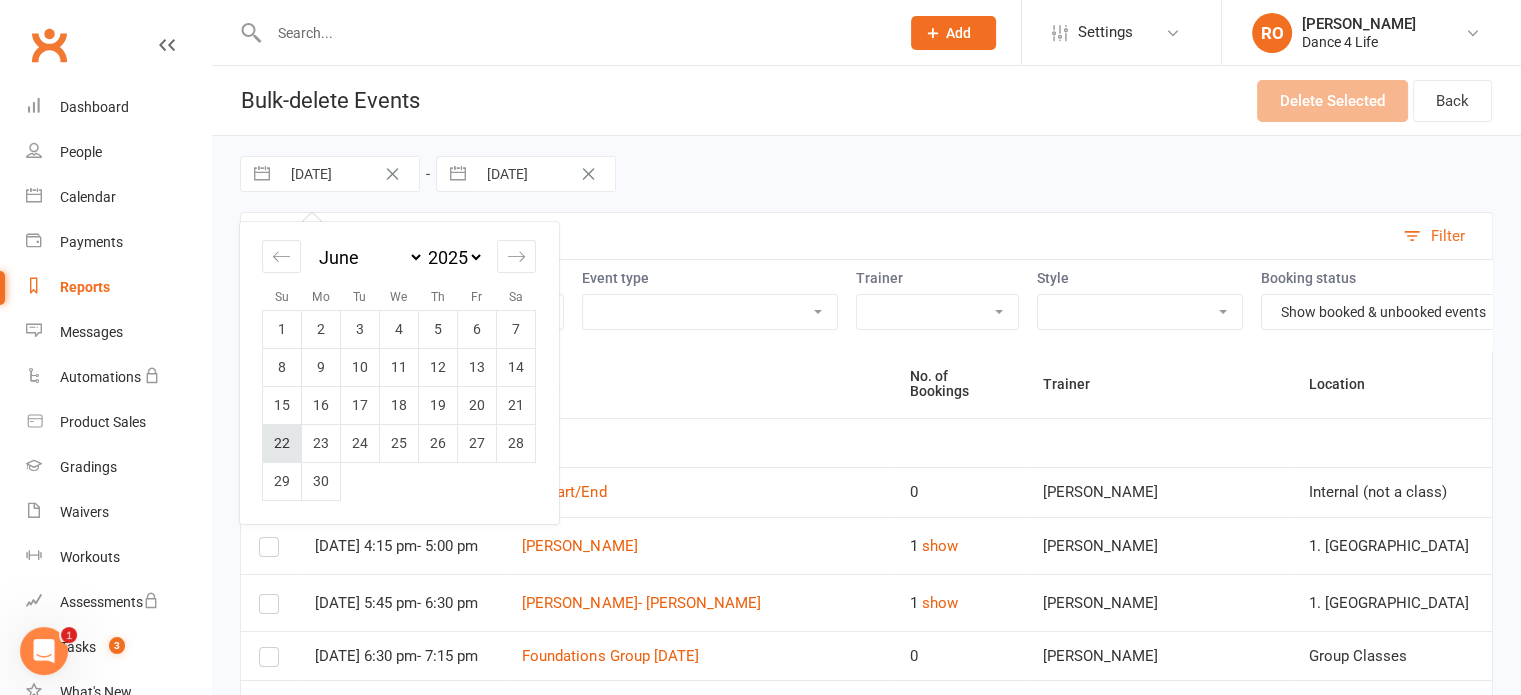 click on "22" at bounding box center [282, 443] 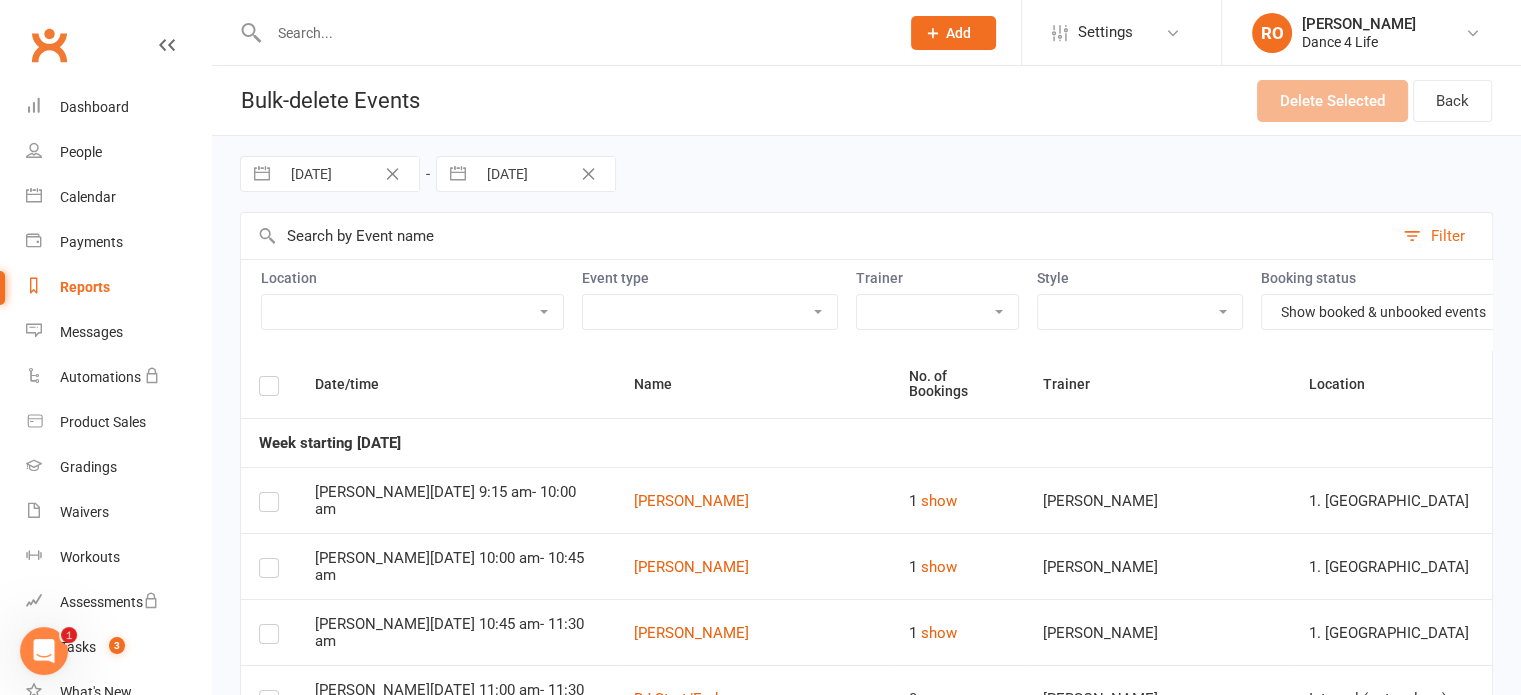 click on "Dance Night Gala Event Group Class (Bronze & Above) Group Class (Foundations) Internal Medal Event Open Practice Class Private Lesson (Complimentary) Private Lesson (Consult) Private Lesson (Makeup) Private Lesson (Single) Room Hire Room Hire (Complimentary) Student Squad" at bounding box center [710, 312] 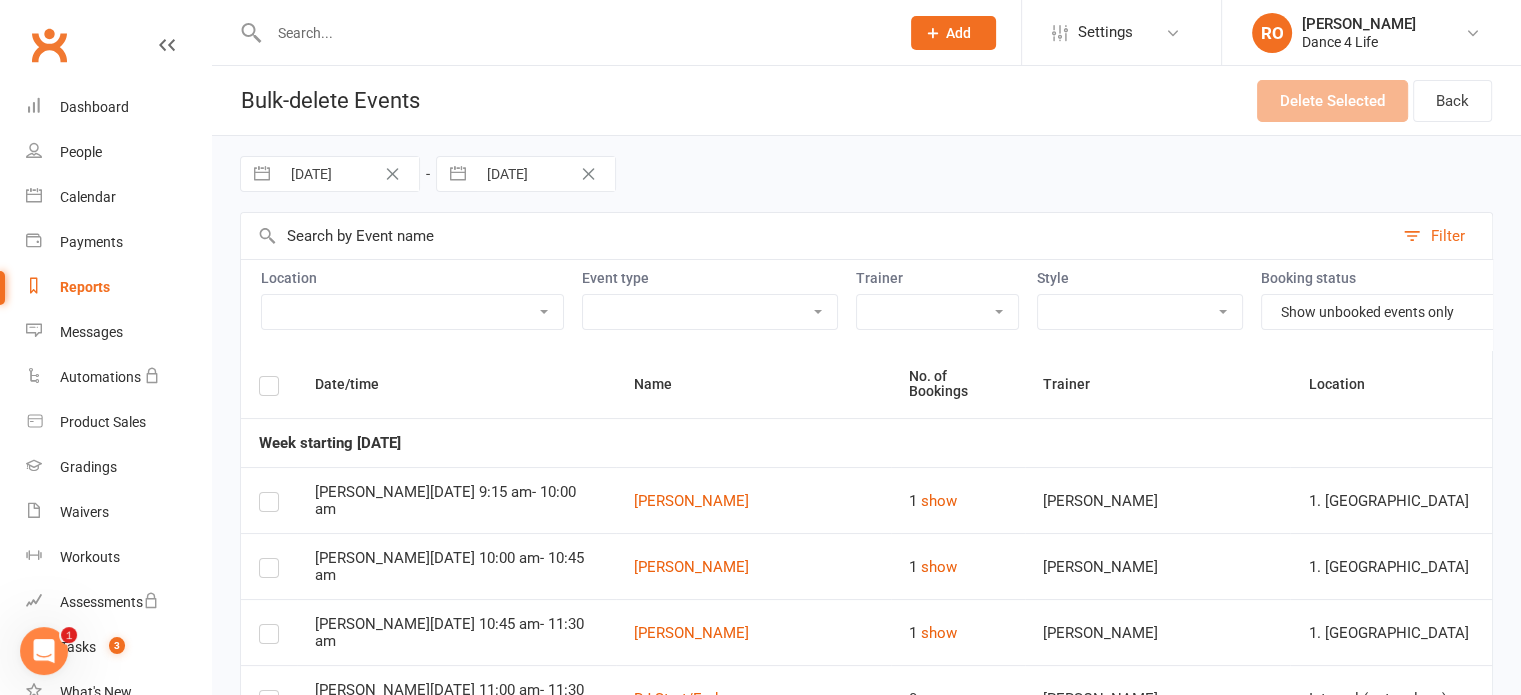 click on "Show booked & unbooked events Show unbooked events only Show booked events only" at bounding box center [1391, 312] 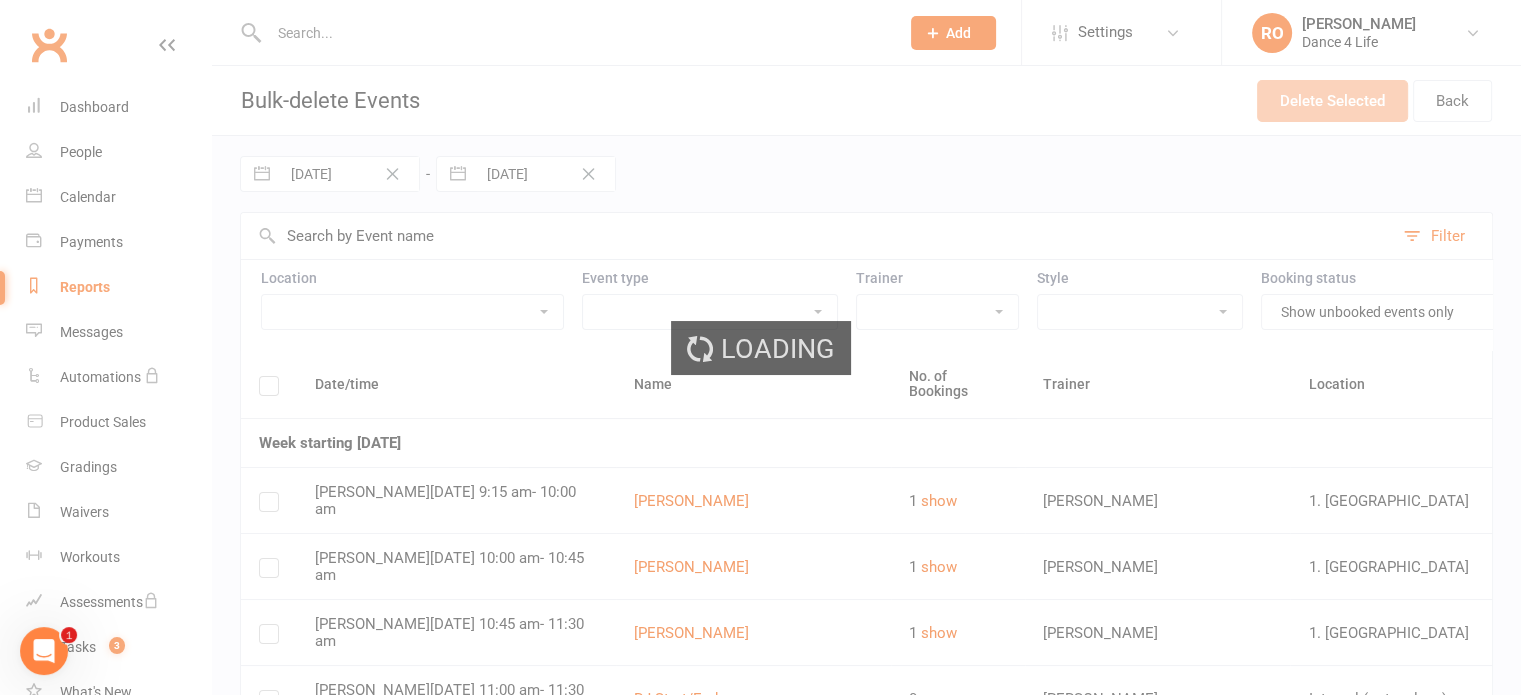click on "Loading" at bounding box center (760, 347) 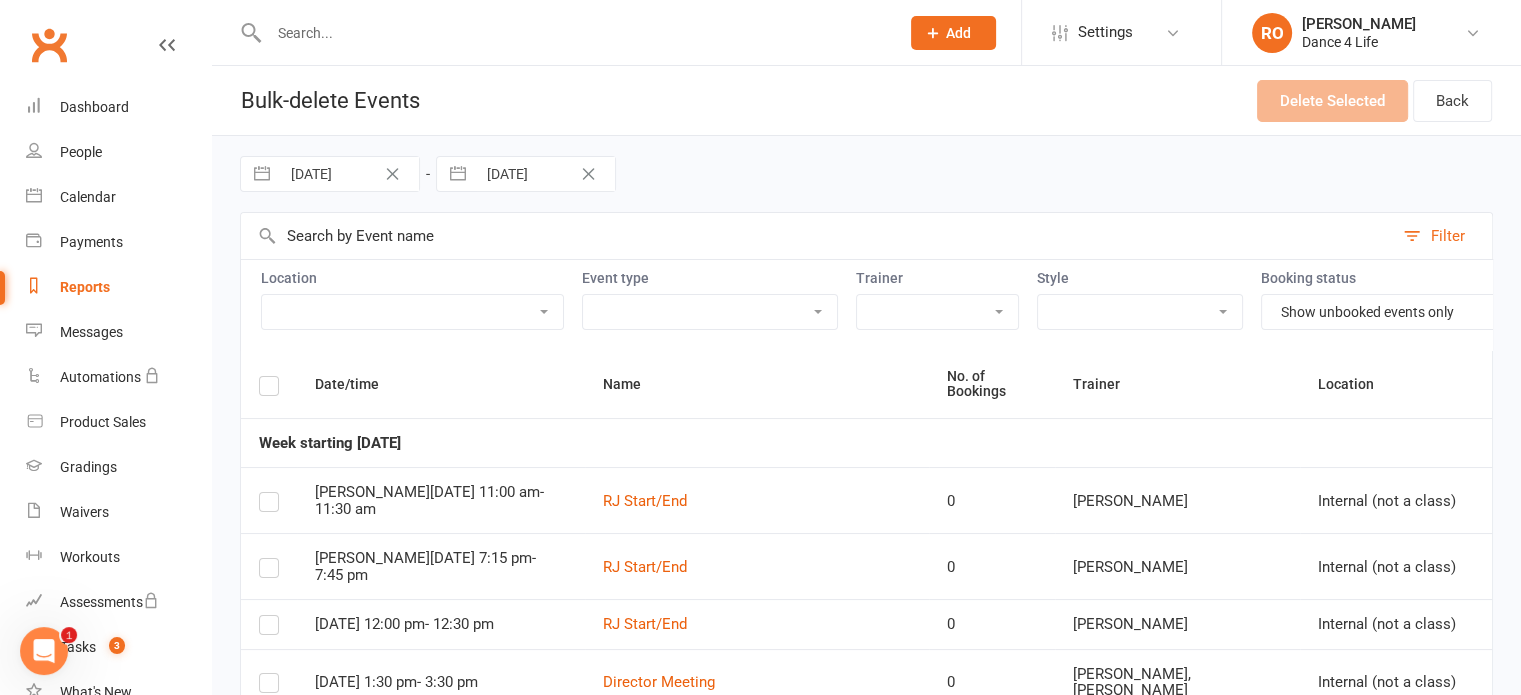 click on "Dance Night Gala Event Group Class (Bronze & Above) Group Class (Foundations) Internal Medal Event Open Practice Class Private Lesson (Complimentary) Private Lesson (Consult) Private Lesson (Makeup) Private Lesson (Single) Room Hire Room Hire (Complimentary) Student Squad" at bounding box center (710, 312) 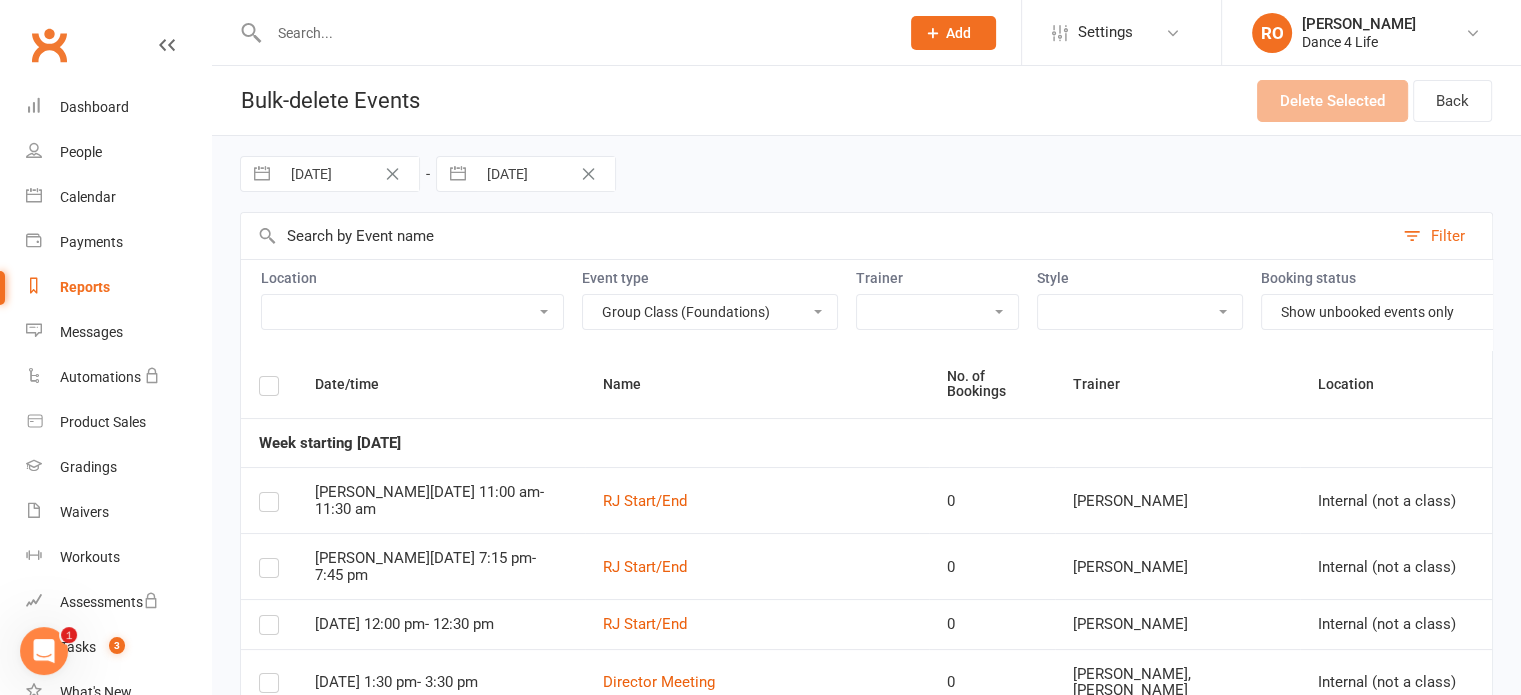 click on "Dance Night Gala Event Group Class (Bronze & Above) Group Class (Foundations) Internal Medal Event Open Practice Class Private Lesson (Complimentary) Private Lesson (Consult) Private Lesson (Makeup) Private Lesson (Single) Room Hire Room Hire (Complimentary) Student Squad" at bounding box center [710, 312] 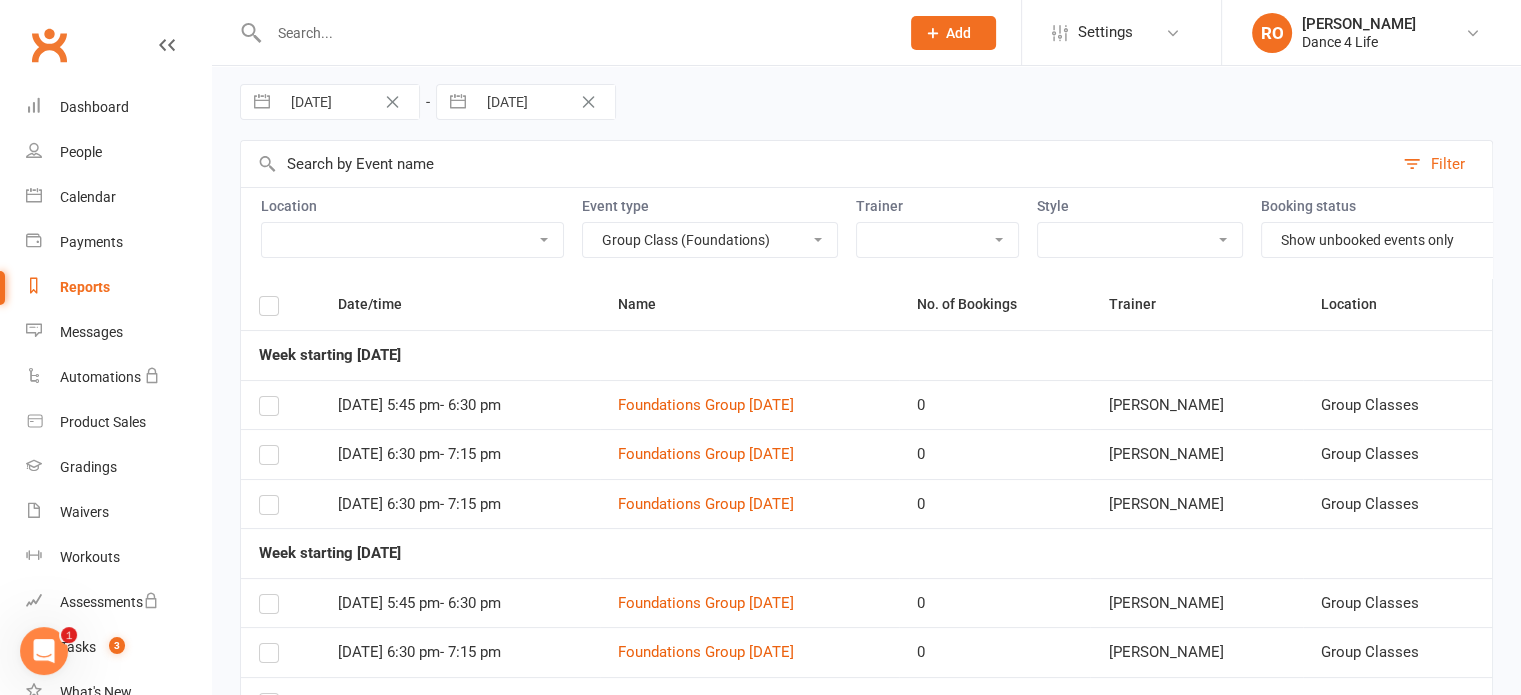 scroll, scrollTop: 0, scrollLeft: 0, axis: both 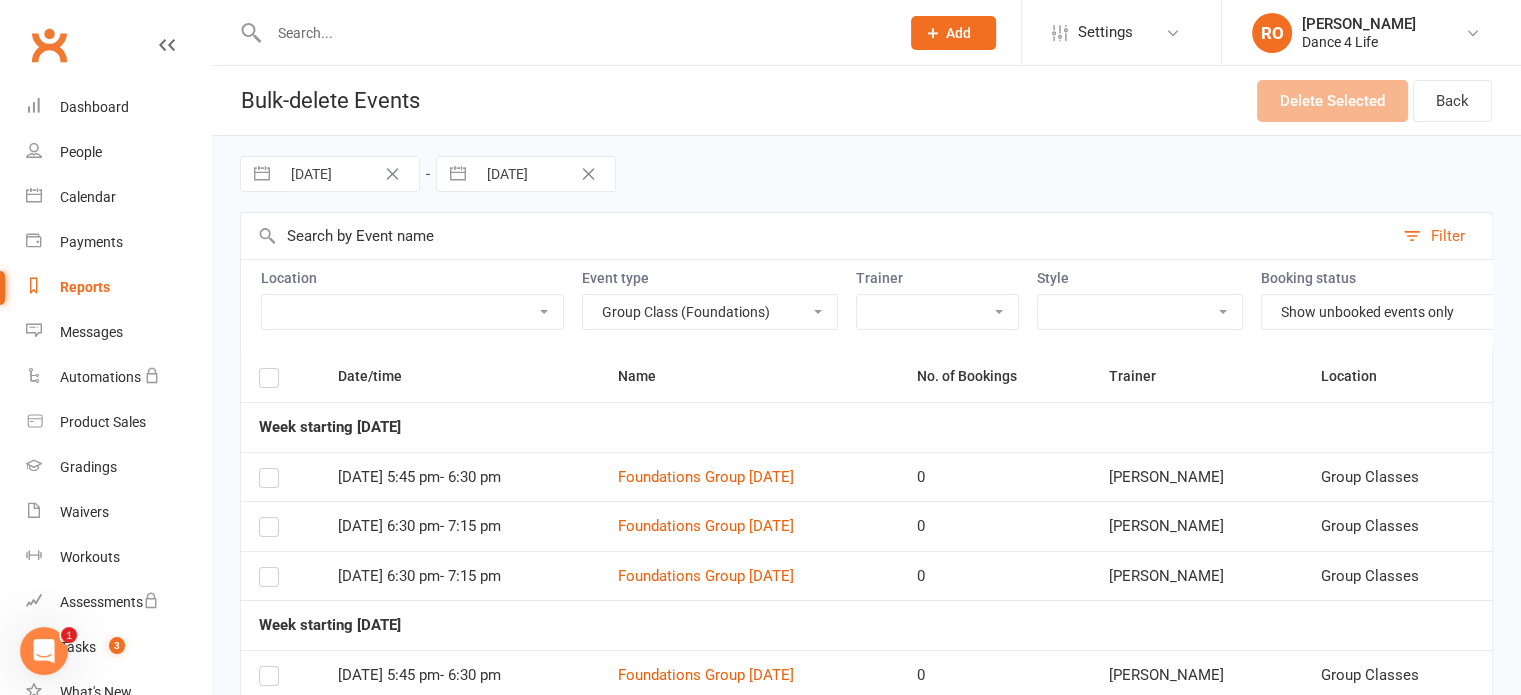 select on "5" 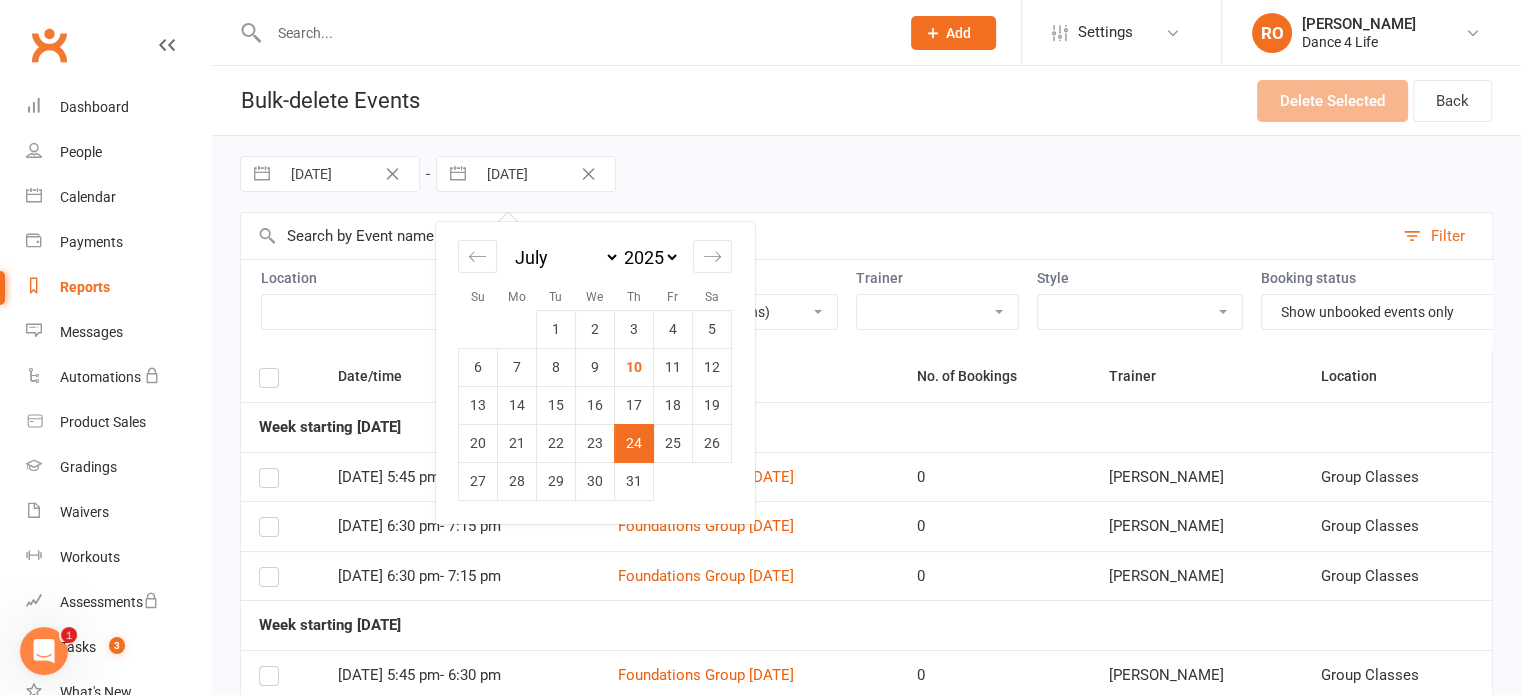 click on "24 Jul 2025" at bounding box center [545, 174] 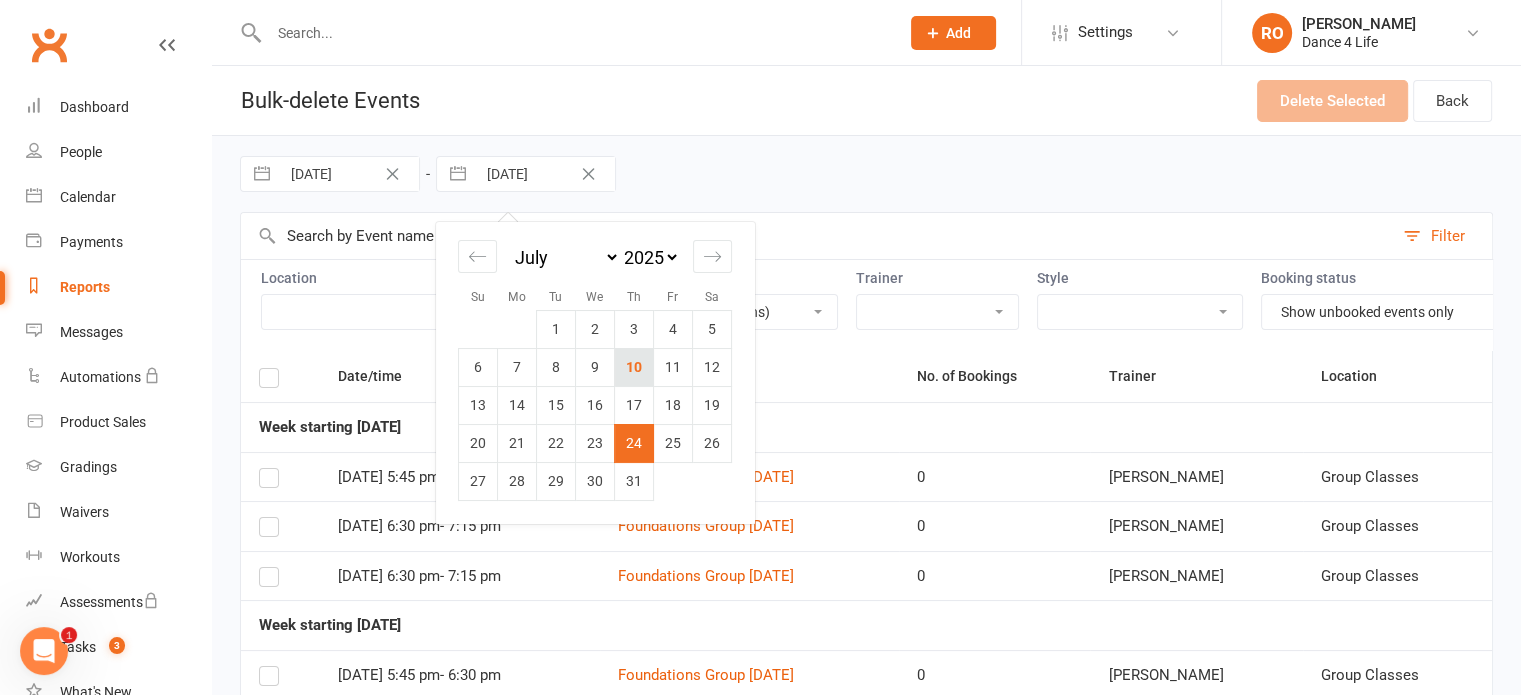 click on "10" at bounding box center (634, 367) 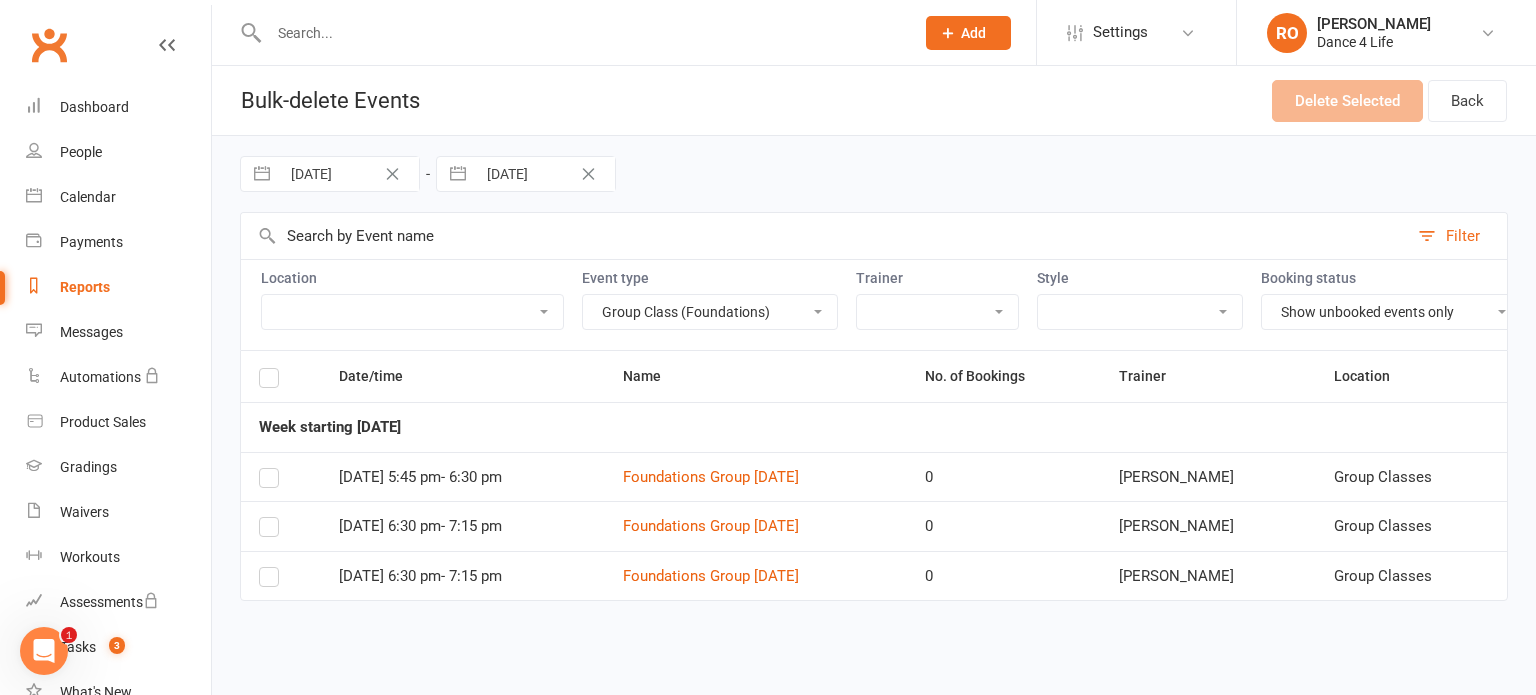 click on "22 Jun 2025 Navigate forward to interact with the calendar and select a date. Press the question mark key to get the keyboard shortcuts for changing dates. 10 Jul 2025 Navigate forward to interact with the calendar and select a date. Press the question mark key to get the keyboard shortcuts for changing dates." at bounding box center [874, 174] 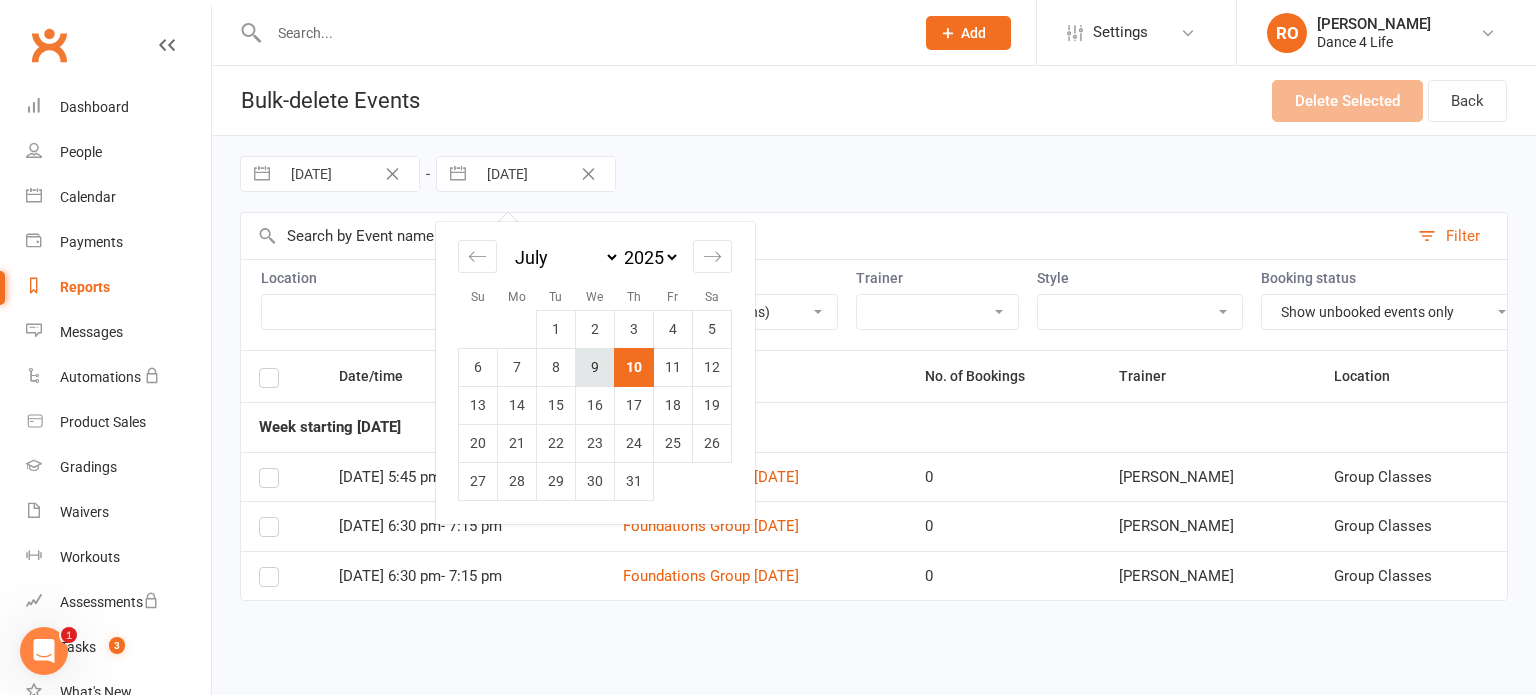 click on "9" at bounding box center (595, 367) 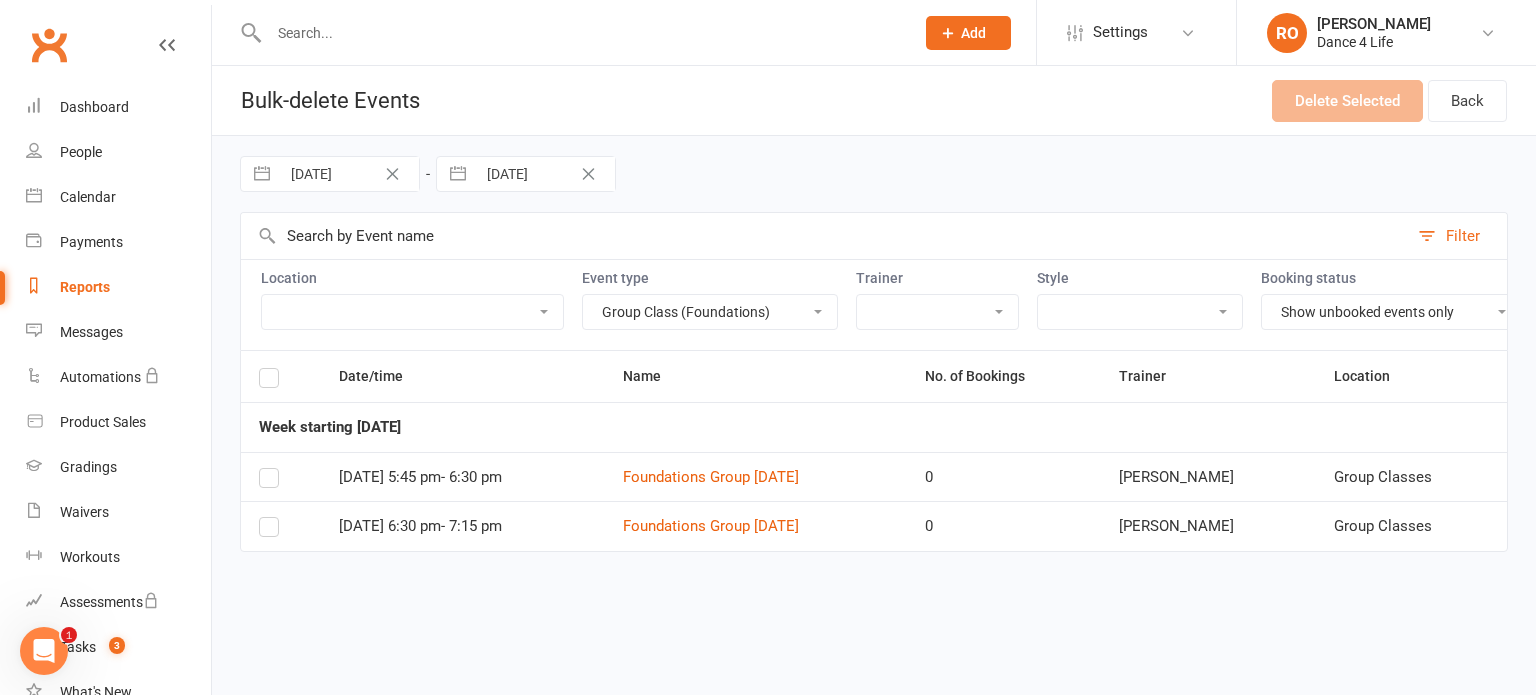 click on "Dance Night Gala Event Group Class (Bronze & Above) Group Class (Foundations) Internal Medal Event Open Practice Class Private Lesson (Complimentary) Private Lesson (Consult) Private Lesson (Makeup) Private Lesson (Single) Room Hire Room Hire (Complimentary) Student Squad" at bounding box center [710, 312] 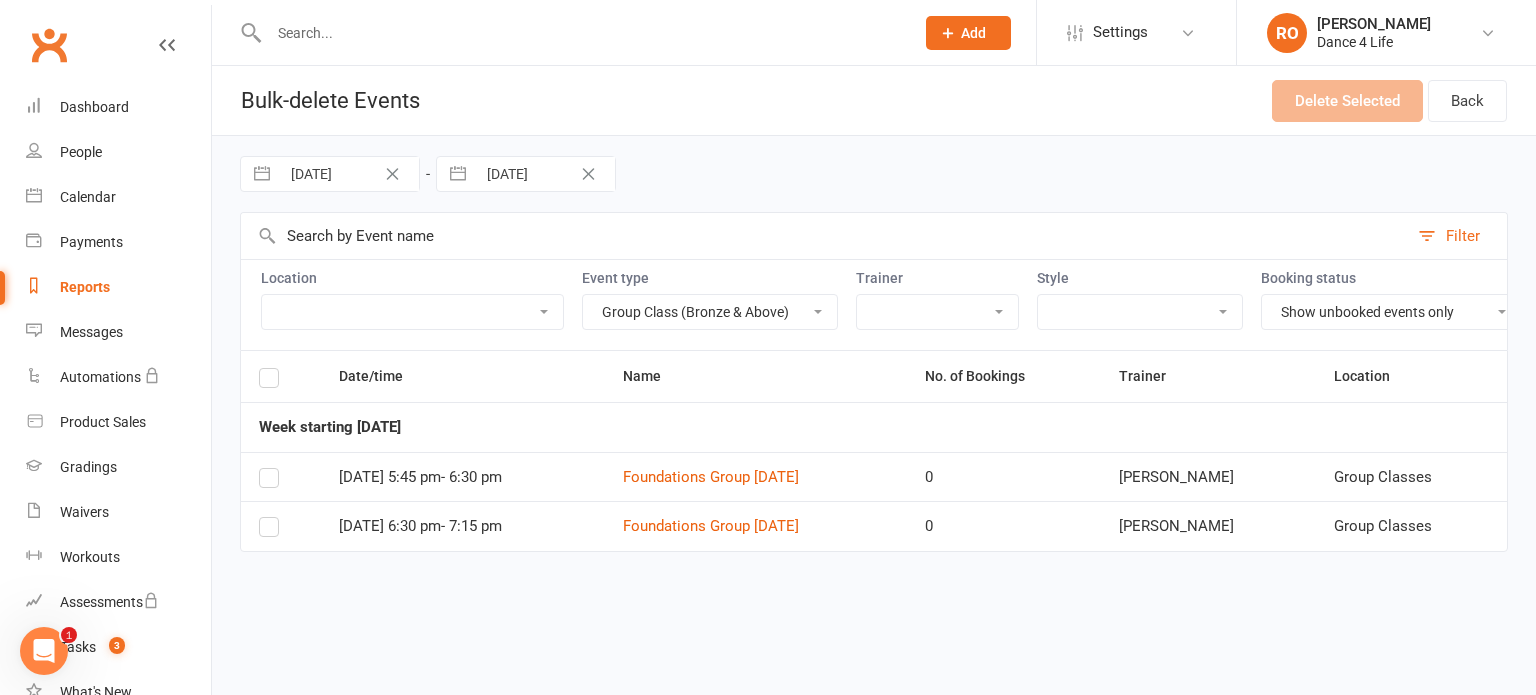 click on "Dance Night Gala Event Group Class (Bronze & Above) Group Class (Foundations) Internal Medal Event Open Practice Class Private Lesson (Complimentary) Private Lesson (Consult) Private Lesson (Makeup) Private Lesson (Single) Room Hire Room Hire (Complimentary) Student Squad" at bounding box center [710, 312] 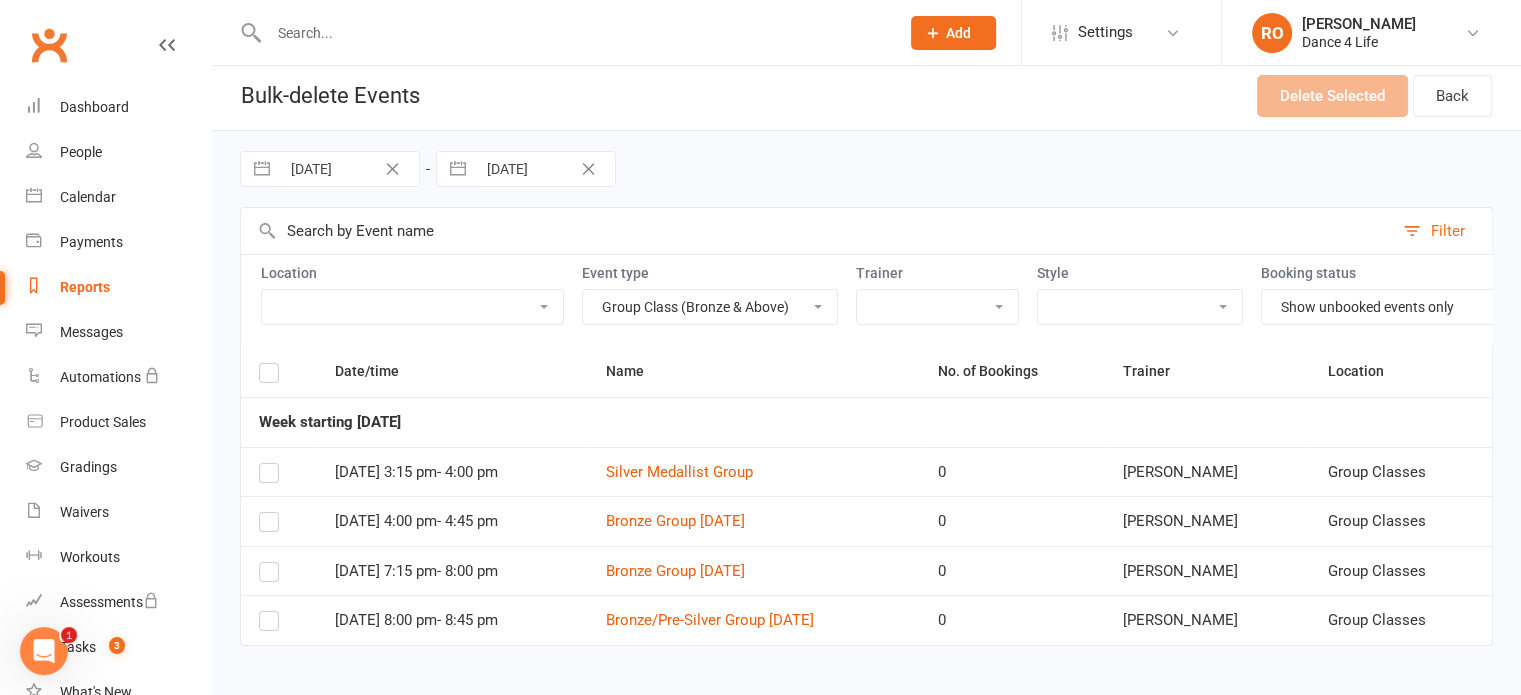 scroll, scrollTop: 0, scrollLeft: 0, axis: both 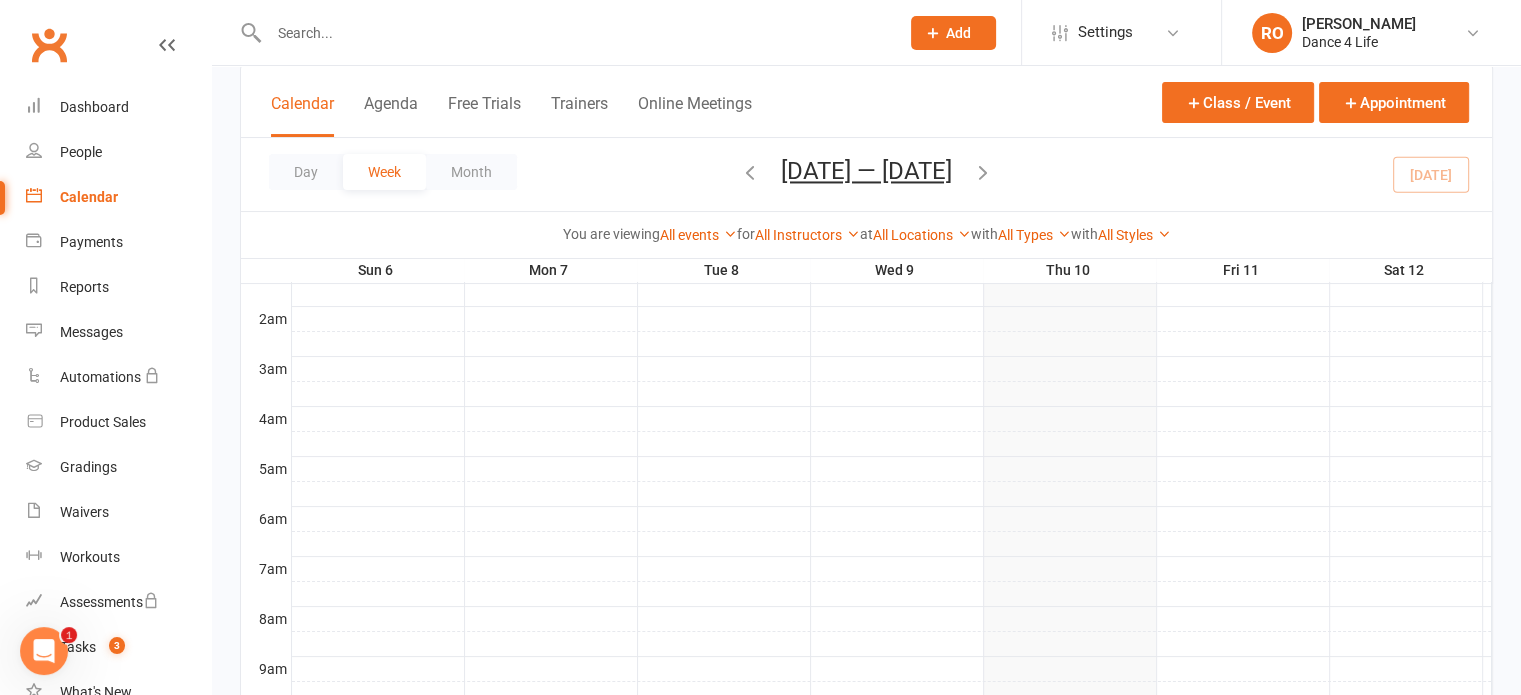 click at bounding box center (750, 172) 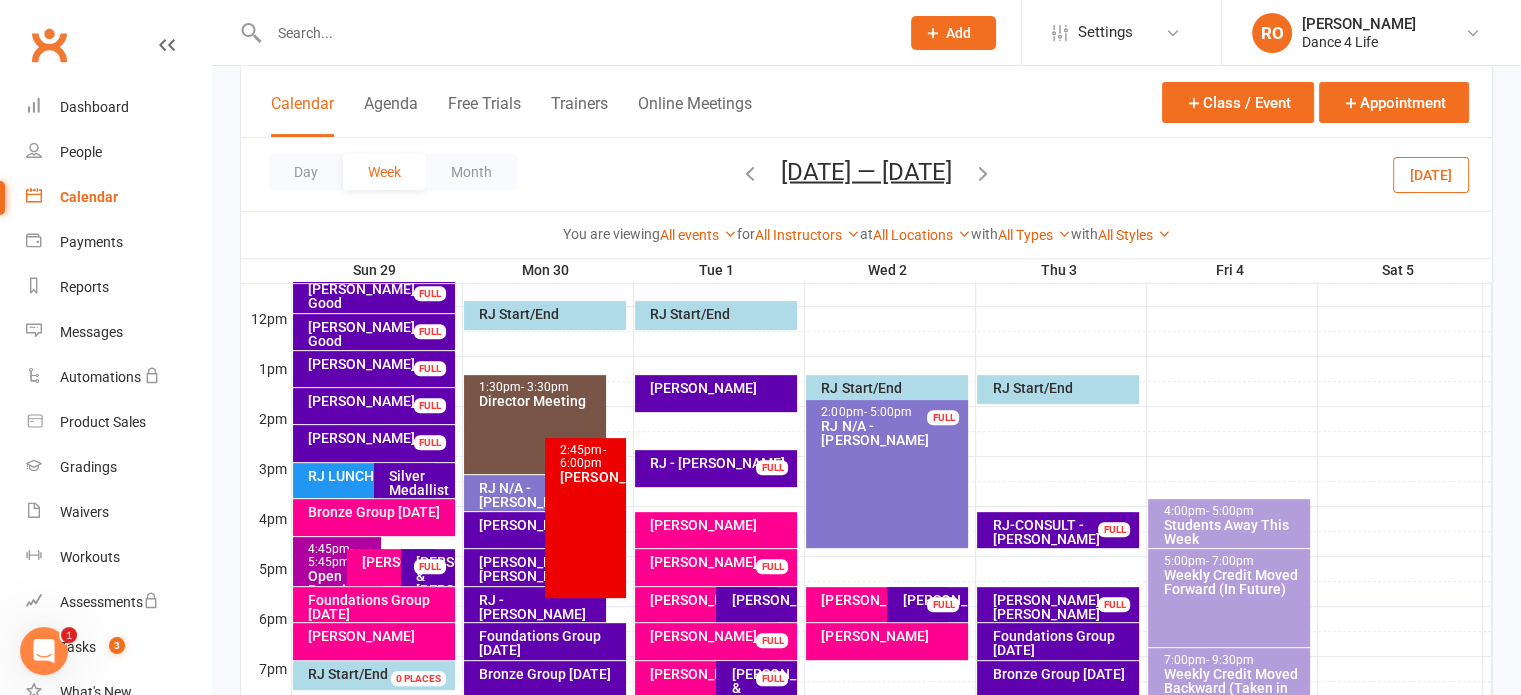 scroll, scrollTop: 959, scrollLeft: 0, axis: vertical 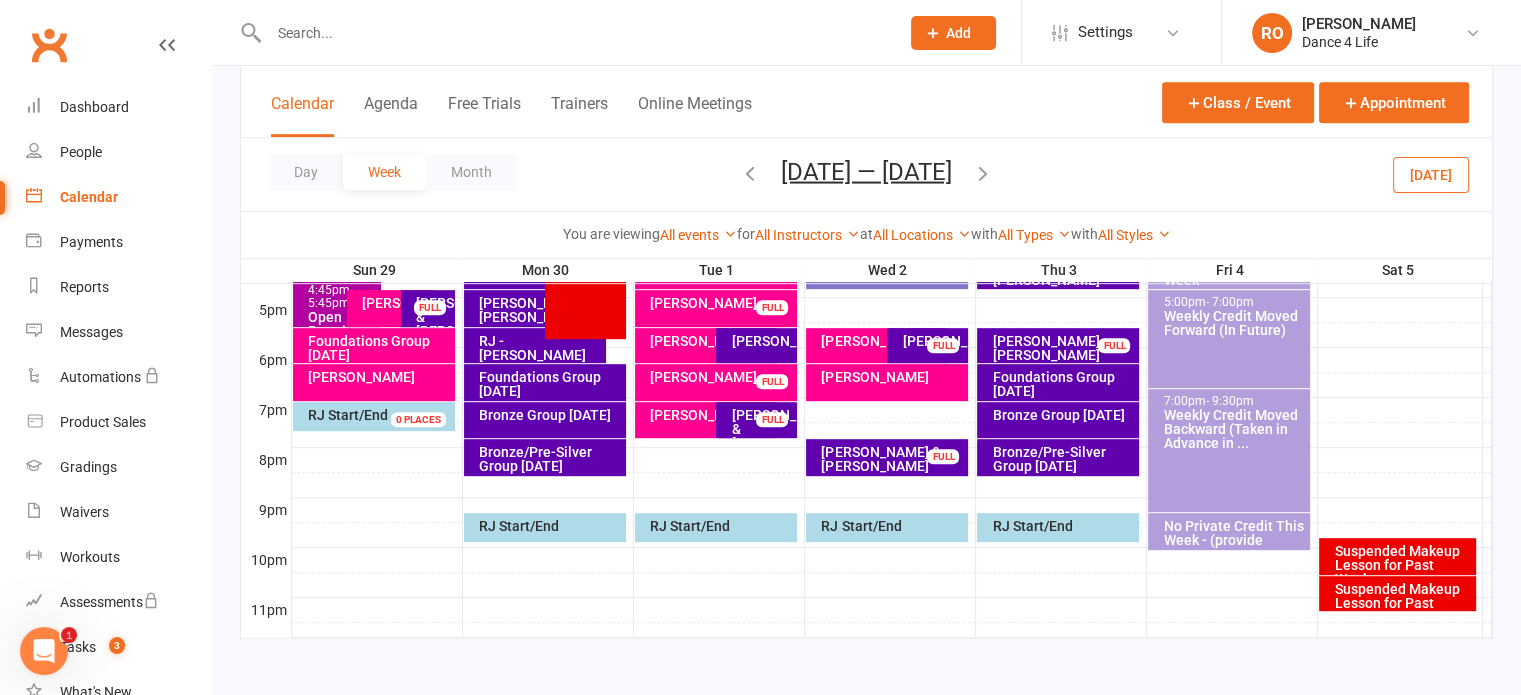 click on "Foundations Group [DATE]" at bounding box center (1063, 384) 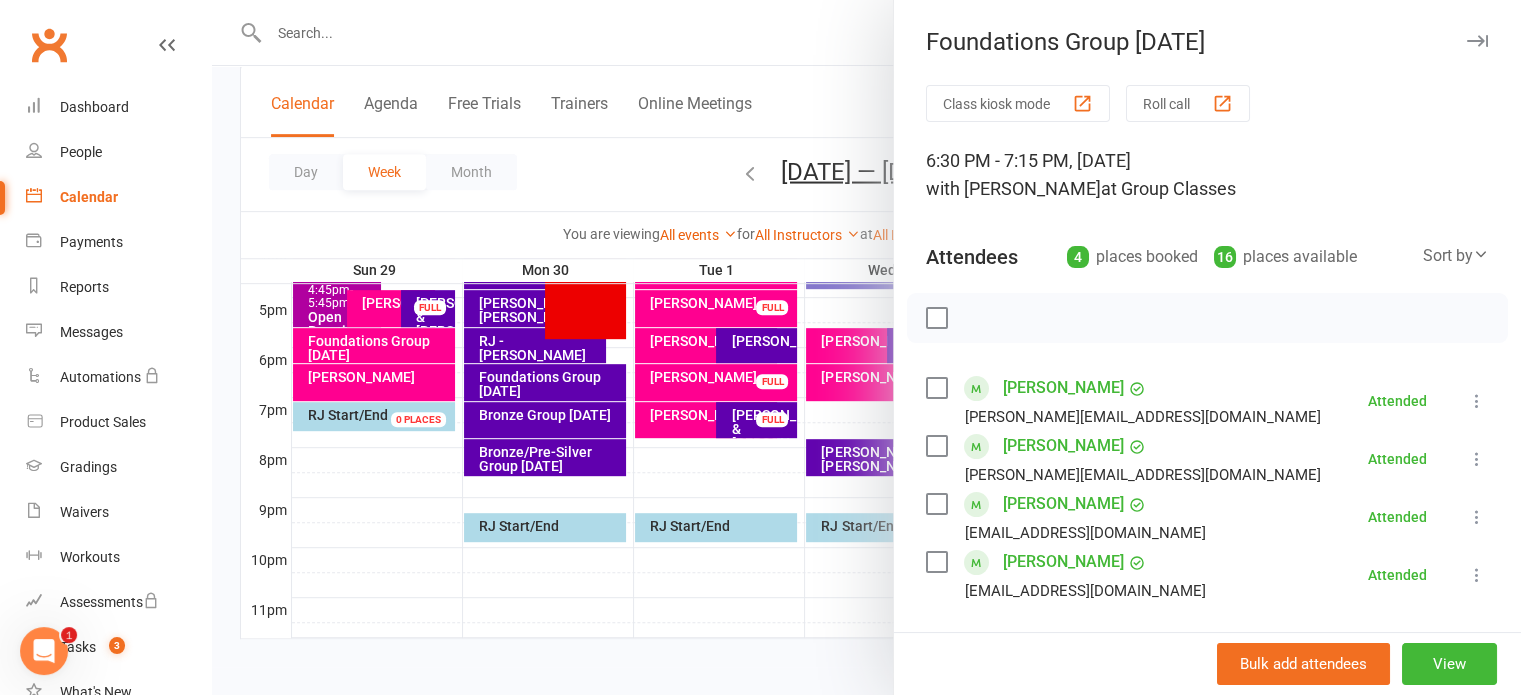 click at bounding box center [866, 347] 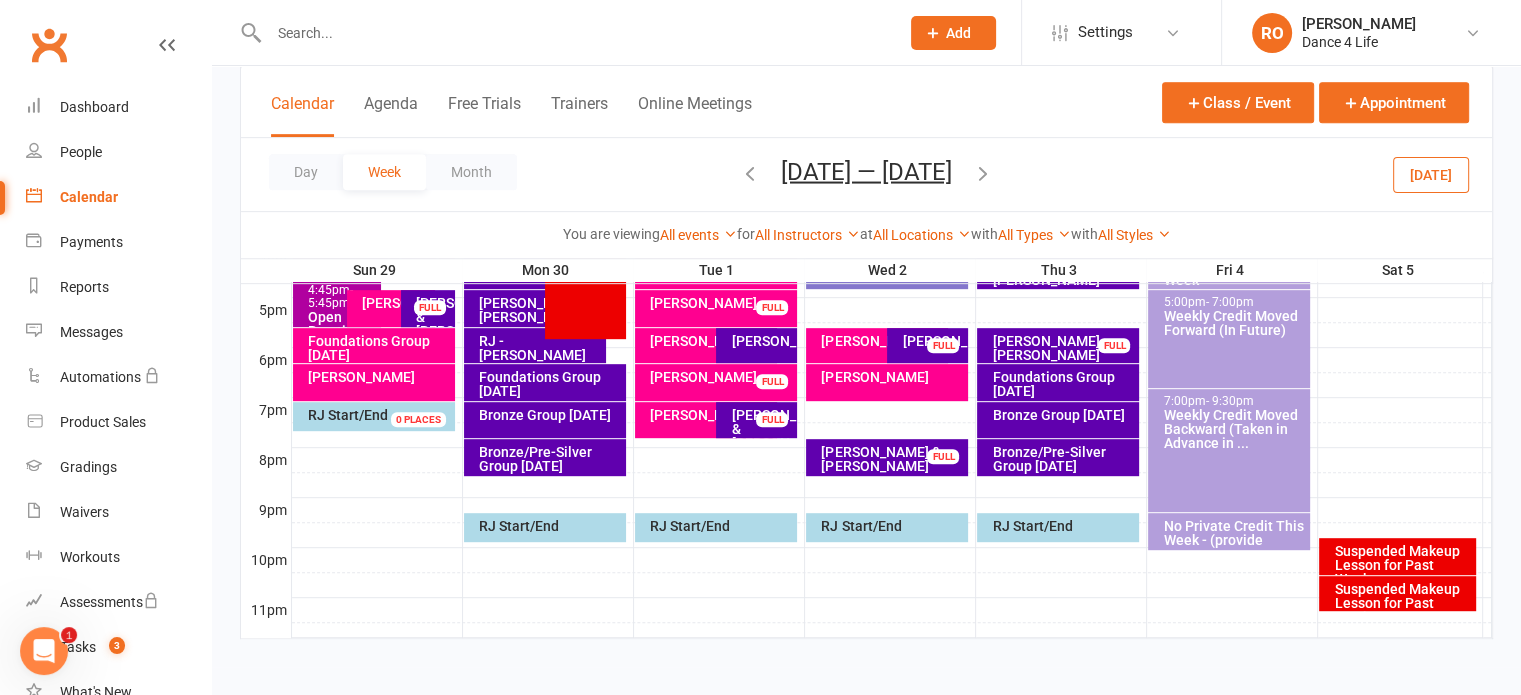 click on "Bronze Group [DATE]" at bounding box center [1063, 415] 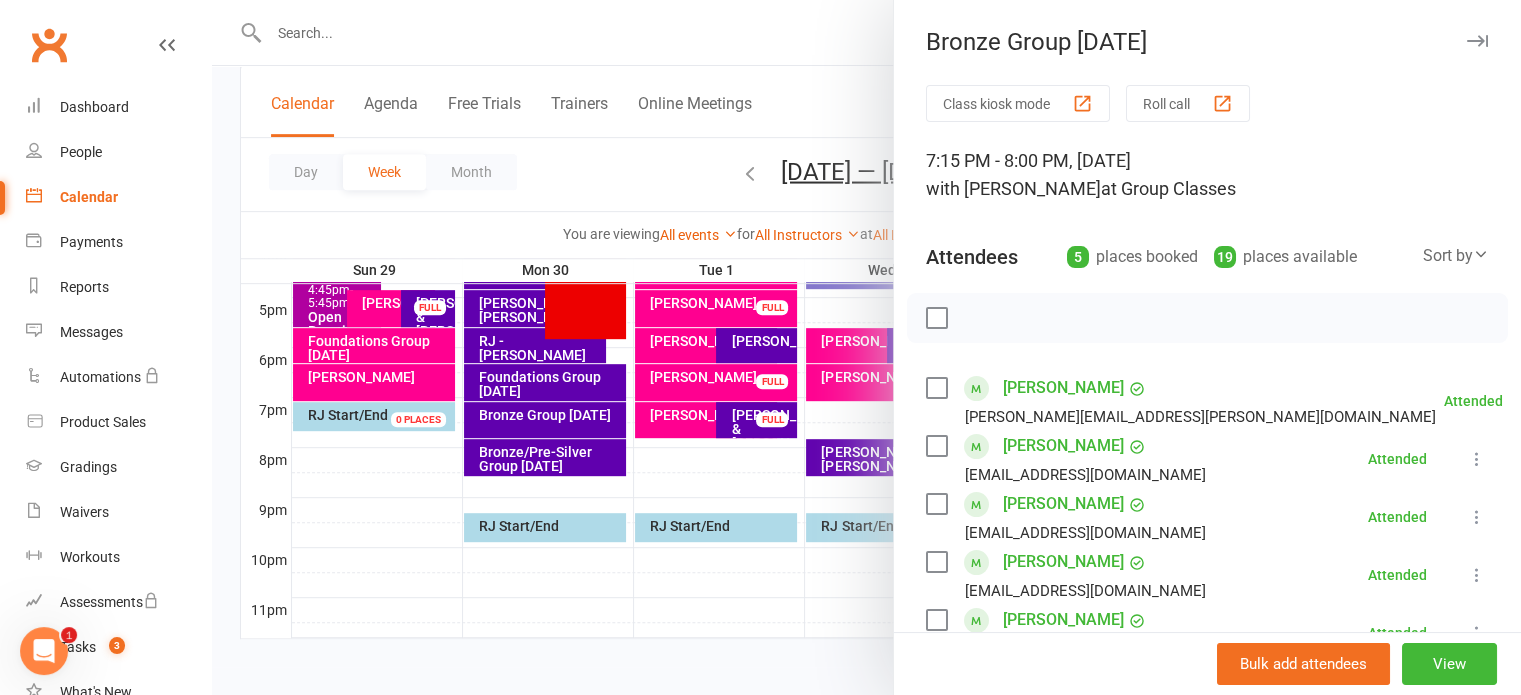 click at bounding box center [866, 347] 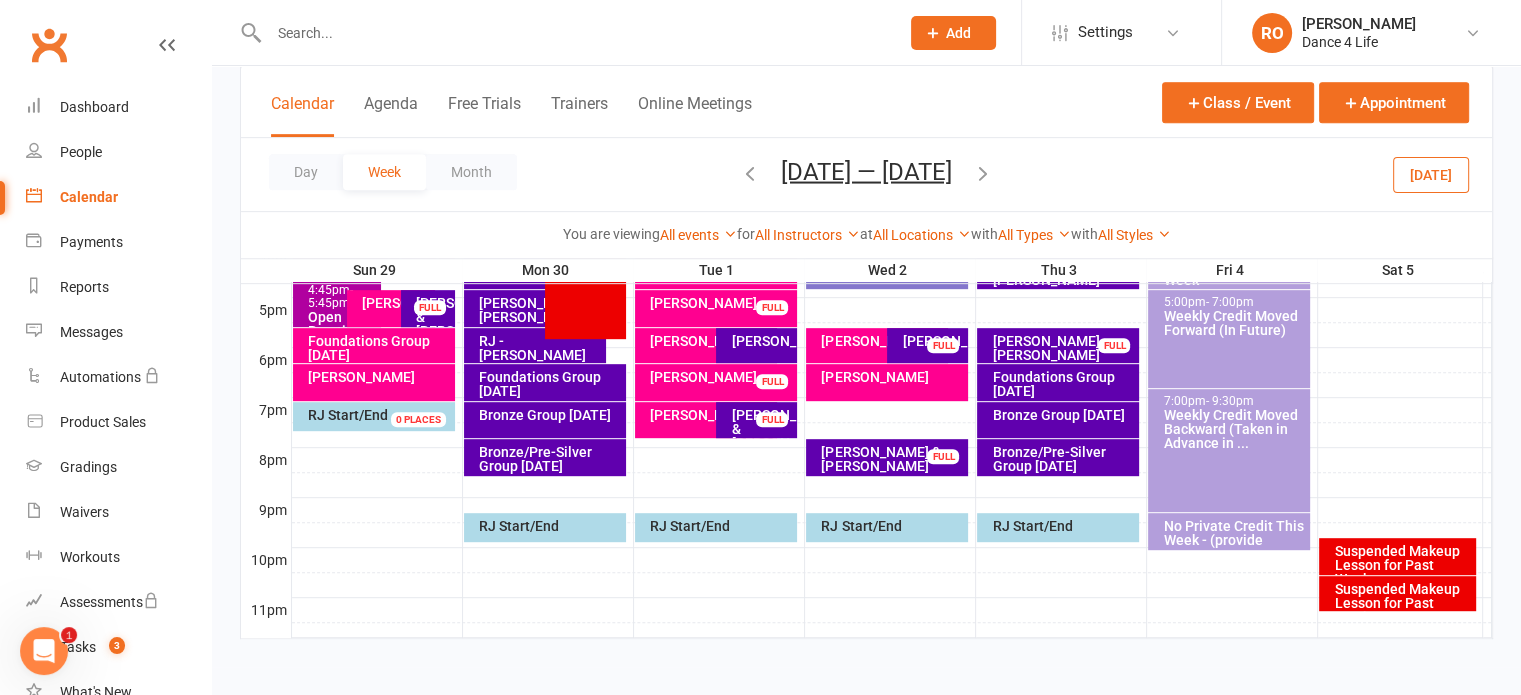 click on "Foundations Group [DATE]" at bounding box center (1063, 384) 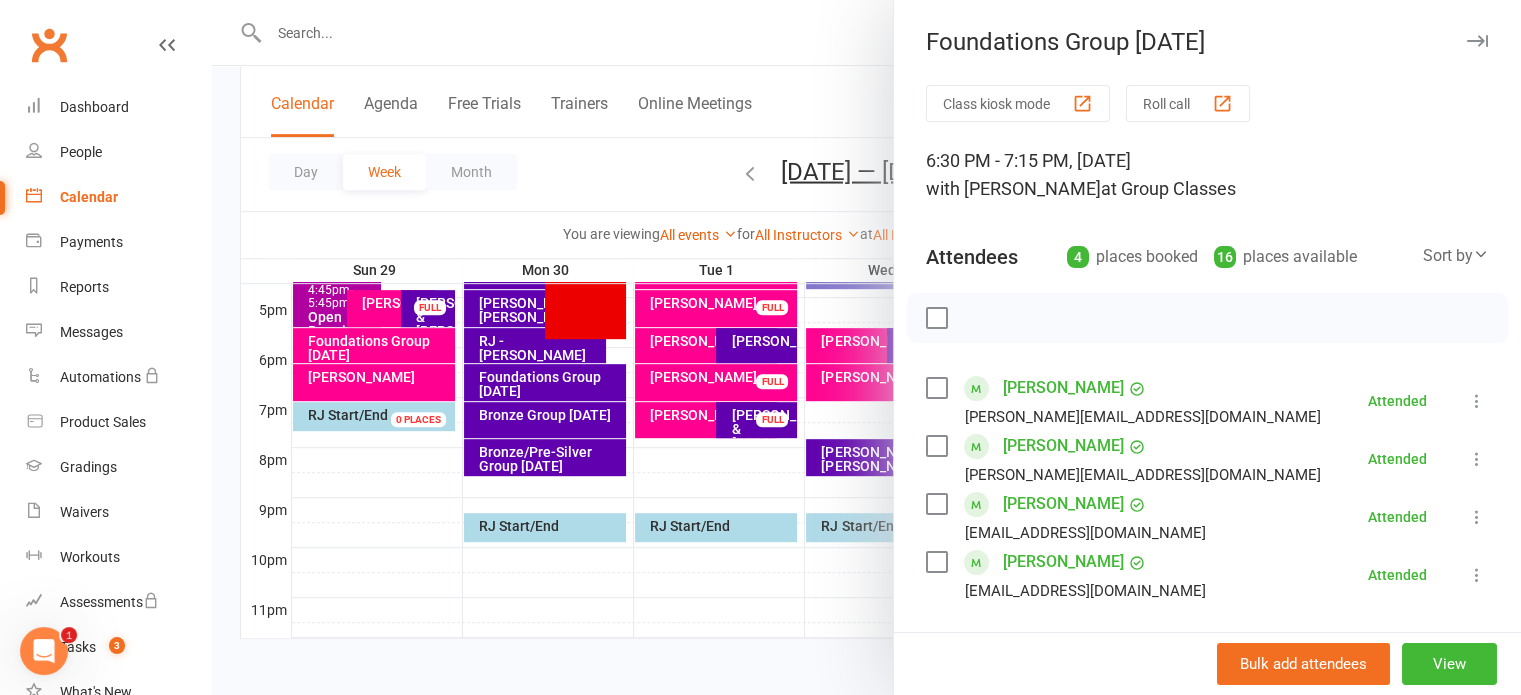 click at bounding box center [866, 347] 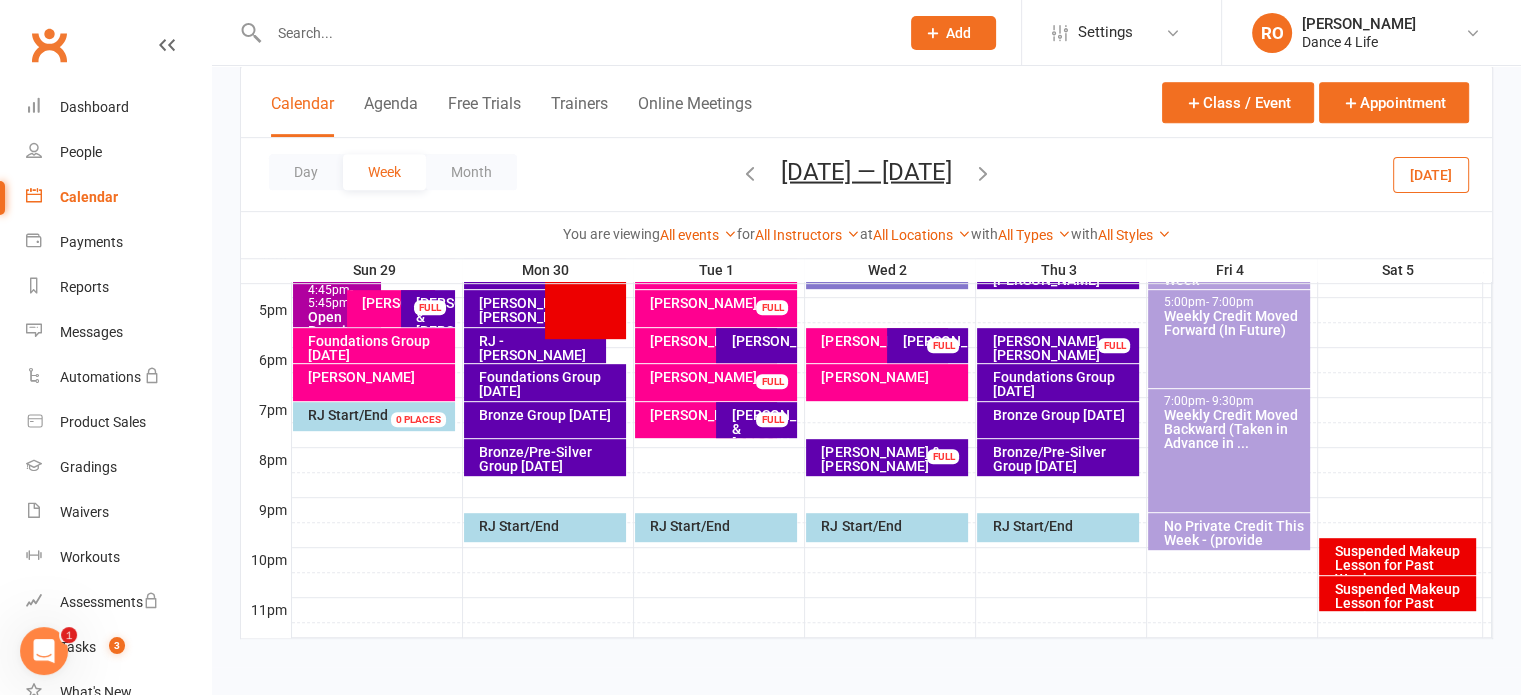 click on "Foundations Group [DATE]" at bounding box center (1063, 384) 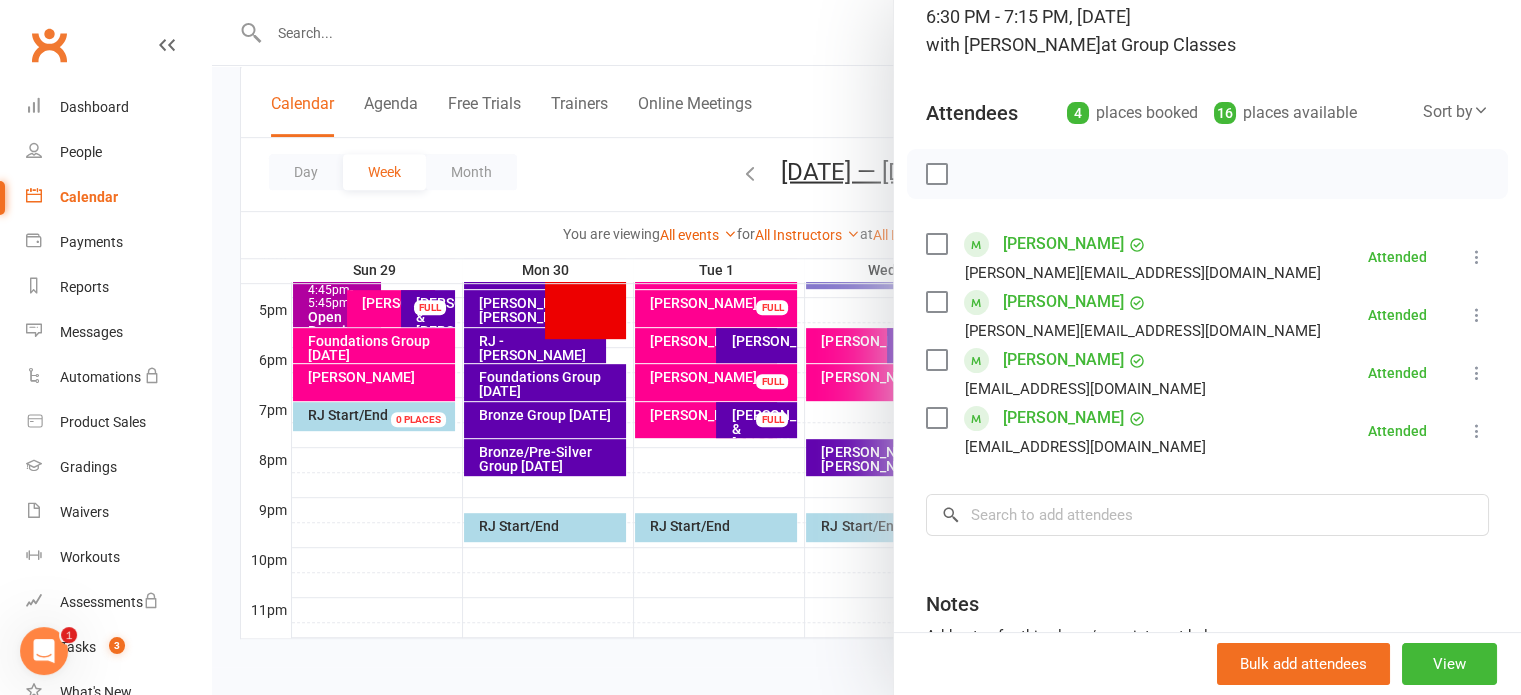 scroll, scrollTop: 28, scrollLeft: 0, axis: vertical 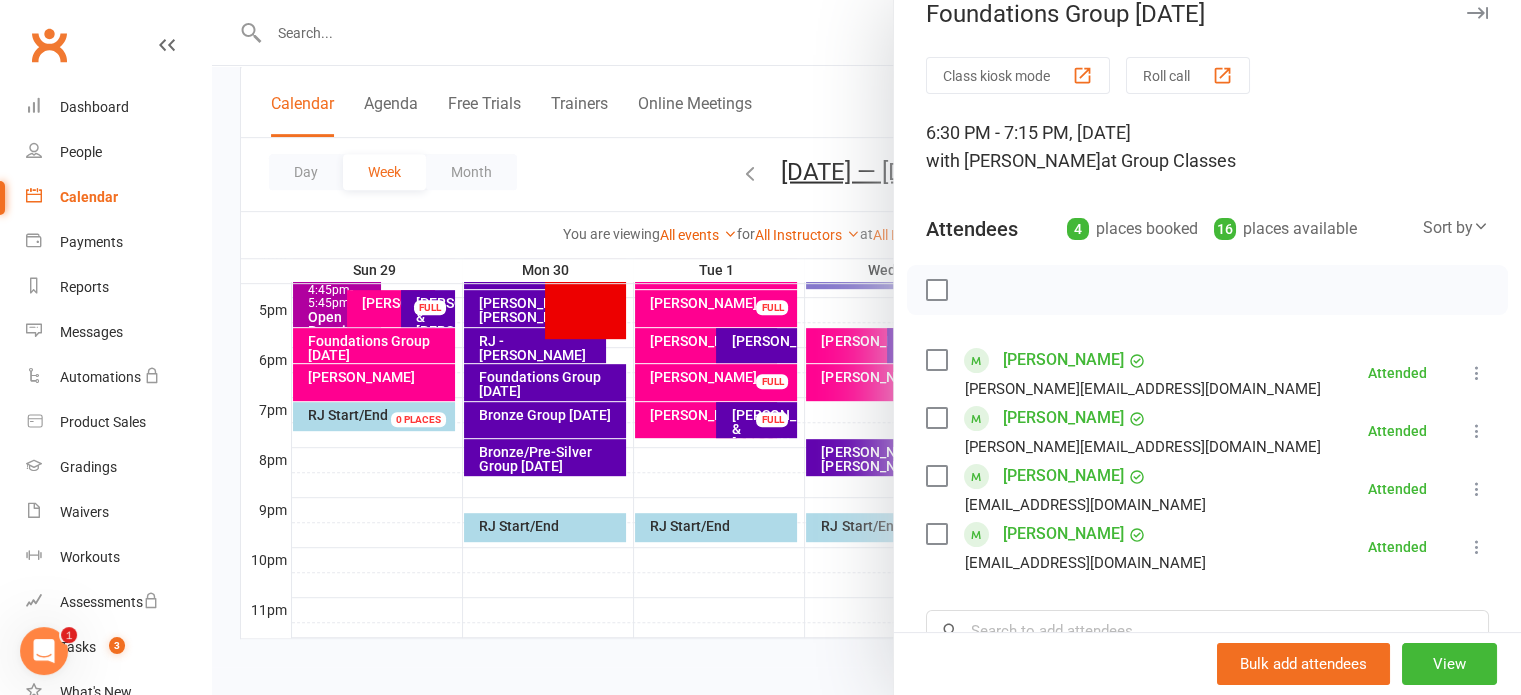 click at bounding box center [866, 347] 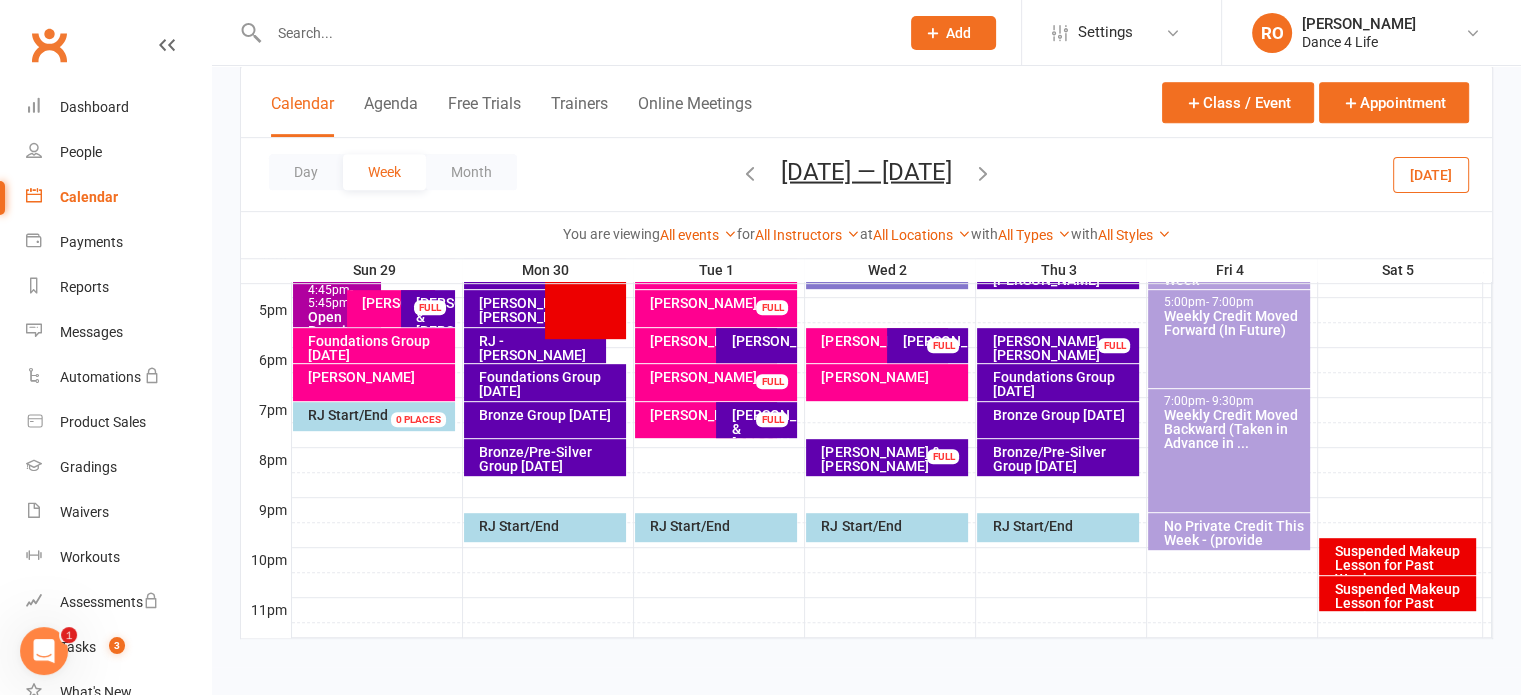 click on "Bronze Group [DATE]" at bounding box center (1063, 415) 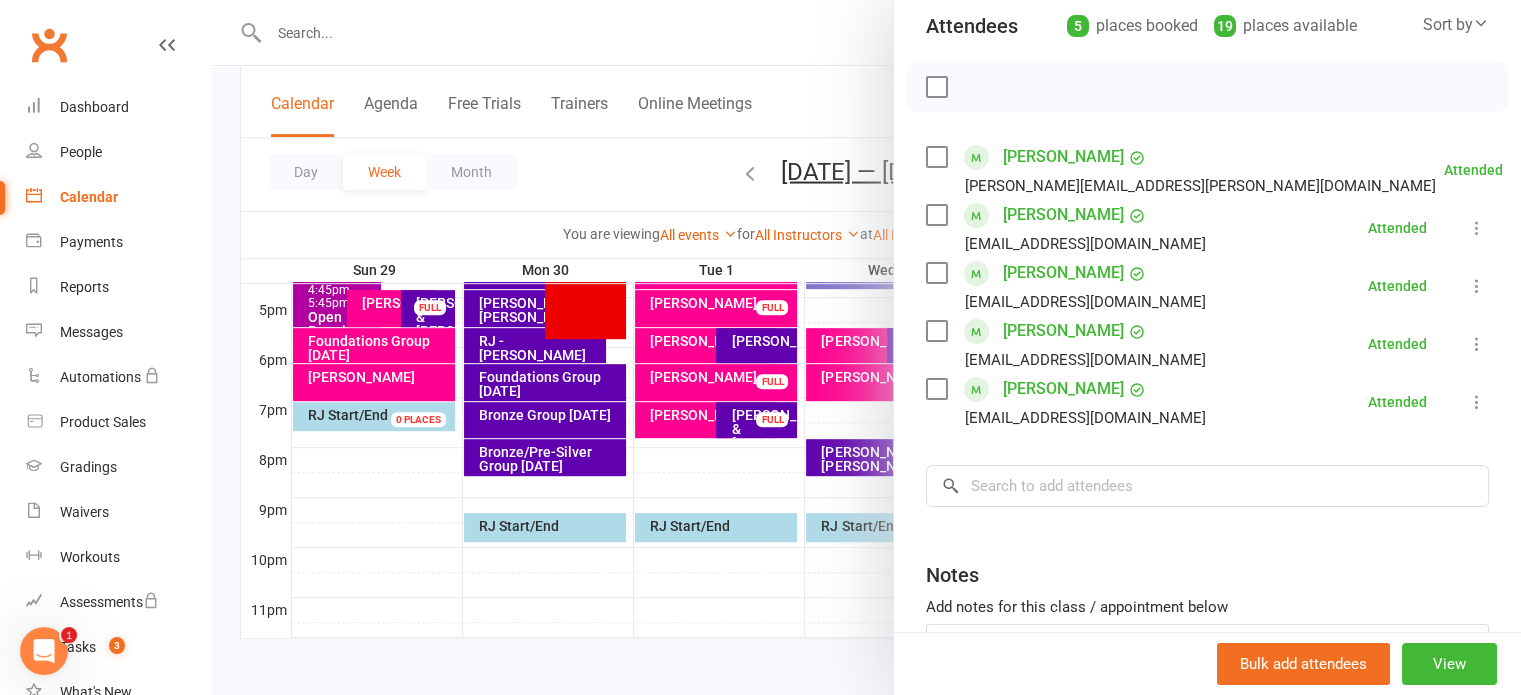 scroll, scrollTop: 200, scrollLeft: 0, axis: vertical 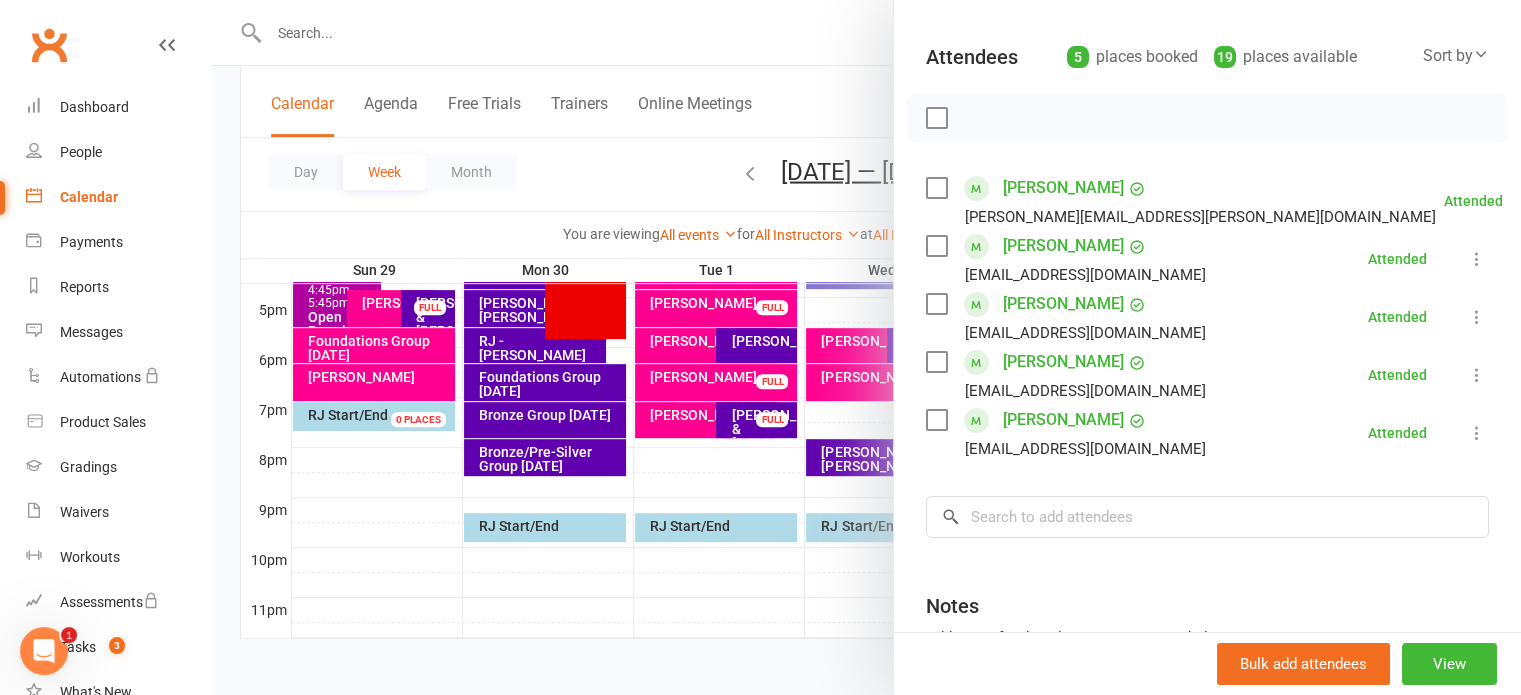 click at bounding box center [866, 347] 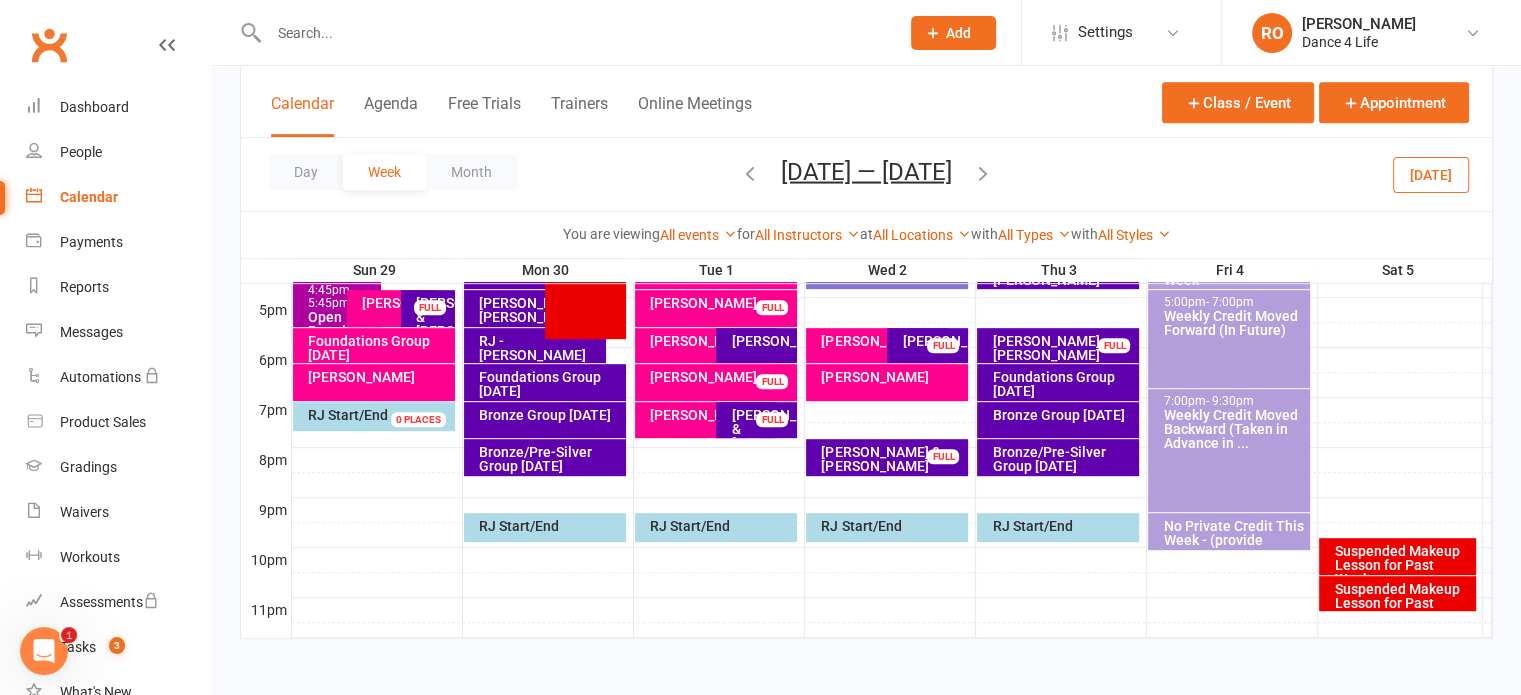 click on "[DATE]" at bounding box center [1431, 174] 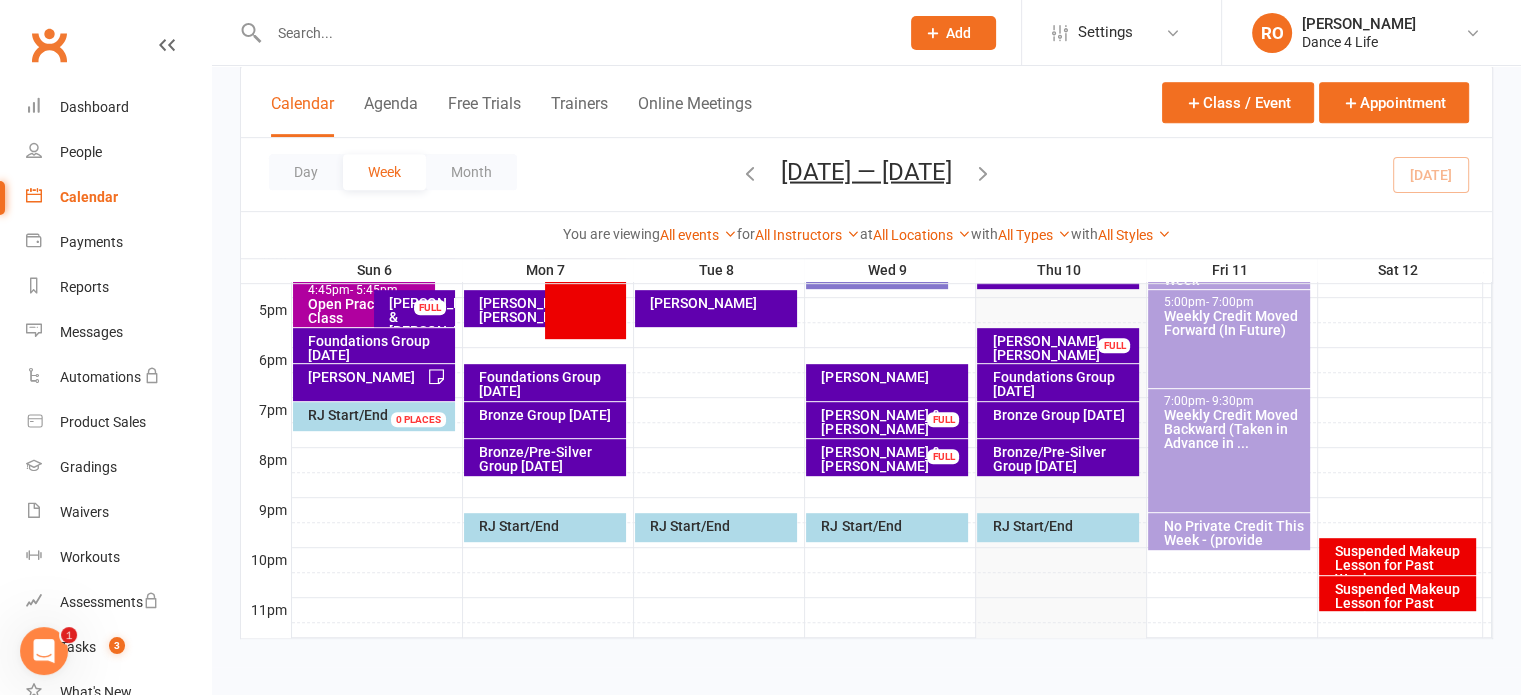 click on "Foundations Group [DATE]" at bounding box center [550, 384] 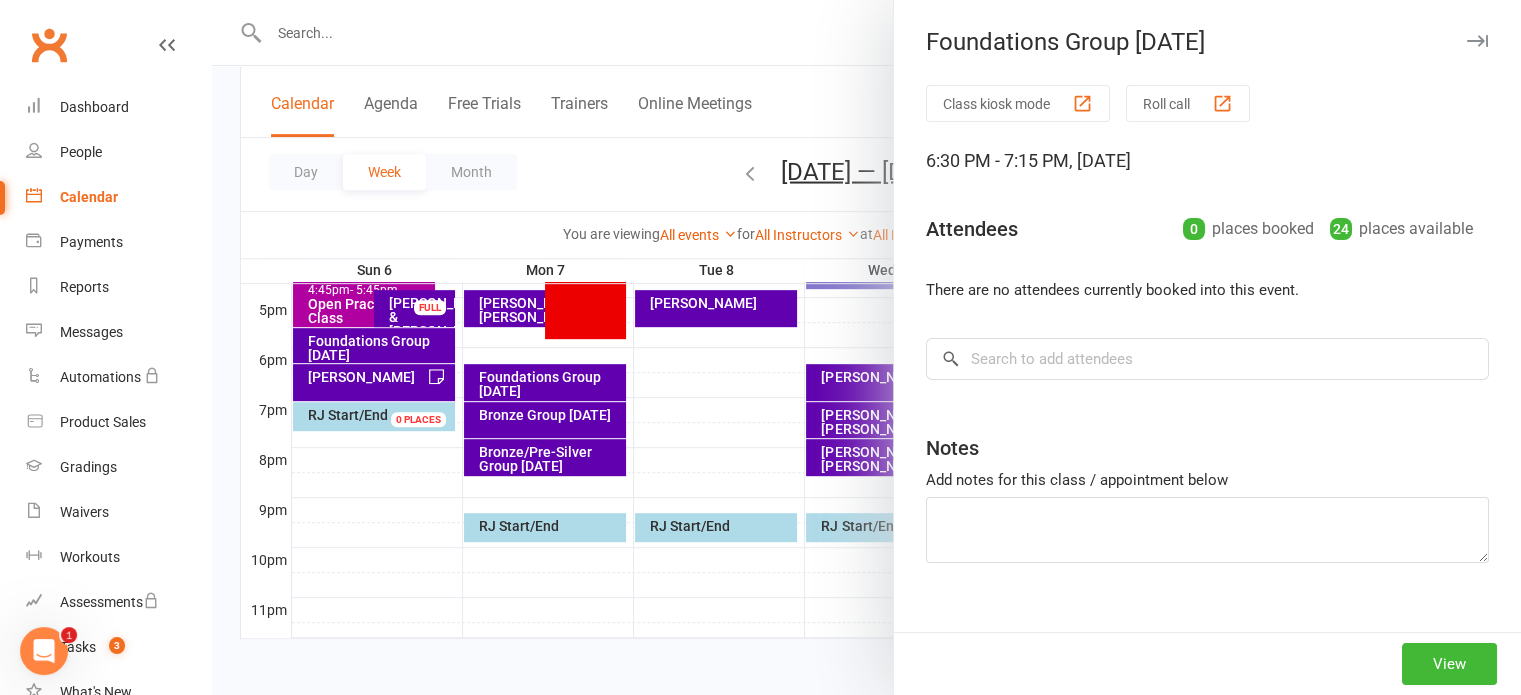 click at bounding box center [866, 347] 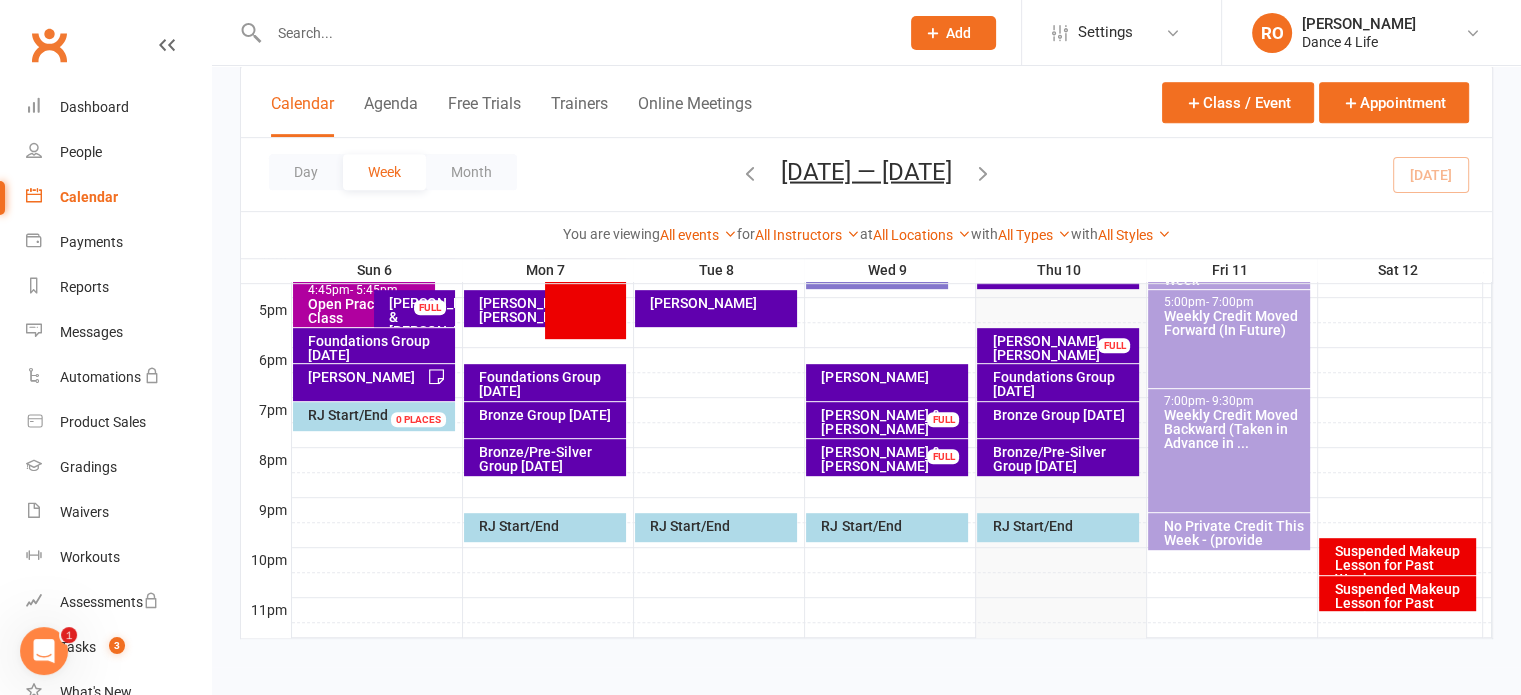click on "Foundations Group [DATE]" at bounding box center [1063, 384] 